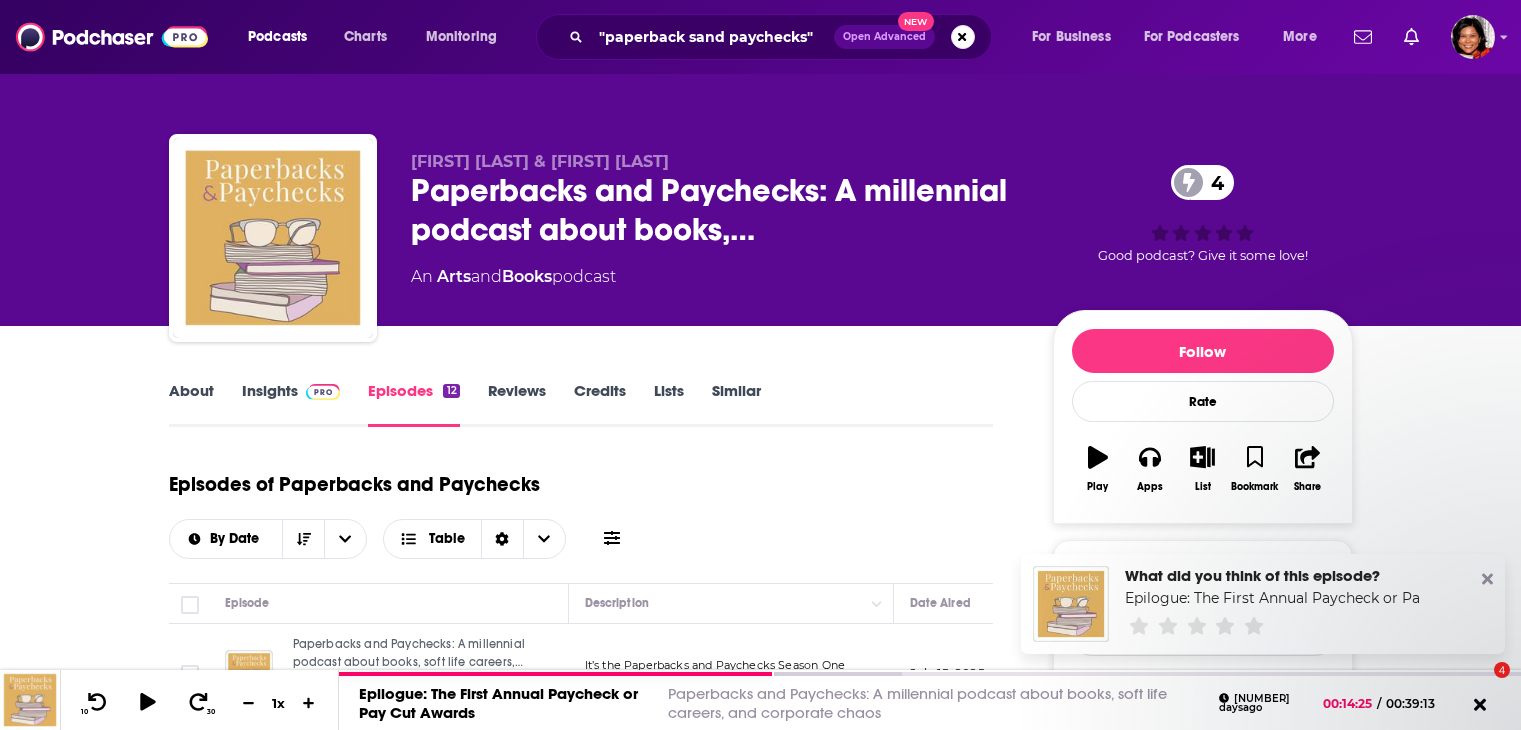 scroll, scrollTop: 200, scrollLeft: 0, axis: vertical 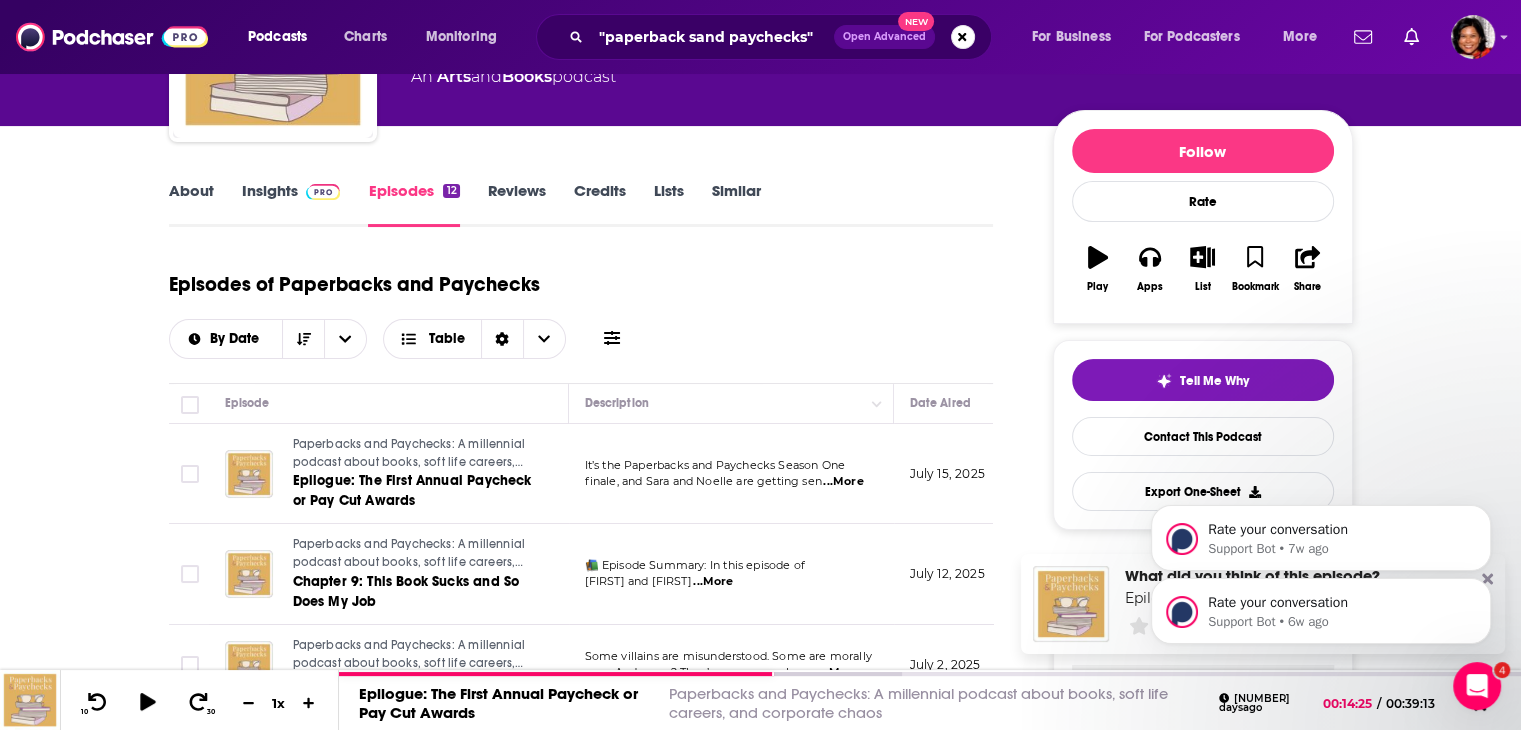 click on "Podcasts Charts Monitoring "paperback sand paychecks" Open Advanced New For Business For Podcasters More" at bounding box center [760, 37] 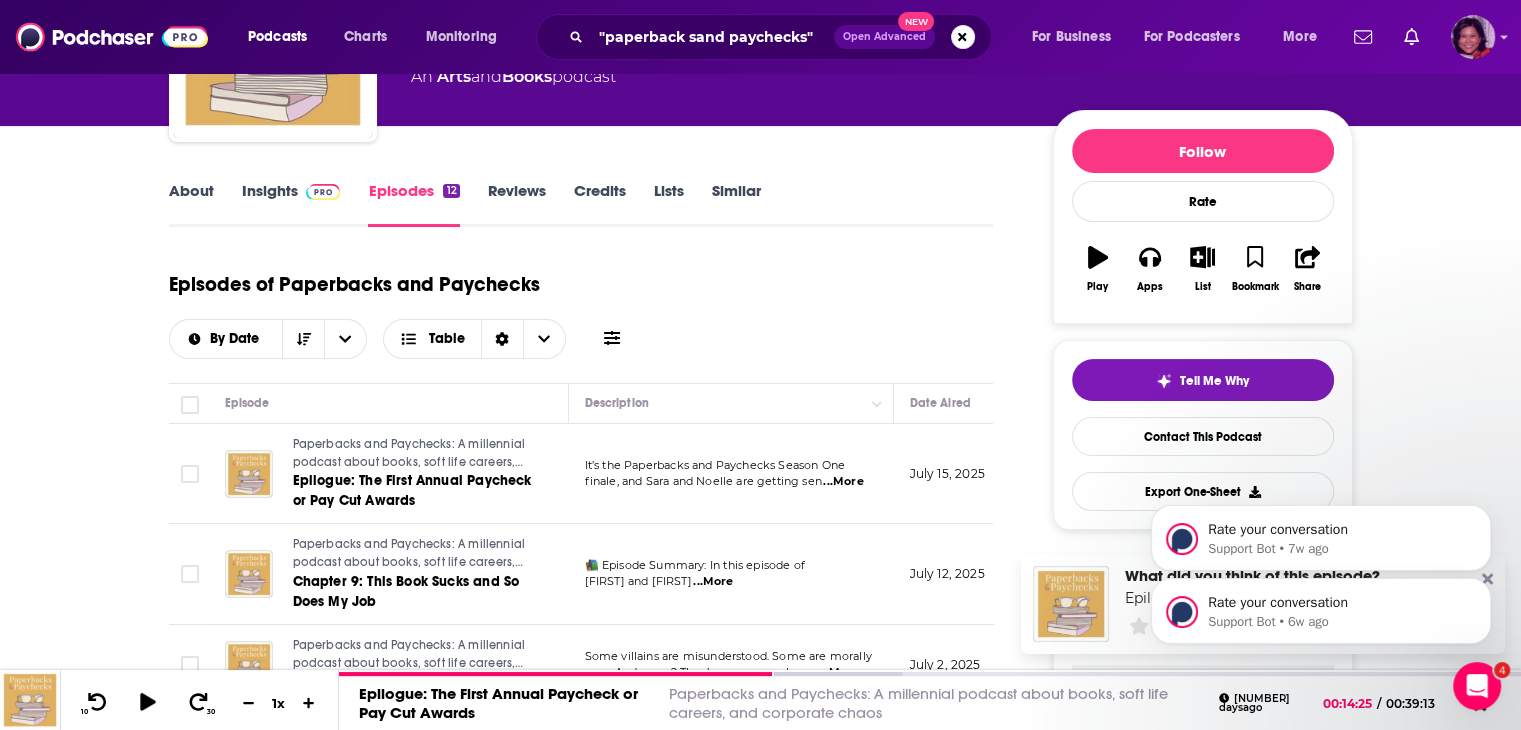 click at bounding box center (1473, 37) 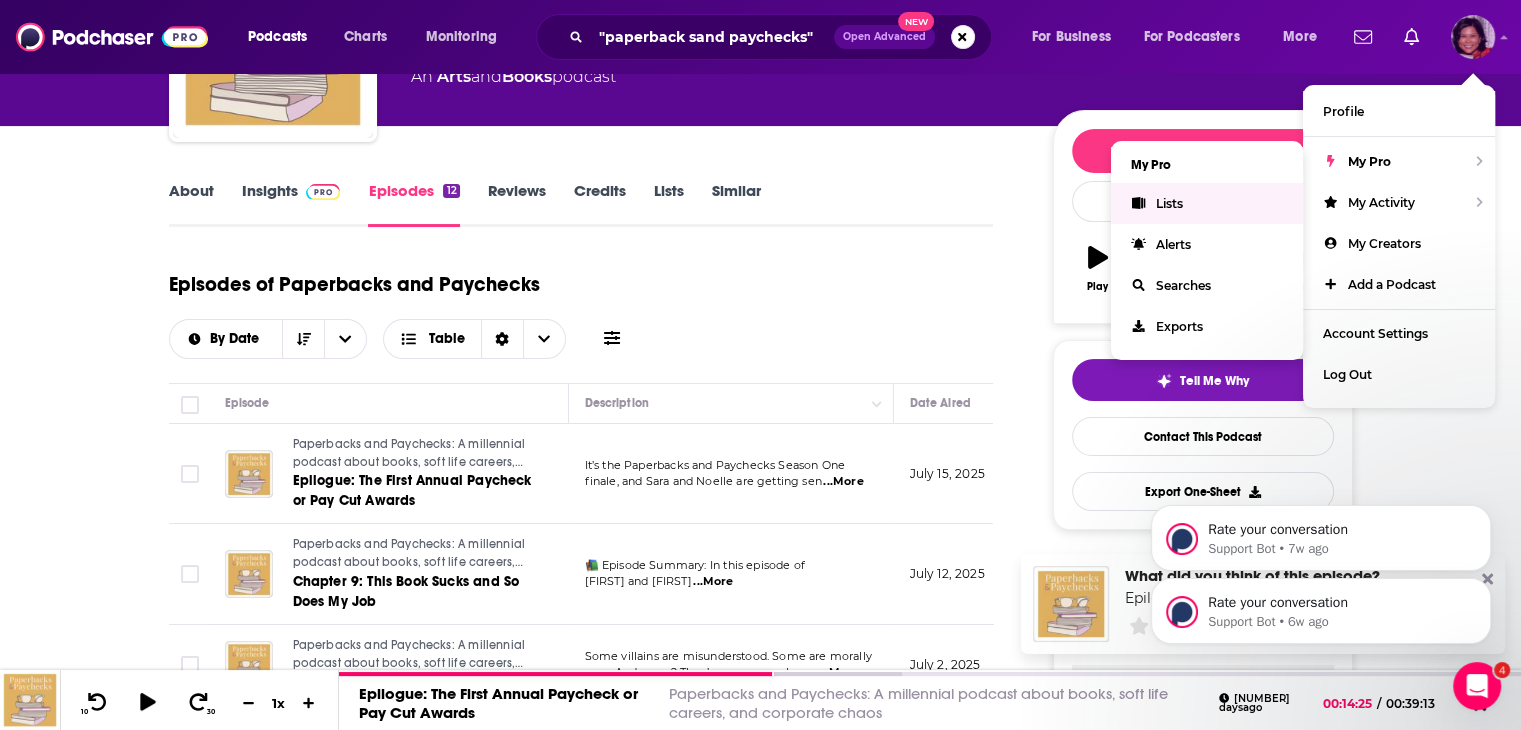 click on "Lists" at bounding box center [1169, 203] 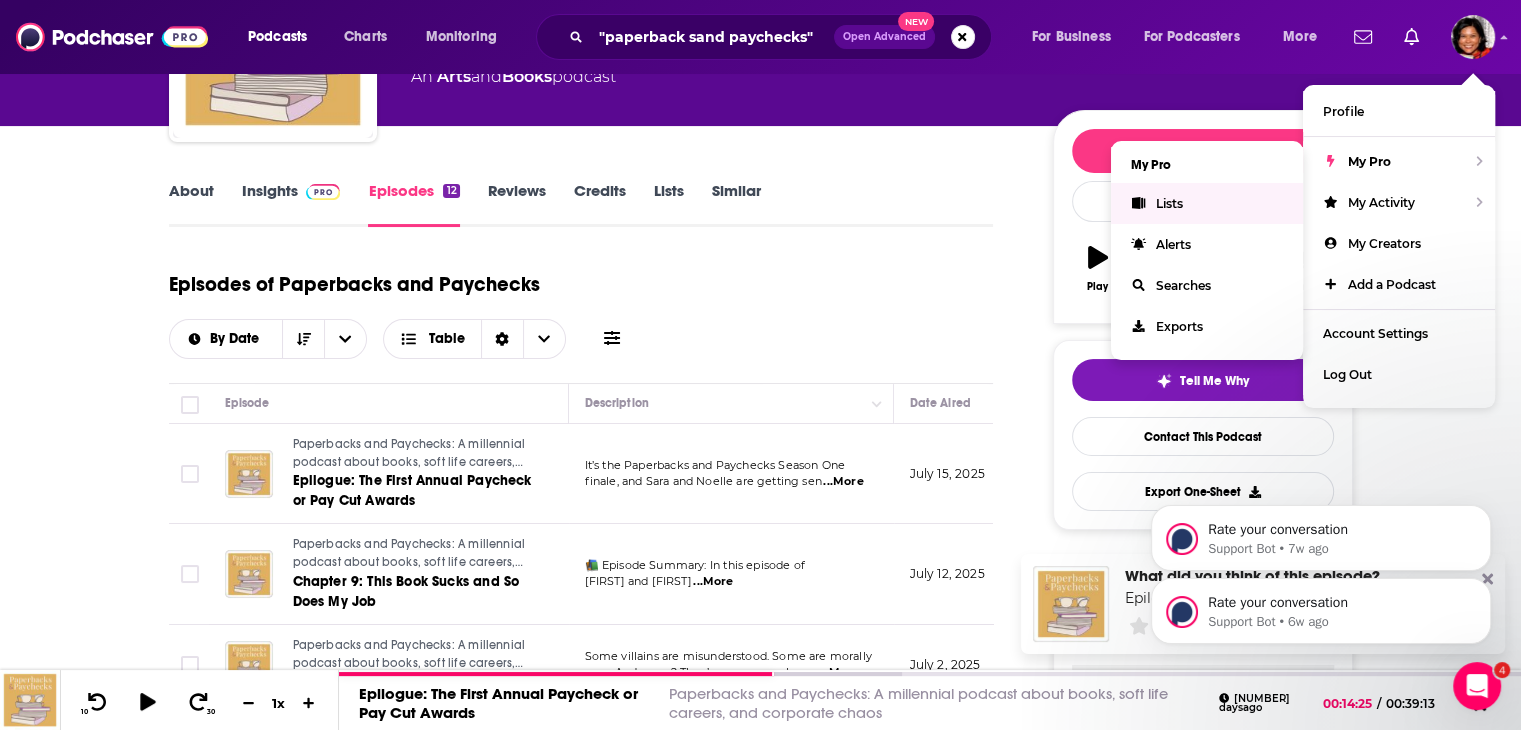 scroll, scrollTop: 0, scrollLeft: 0, axis: both 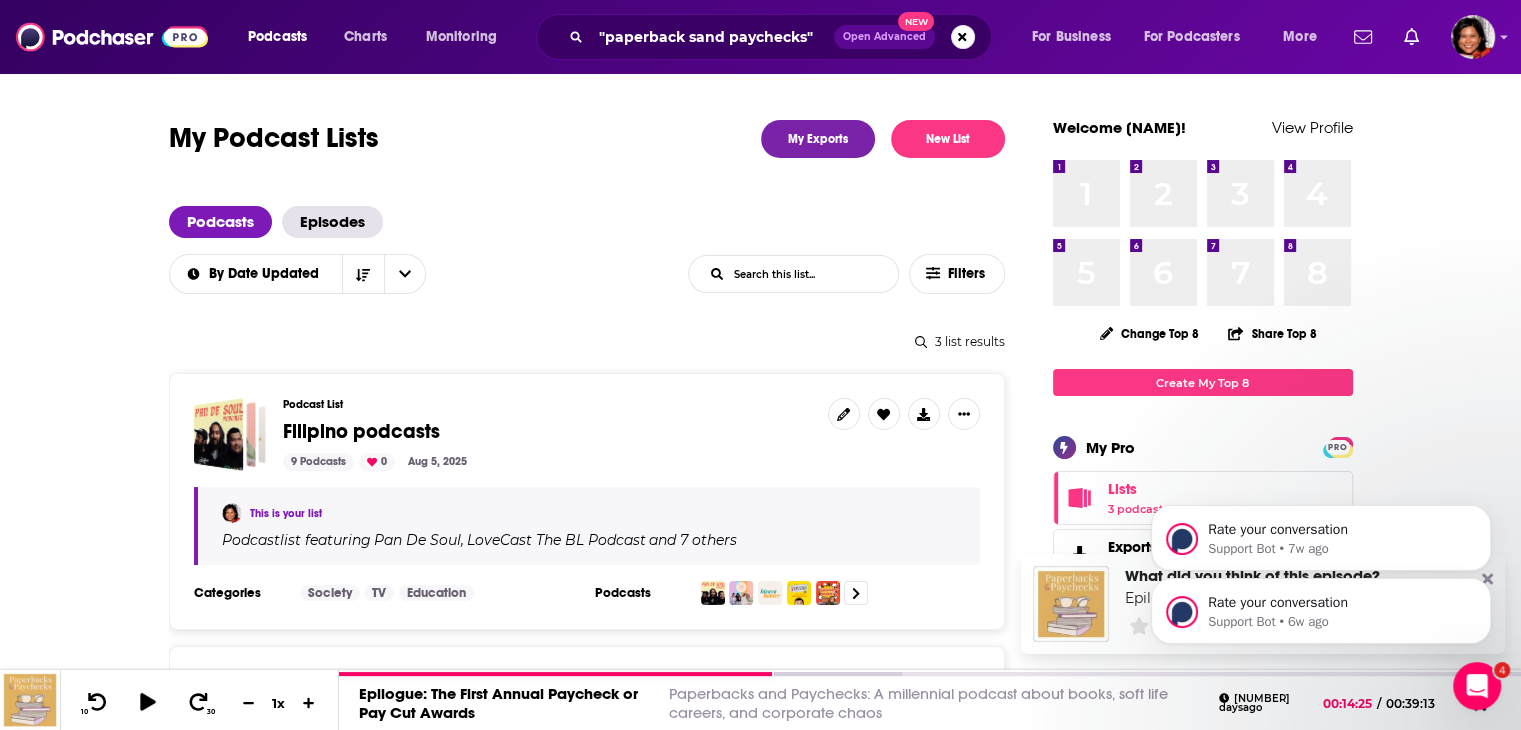 click on "Filipino podcasts" at bounding box center (361, 431) 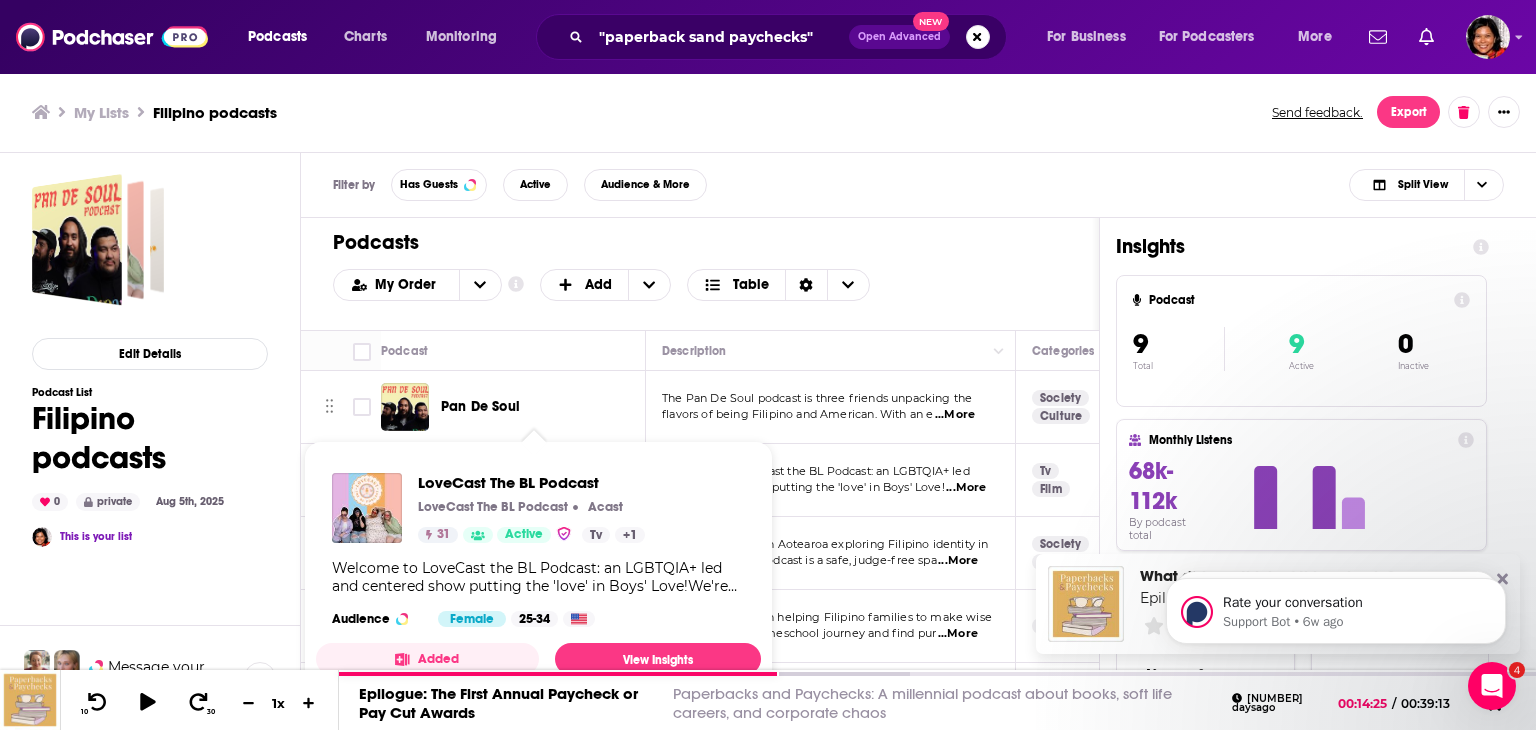 click on "Filter by Has Guests Active Audience & More Split View Podcasts Add My Order Customize Your List Order Select the  “My Order”  sort and remove all filters to enable drag-and-drop reordering. Add Table Move Podcast Description Categories Reach (Monthly) Reach (Episode) Contacts Your Notes Pan De Soul The Pan De Soul podcast is three friends unpacking the flavors of being Filipino and American. With an e  ...More Society Culture -- Under 1k Under 1k 1   Contact LoveCast The BL Podcast Welcome to LoveCast the BL Podcast: an LGBTQIA+ led and centered show putting the 'love' in Boys' Love!  ...More Tv Film 31 Under 2.8k Under 390 Not Available Bisaya Banter Two Bisaya girlies in Aotearoa exploring Filipino identity in the diaspora. Our podcast is a safe, judge-free spa  ...More Society Culture -- Under 1k Under 1k Not Available I Homeschool (How to do it without losing your mind) A weekly podcast in helping Filipino families to make wise choices in their homeschool journey and find pur  ...More Education 9 1" at bounding box center [918, 527] 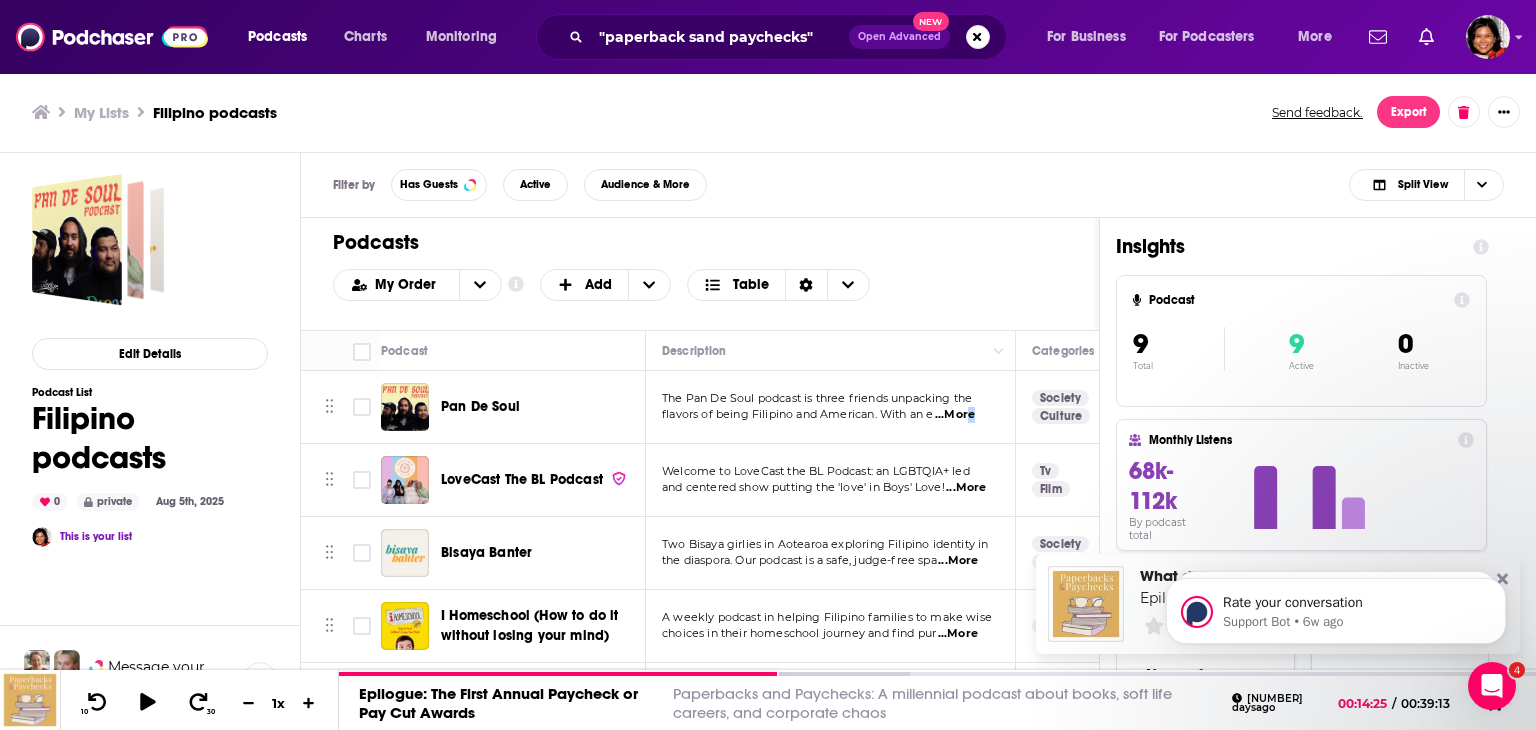 click on "...More" at bounding box center [955, 415] 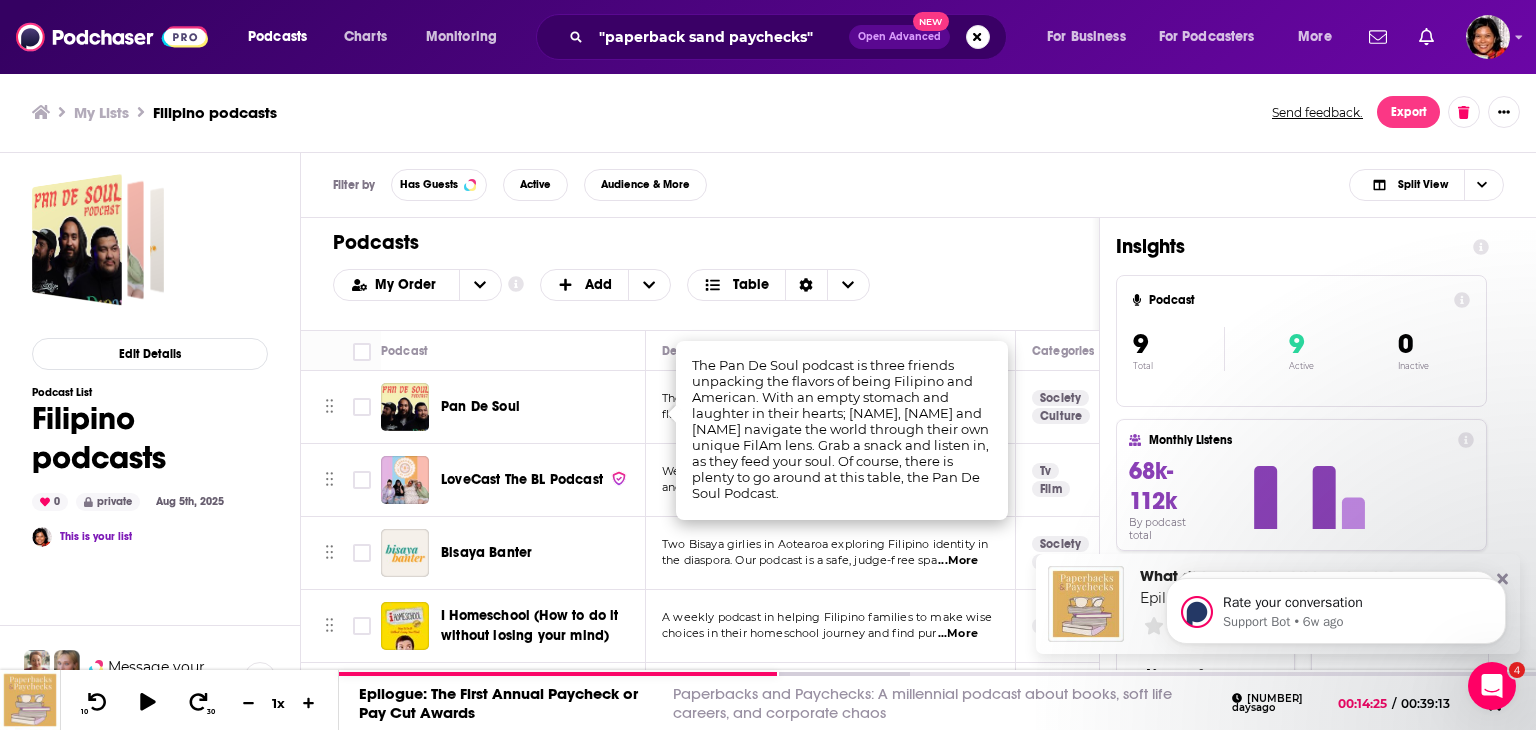 click on "Pan De Soul" at bounding box center (480, 406) 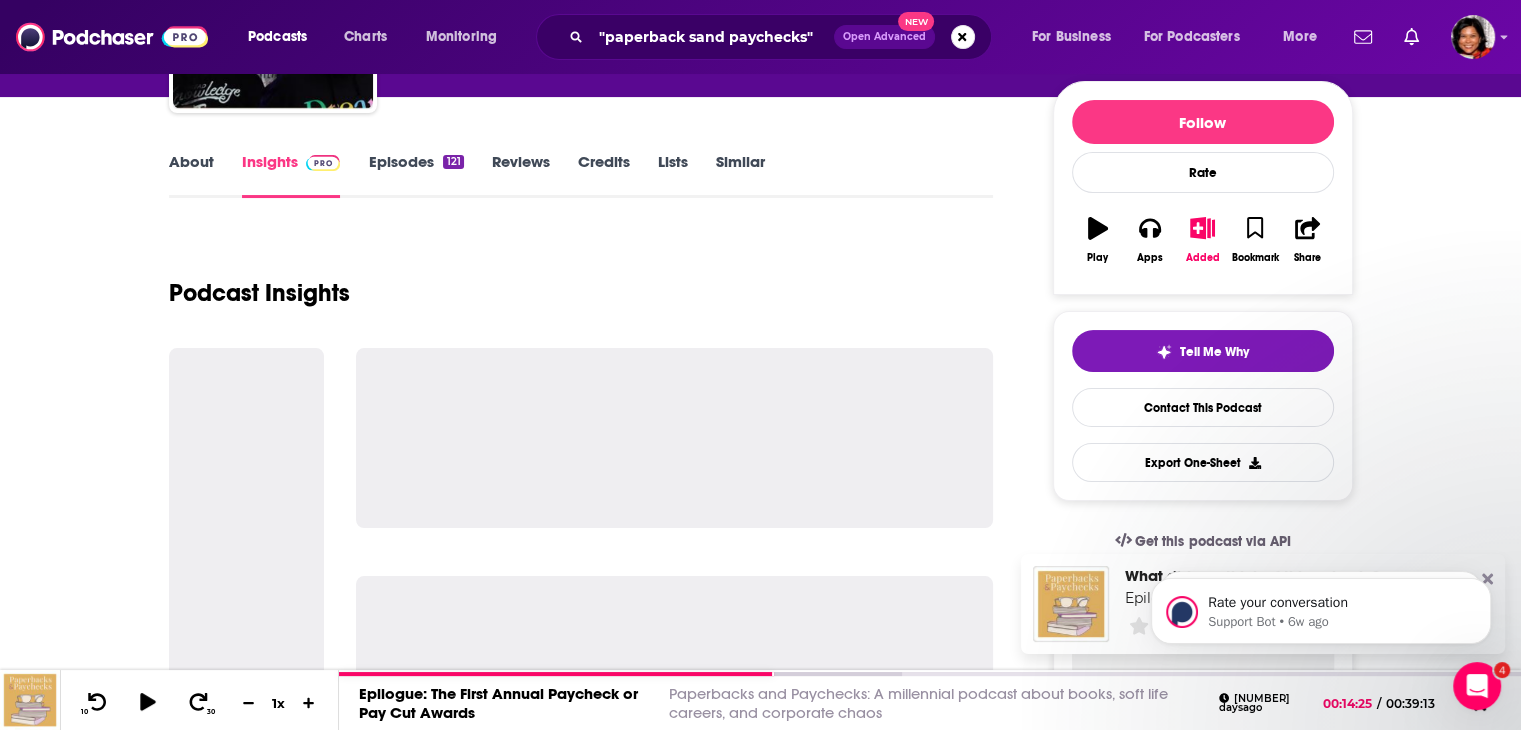 scroll, scrollTop: 300, scrollLeft: 0, axis: vertical 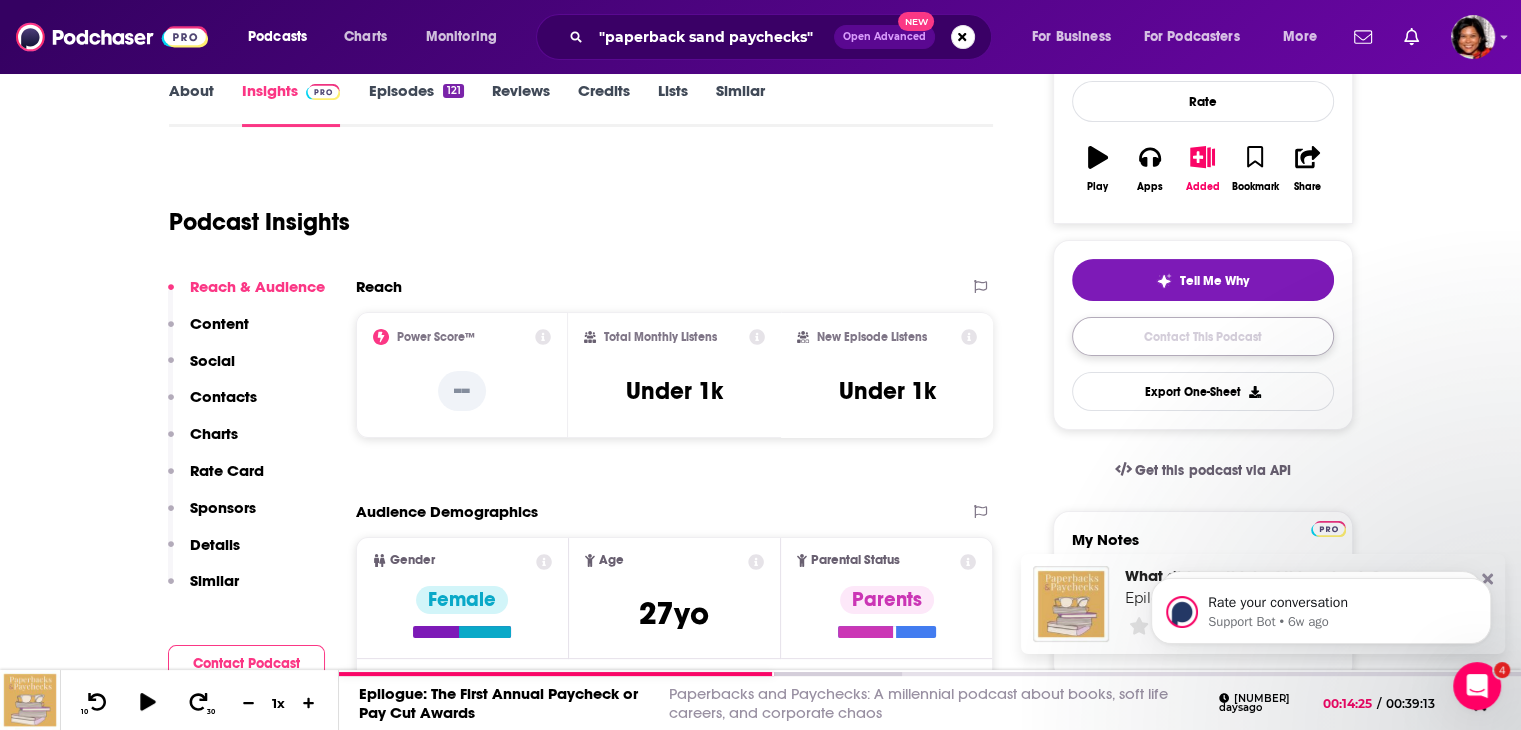 click on "Contact This Podcast" at bounding box center [1203, 336] 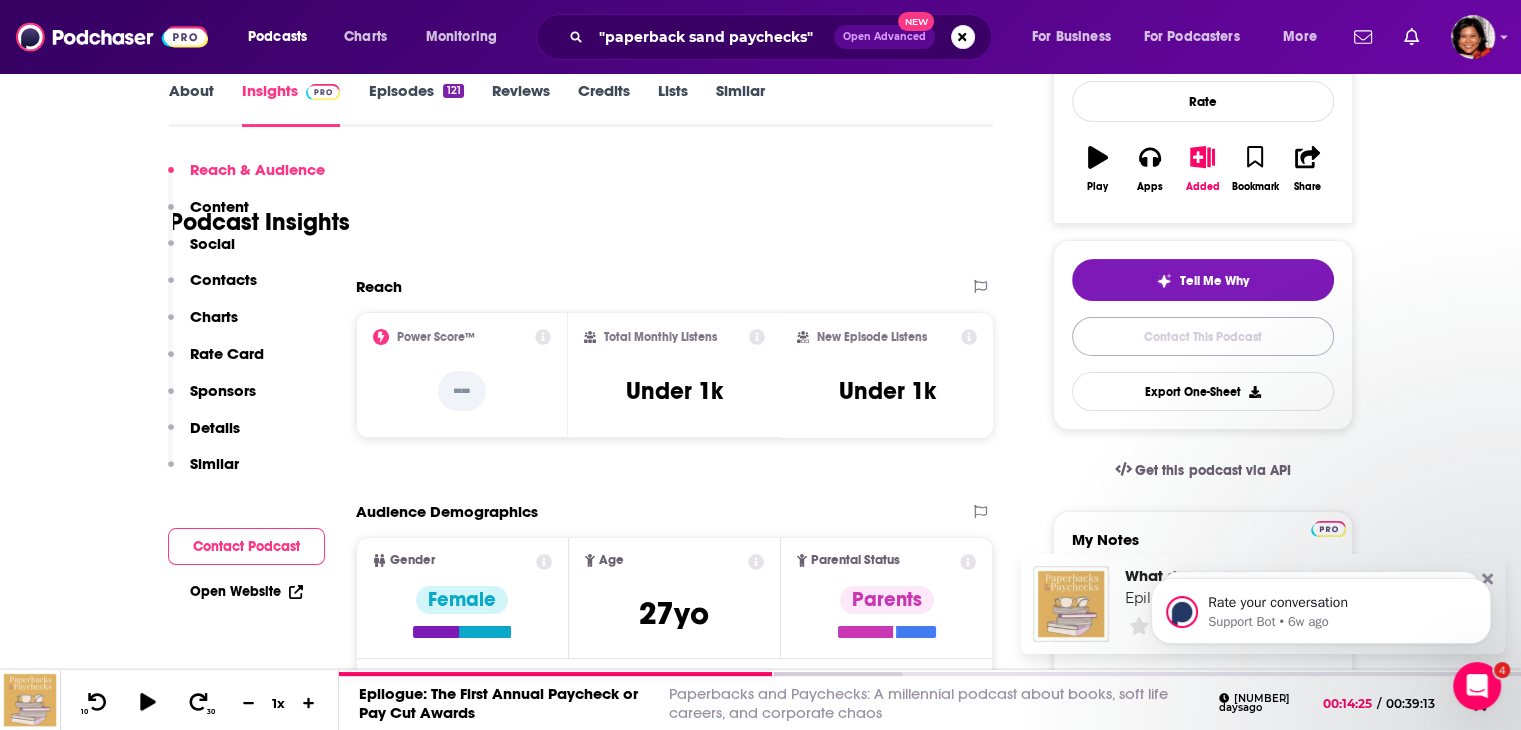scroll, scrollTop: 1728, scrollLeft: 0, axis: vertical 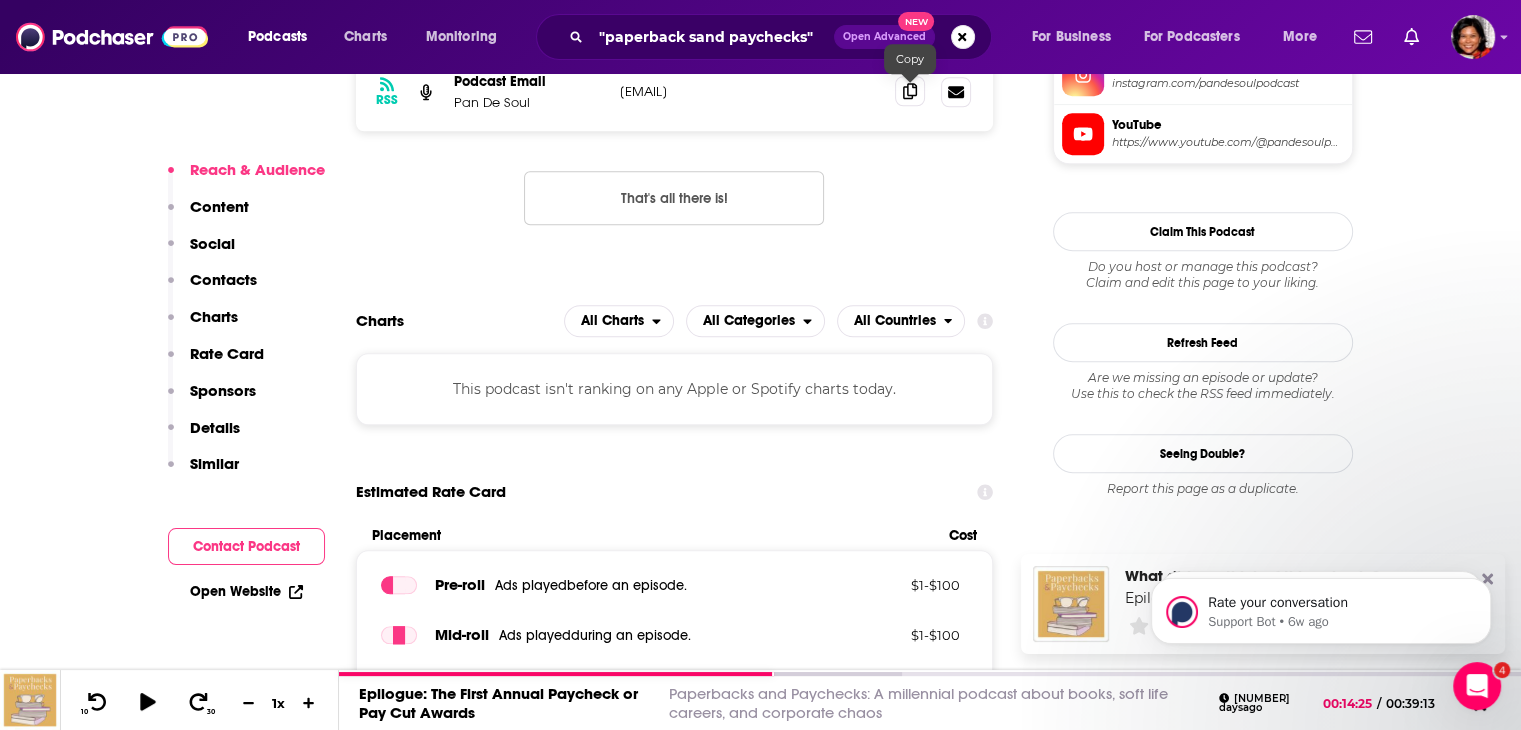 click 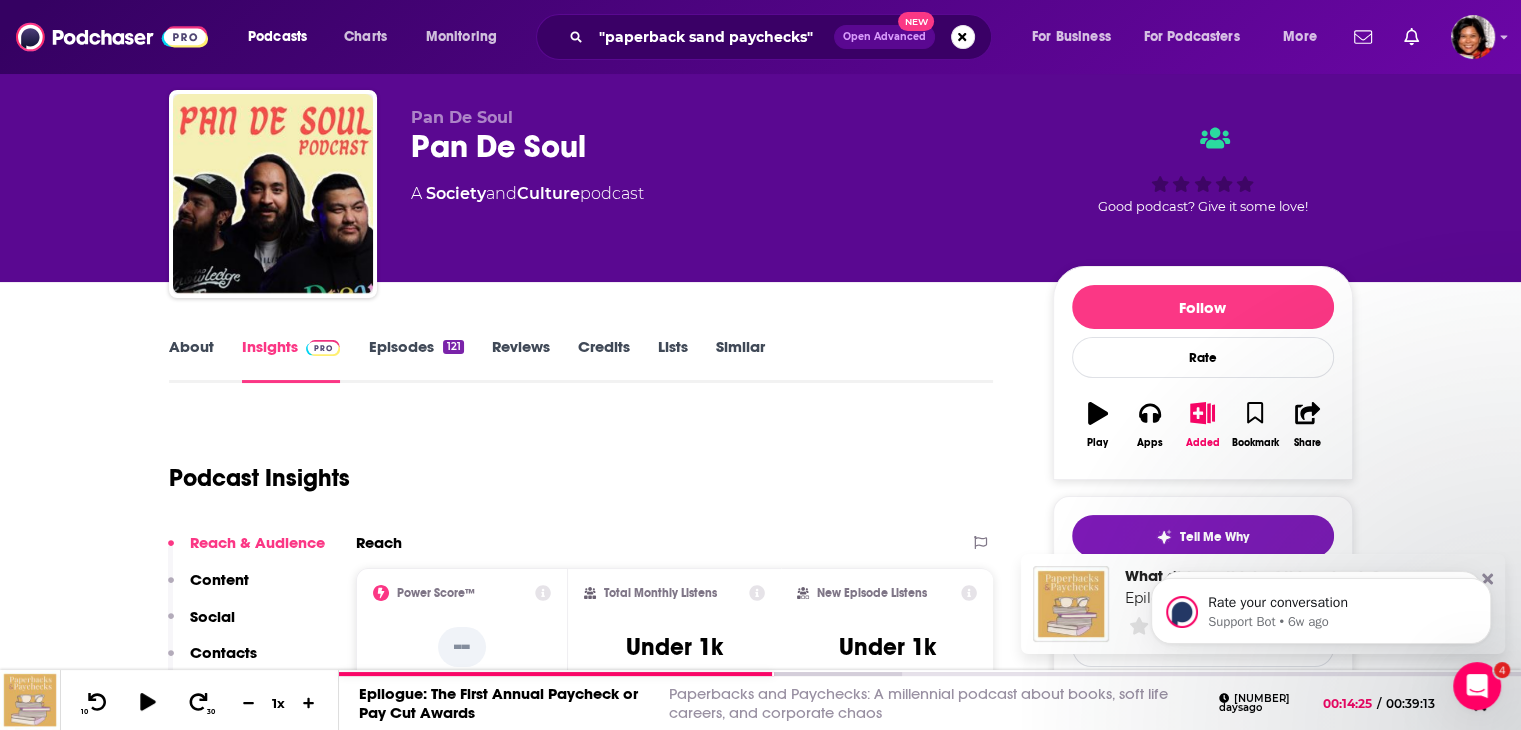 scroll, scrollTop: 0, scrollLeft: 0, axis: both 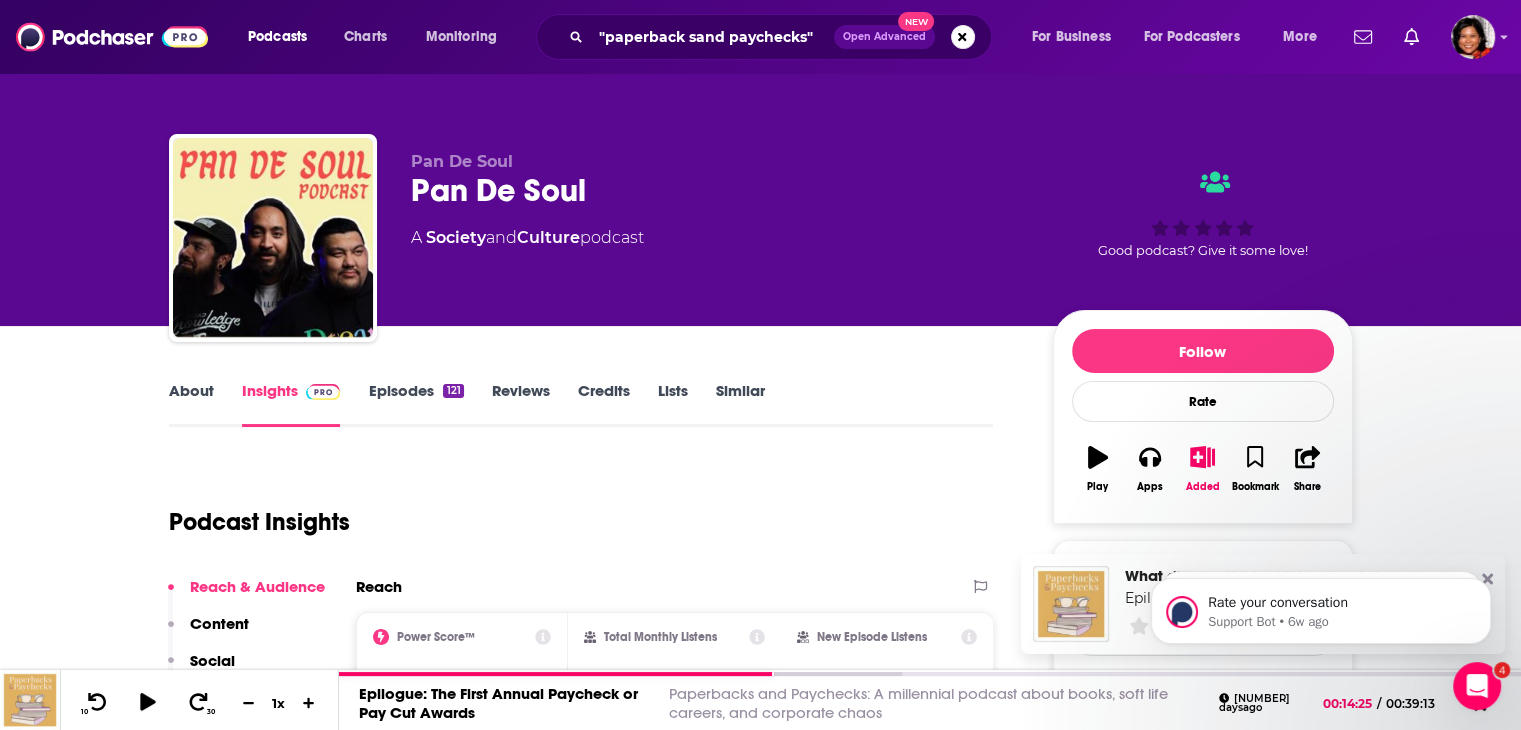 click on "About" at bounding box center (191, 404) 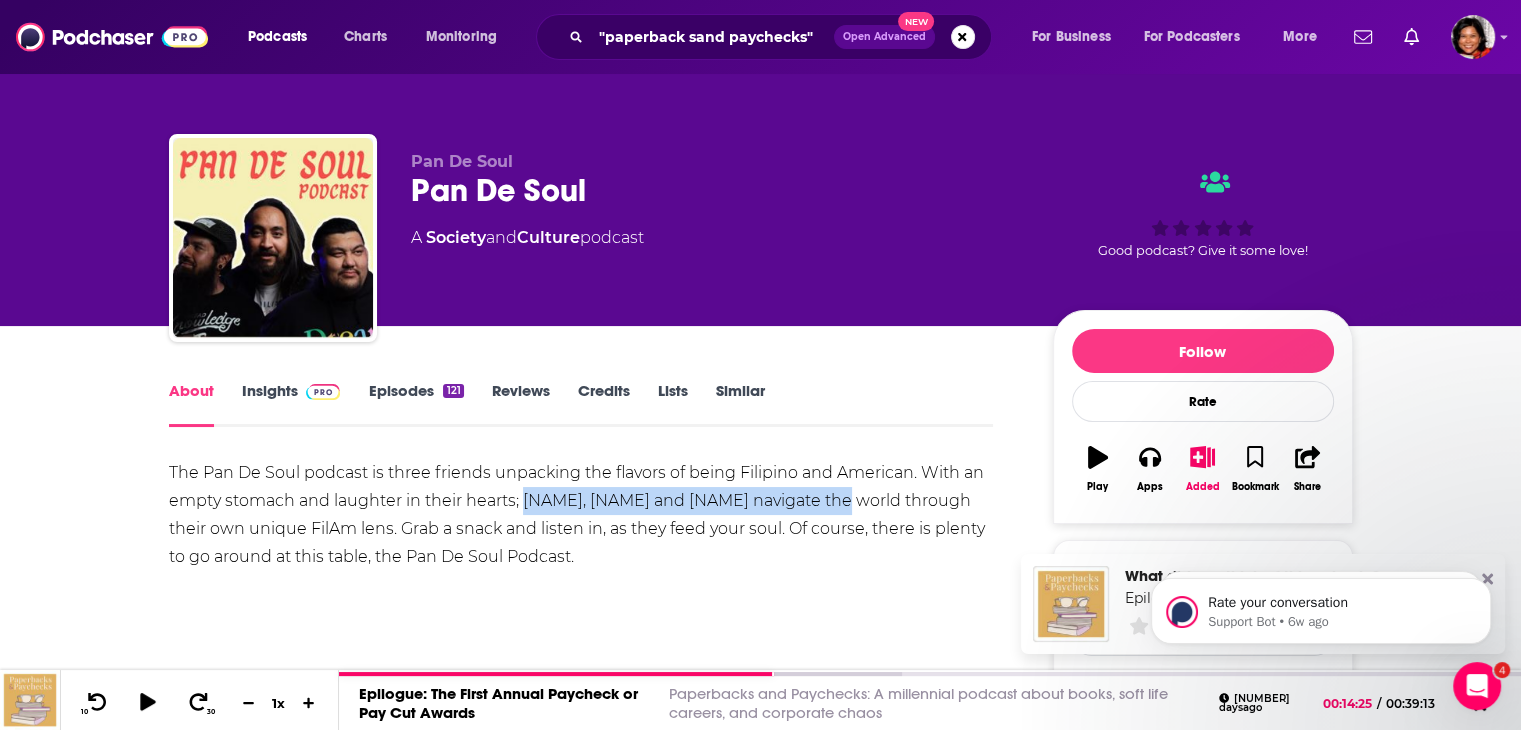 drag, startPoint x: 525, startPoint y: 503, endPoint x: 824, endPoint y: 502, distance: 299.00168 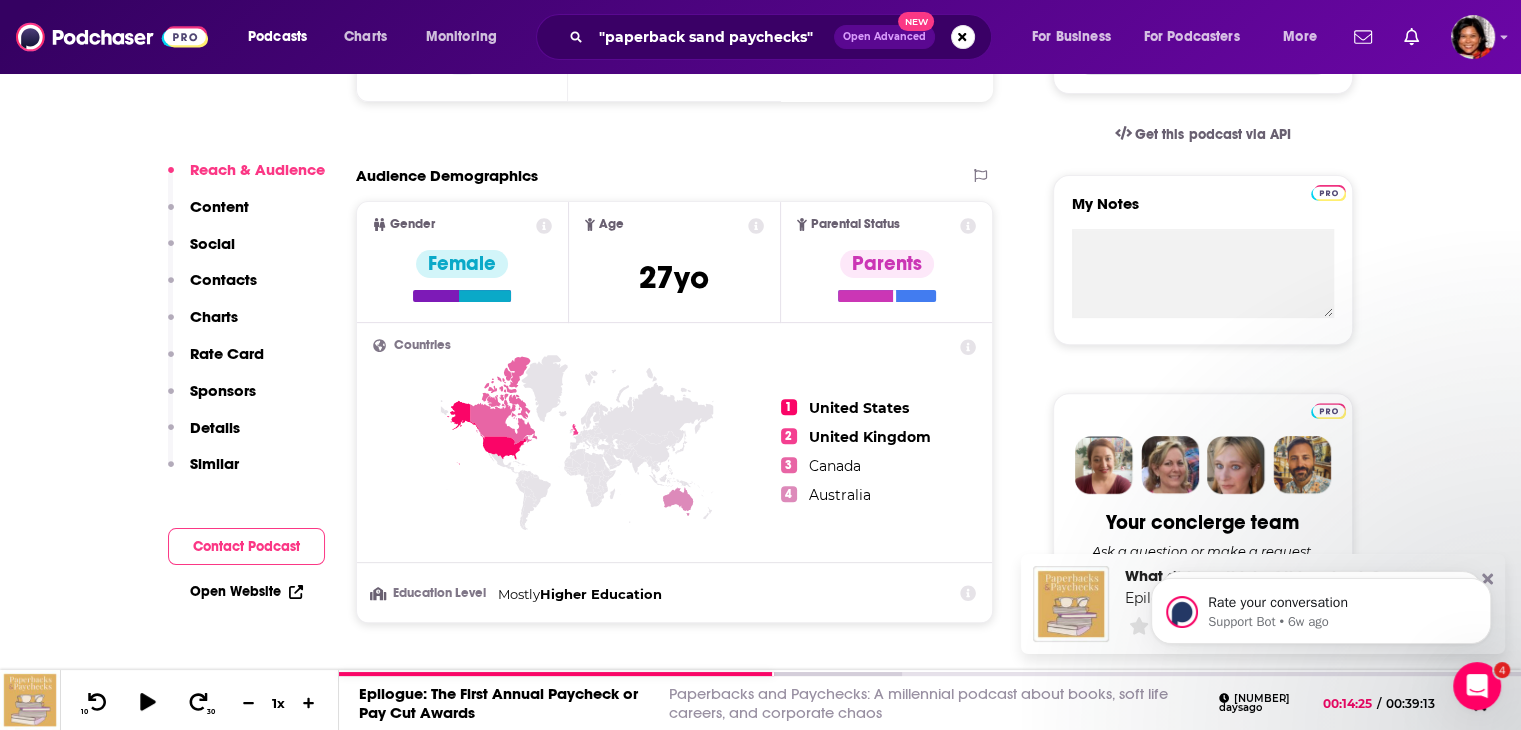 scroll, scrollTop: 800, scrollLeft: 0, axis: vertical 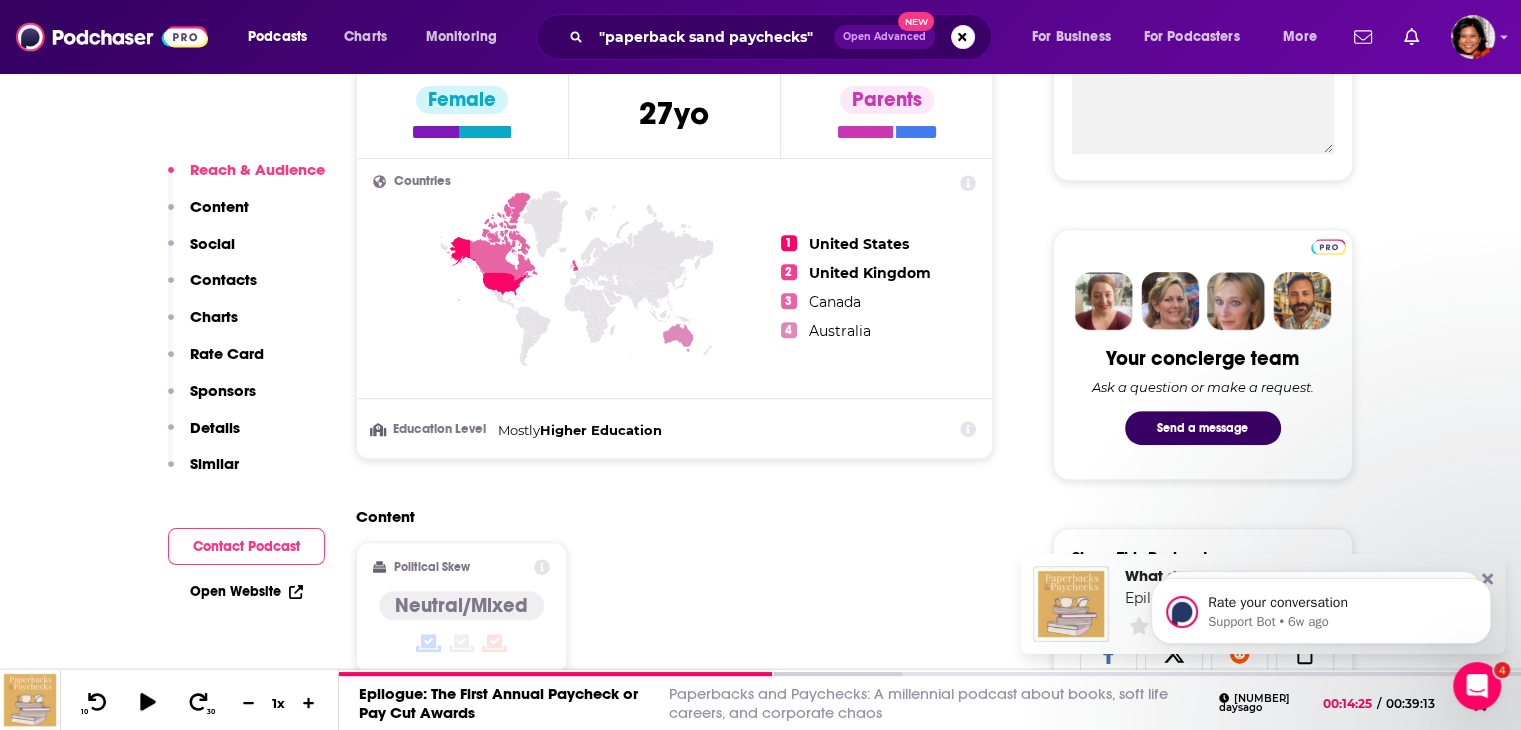 click on "Contact Podcast" at bounding box center (246, 546) 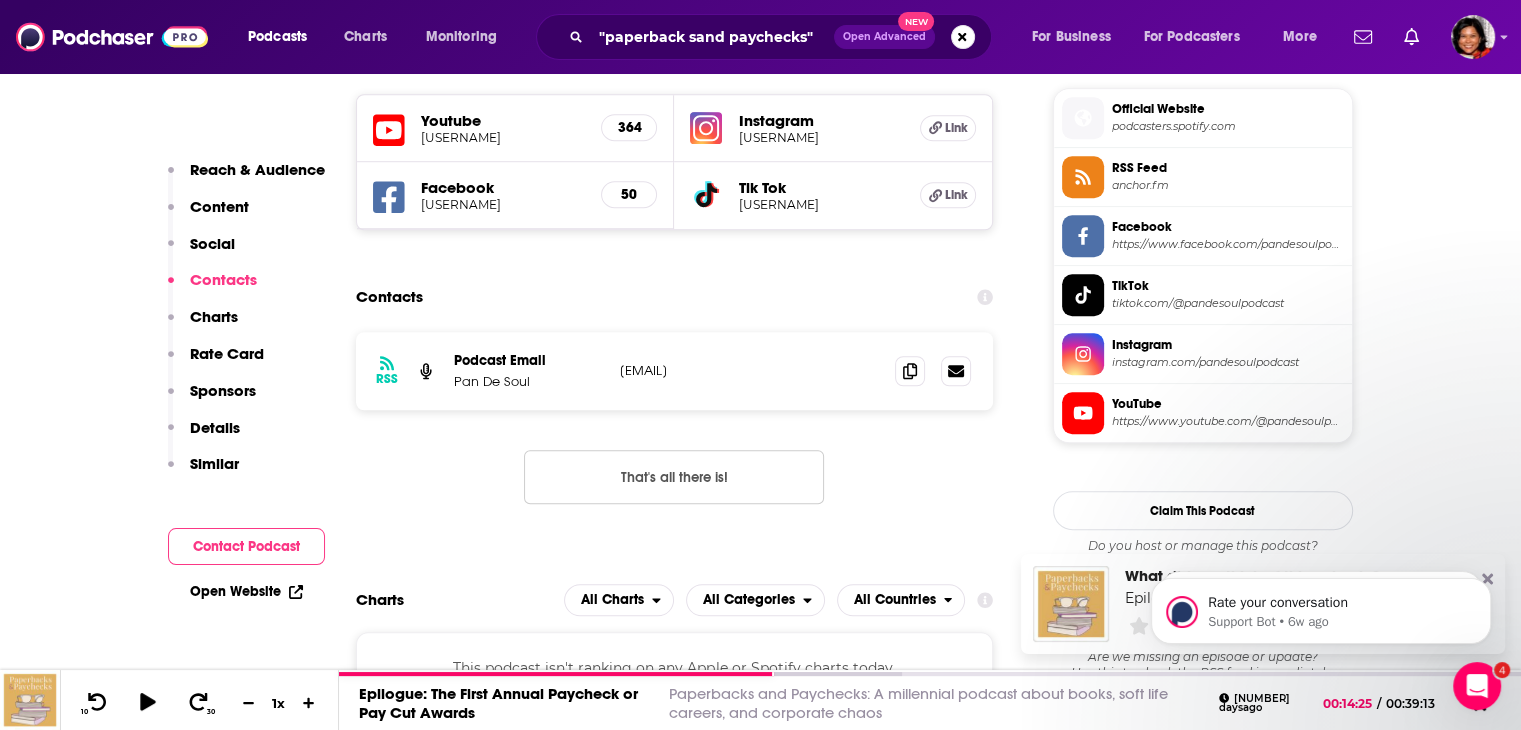 scroll, scrollTop: 1450, scrollLeft: 0, axis: vertical 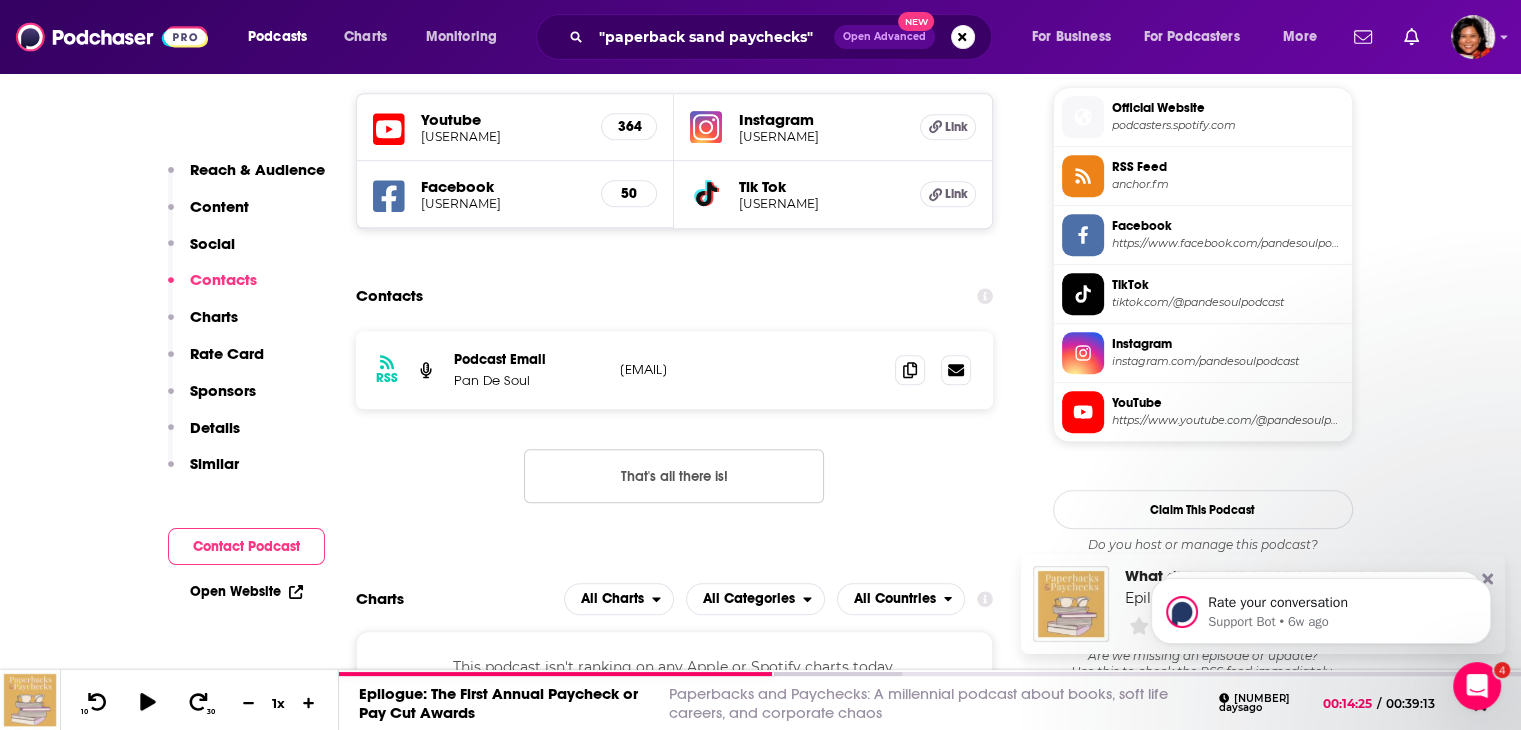click on "Open Website" at bounding box center [246, 591] 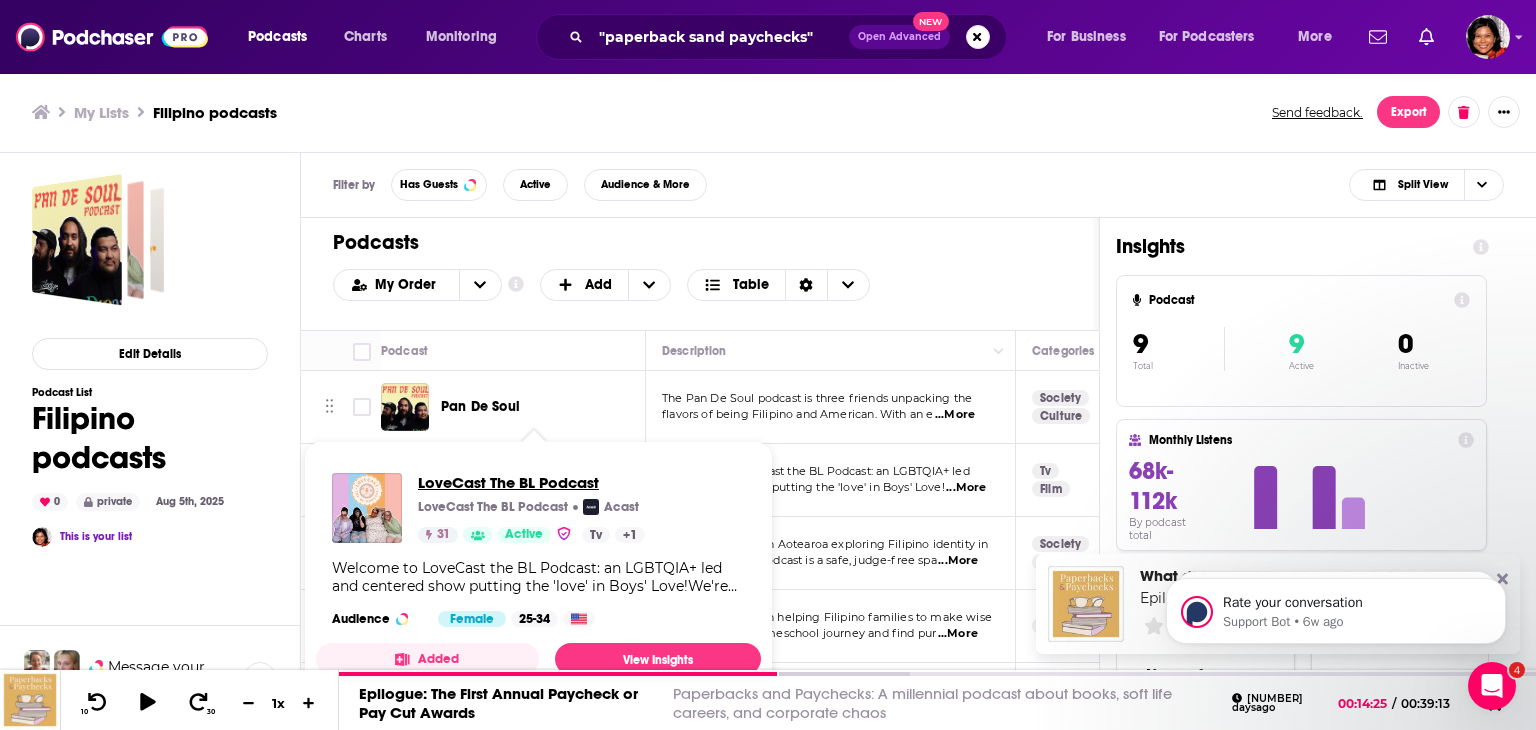 click on "LoveCast The BL Podcast" at bounding box center [531, 482] 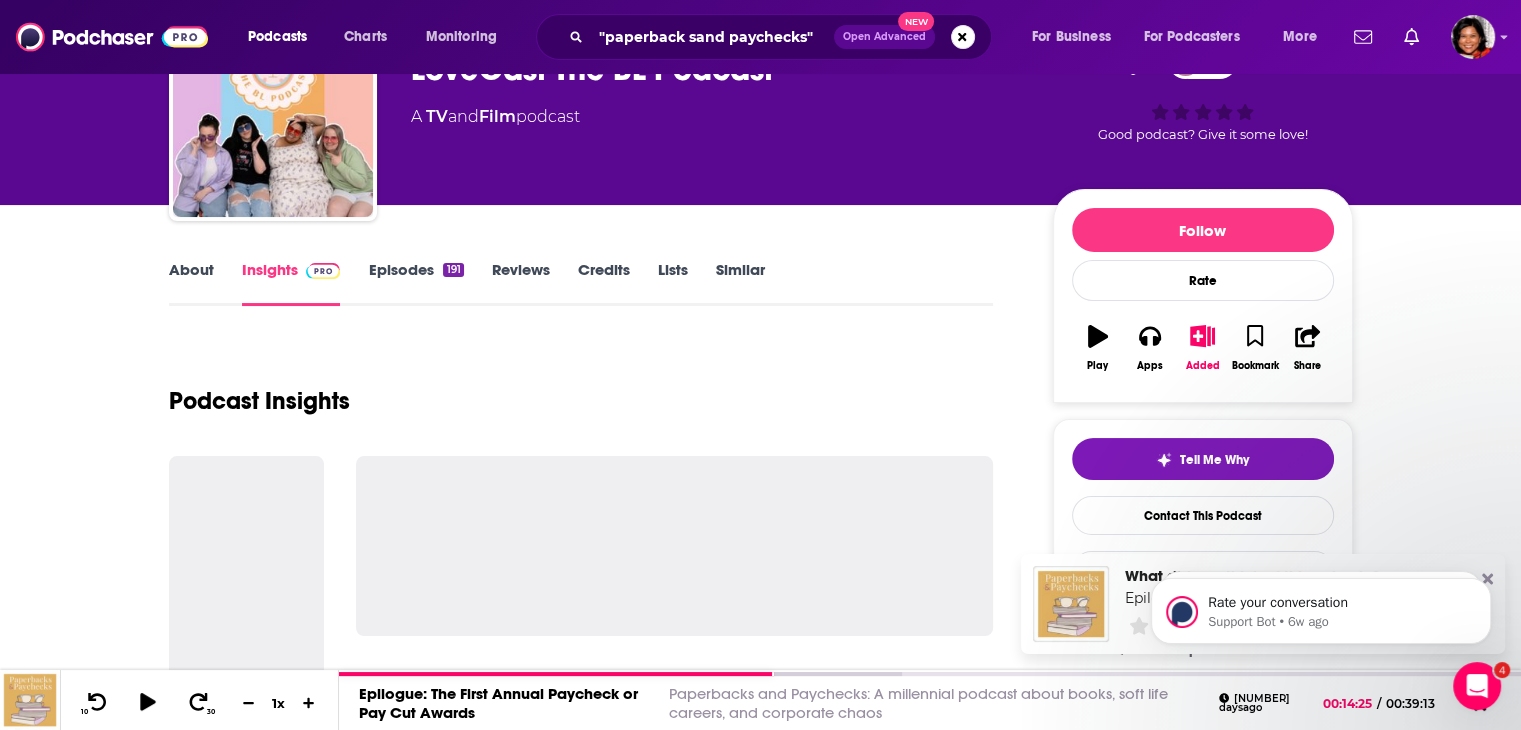 scroll, scrollTop: 200, scrollLeft: 0, axis: vertical 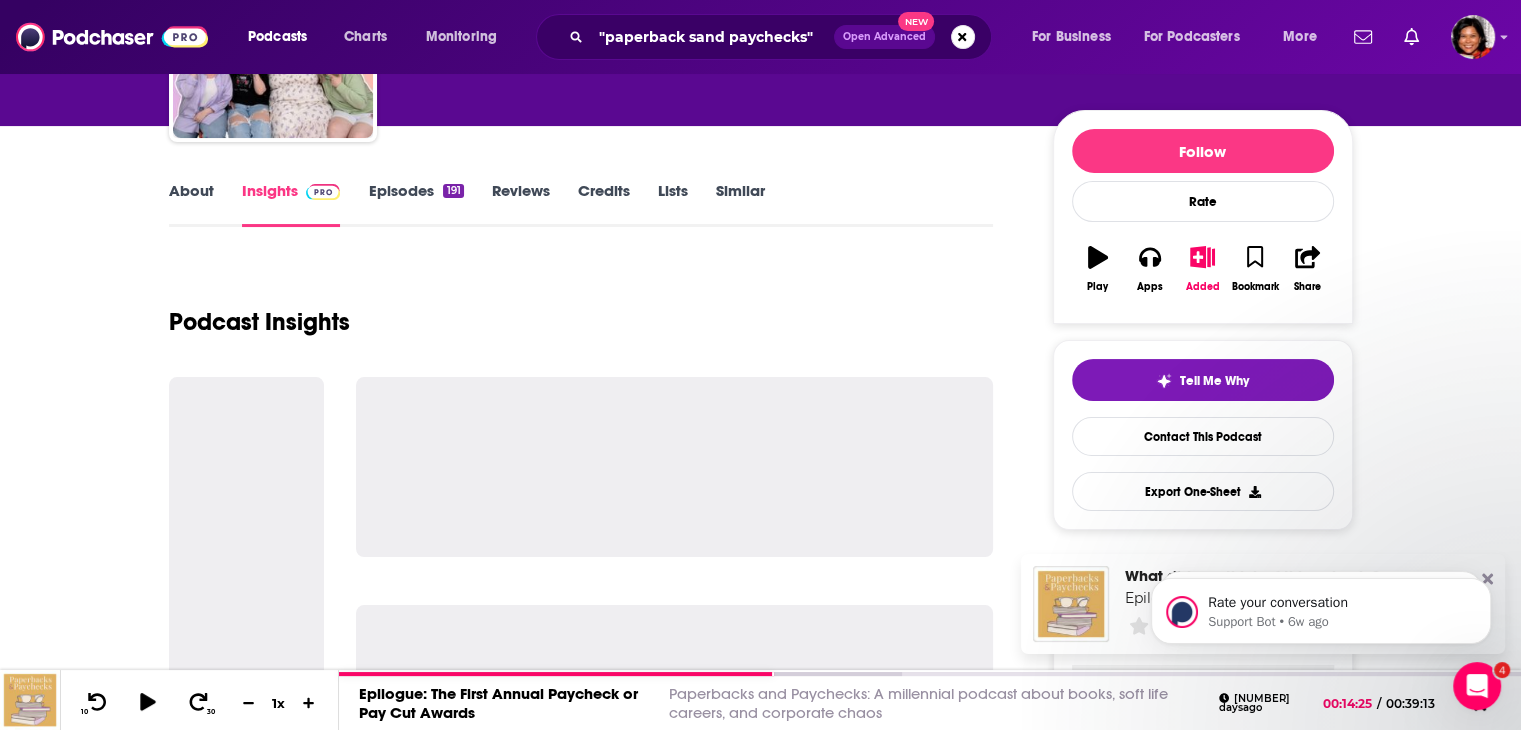 click on "About" at bounding box center [191, 204] 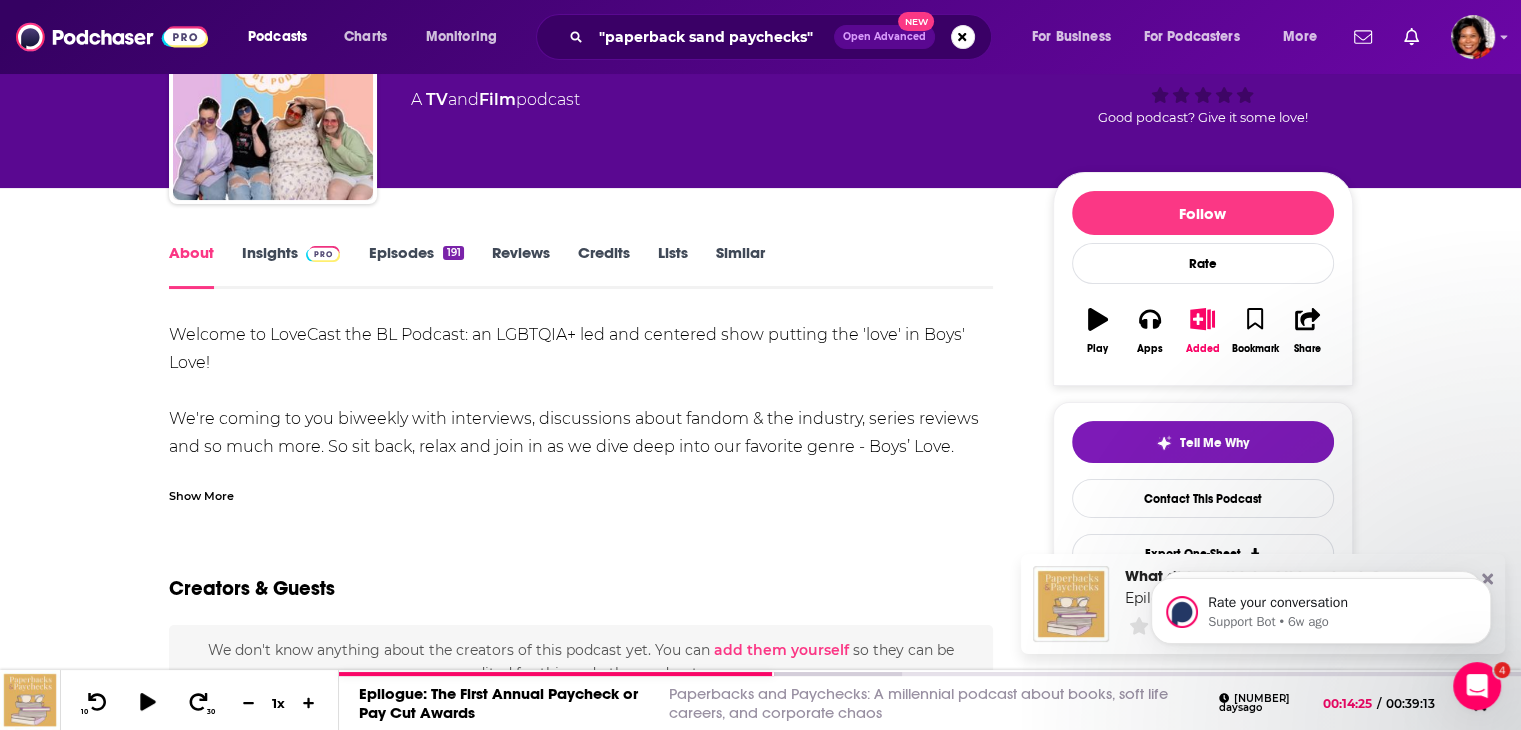 scroll, scrollTop: 200, scrollLeft: 0, axis: vertical 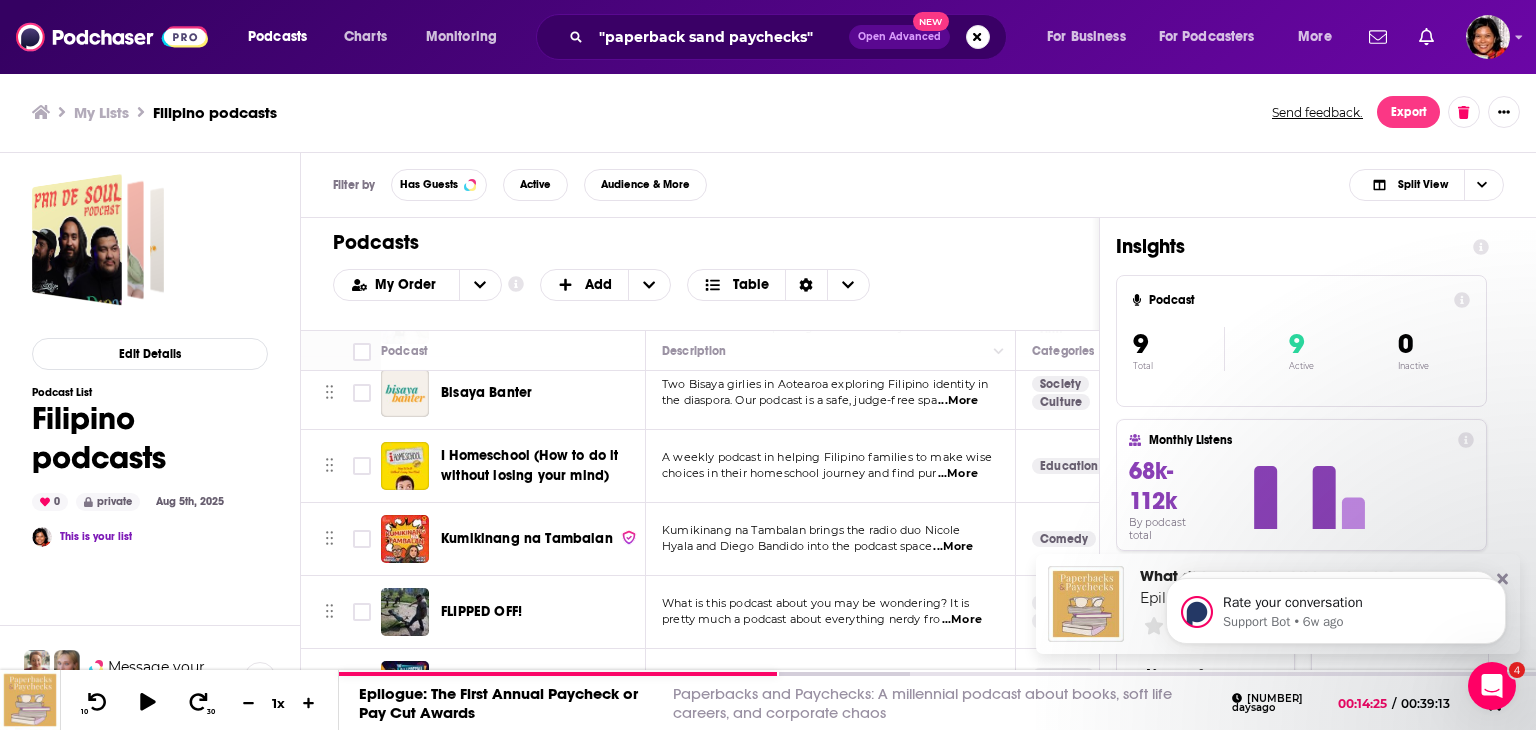 click on "...More" at bounding box center [958, 474] 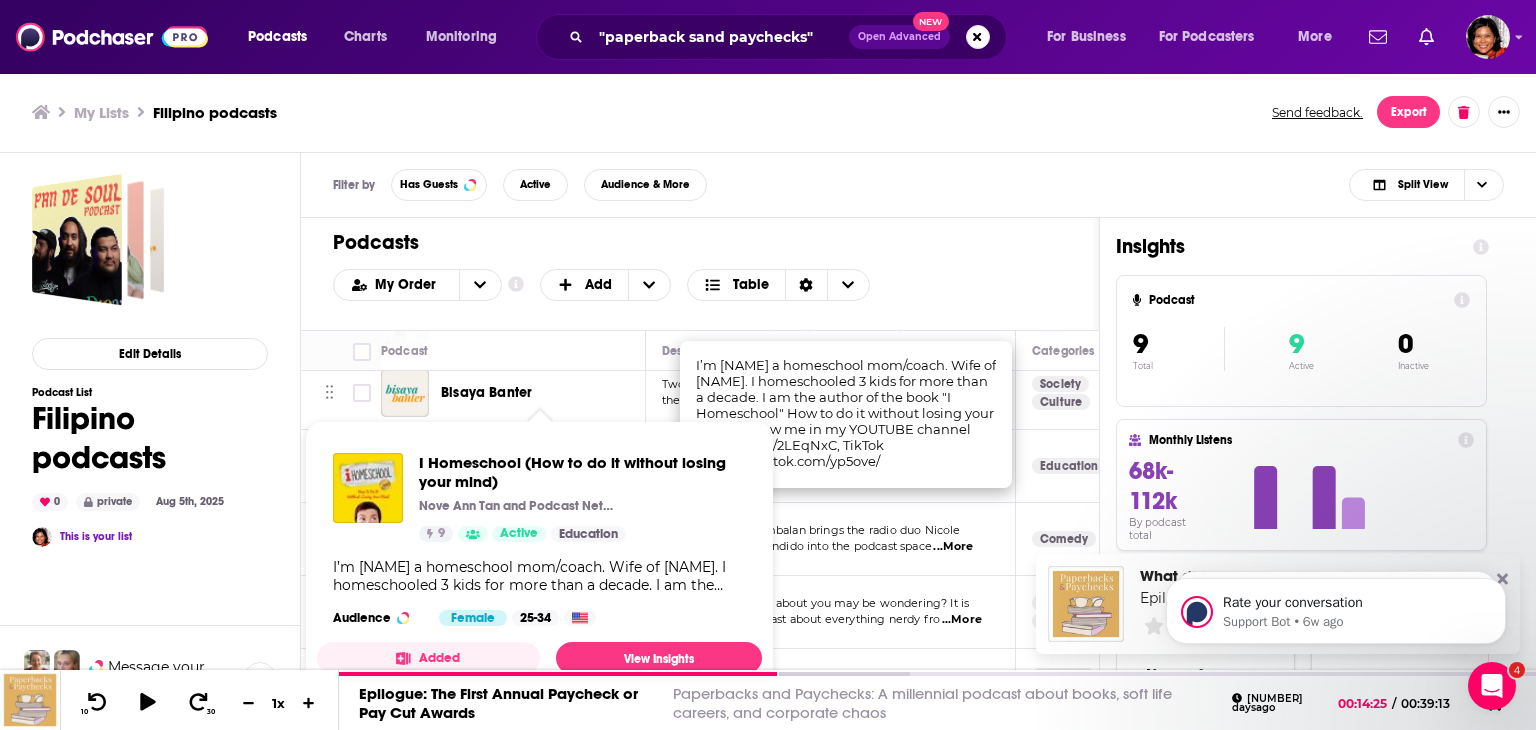 click on "I Homeschool (How to do it without losing your mind) Nove Ann Tan and Podcast Network Asia 9 Active Education A weekly podcast in helping Filipino families to make wise choices in their homeschool journey and find purpose, peace, and joy in the process. We will have fruitful conversations with friends, sharing about best practices, mistakes in homeschooling. Will, also include read aloud, and personal devotions. I’m Nove-Ann Tan a homeschool mom/coach. Wife of Chinkee Tan. I homeschooled 3 kids for more than a decade. I am the author of the book "I Homeschool" How to do it without losing your mind. Follow me in my YOUTUBE channel https://bit.ly/2LEqNxC, TikTok https://vt.tiktok.com/yp5ove/ Audience Female 25-34" at bounding box center [539, 539] 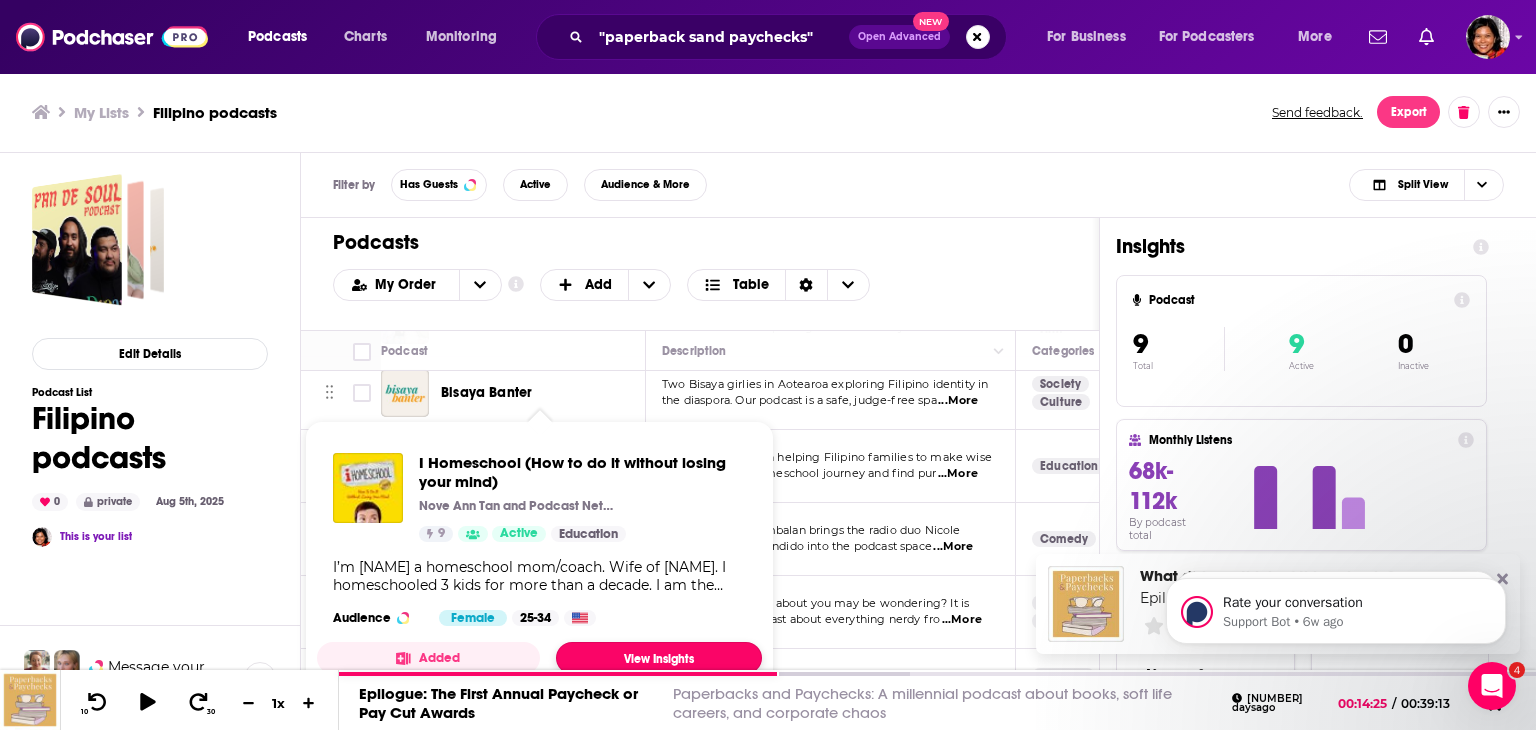 click on "View Insights" at bounding box center [659, 658] 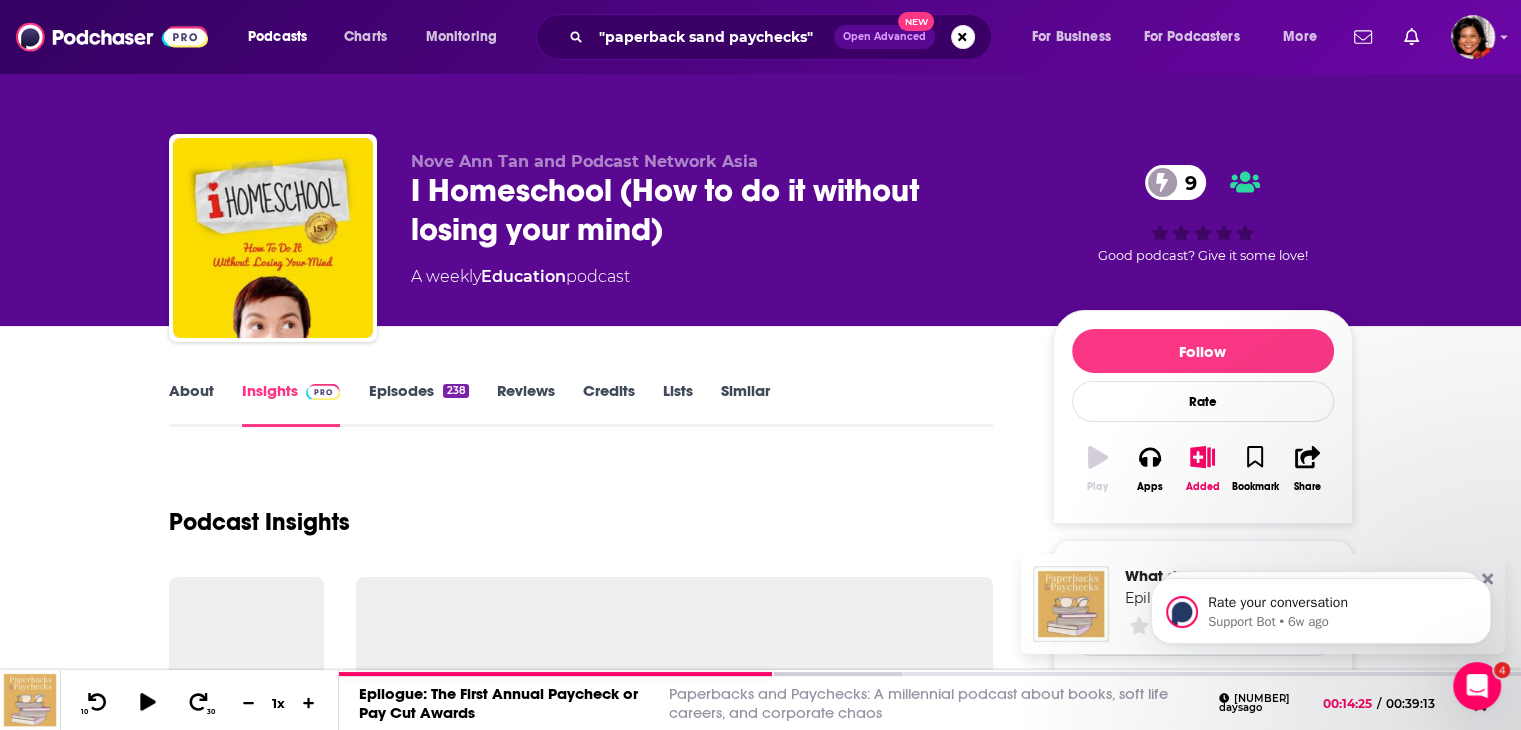 click on "About" at bounding box center [191, 404] 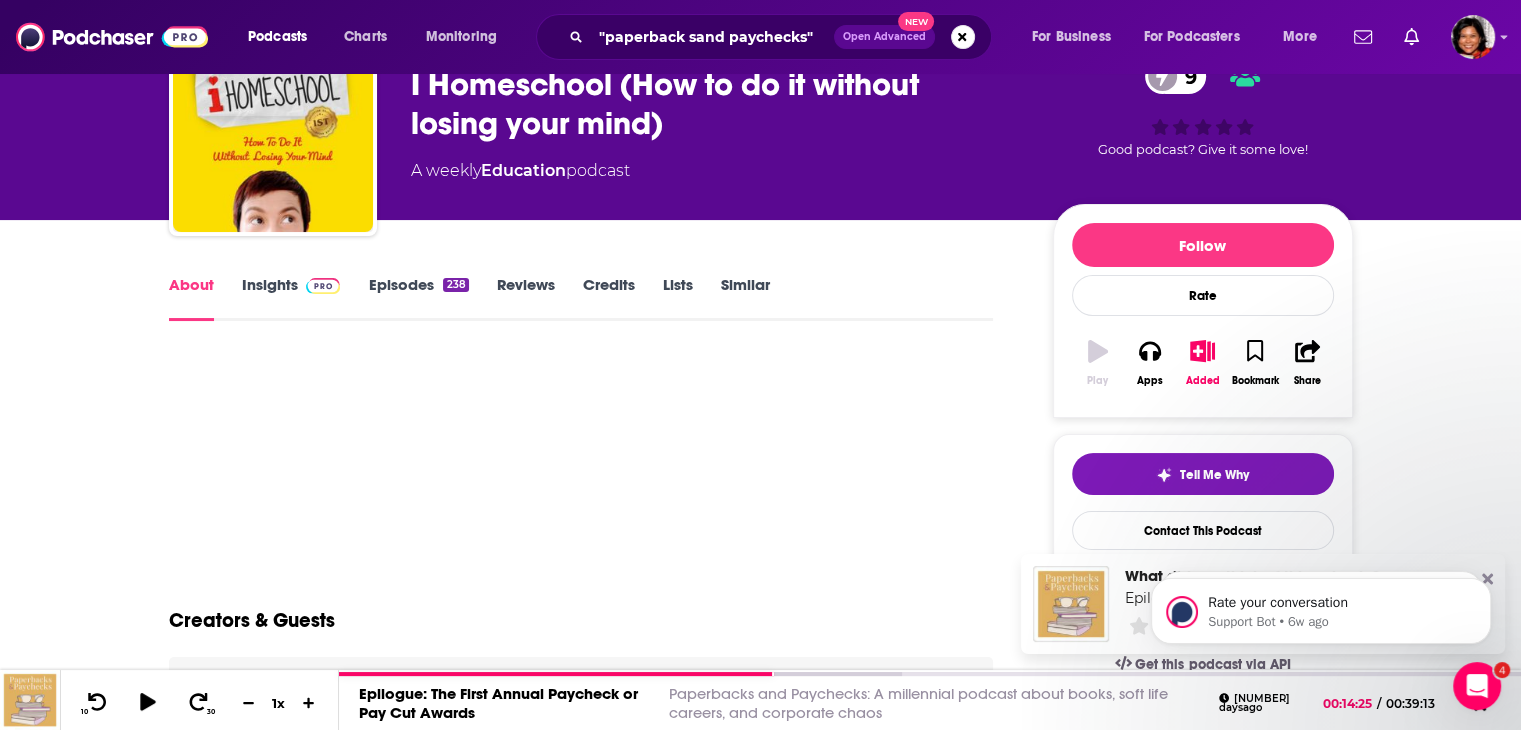 scroll, scrollTop: 200, scrollLeft: 0, axis: vertical 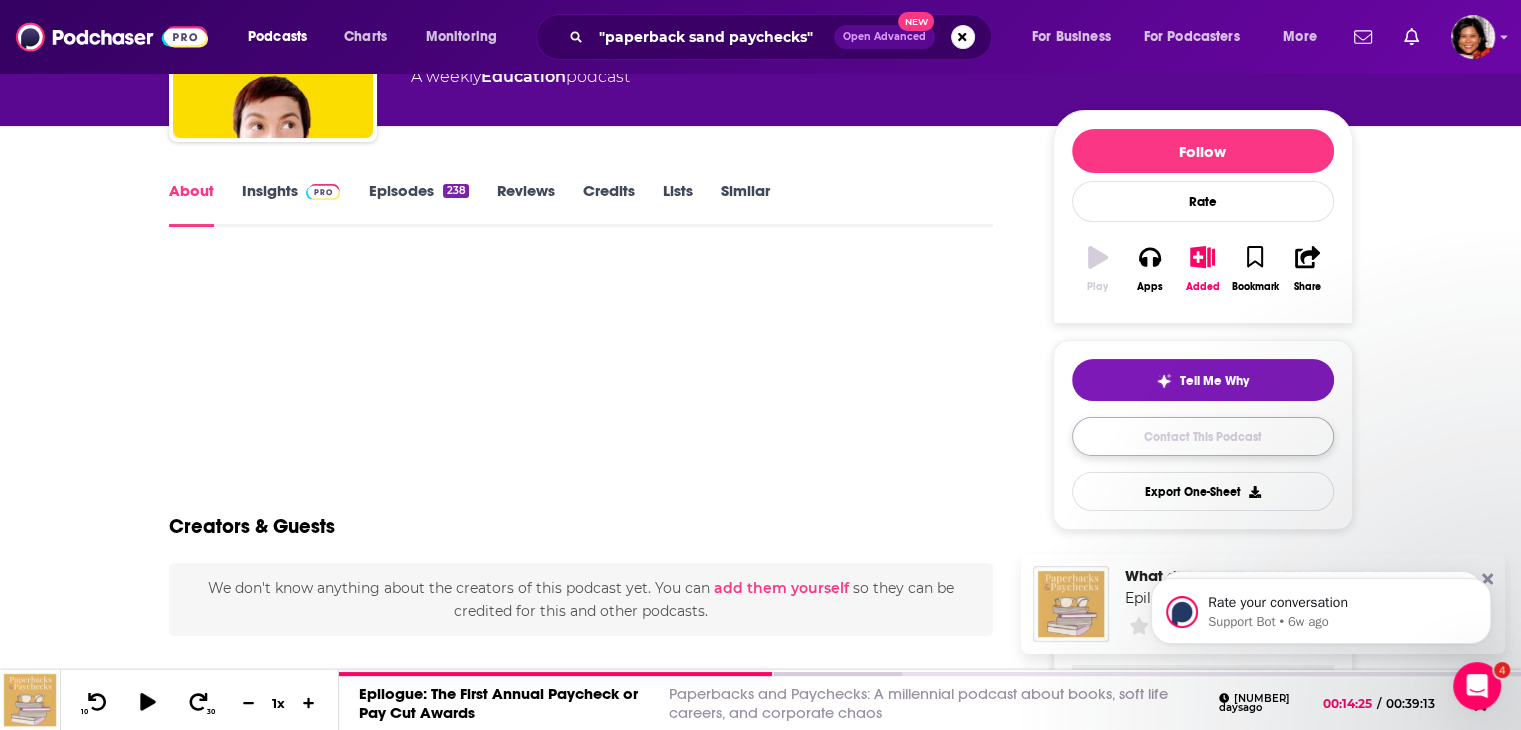 click on "Contact This Podcast" at bounding box center (1203, 436) 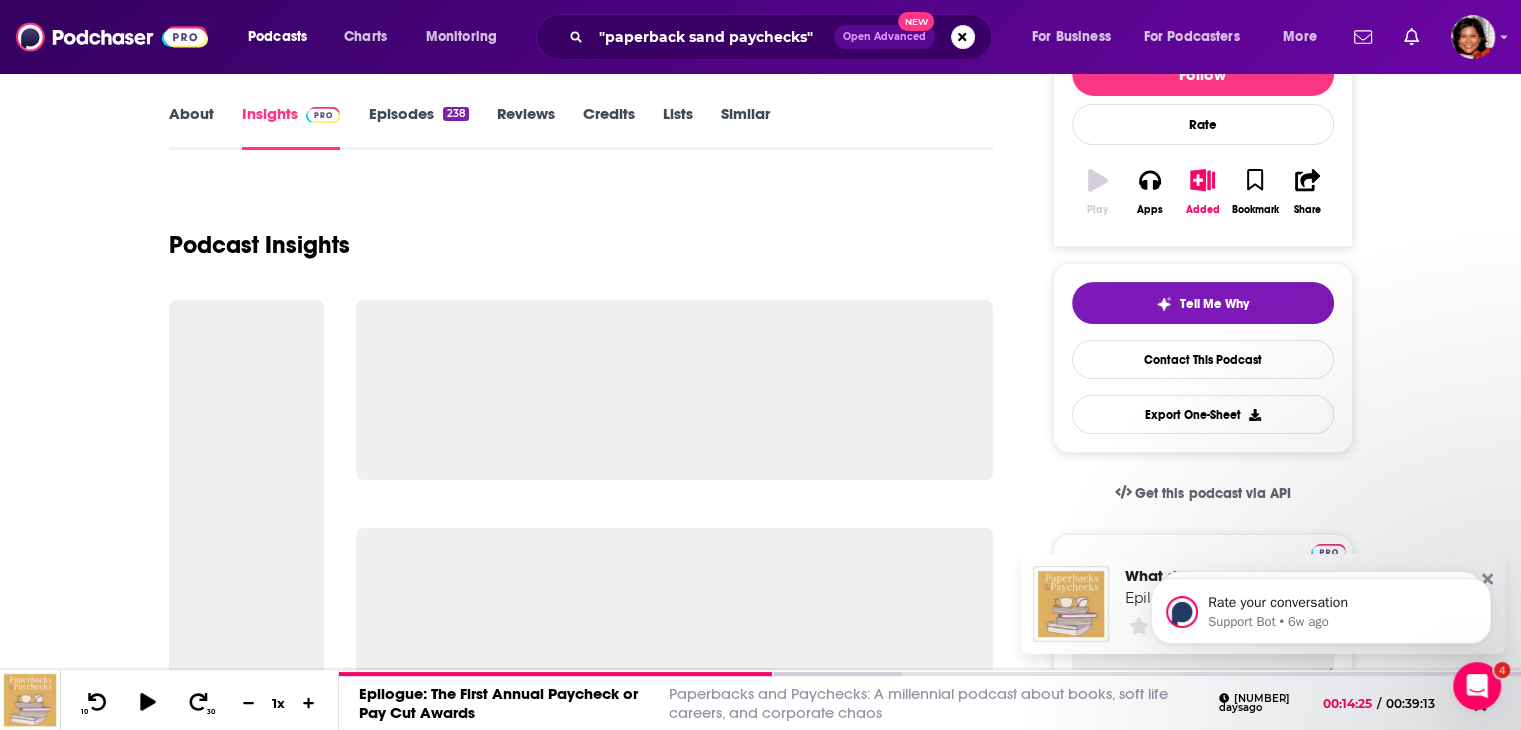 scroll, scrollTop: 400, scrollLeft: 0, axis: vertical 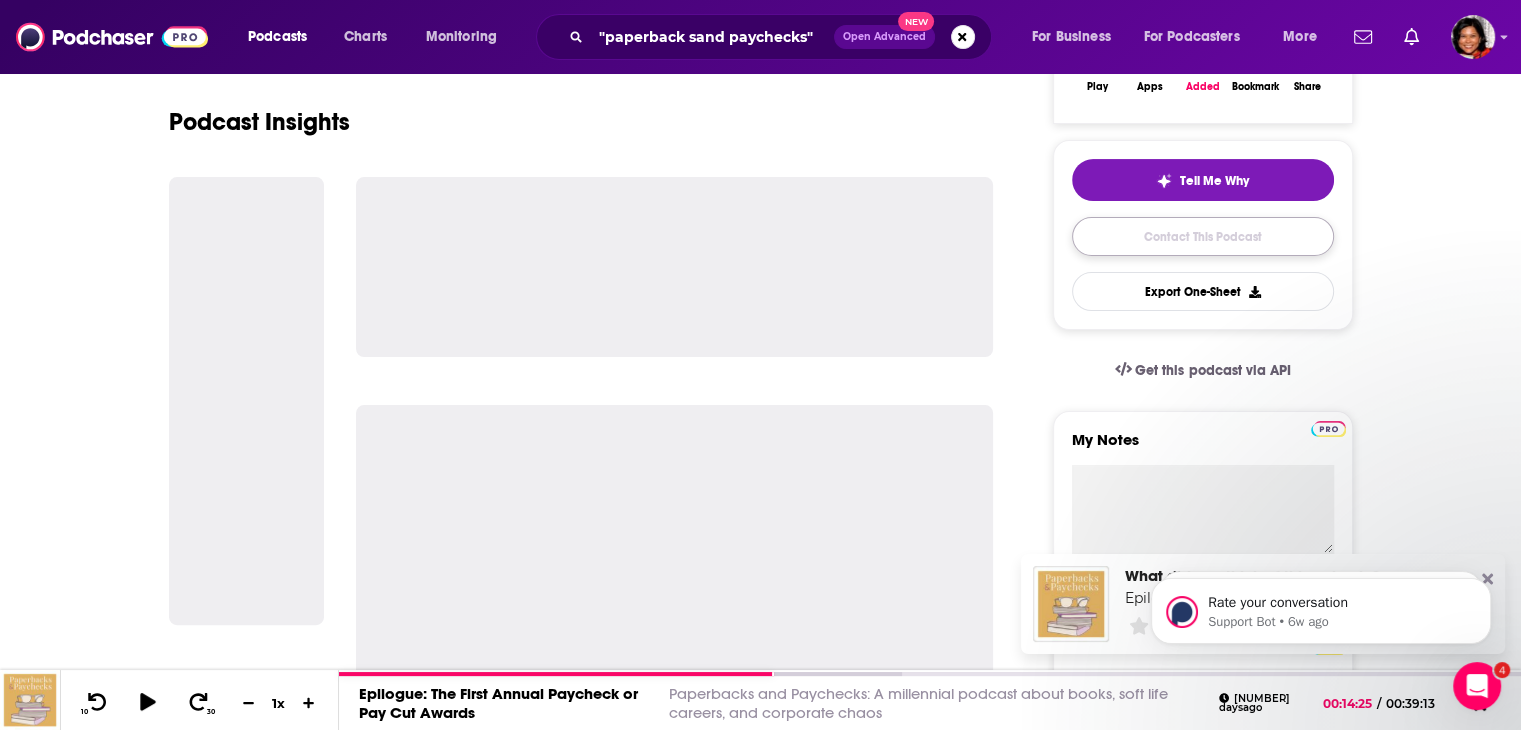 click on "Contact This Podcast" at bounding box center (1203, 236) 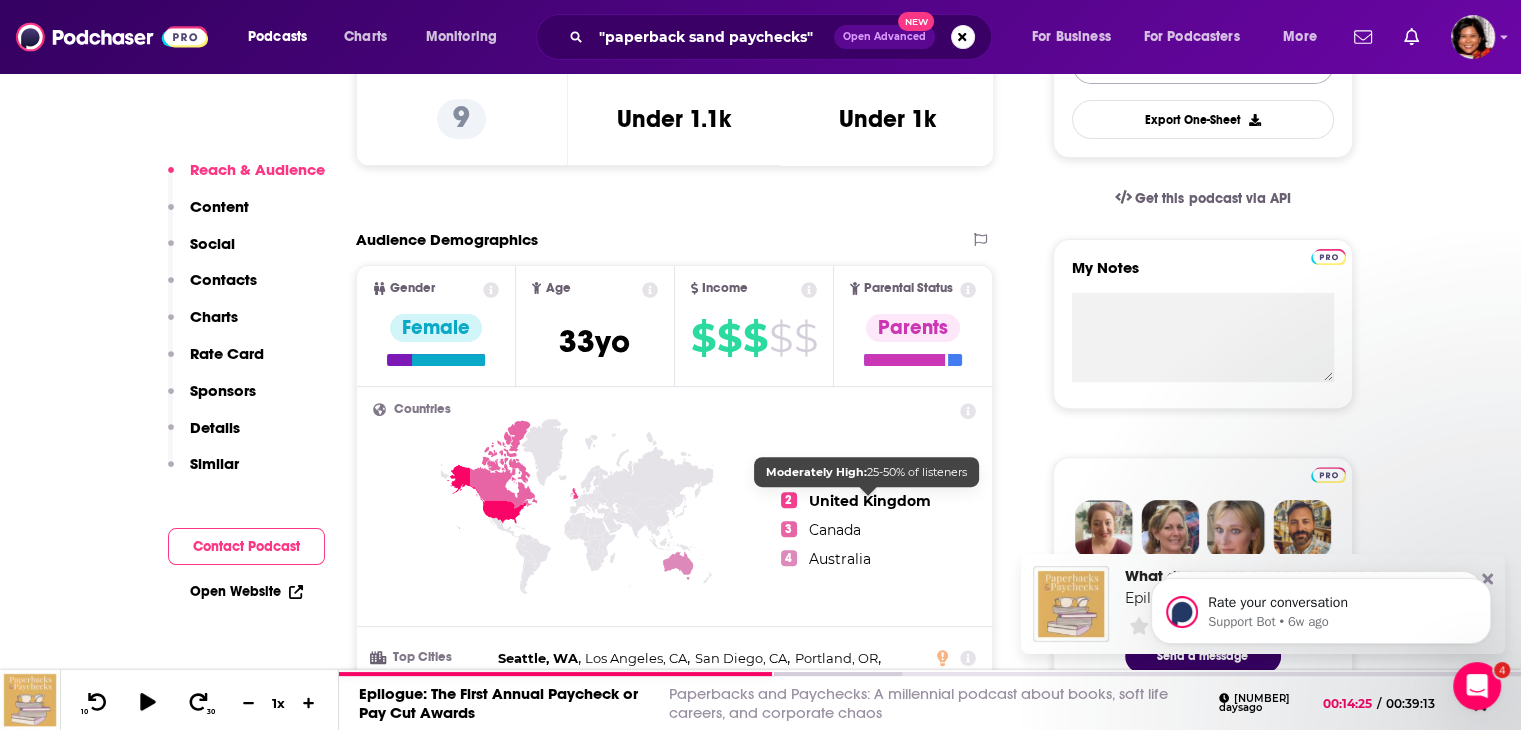 scroll, scrollTop: 487, scrollLeft: 0, axis: vertical 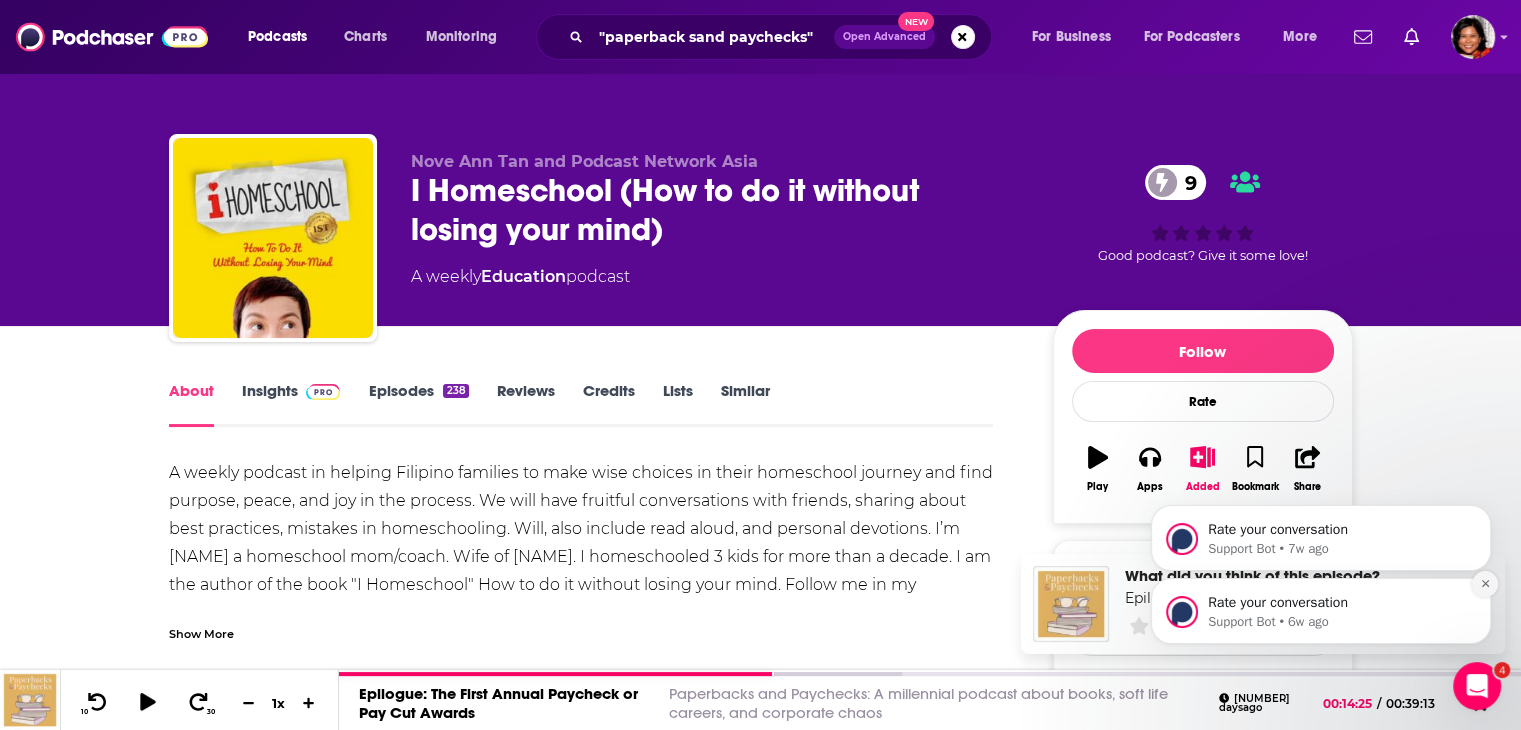 click at bounding box center (1485, 584) 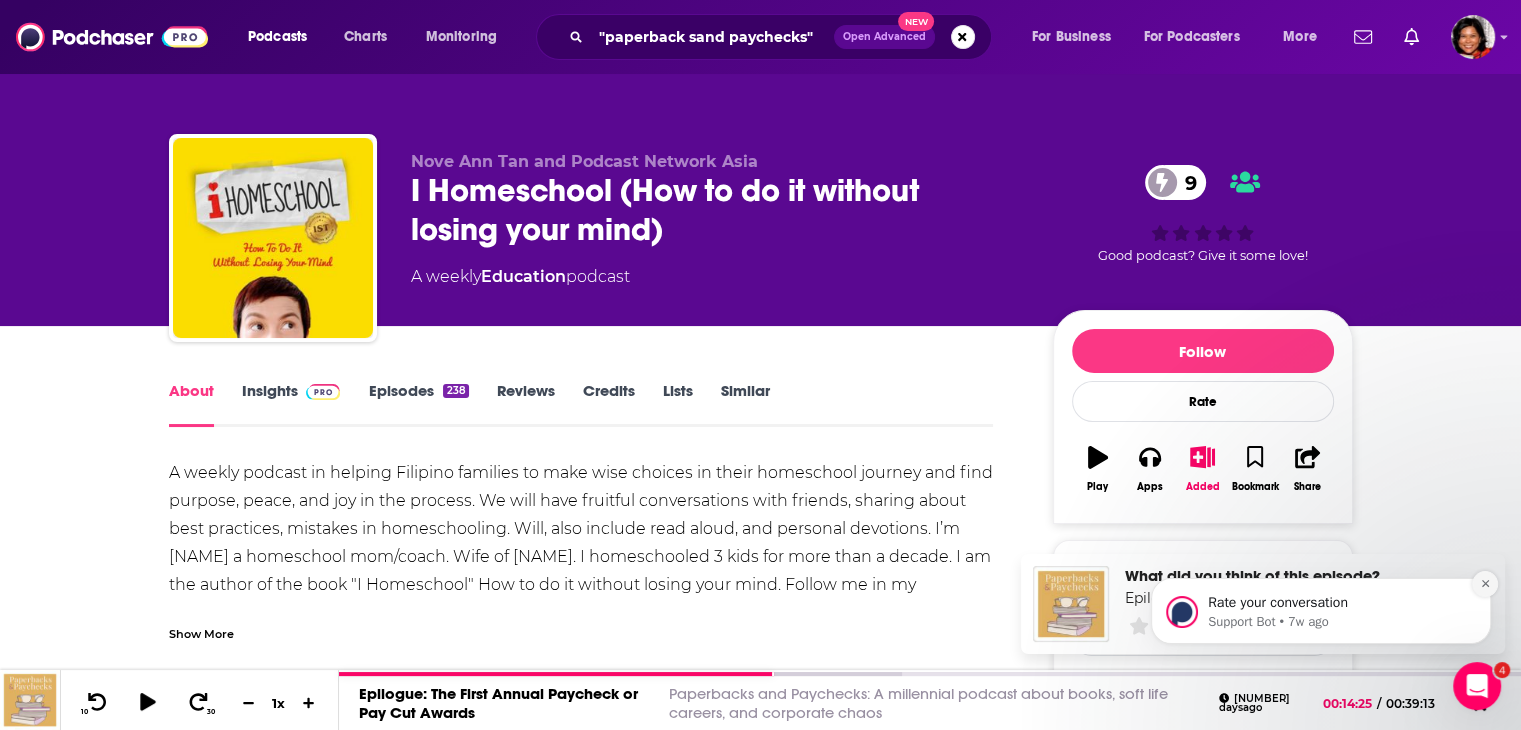 click 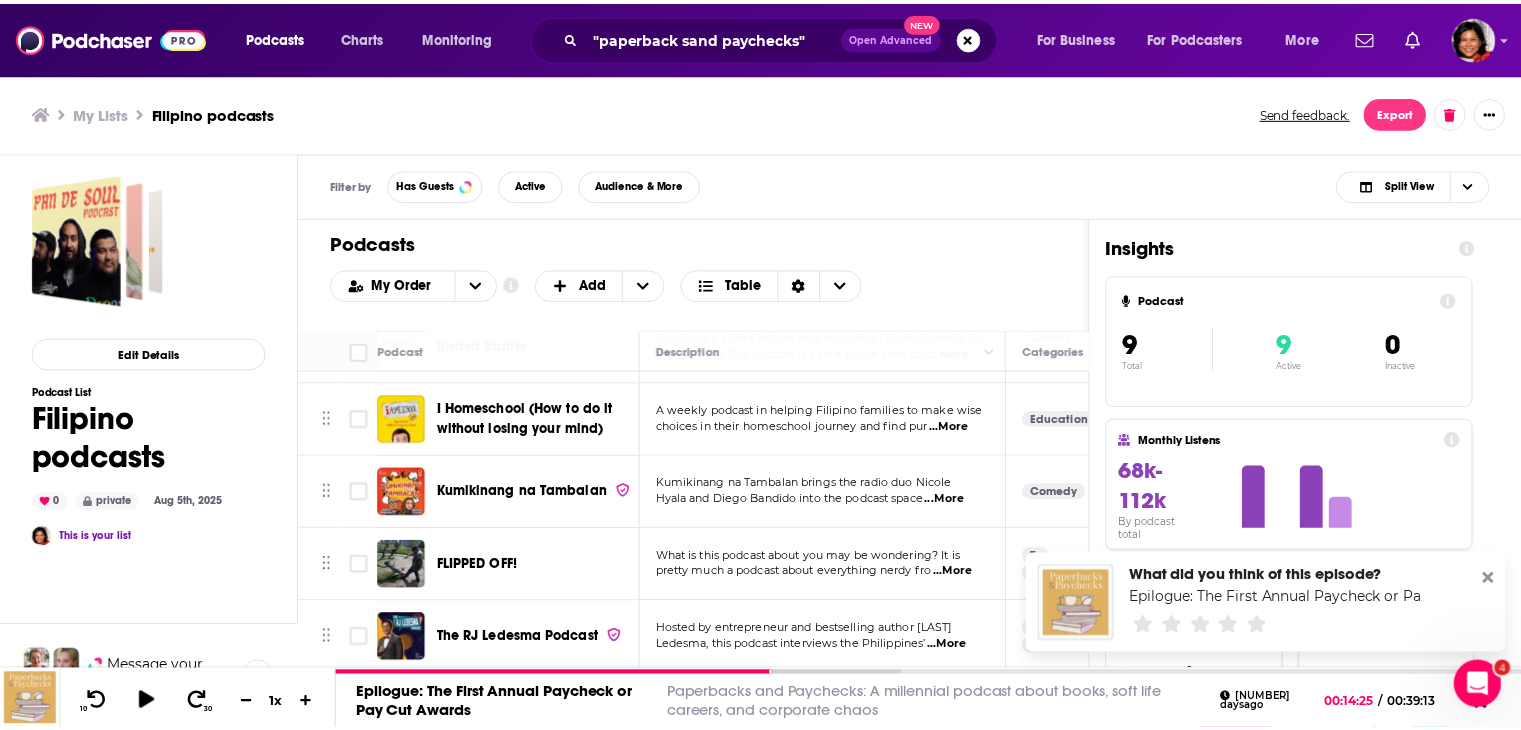 scroll, scrollTop: 221, scrollLeft: 0, axis: vertical 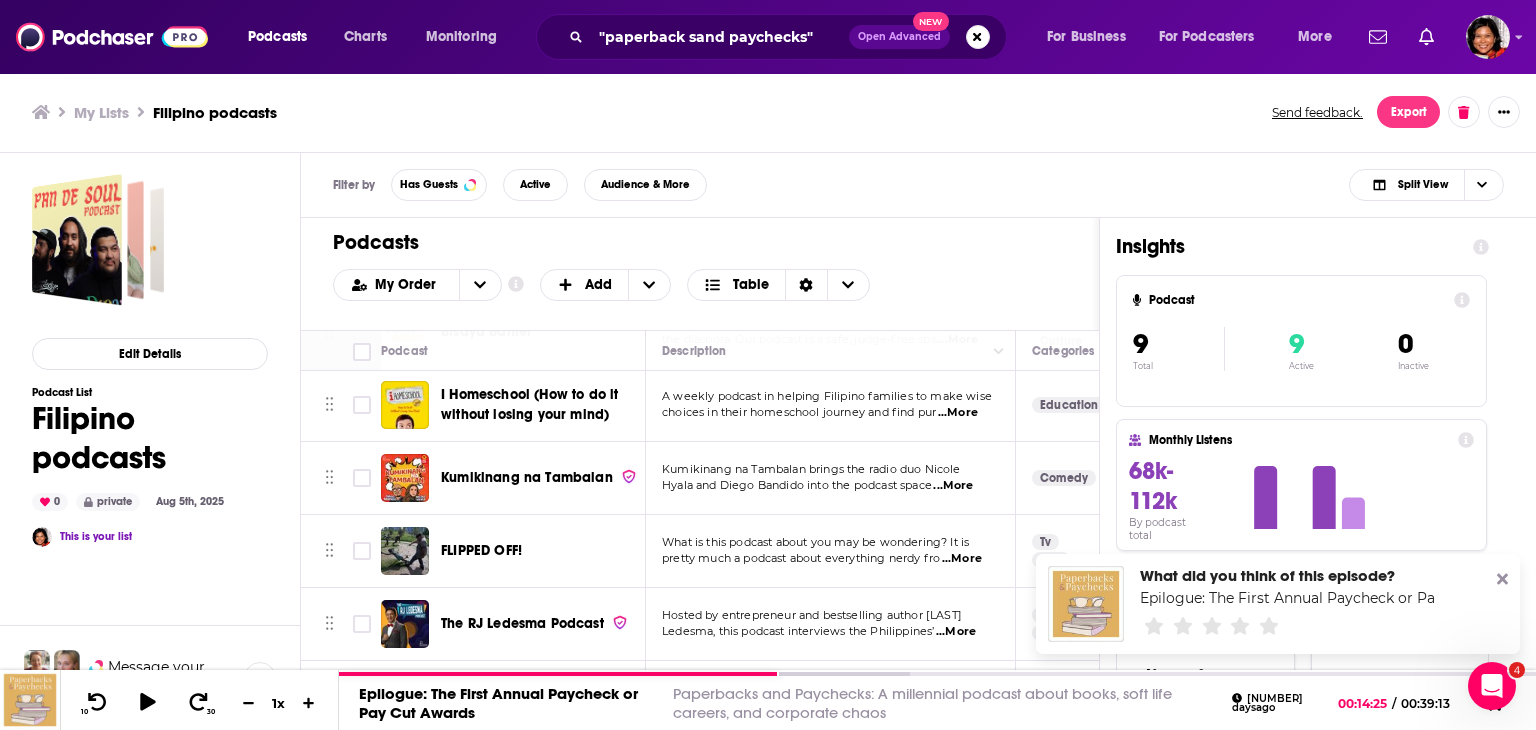 click on "Kumikinang na Tambalan" at bounding box center (527, 477) 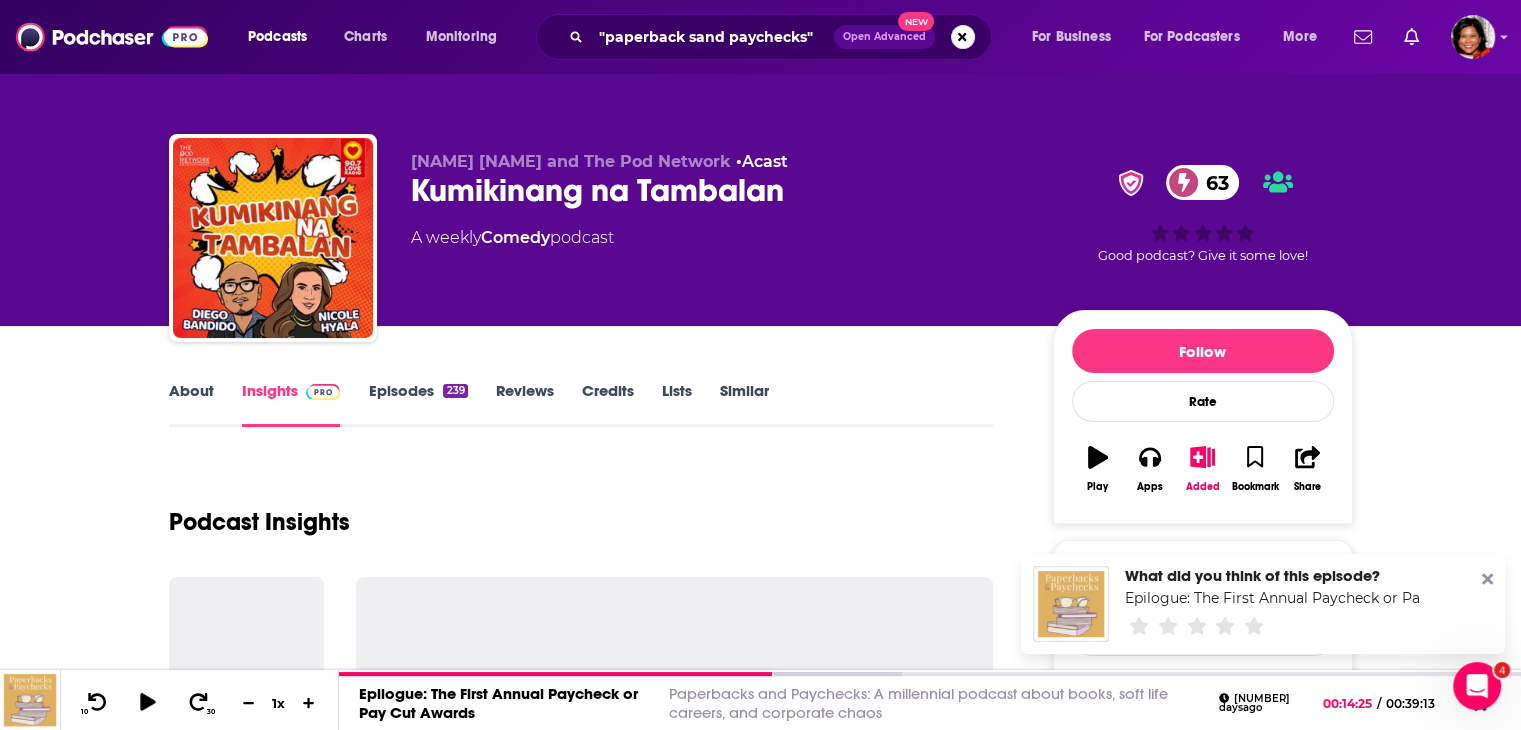 click on "About" at bounding box center (191, 404) 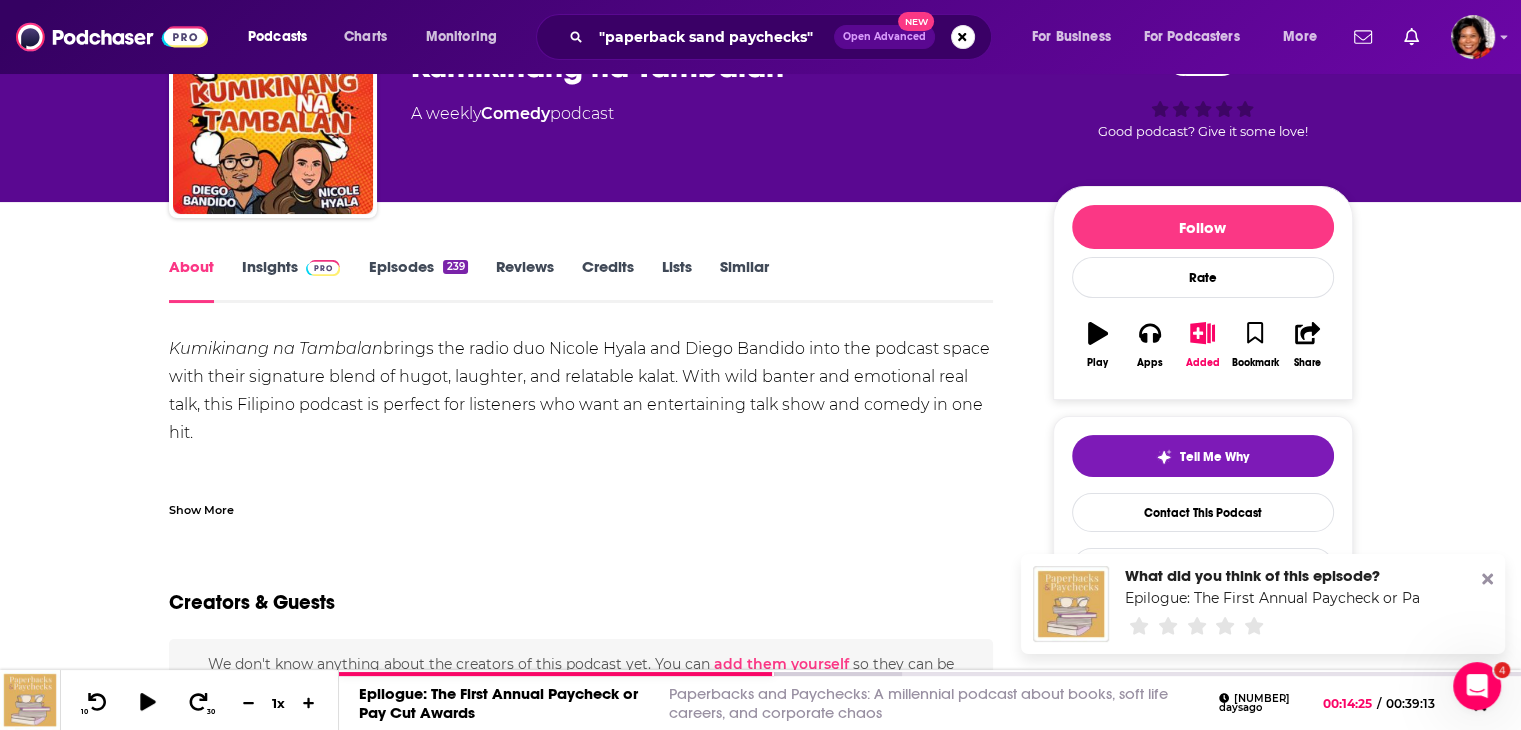 scroll, scrollTop: 200, scrollLeft: 0, axis: vertical 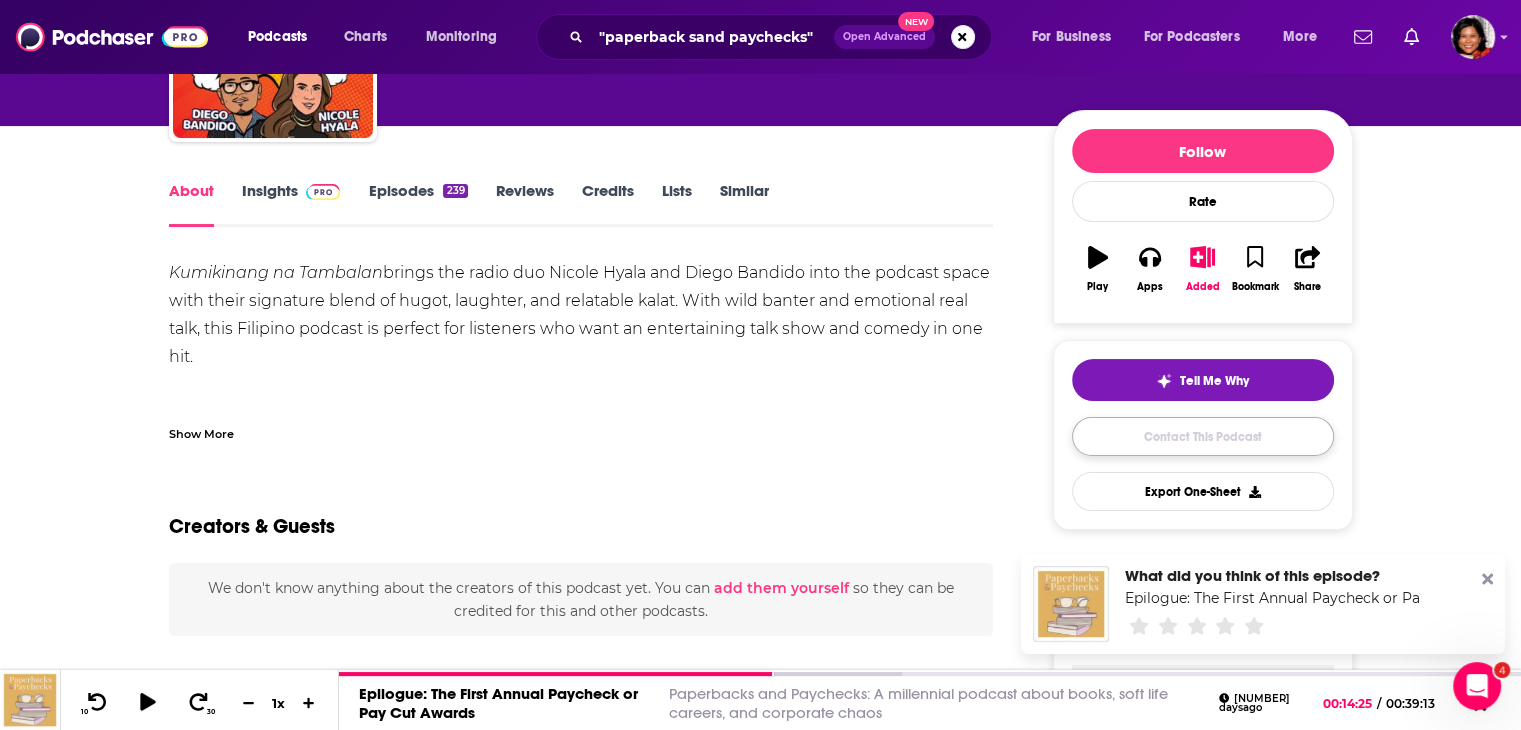 click on "Contact This Podcast" at bounding box center [1203, 436] 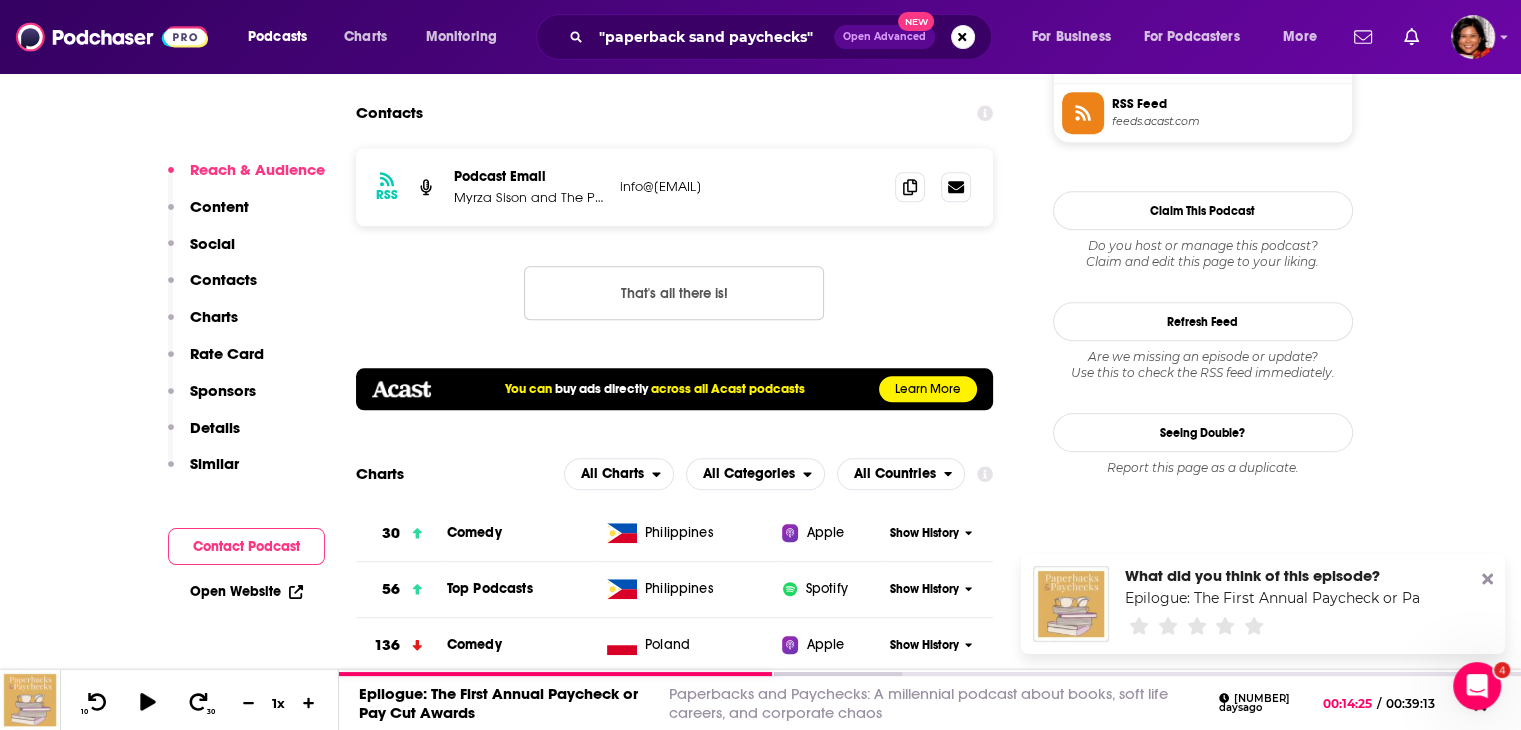 scroll, scrollTop: 1556, scrollLeft: 0, axis: vertical 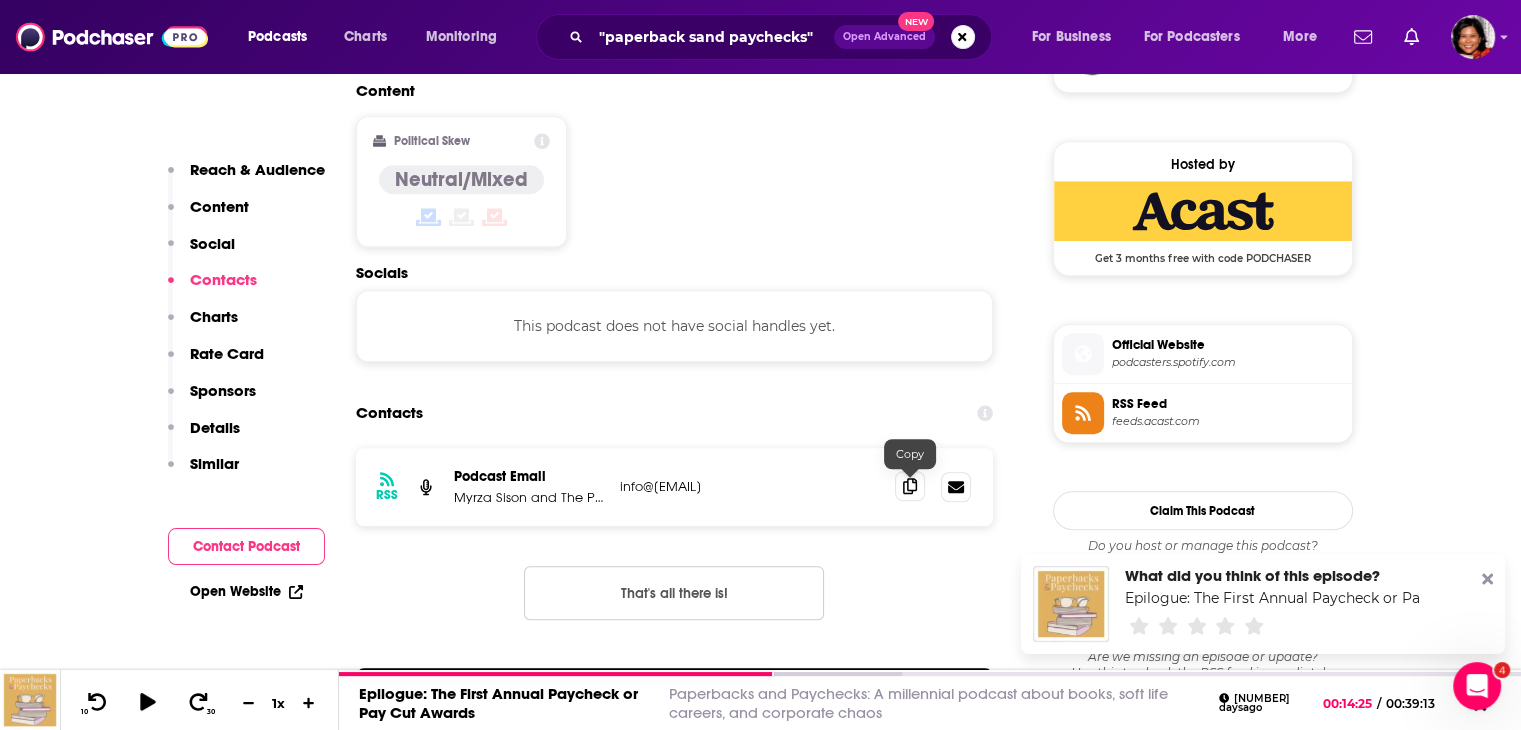 click 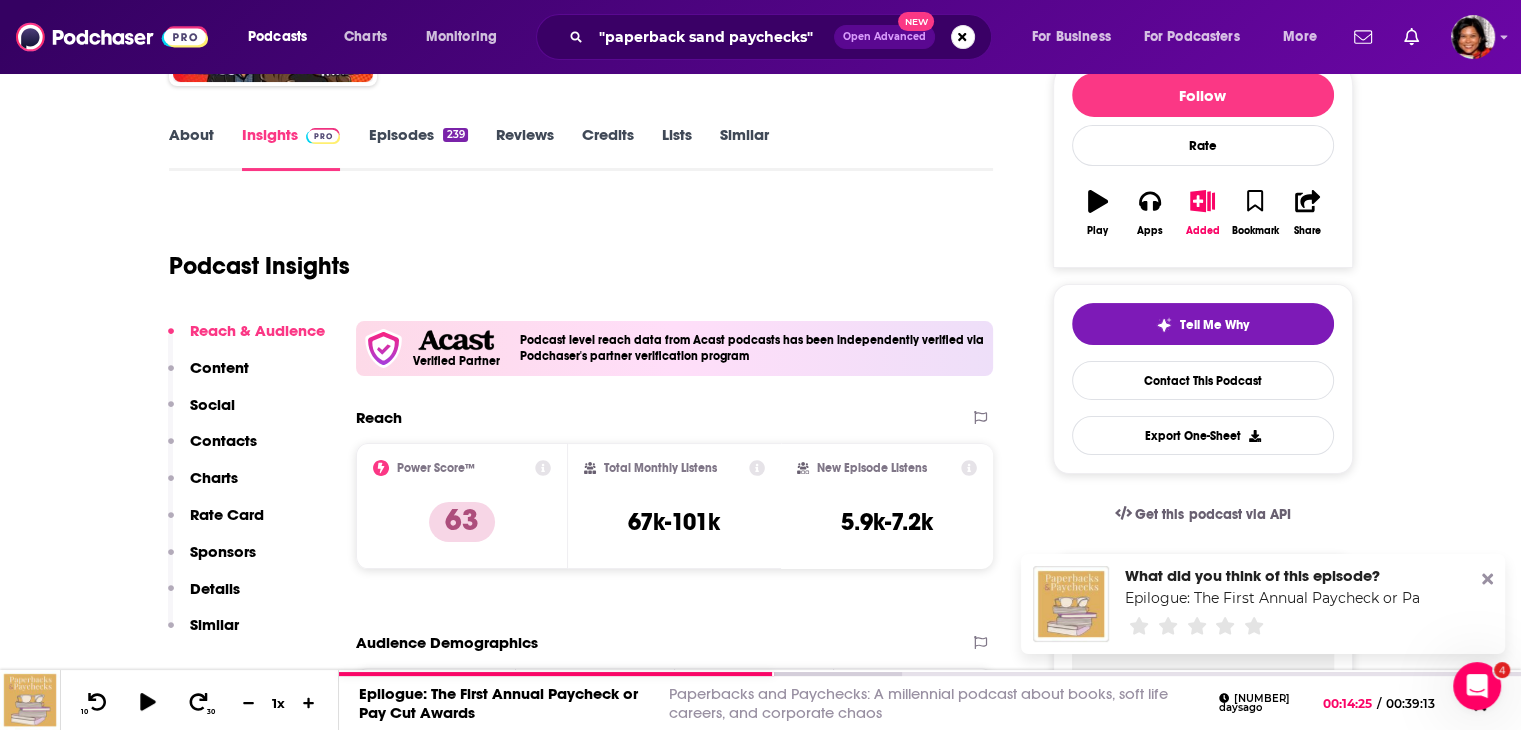 scroll, scrollTop: 0, scrollLeft: 0, axis: both 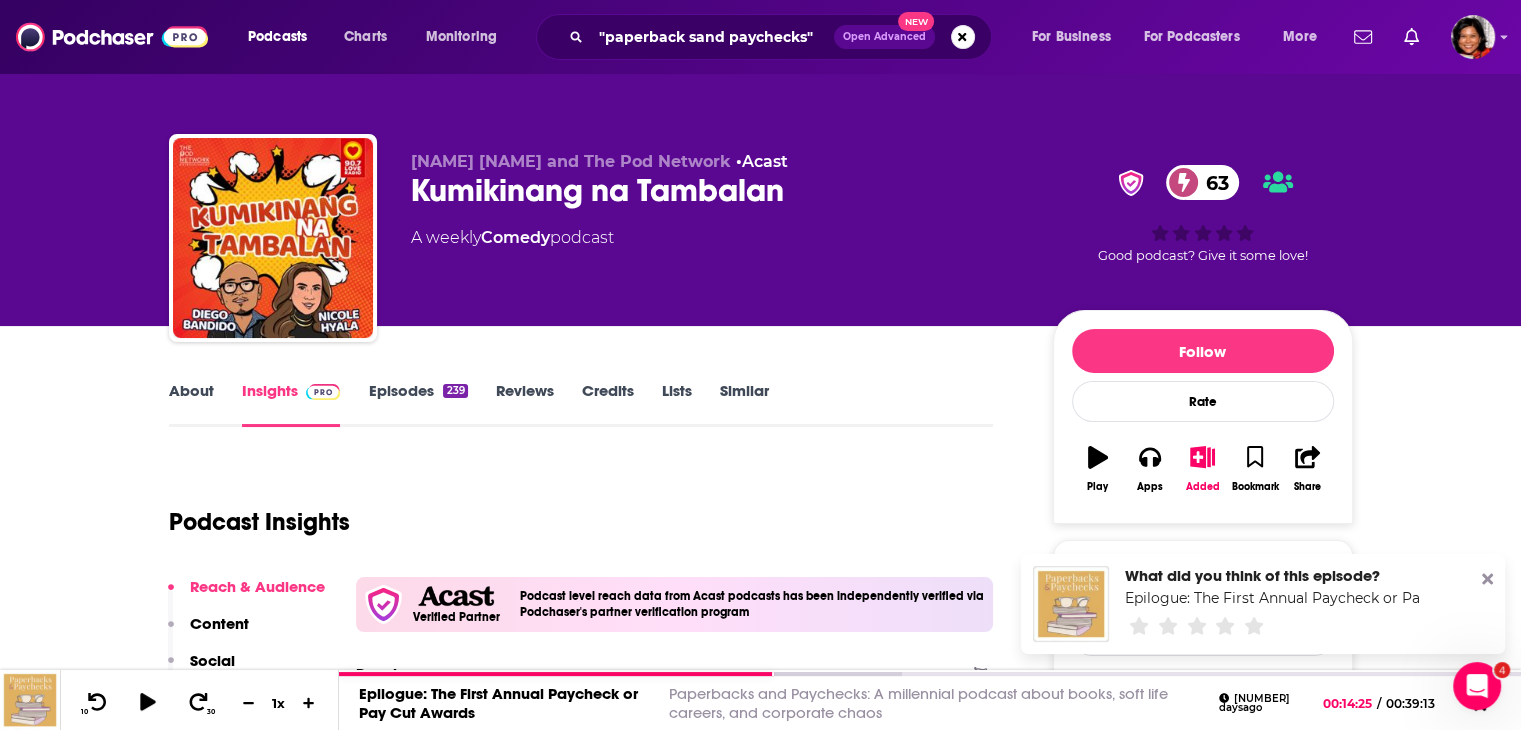 click on "About" at bounding box center [191, 404] 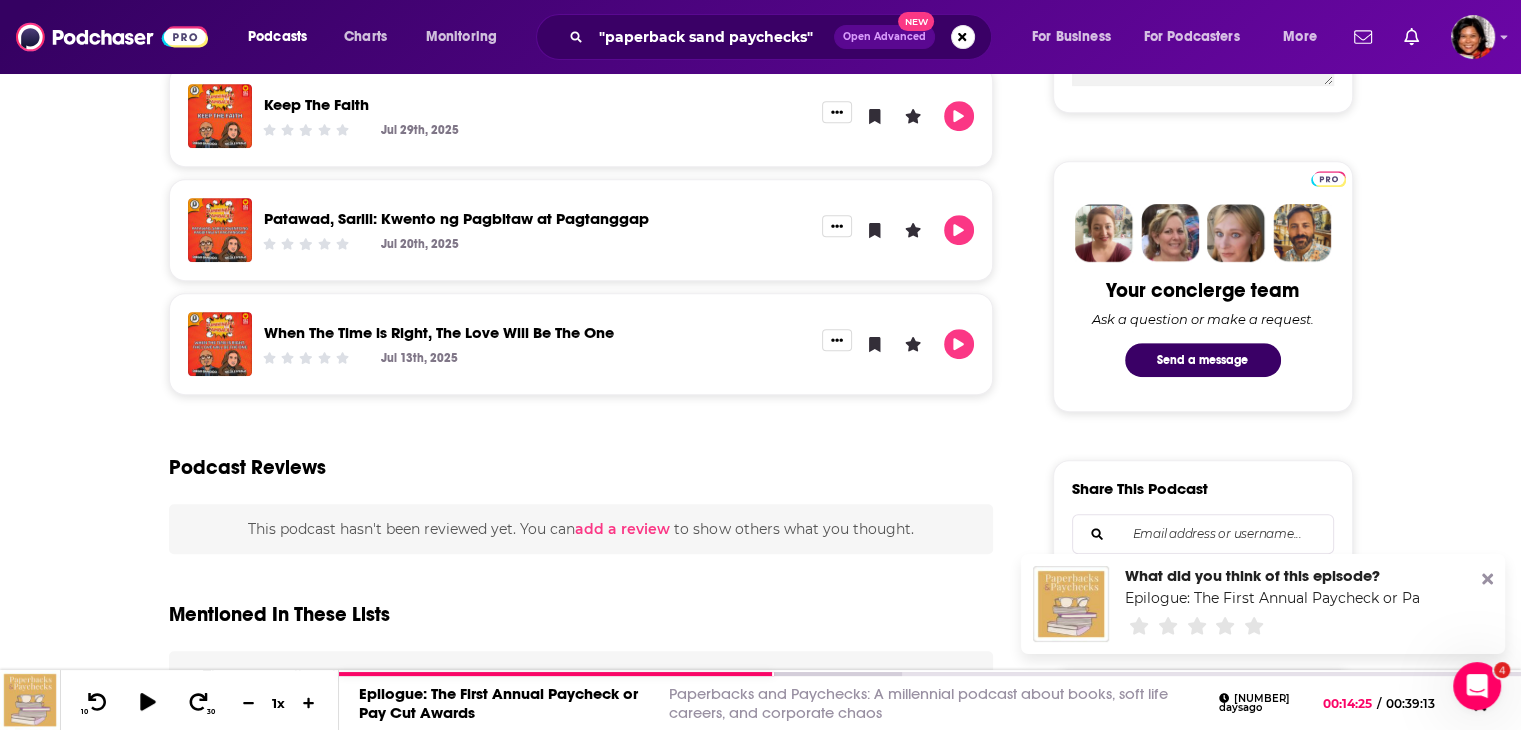scroll, scrollTop: 1000, scrollLeft: 0, axis: vertical 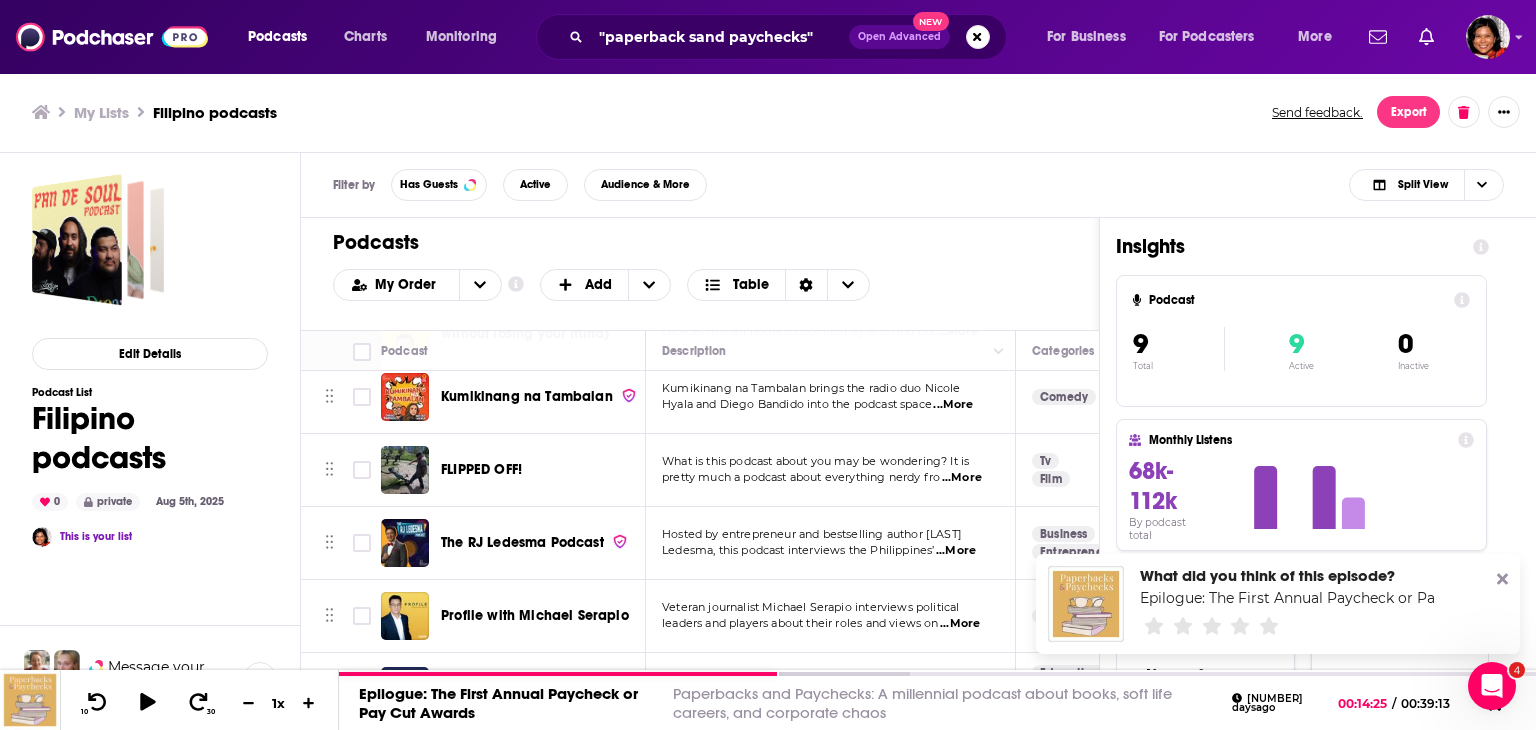 click on "...More" at bounding box center [962, 478] 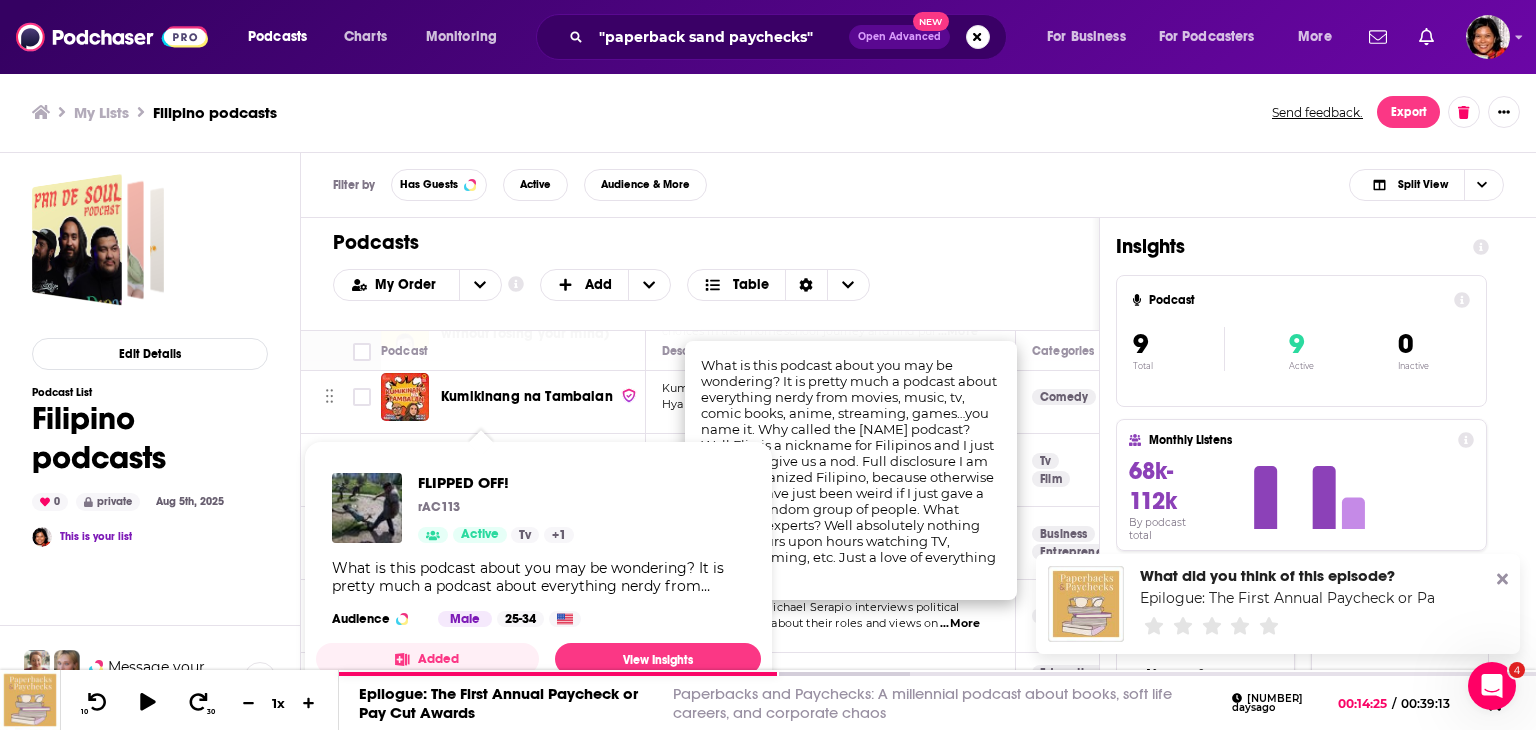 click on "FLIPPED OFF! rAC113 Active Tv + 1 What is this podcast about you may be wondering? It is pretty much a podcast about everything nerdy from movies, music, tv, comic books, anime, streaming, games…you name it. Why called the FLIPPED OFF! podcast? Well Flip is a nickname for Filipinos and I just wanted to give us a nod. Full disclosure I am an Americanized Filipino, because otherwise it would have just been weird if I just gave a nod to a random group of people. What makes us experts?  Well absolutely nothing except hours upon hours watching TV, movies, gaming, etc.   Just a love of everything nerdy! Audience Male 25-34 Added View Insights" at bounding box center [538, 570] 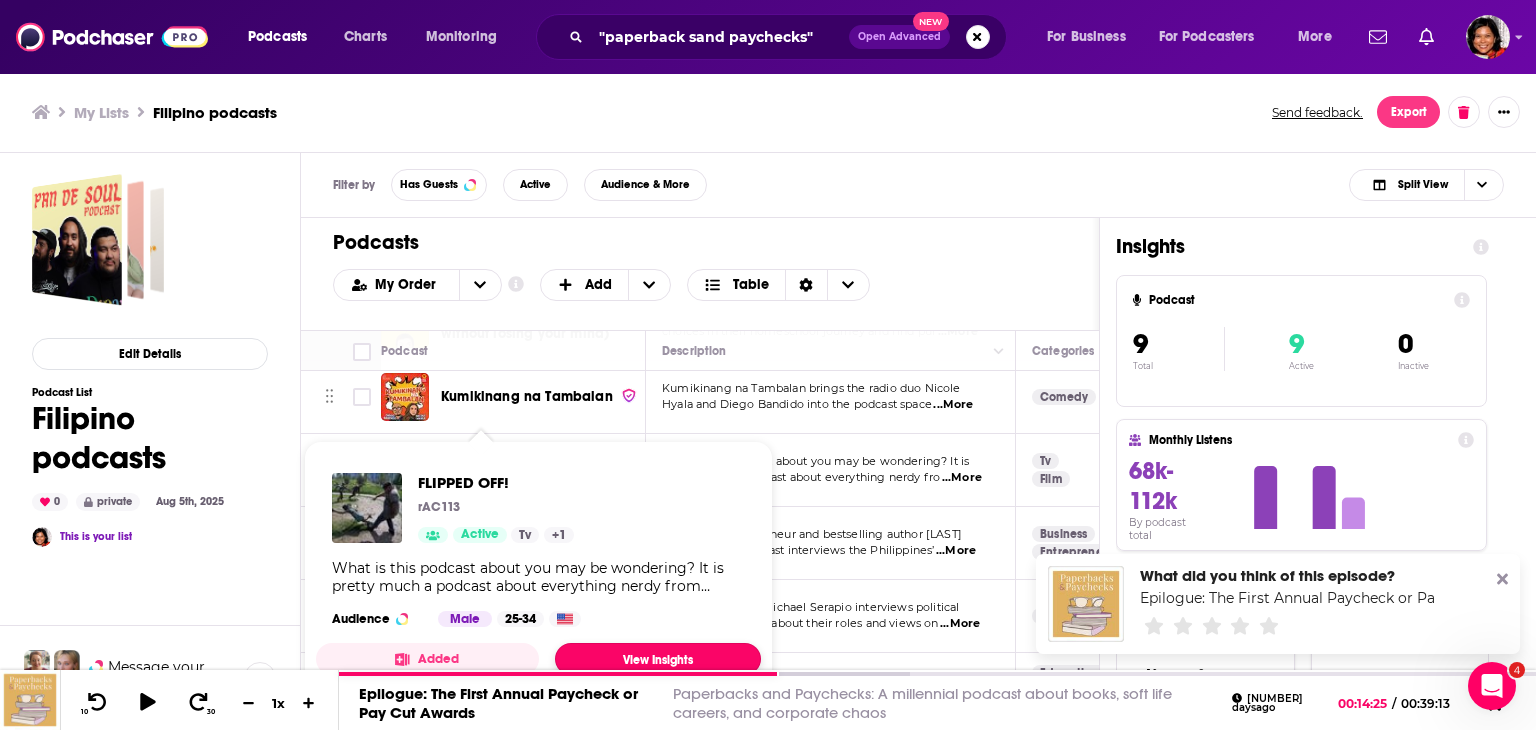 click on "View Insights" at bounding box center (658, 659) 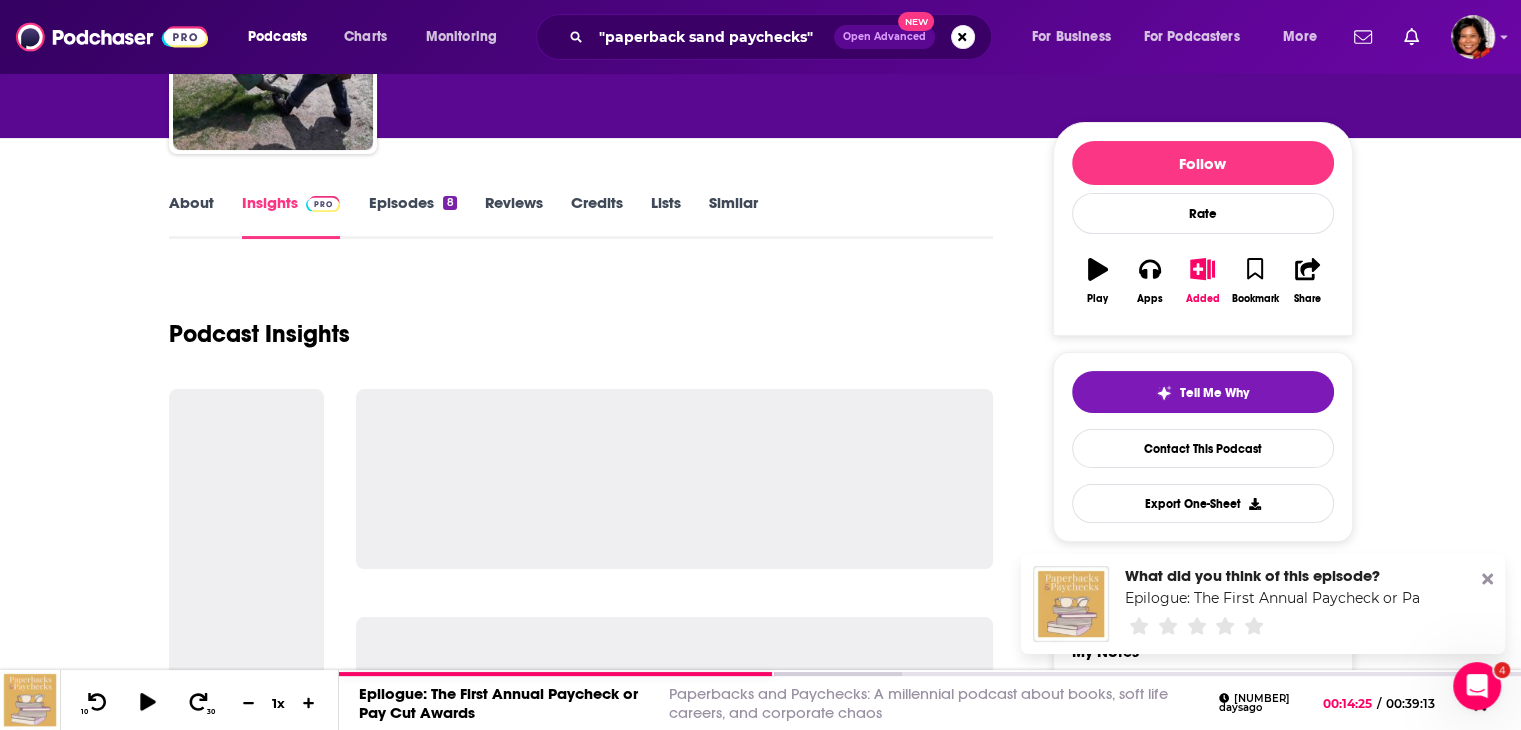 scroll, scrollTop: 300, scrollLeft: 0, axis: vertical 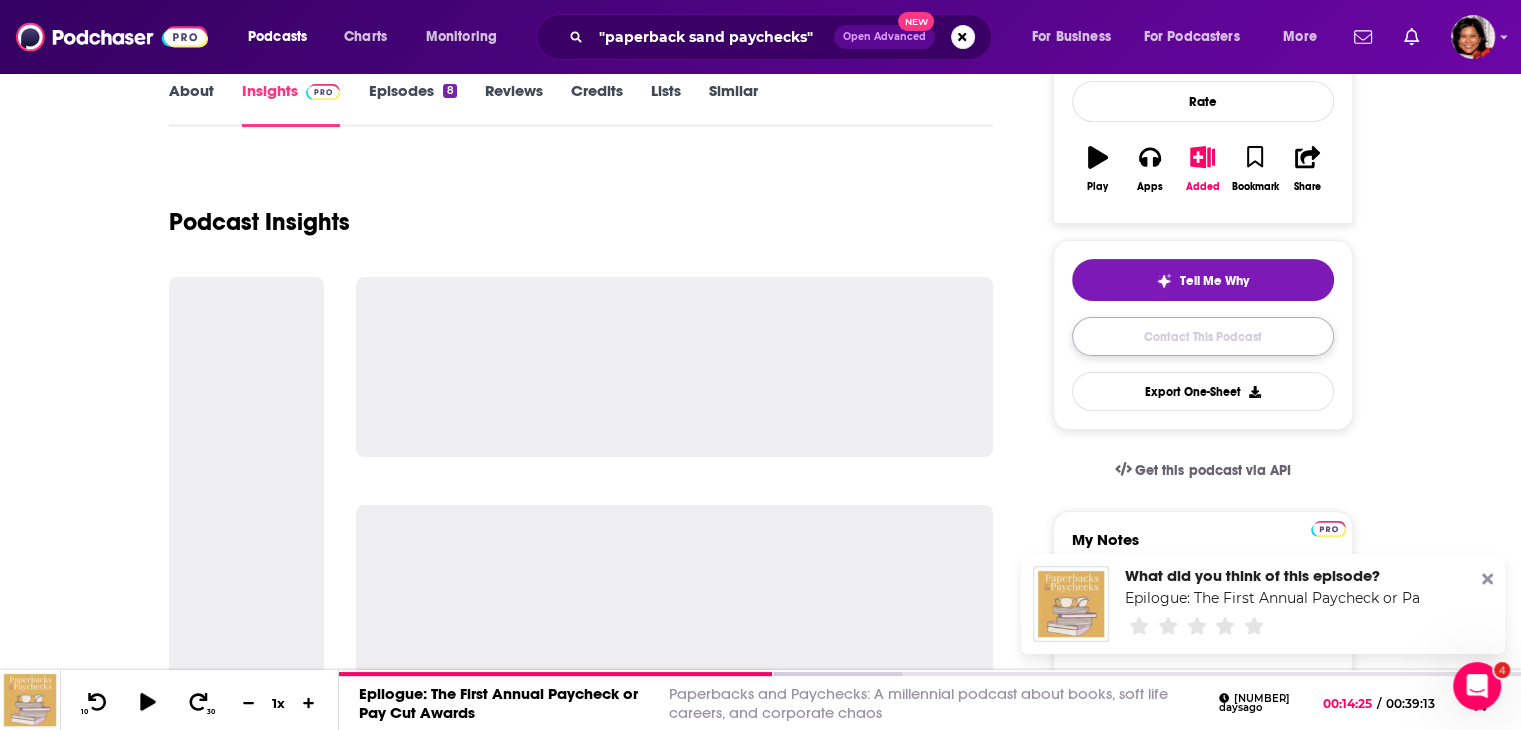click on "Contact This Podcast" at bounding box center (1203, 336) 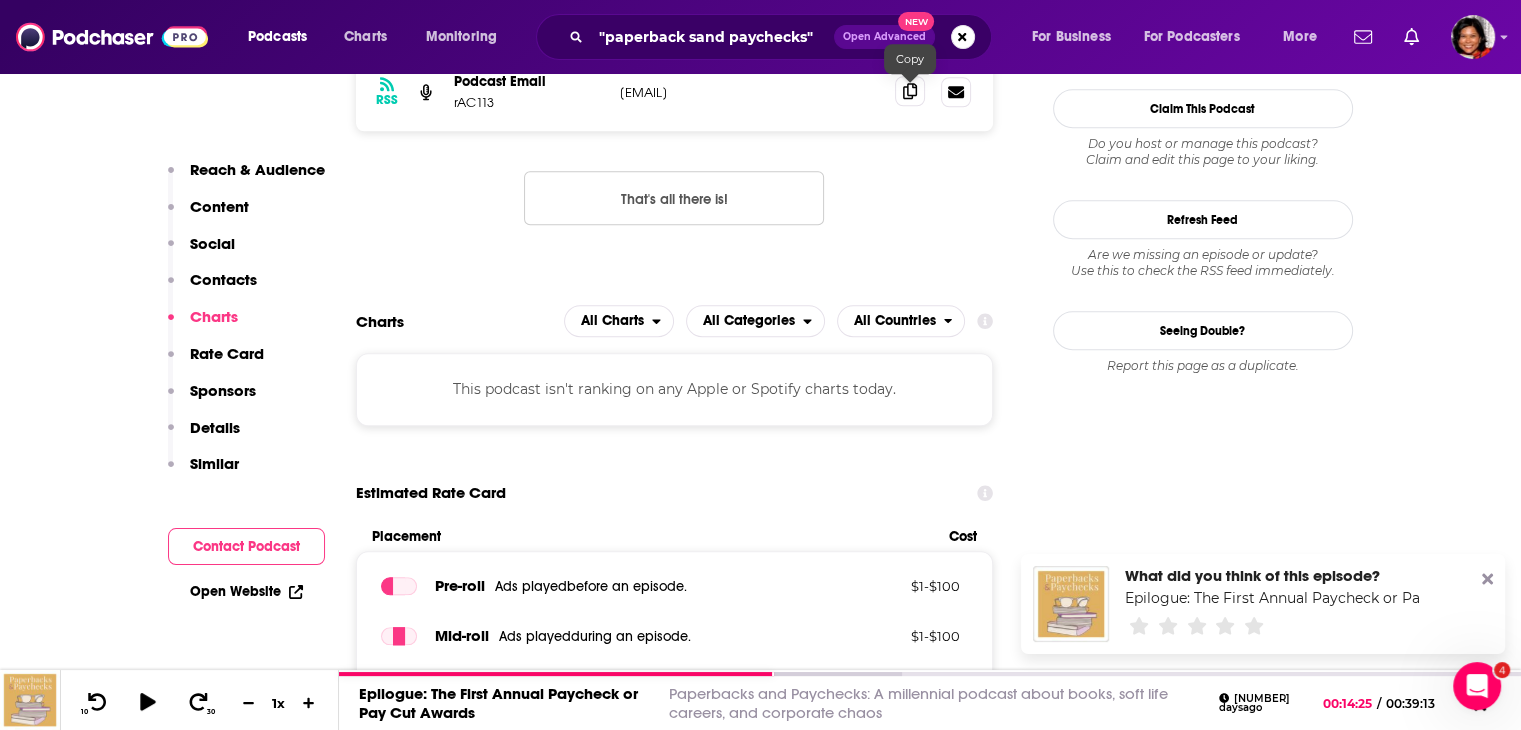 click 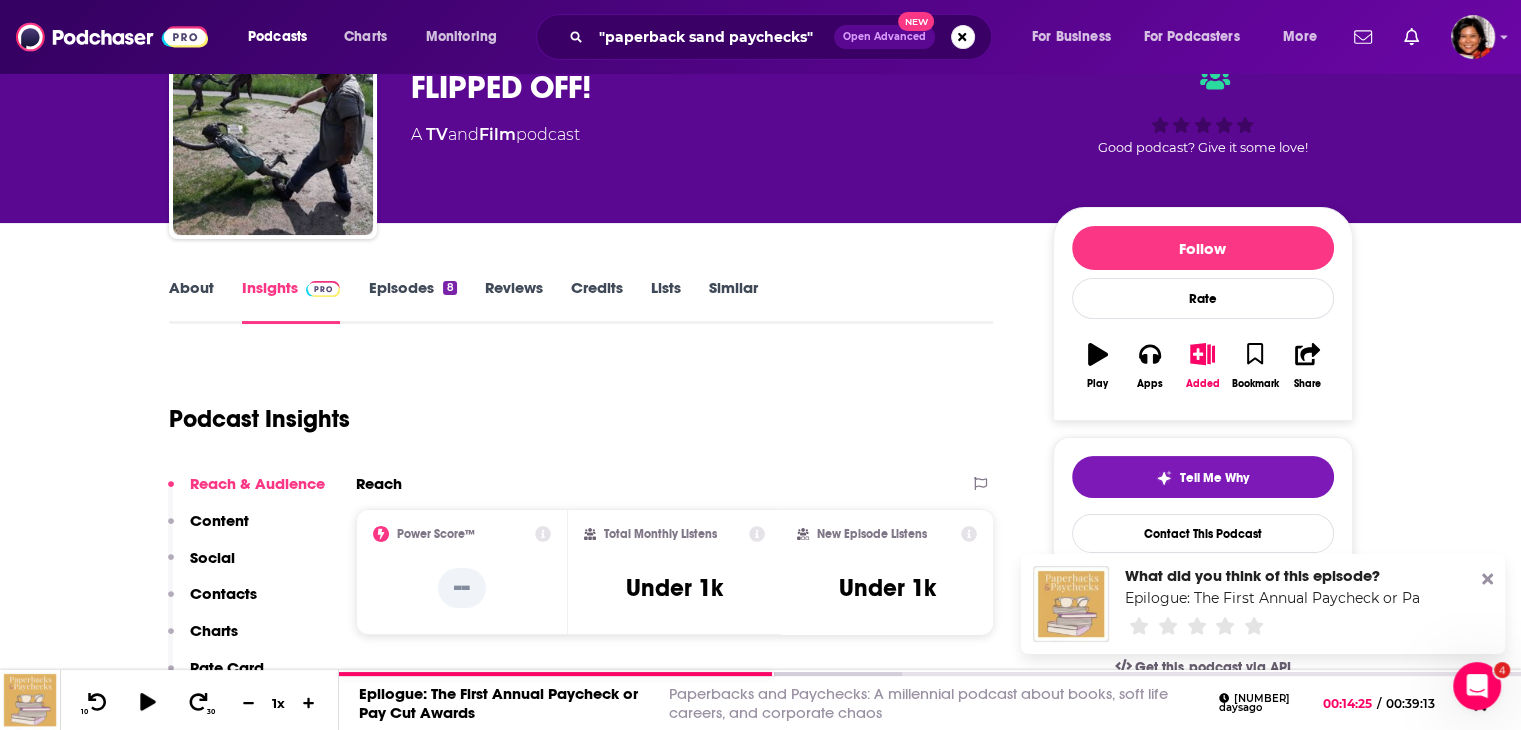 scroll, scrollTop: 0, scrollLeft: 0, axis: both 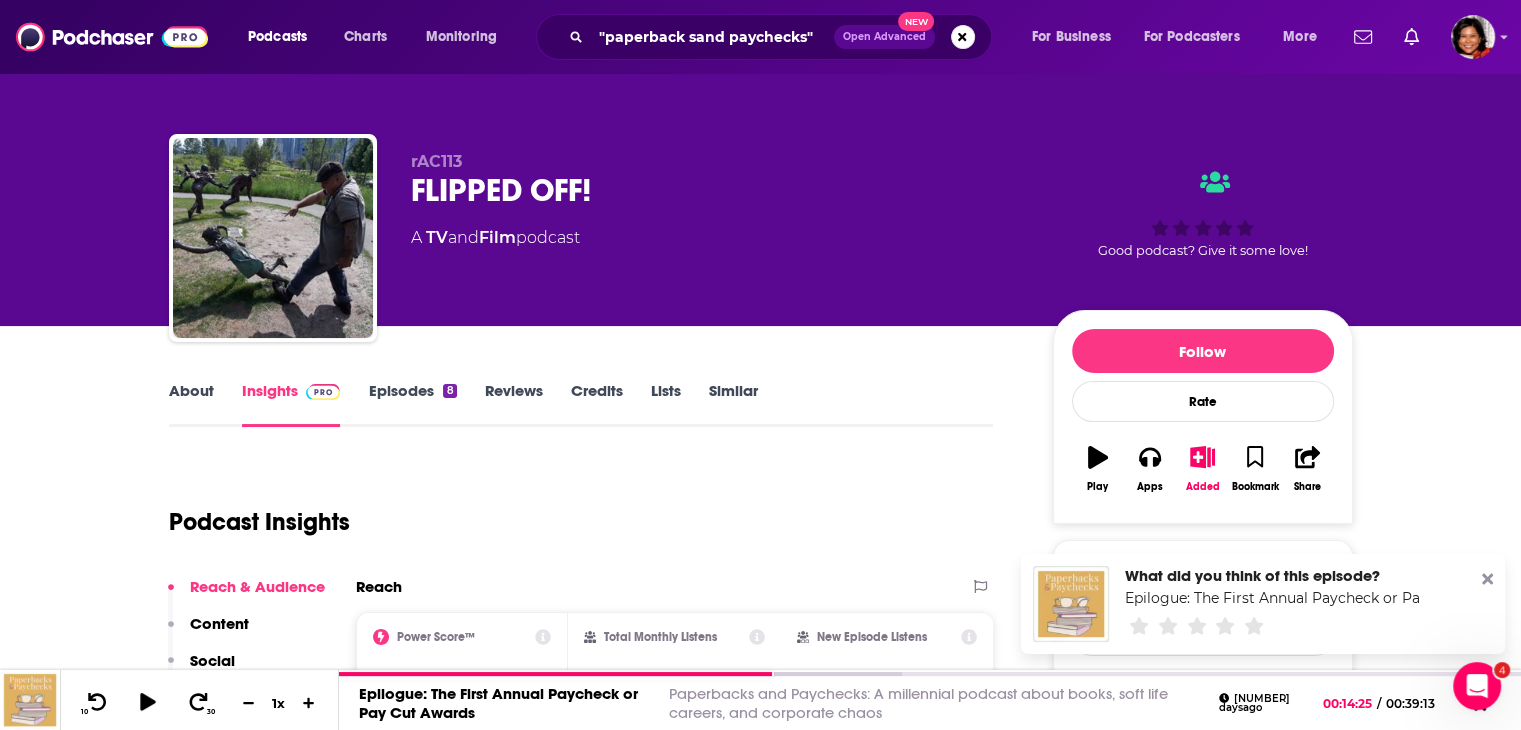 click on "About" at bounding box center (191, 404) 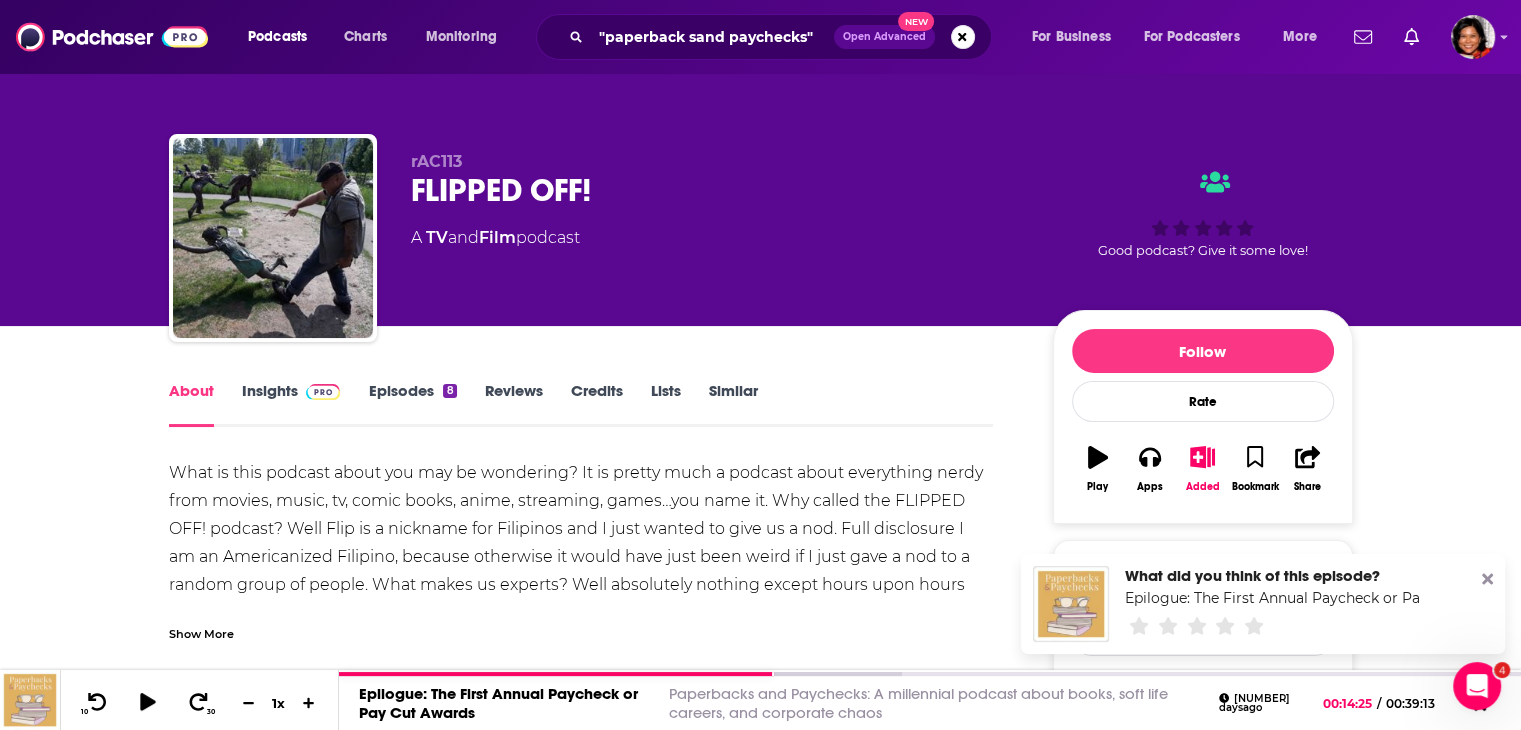 click on "About" at bounding box center (191, 404) 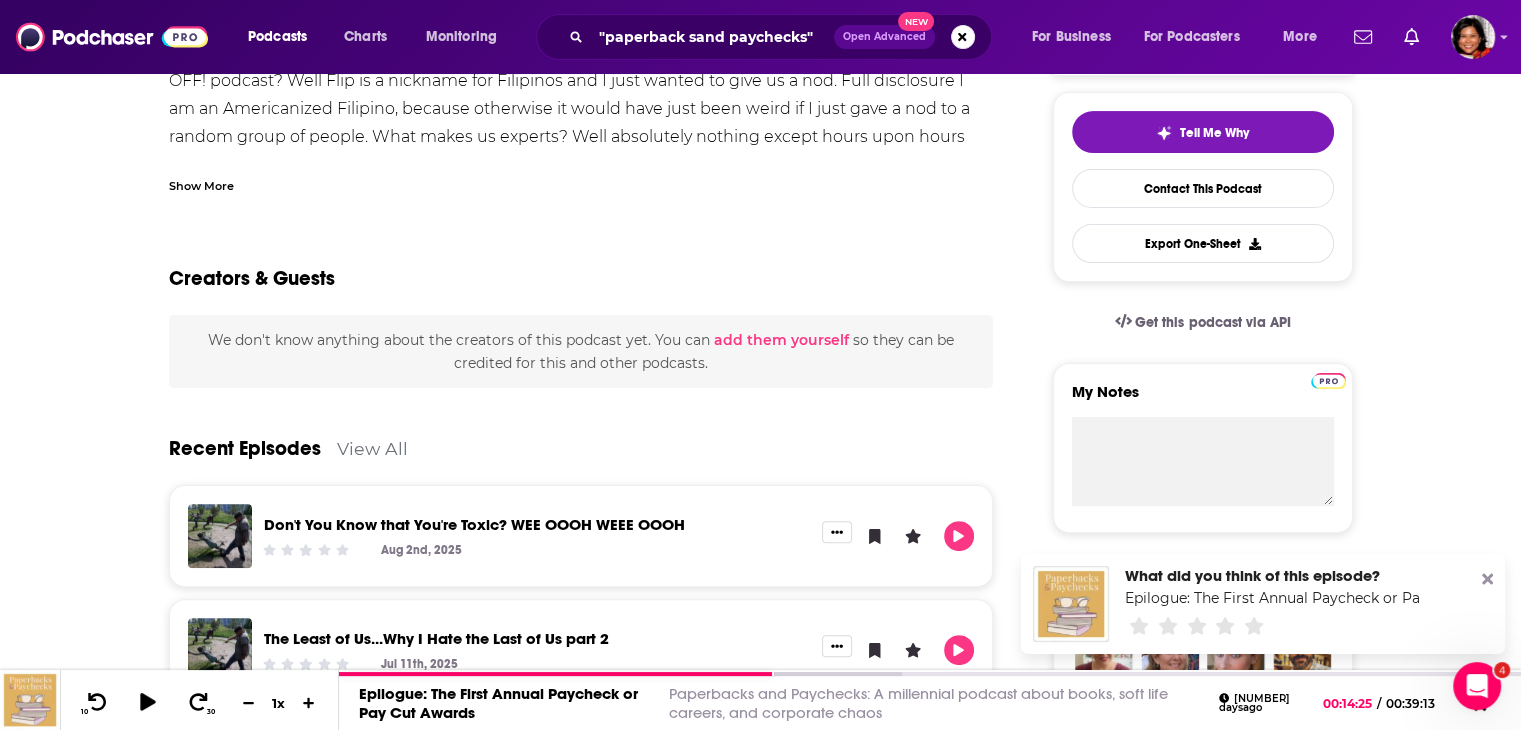 scroll, scrollTop: 500, scrollLeft: 0, axis: vertical 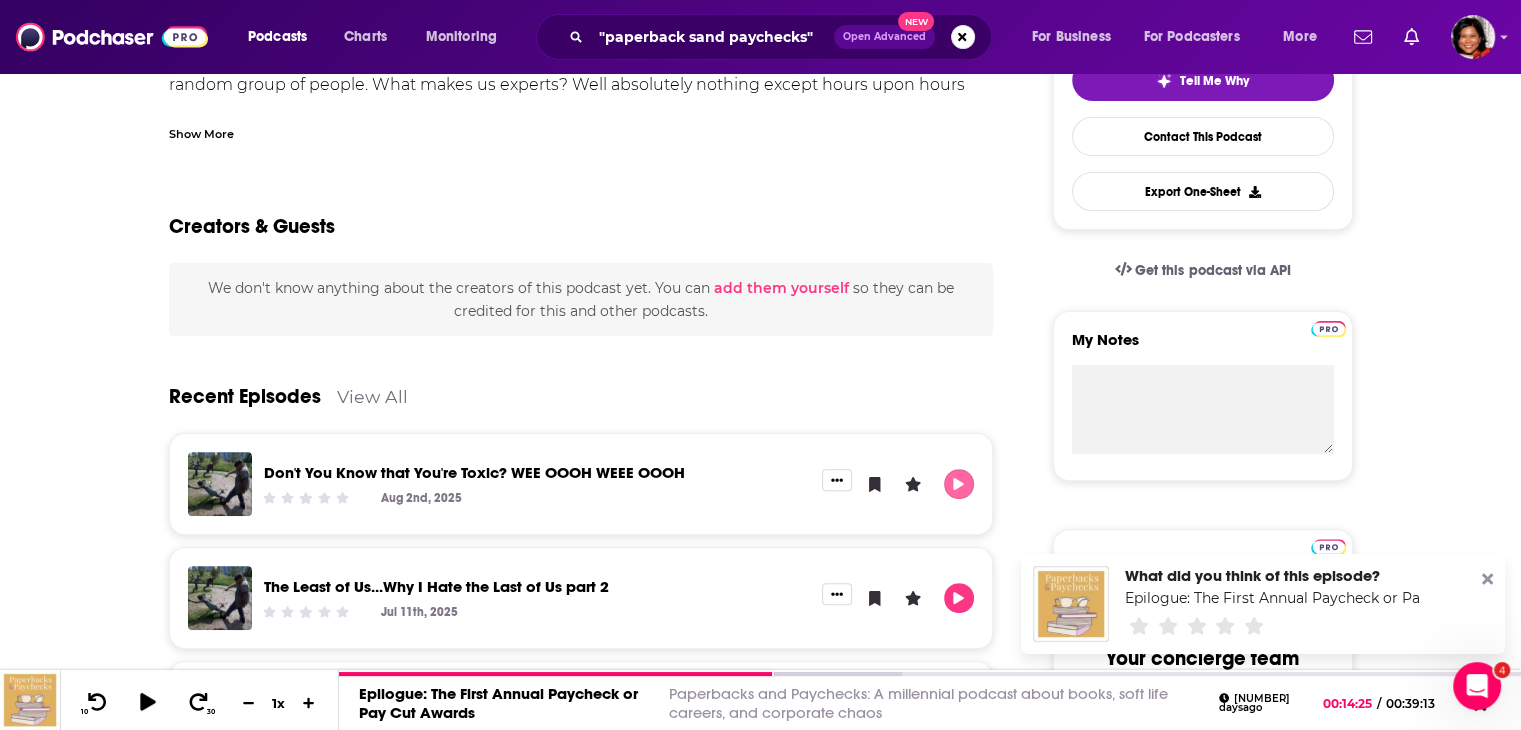 click 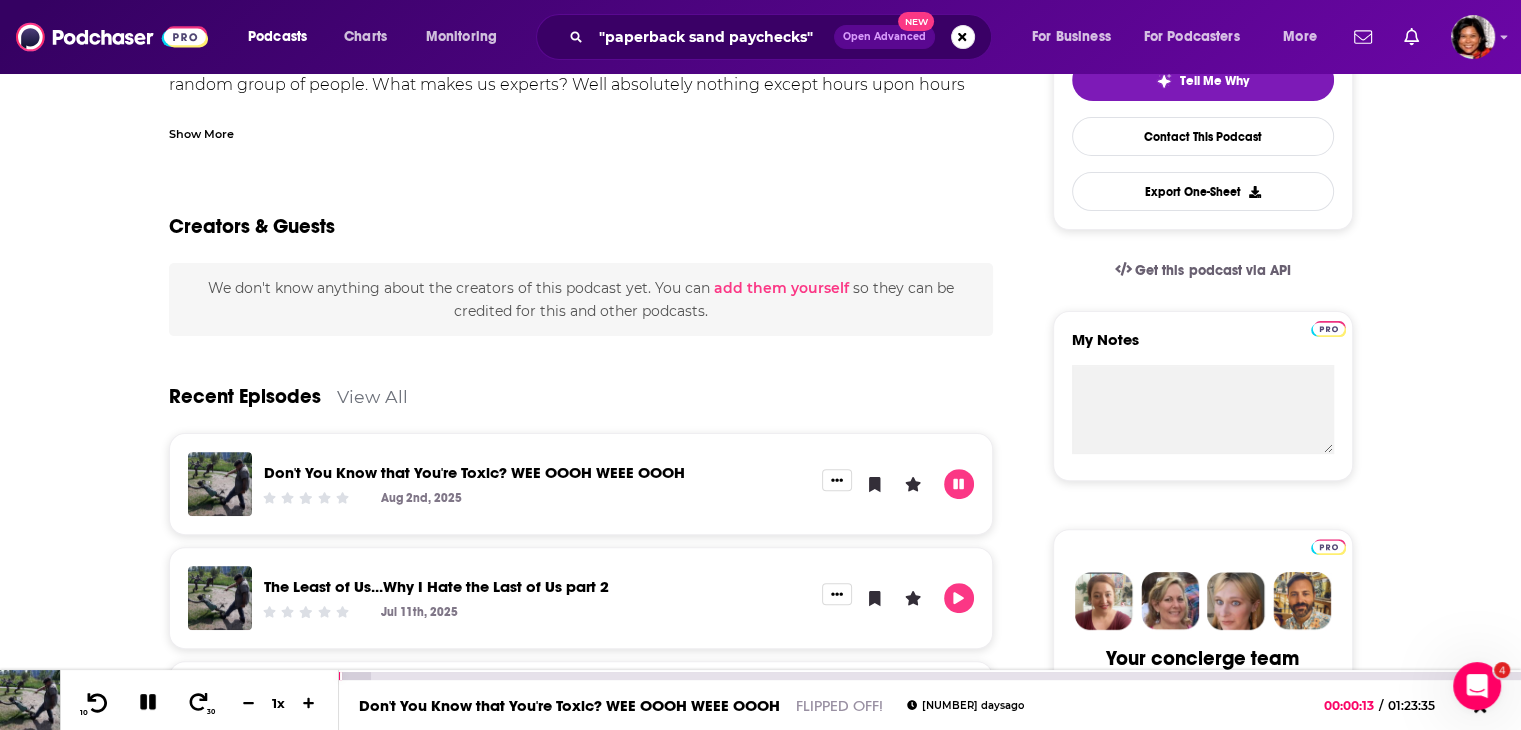 click 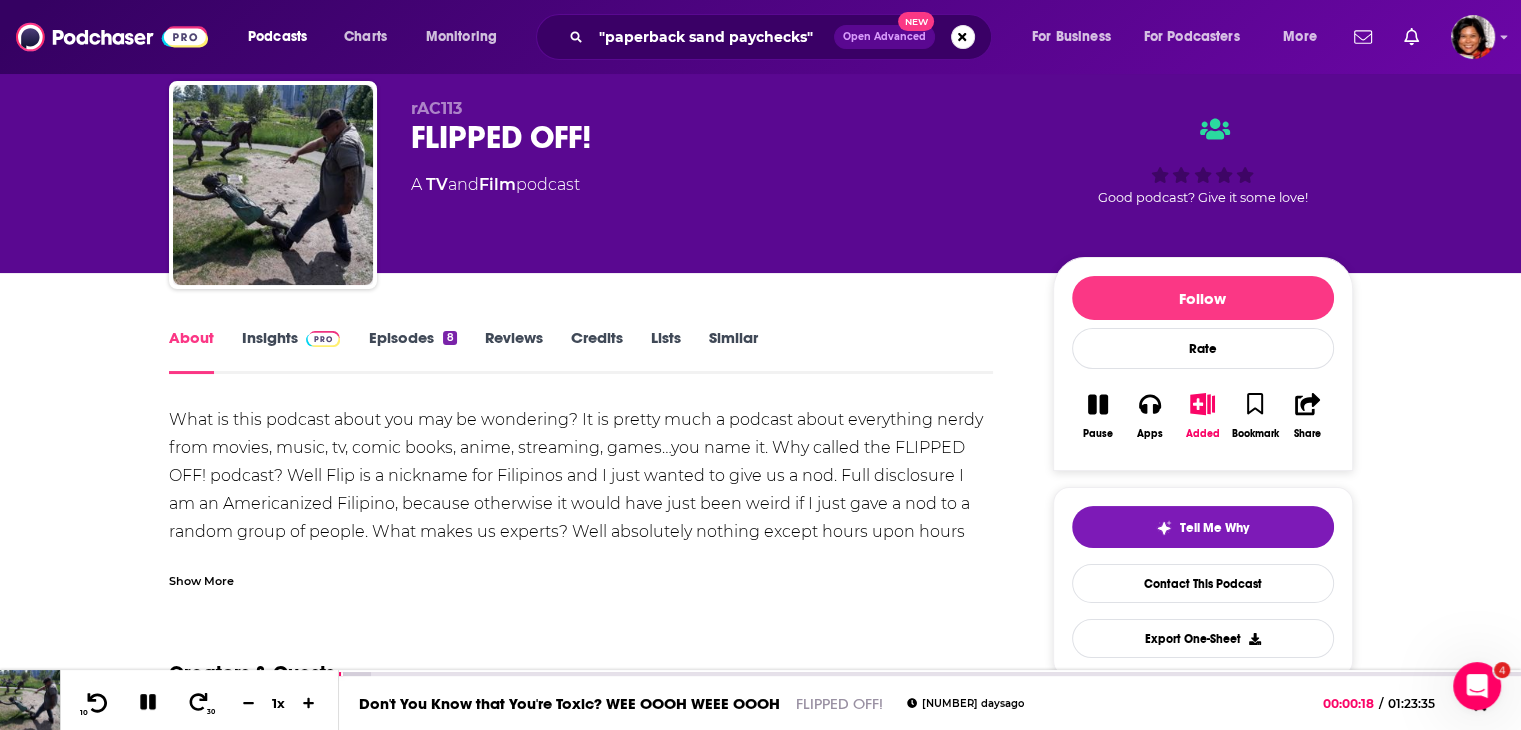scroll, scrollTop: 0, scrollLeft: 0, axis: both 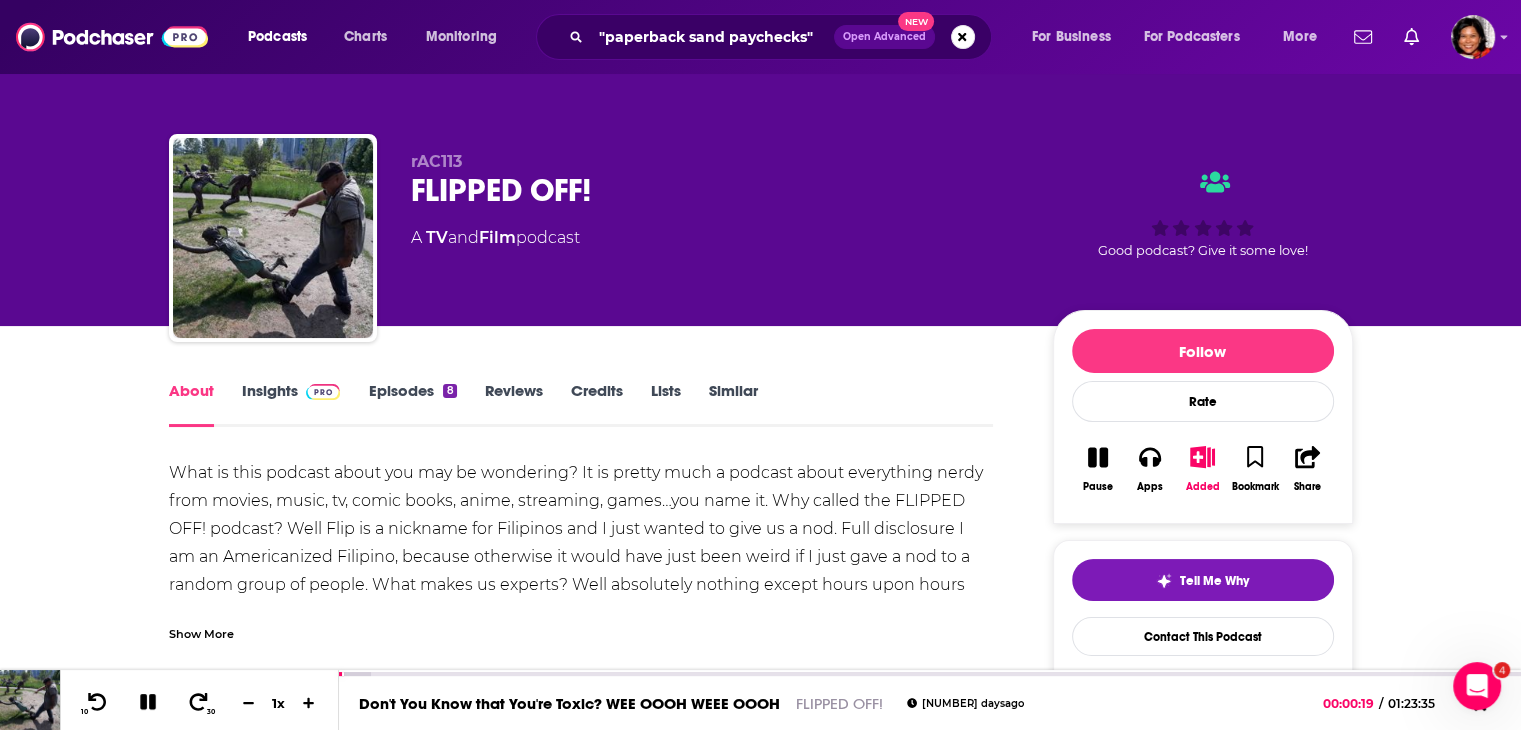 click on "Insights" at bounding box center [291, 404] 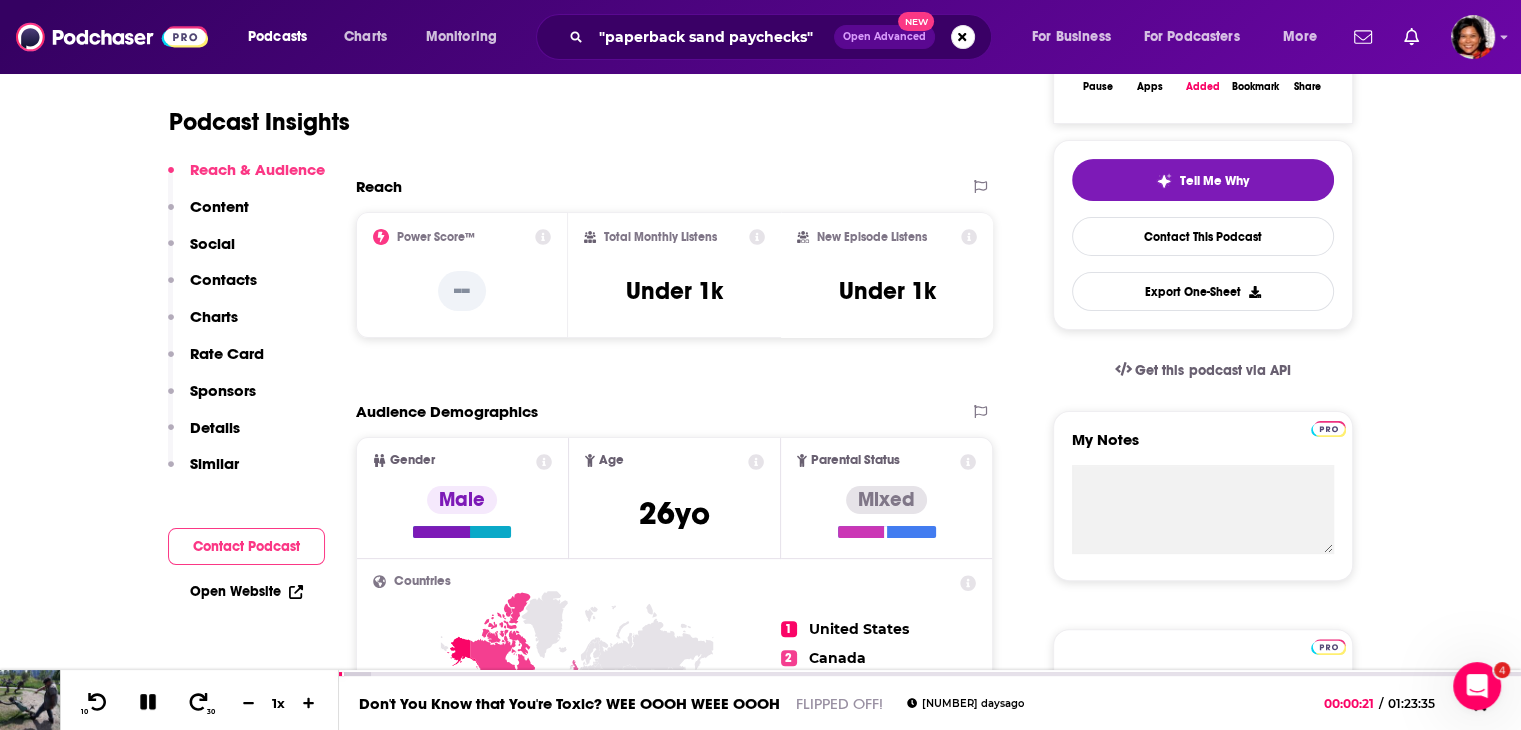 scroll, scrollTop: 700, scrollLeft: 0, axis: vertical 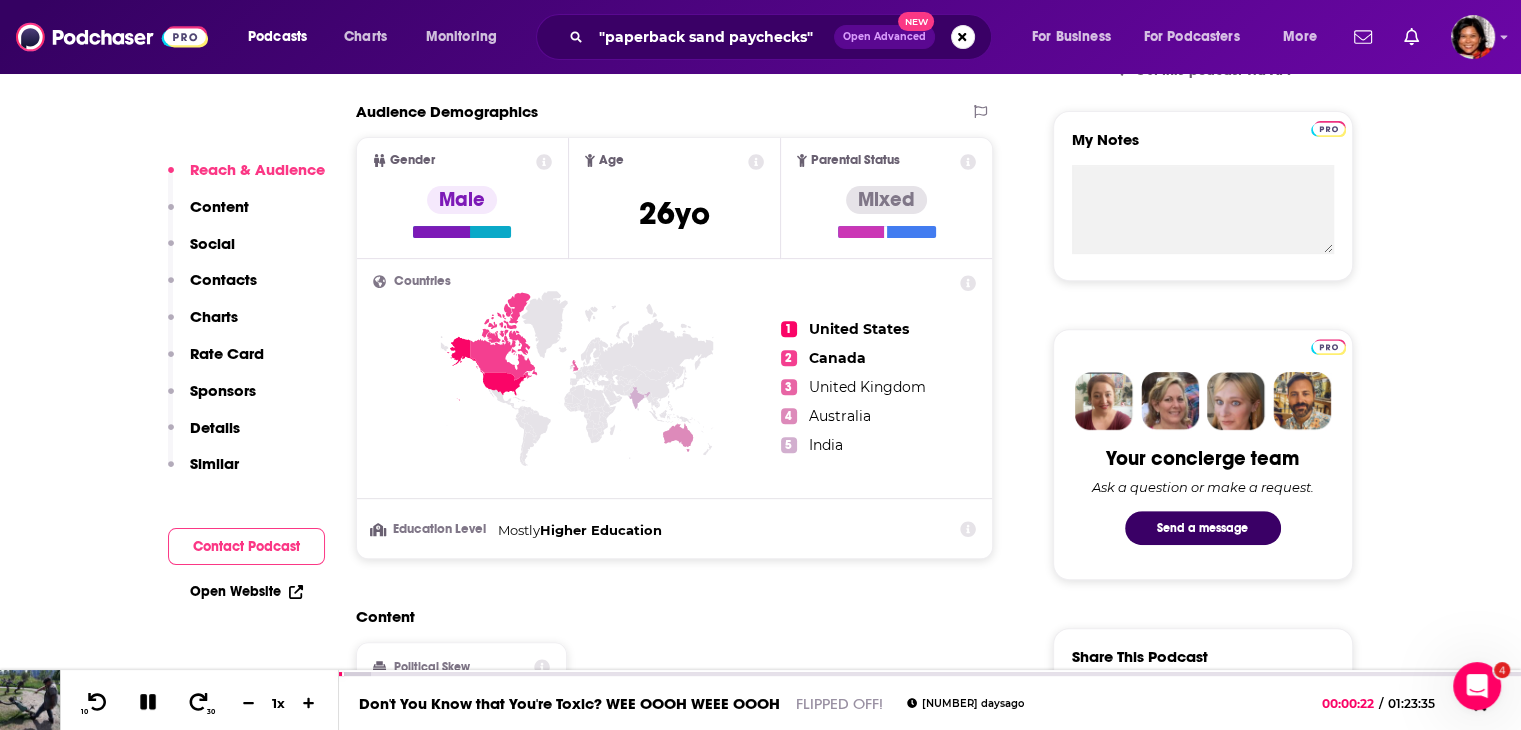 click on "Open Website" at bounding box center (246, 591) 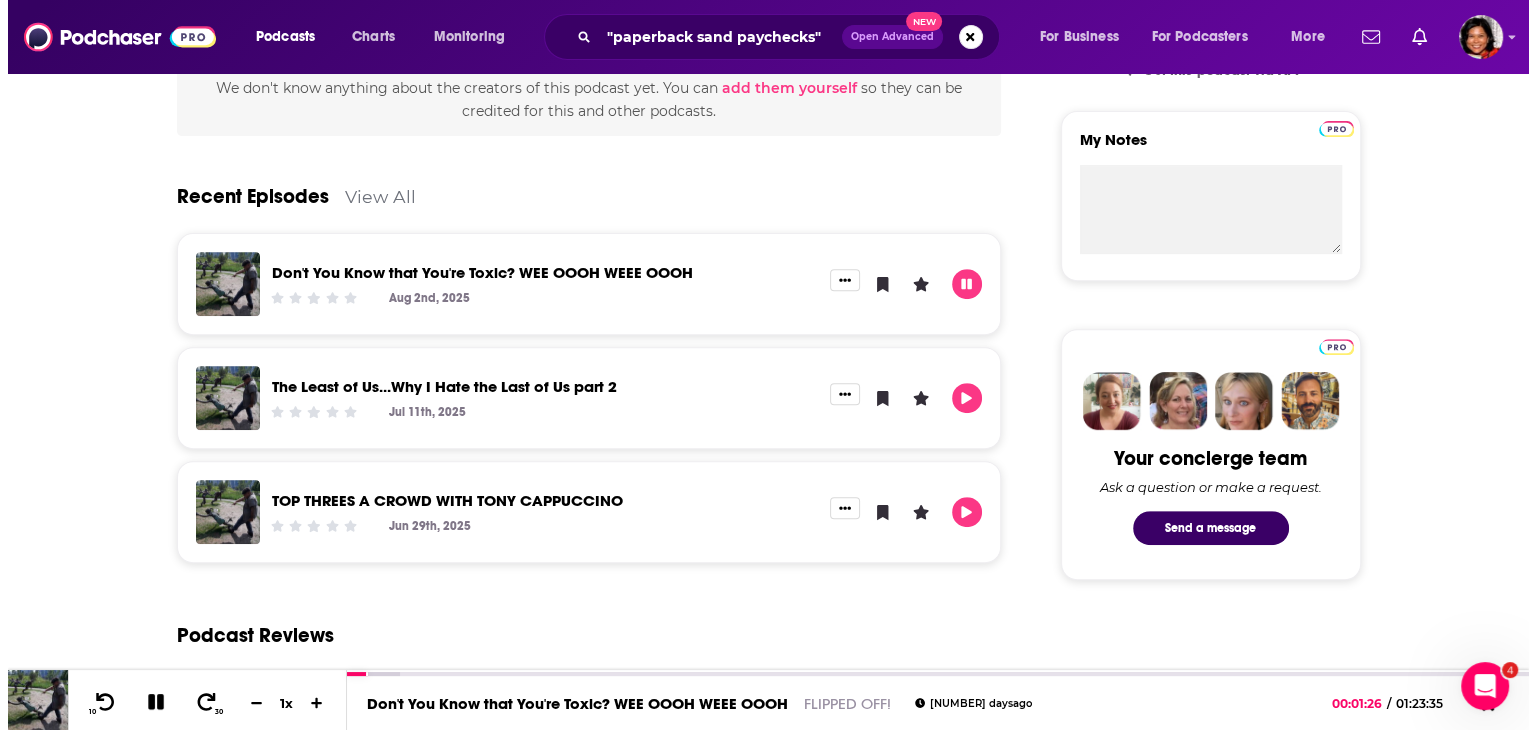 scroll, scrollTop: 0, scrollLeft: 0, axis: both 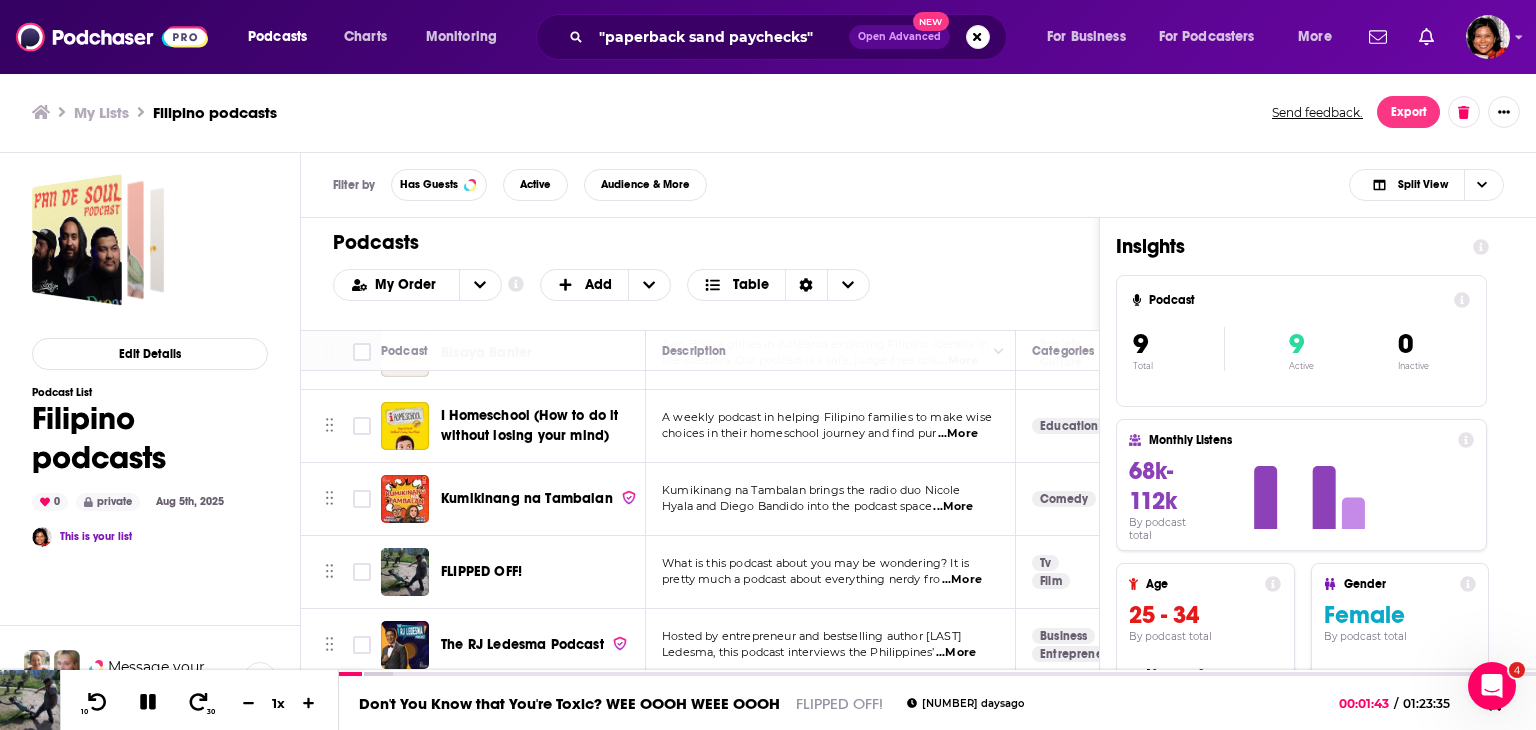 click on "...More" at bounding box center [956, 653] 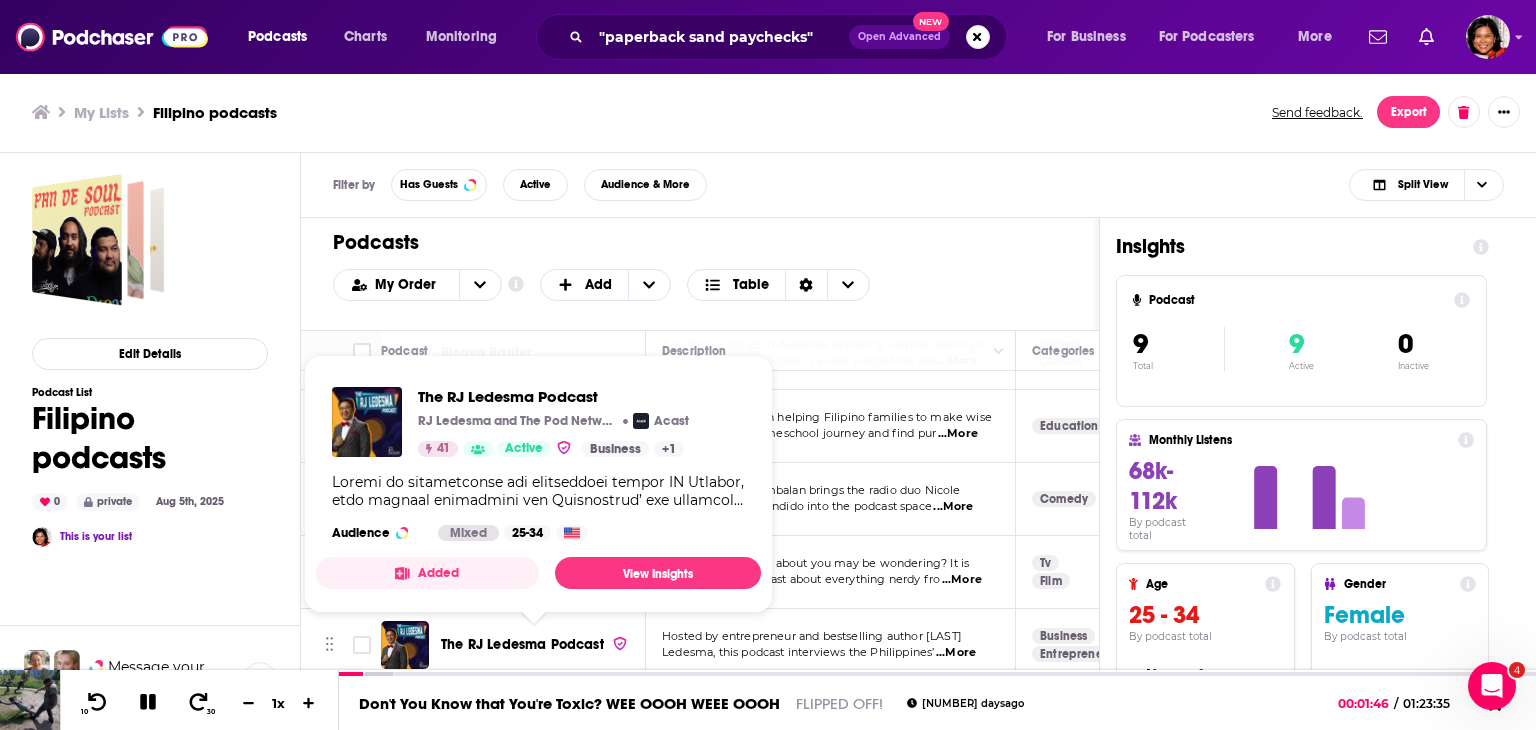 click on "The RJ Ledesma Podcast" at bounding box center [522, 644] 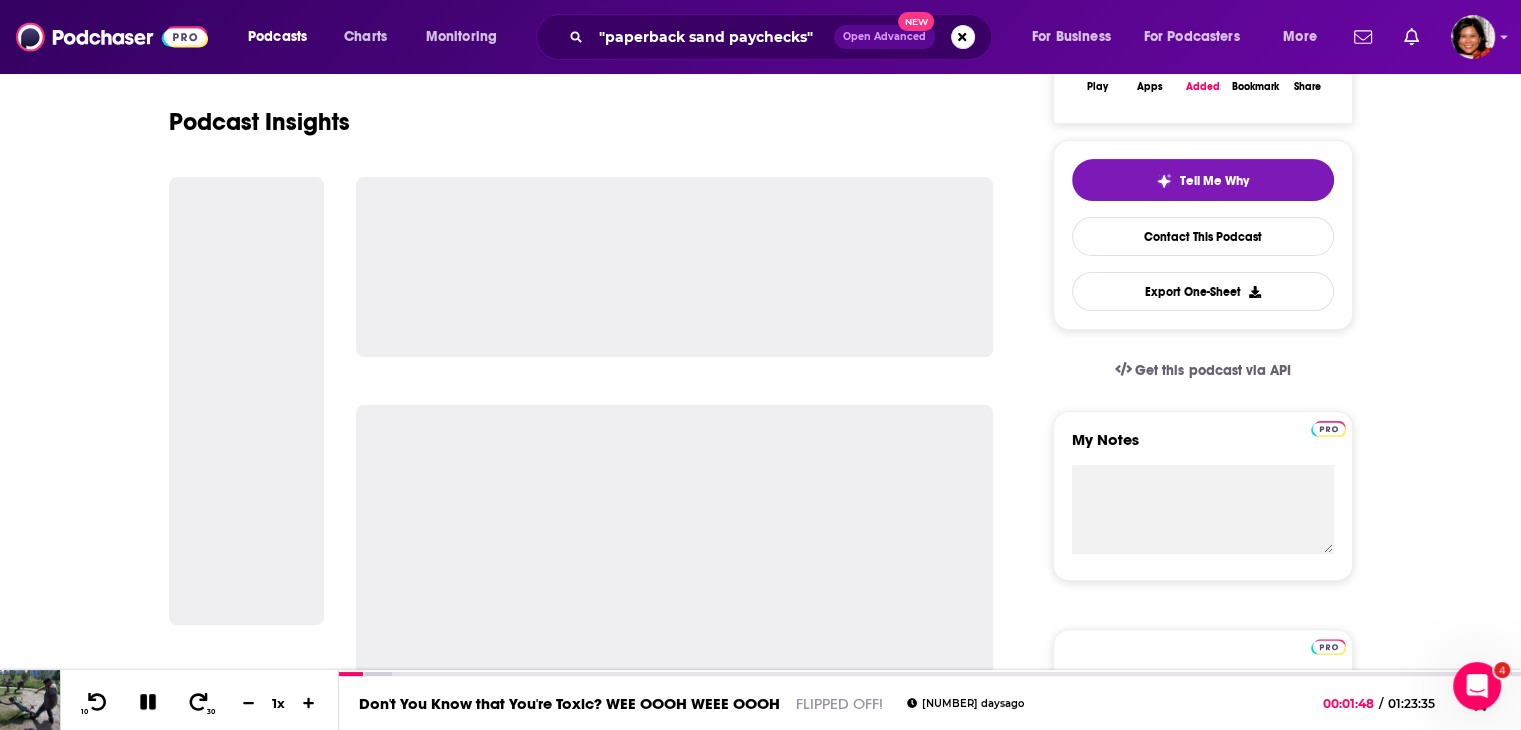 scroll, scrollTop: 0, scrollLeft: 0, axis: both 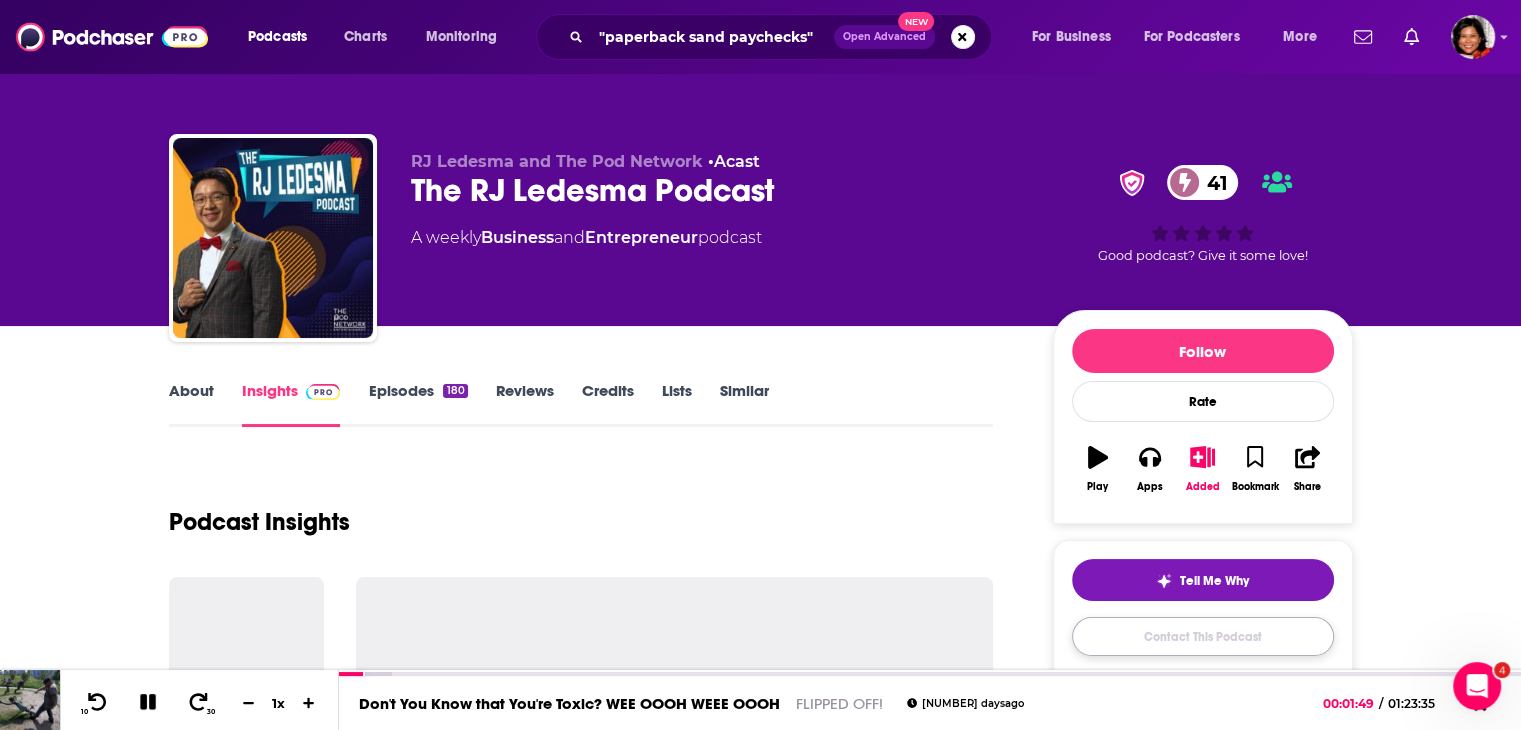 click on "Contact This Podcast" at bounding box center (1203, 636) 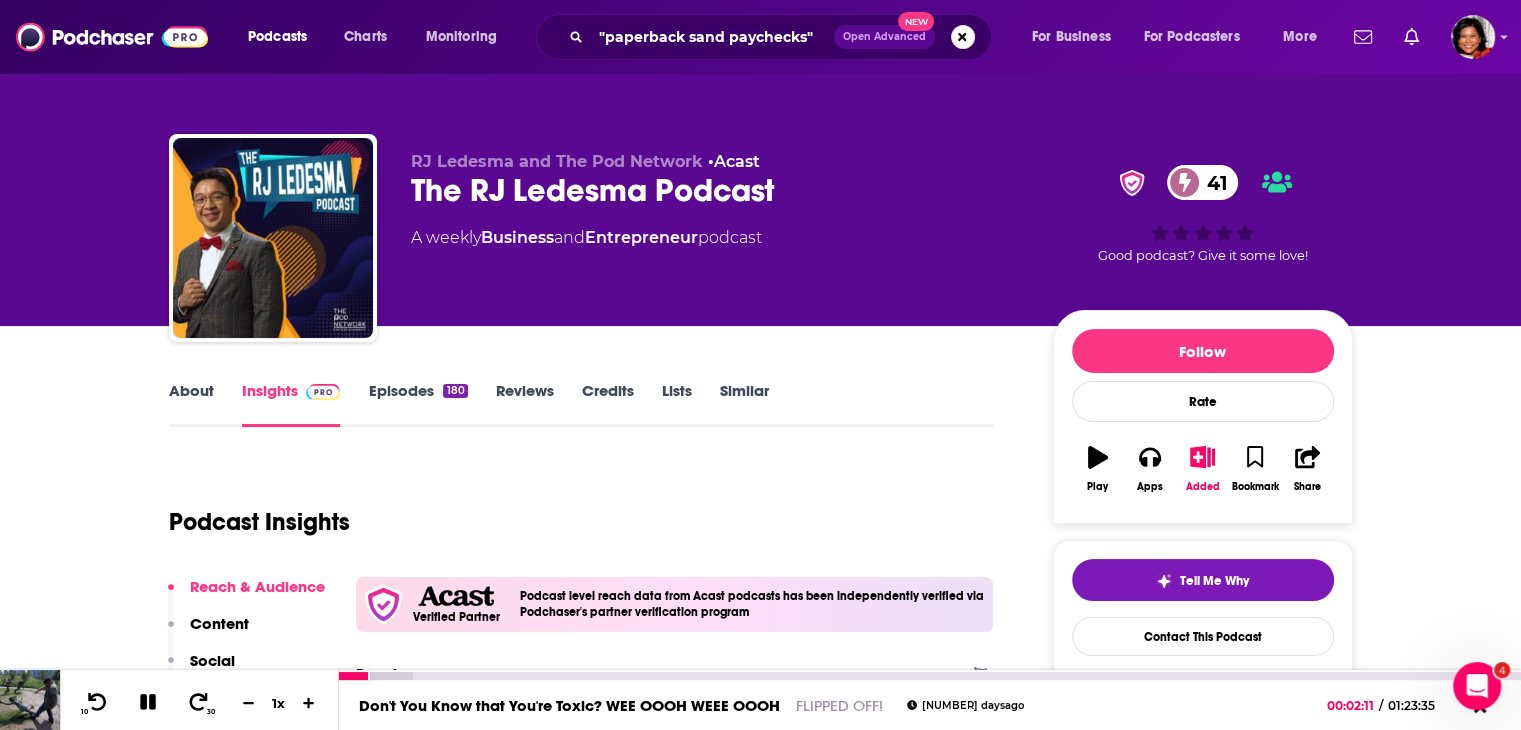 click 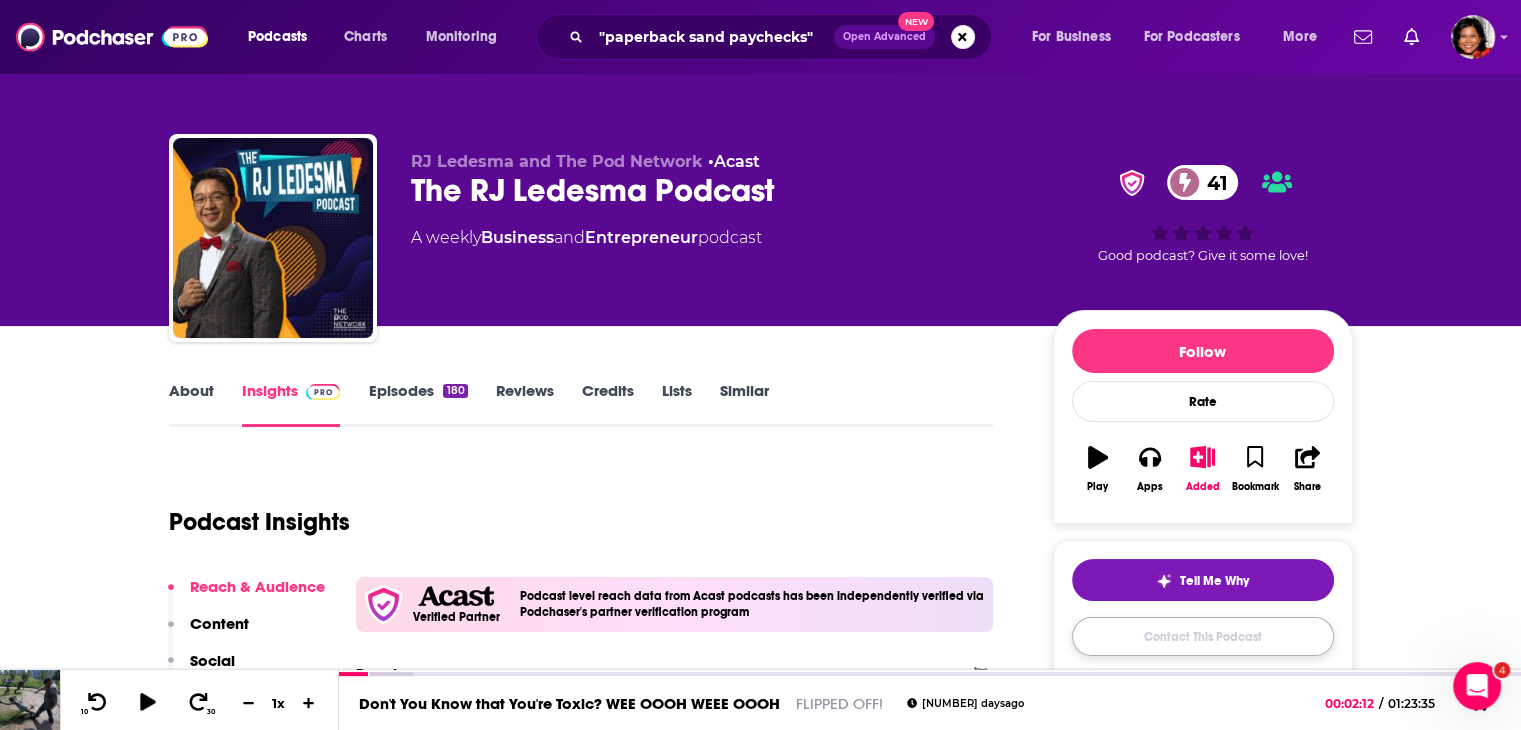 click on "Contact This Podcast" at bounding box center (1203, 636) 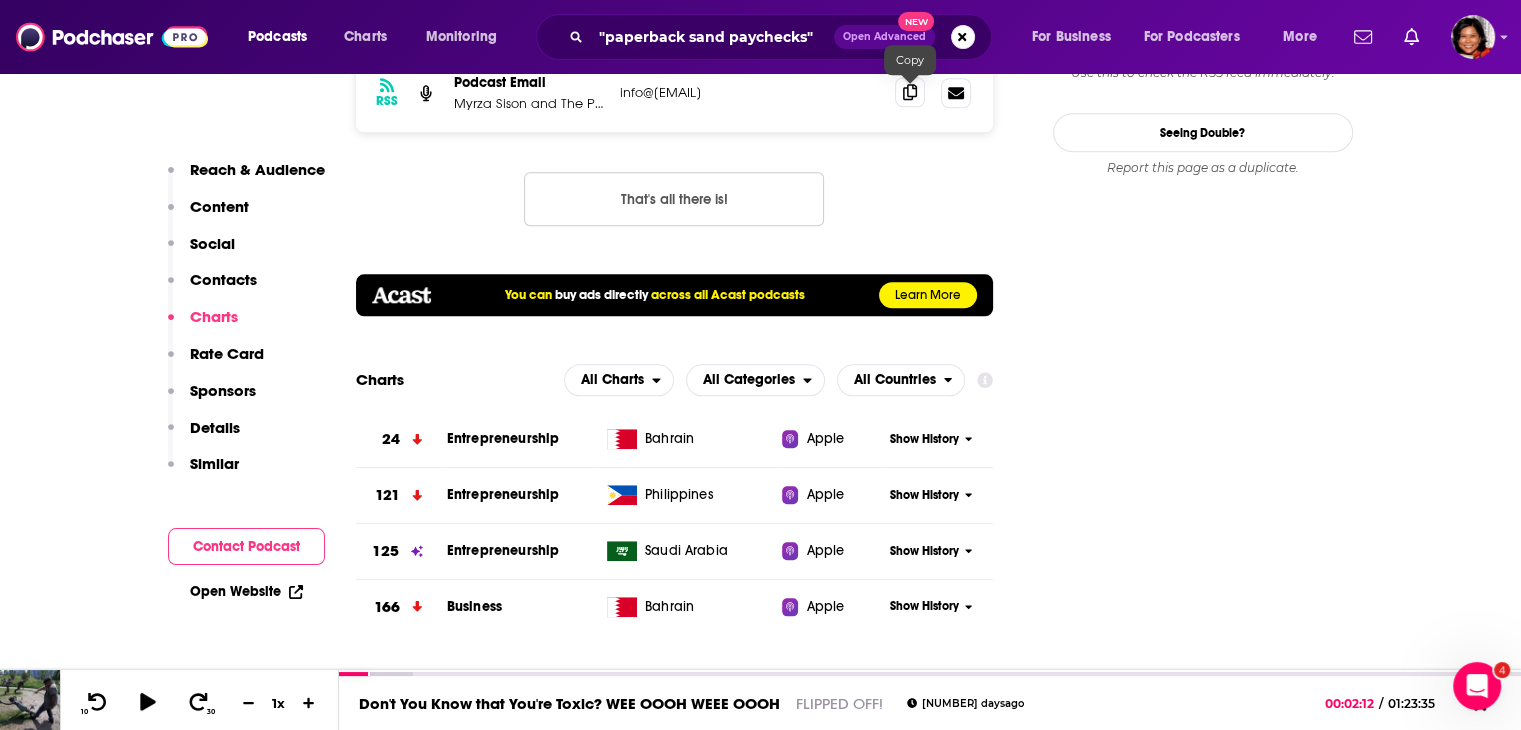 click 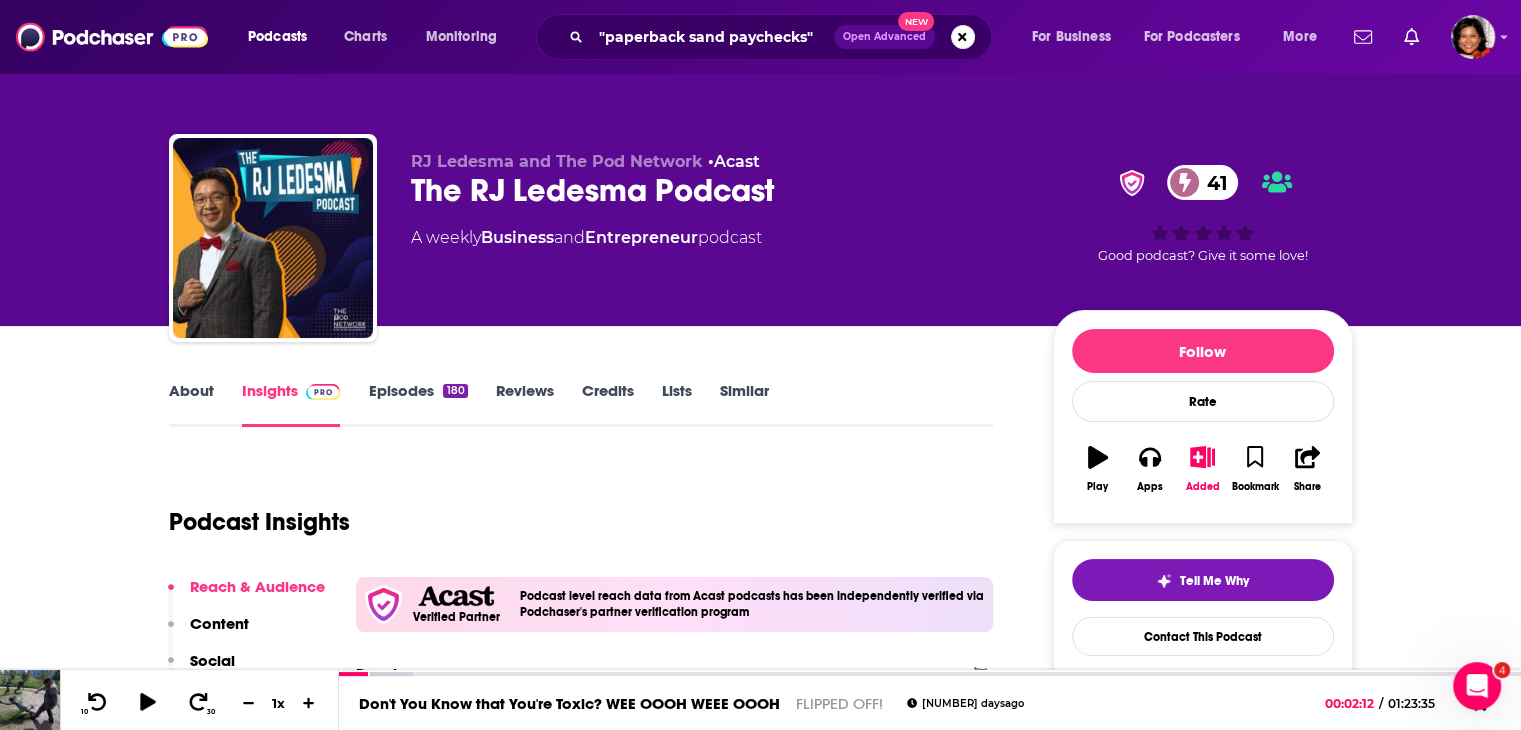 scroll, scrollTop: 400, scrollLeft: 0, axis: vertical 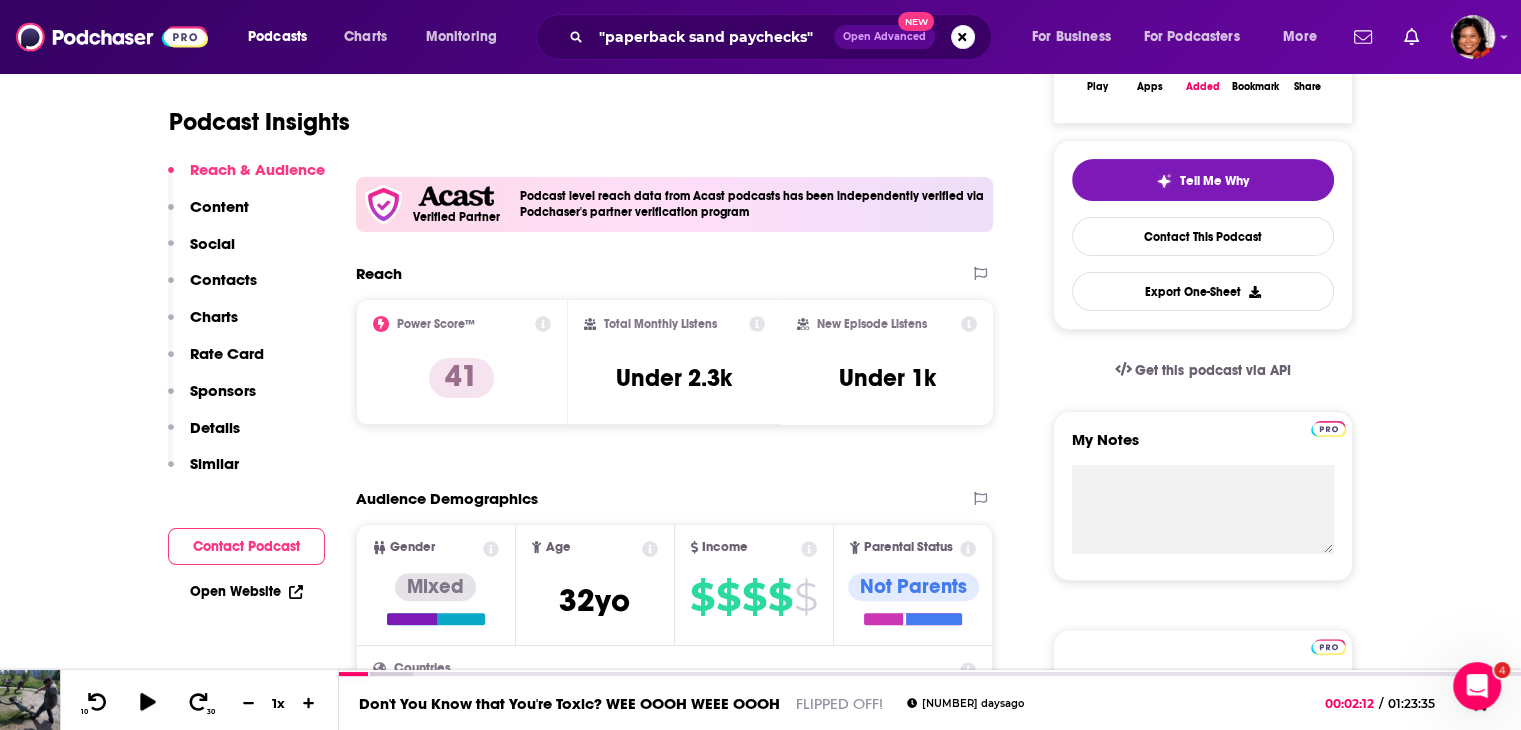 click on "Open Website" at bounding box center [246, 591] 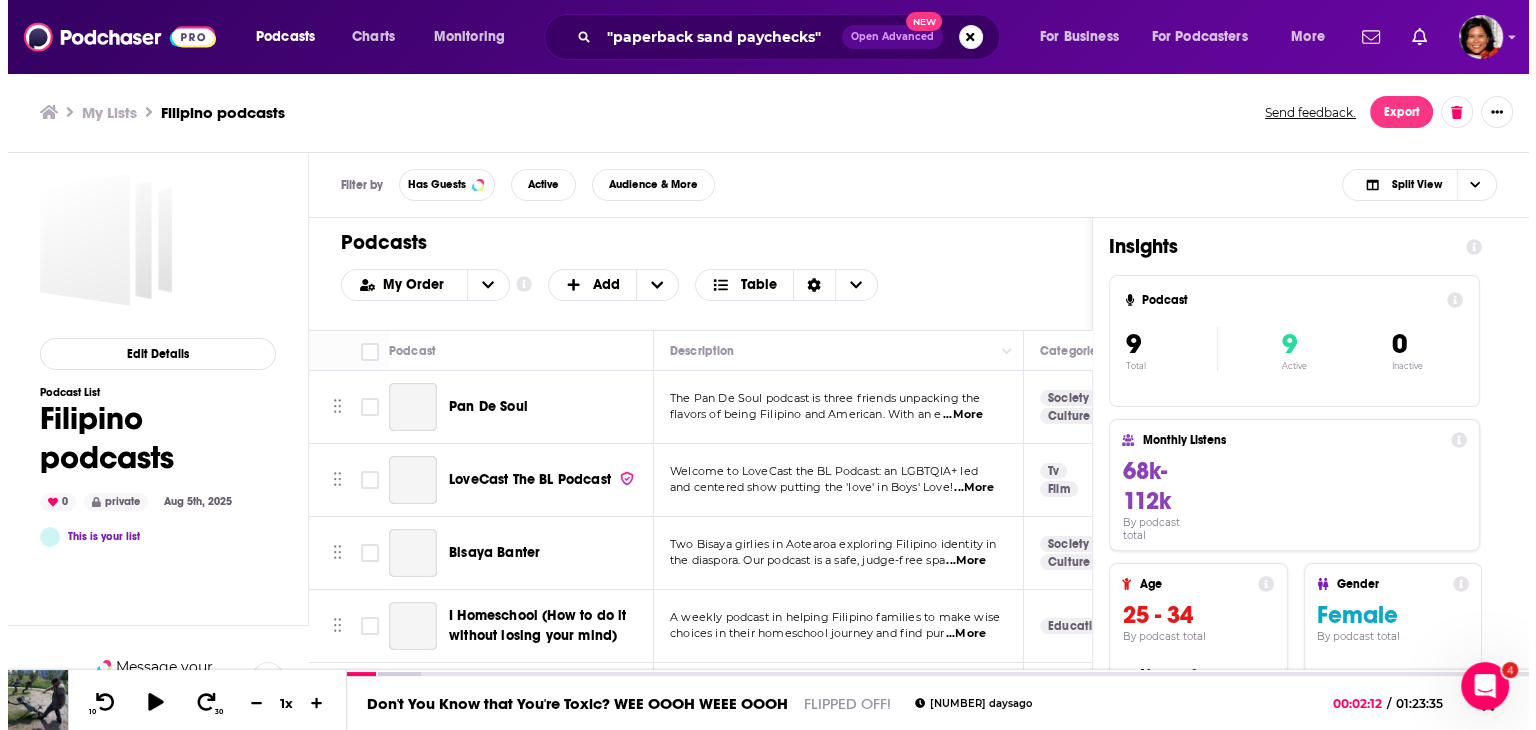 scroll, scrollTop: 0, scrollLeft: 0, axis: both 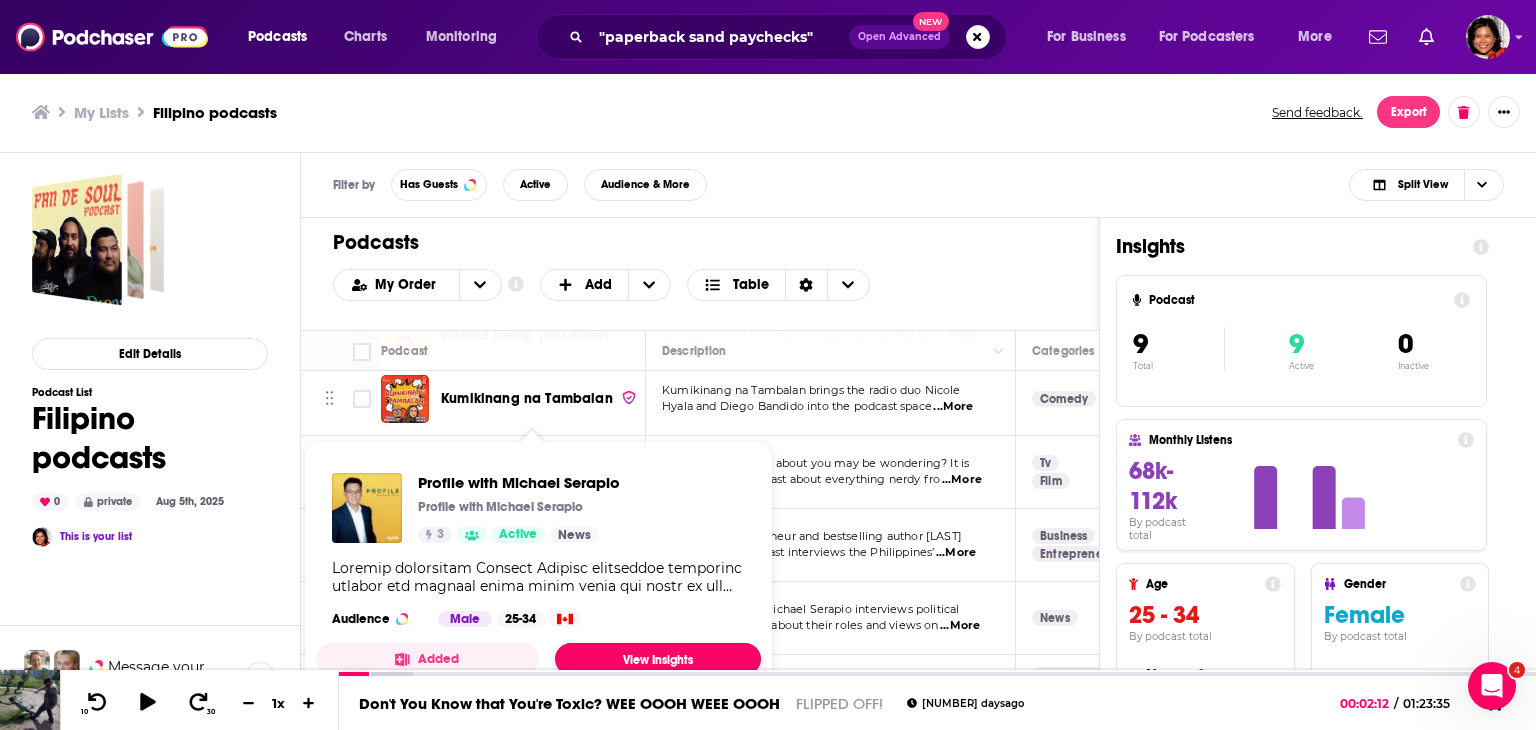click on "View Insights" at bounding box center (658, 659) 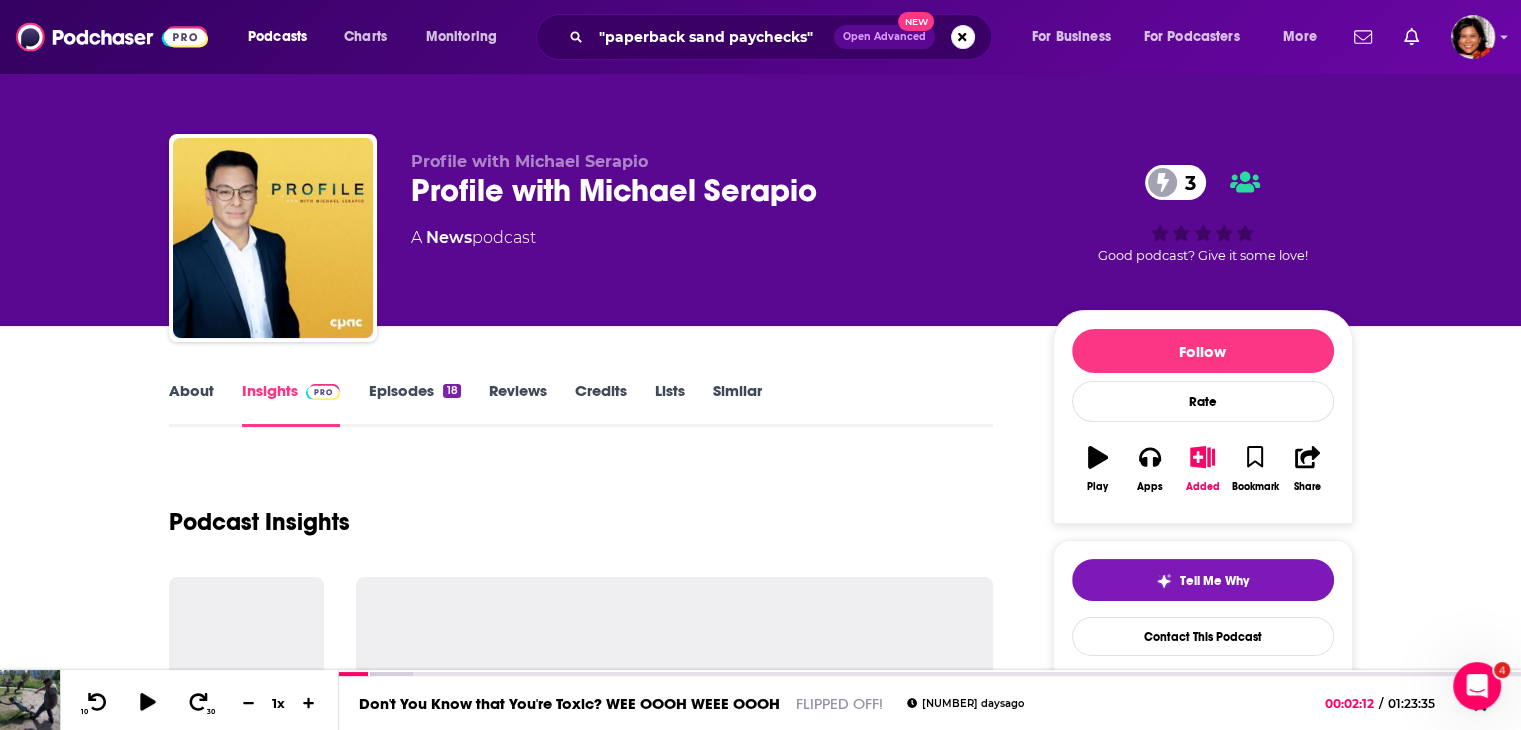 click on "About" at bounding box center (191, 404) 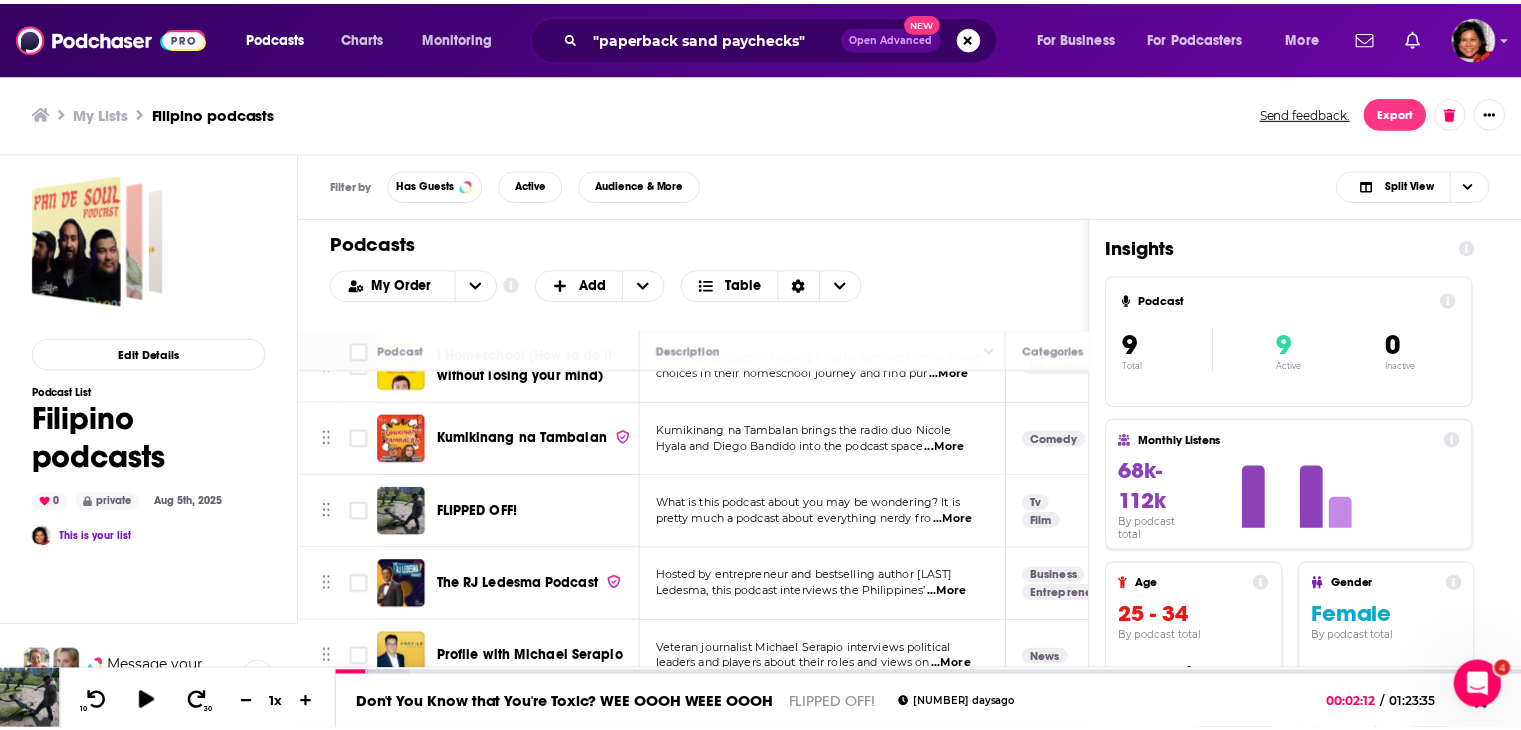 scroll, scrollTop: 316, scrollLeft: 0, axis: vertical 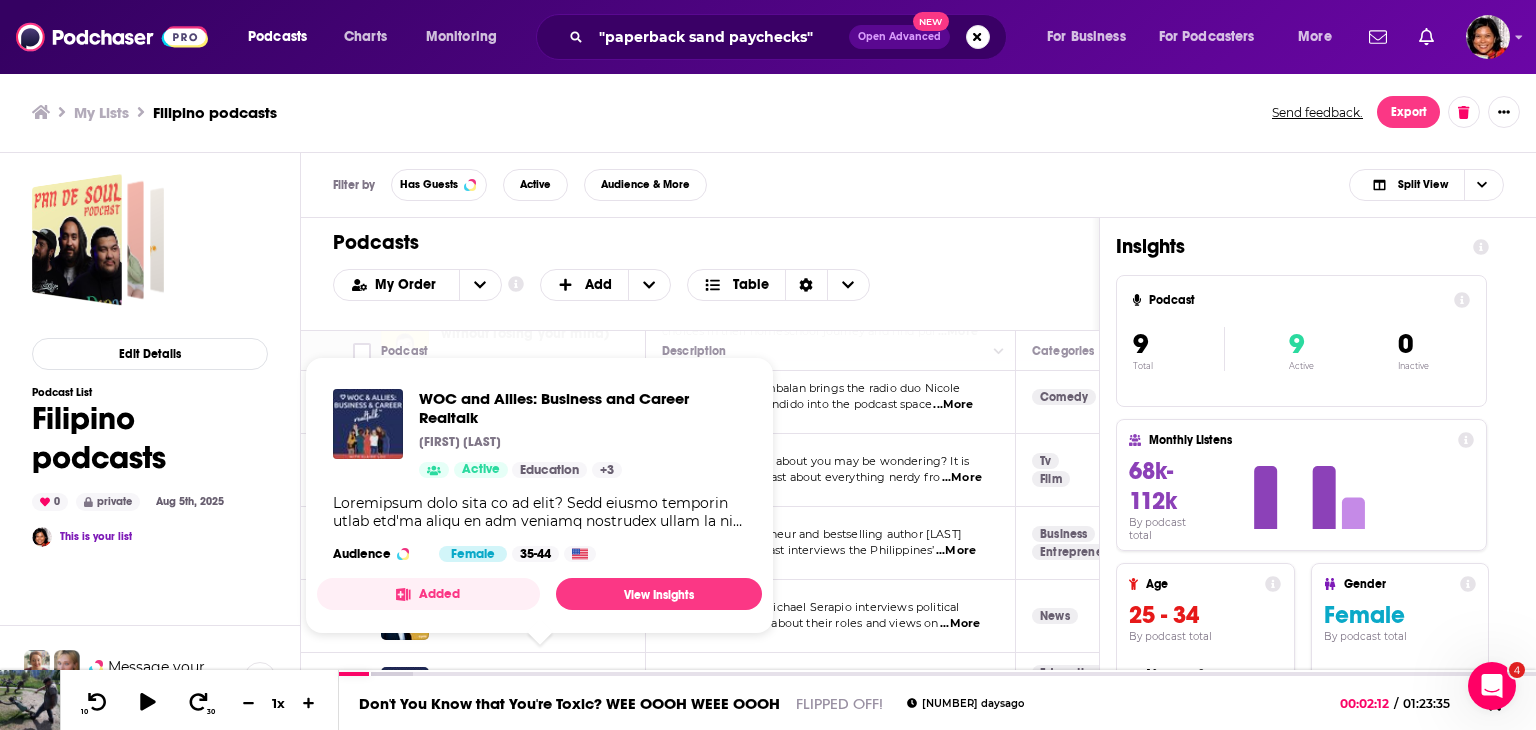 click on "WOC and Allies: Business and Career Realtalk" at bounding box center [525, 690] 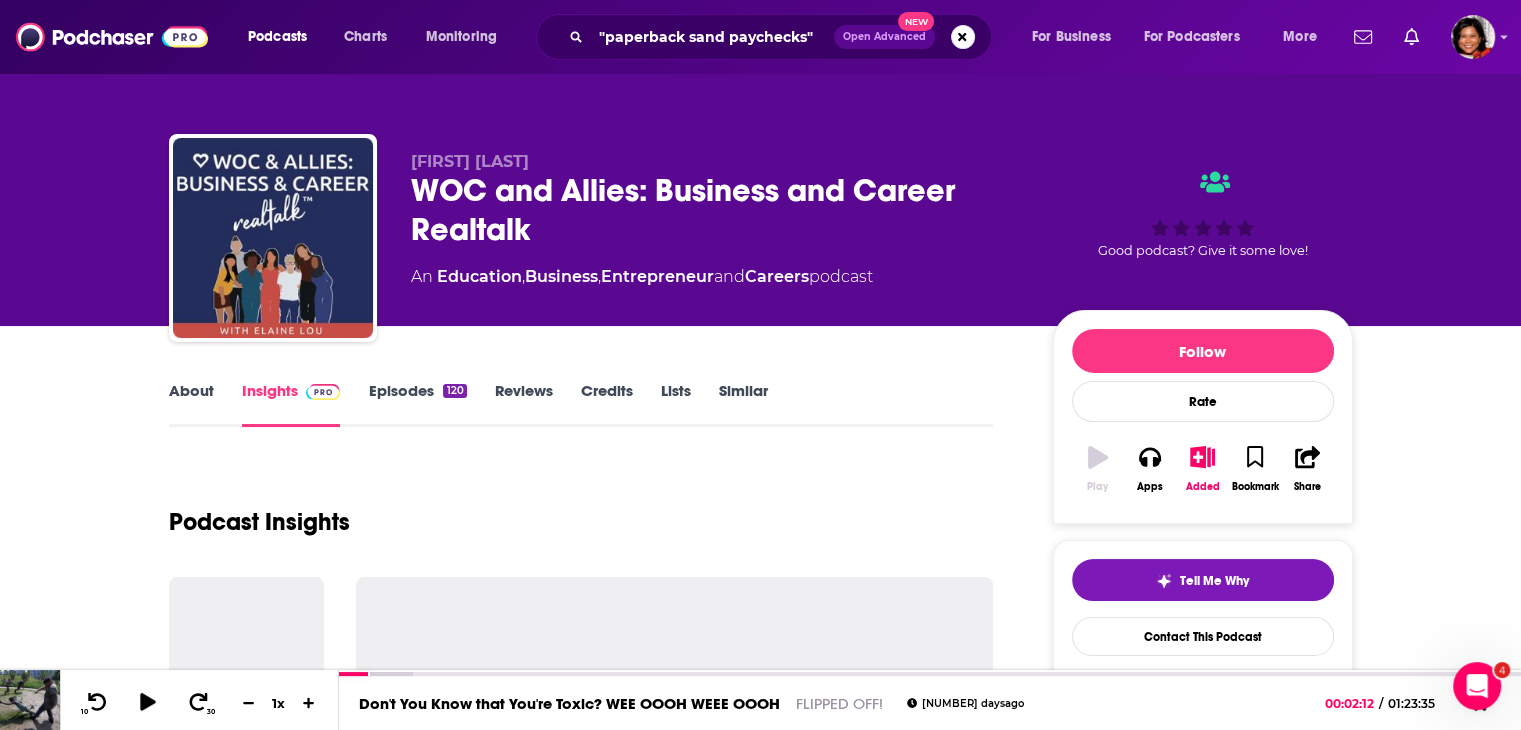 scroll, scrollTop: 100, scrollLeft: 0, axis: vertical 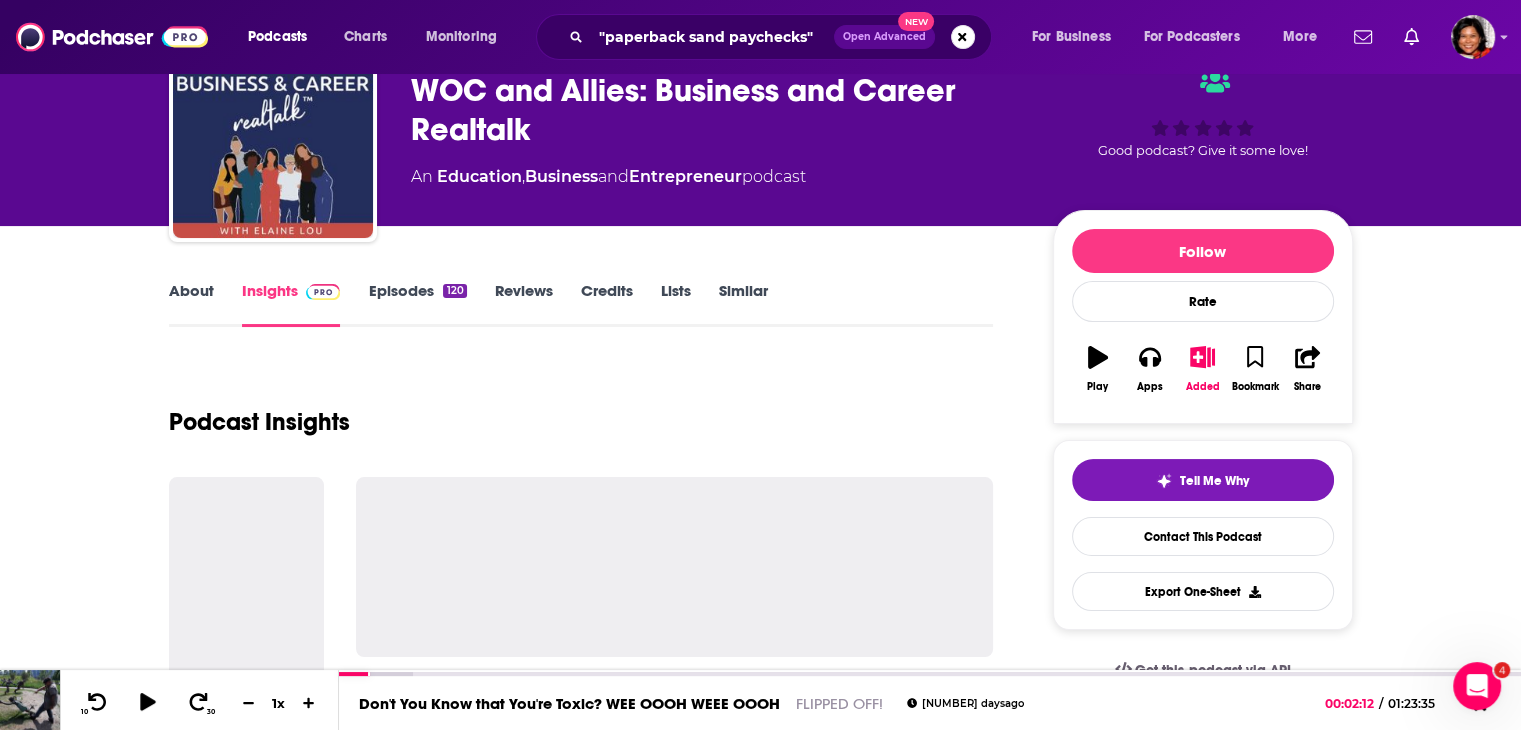 click on "About" at bounding box center [191, 304] 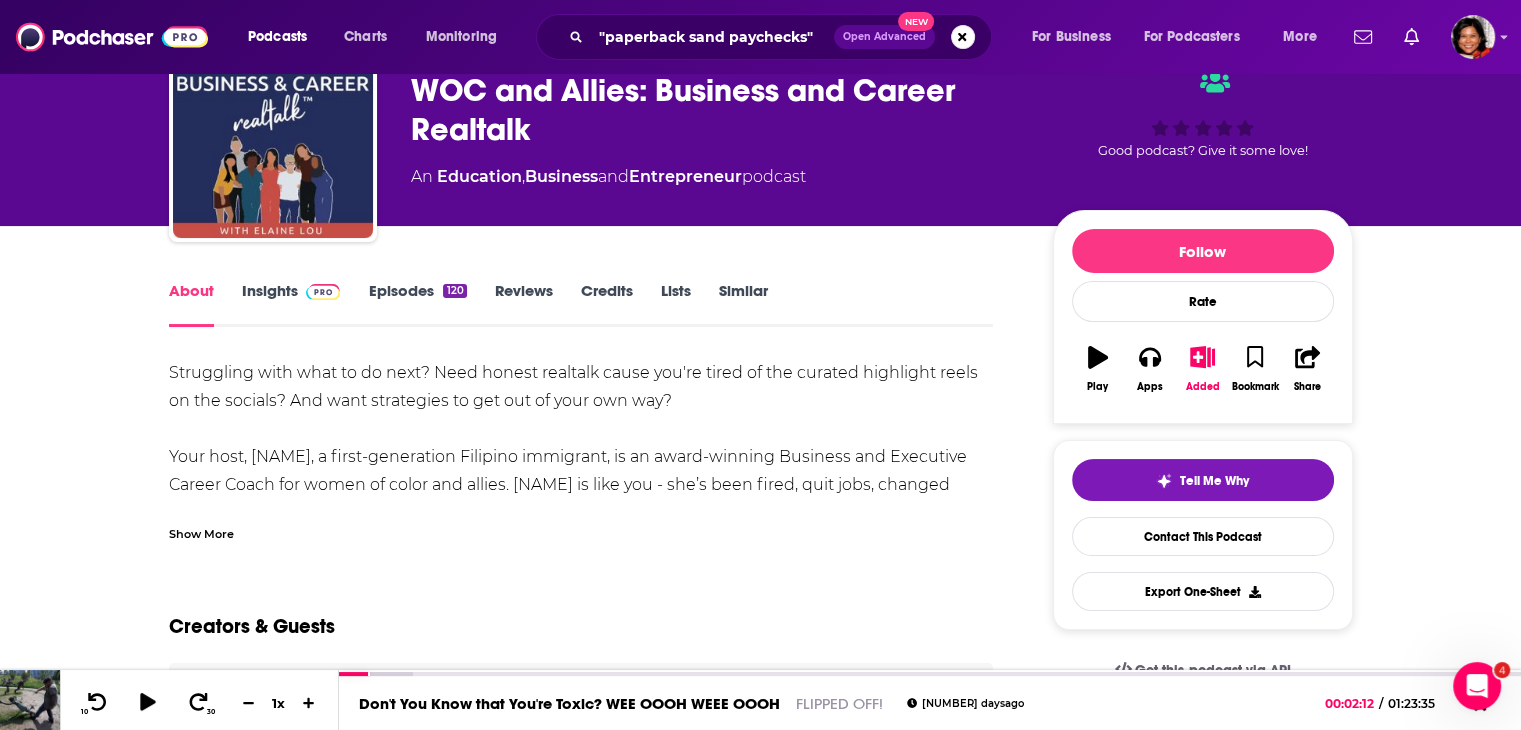 scroll, scrollTop: 0, scrollLeft: 0, axis: both 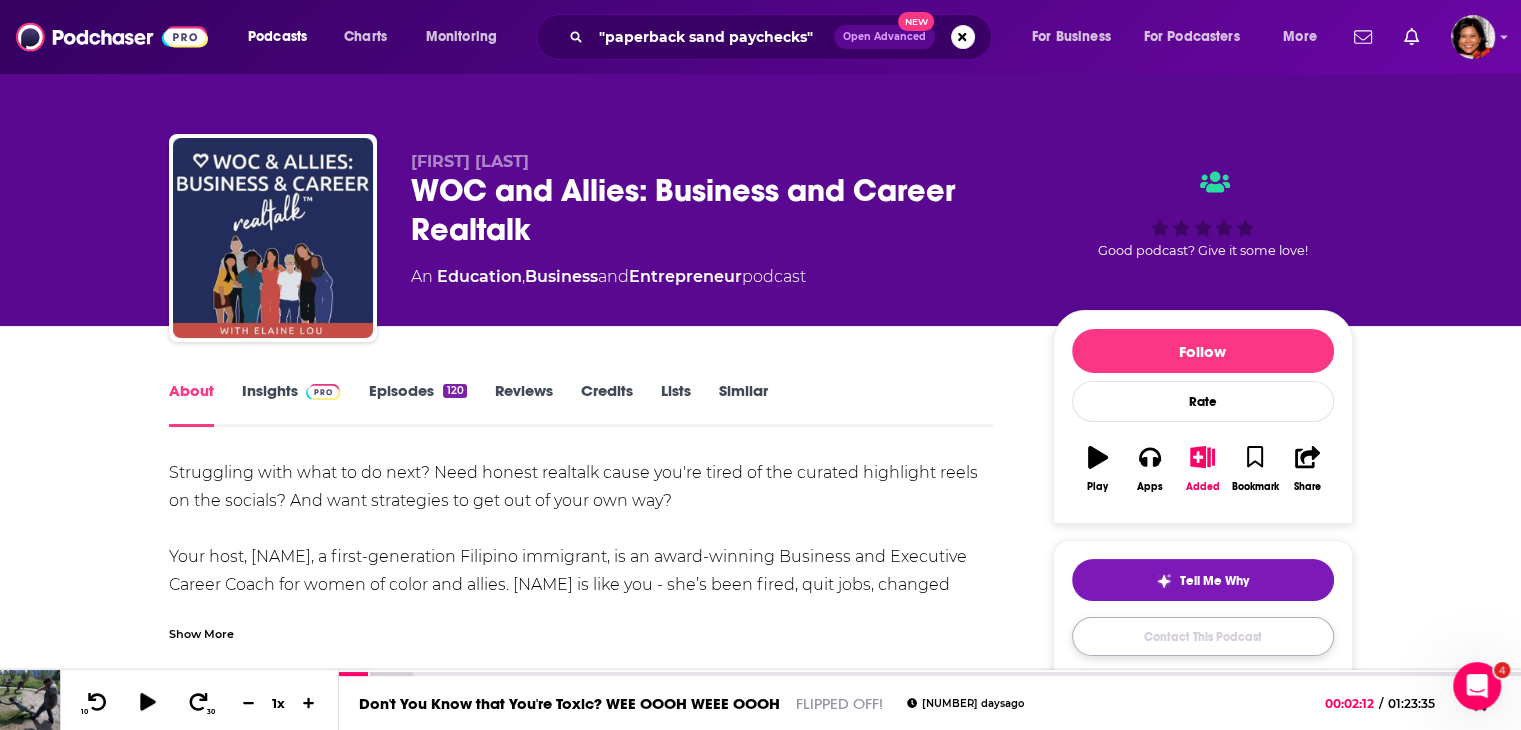 click on "Contact This Podcast" at bounding box center (1203, 636) 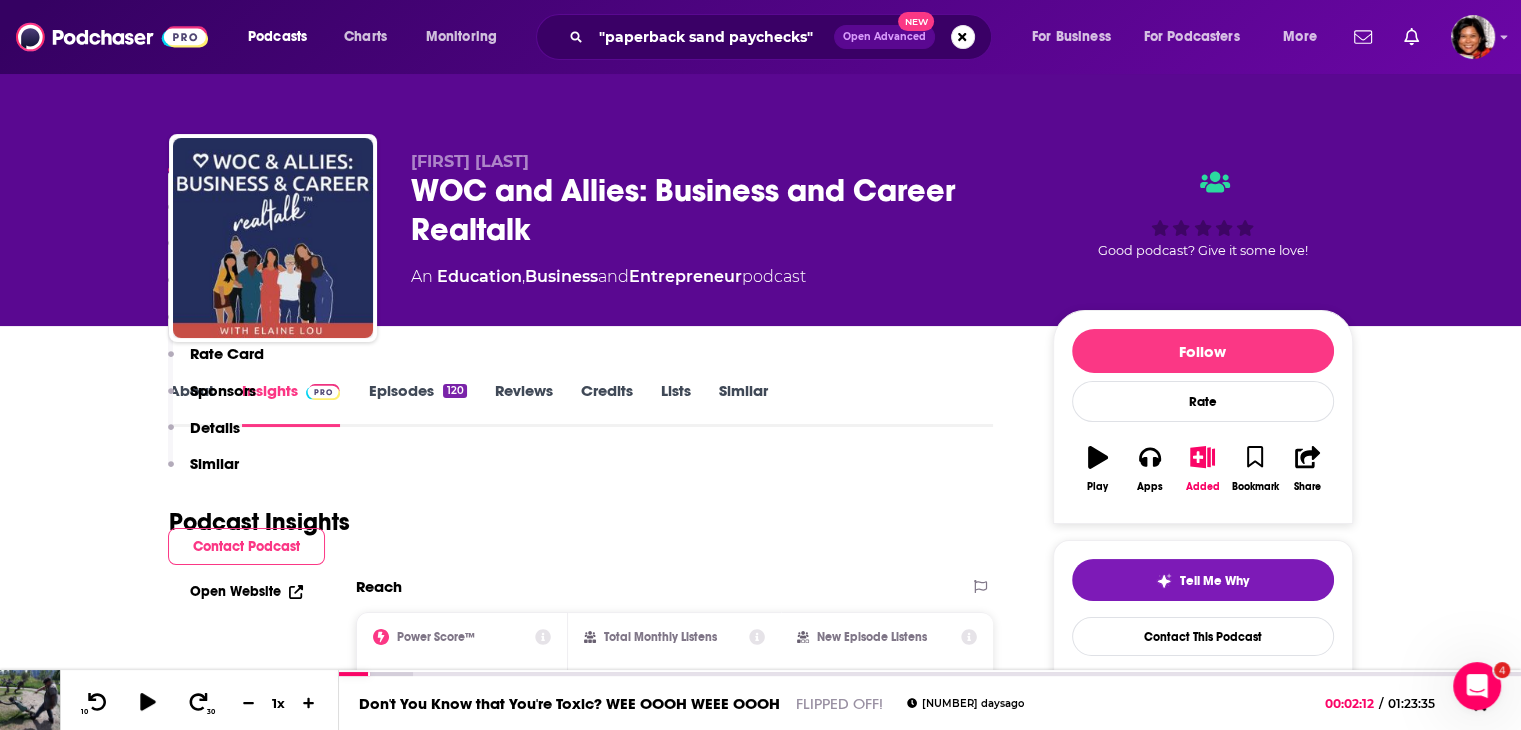 scroll, scrollTop: 1659, scrollLeft: 0, axis: vertical 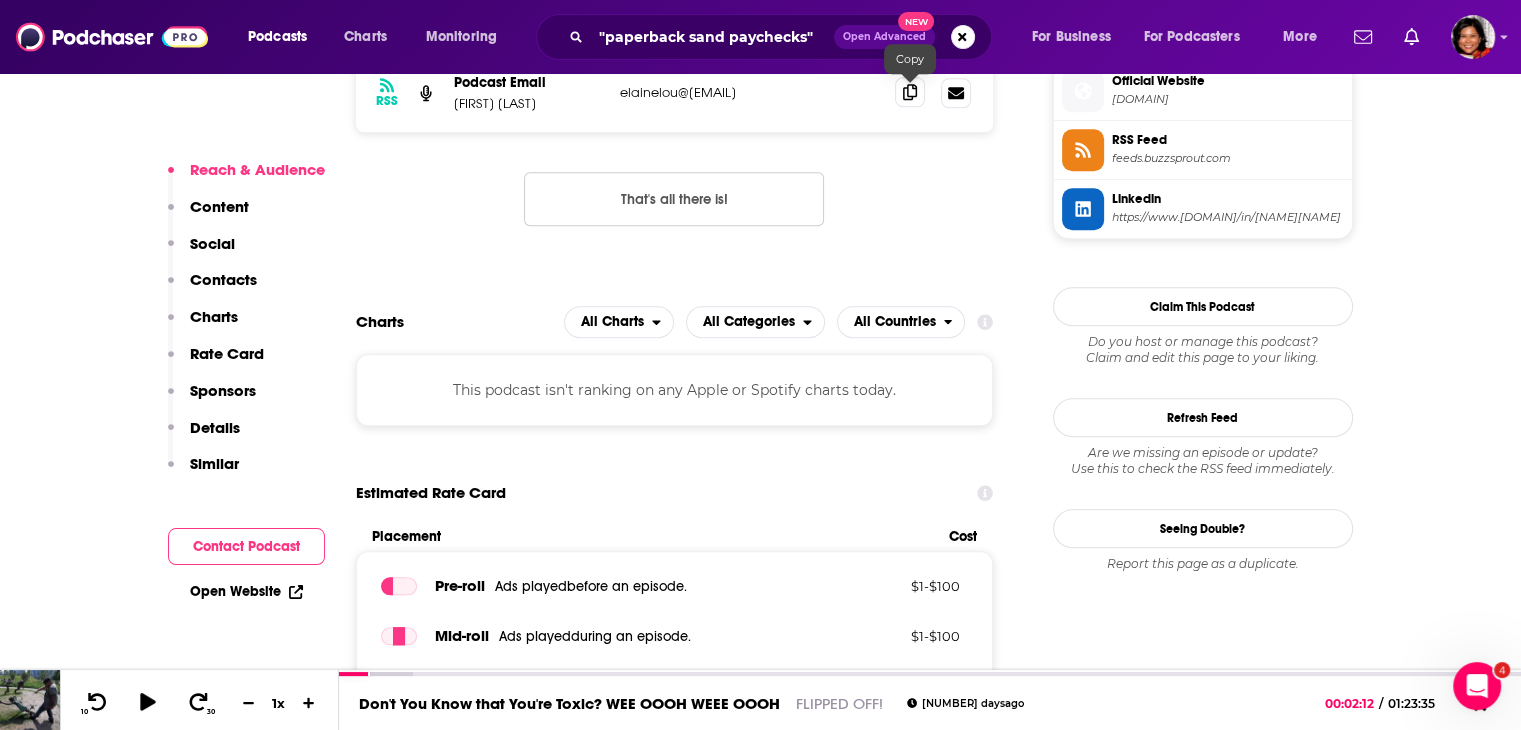 click 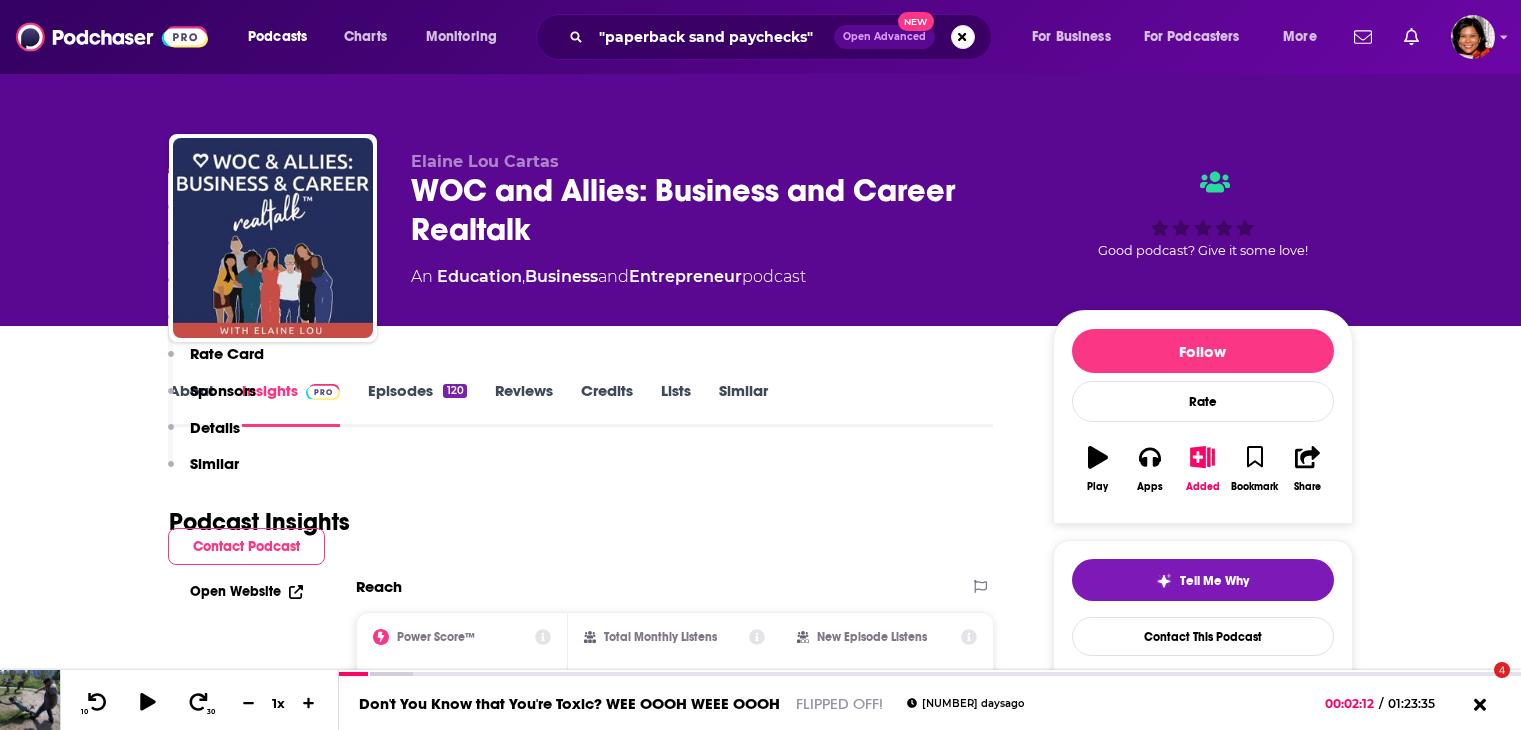 scroll, scrollTop: 1659, scrollLeft: 0, axis: vertical 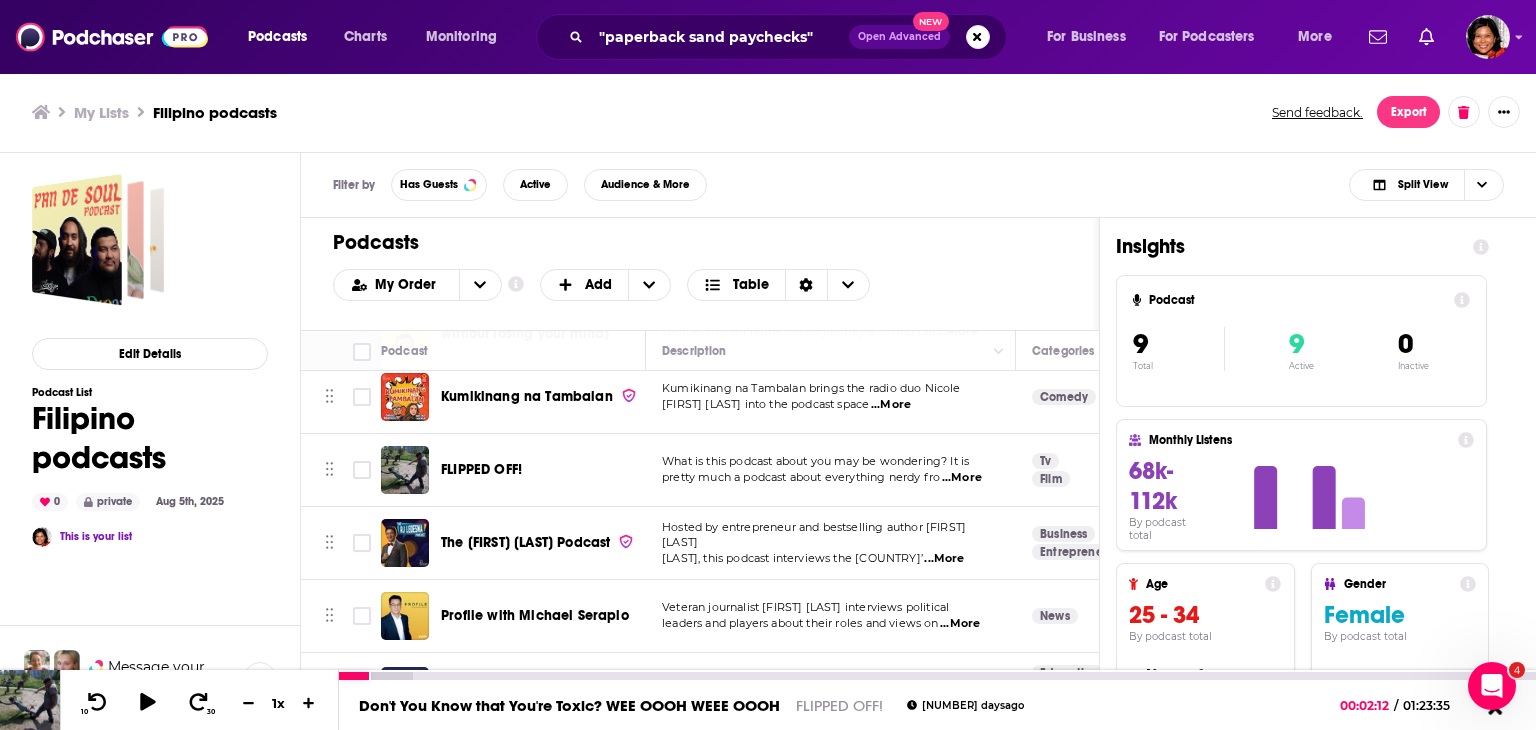 click 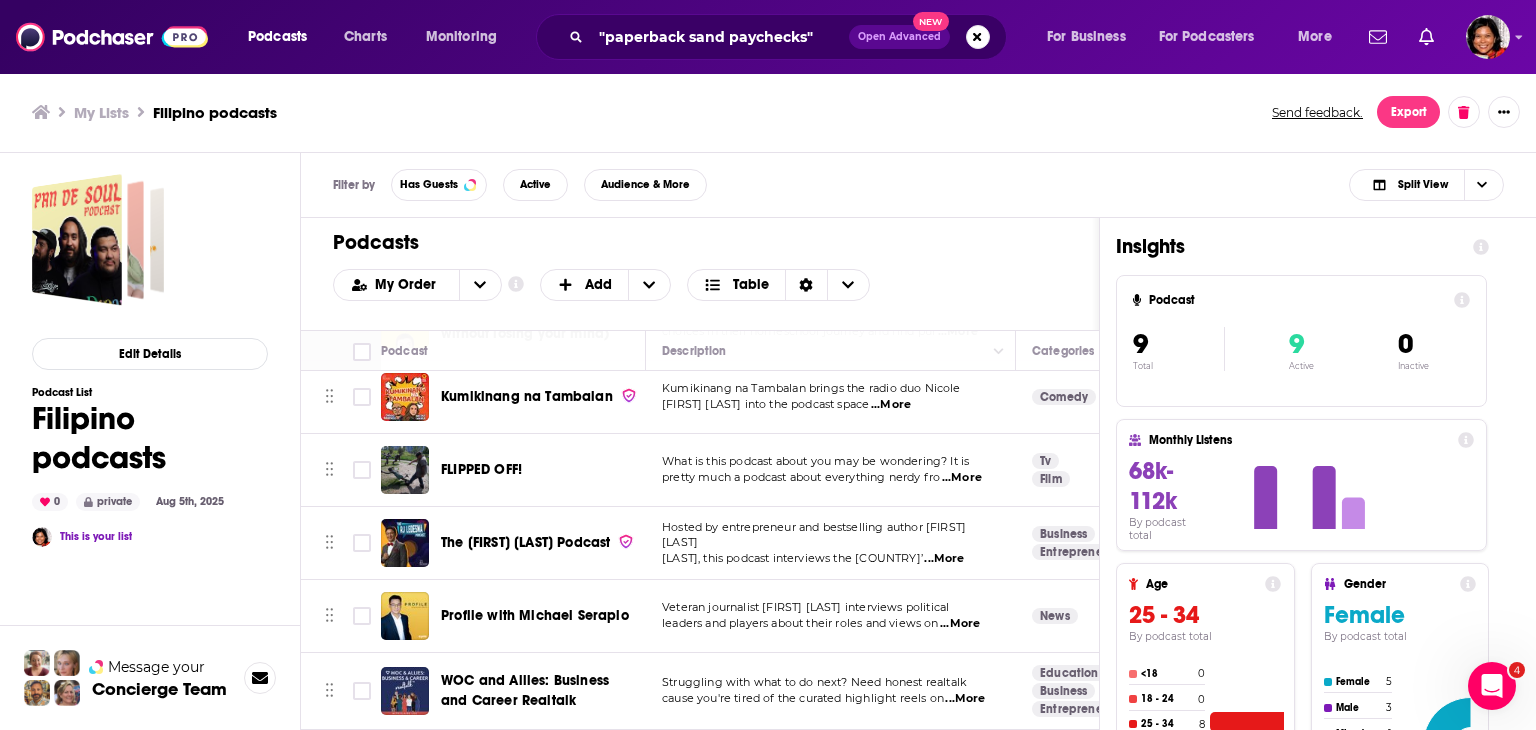 scroll, scrollTop: 316, scrollLeft: 0, axis: vertical 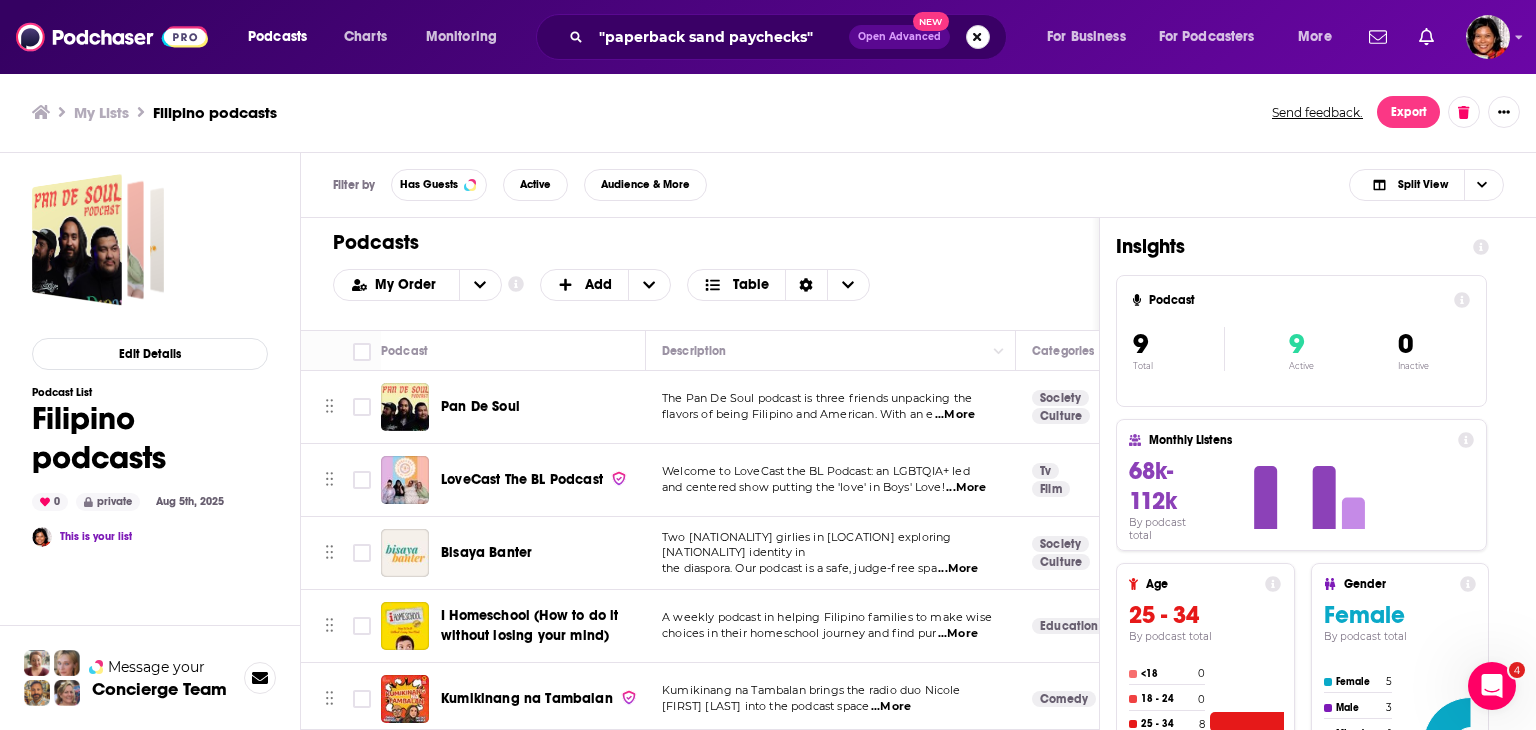 click at bounding box center (978, 37) 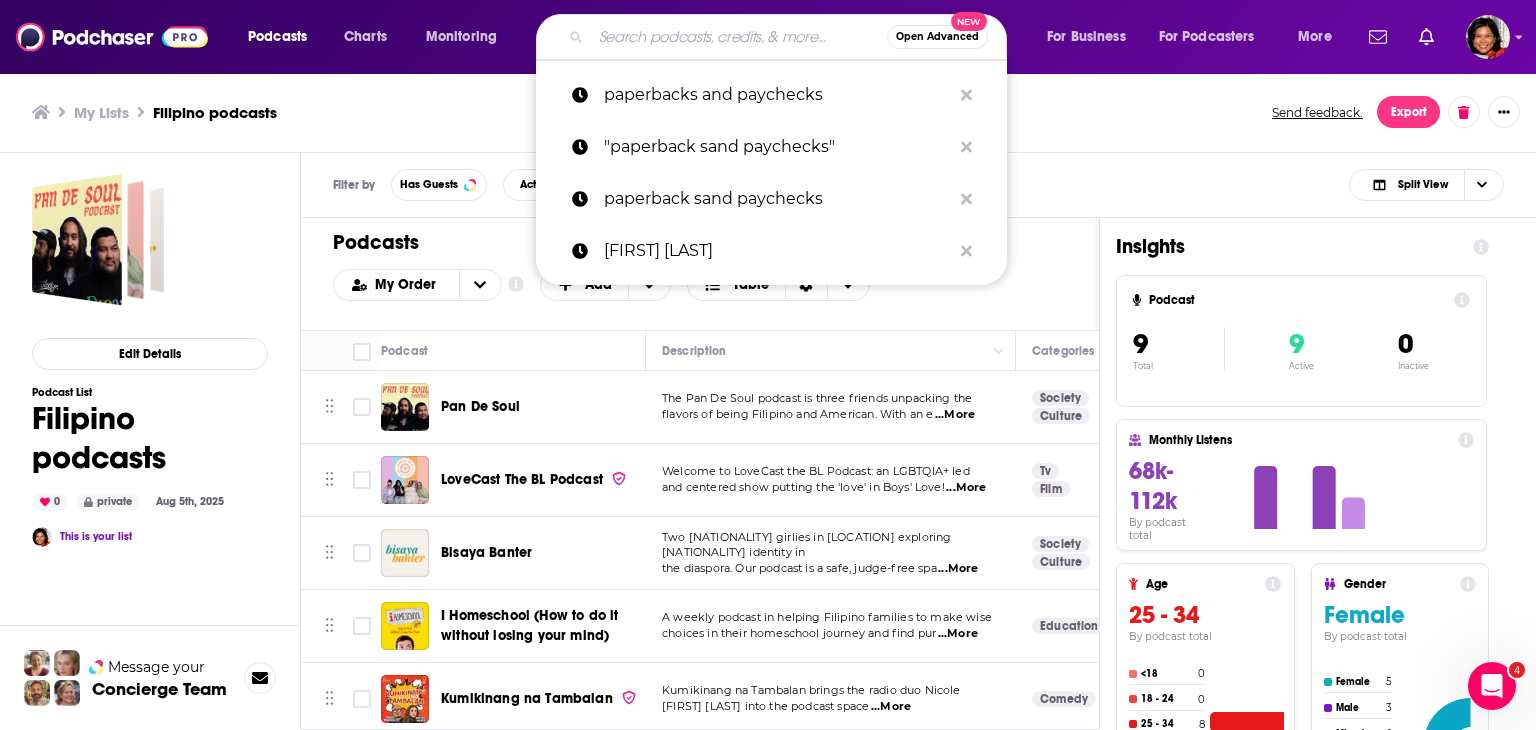 click at bounding box center (739, 37) 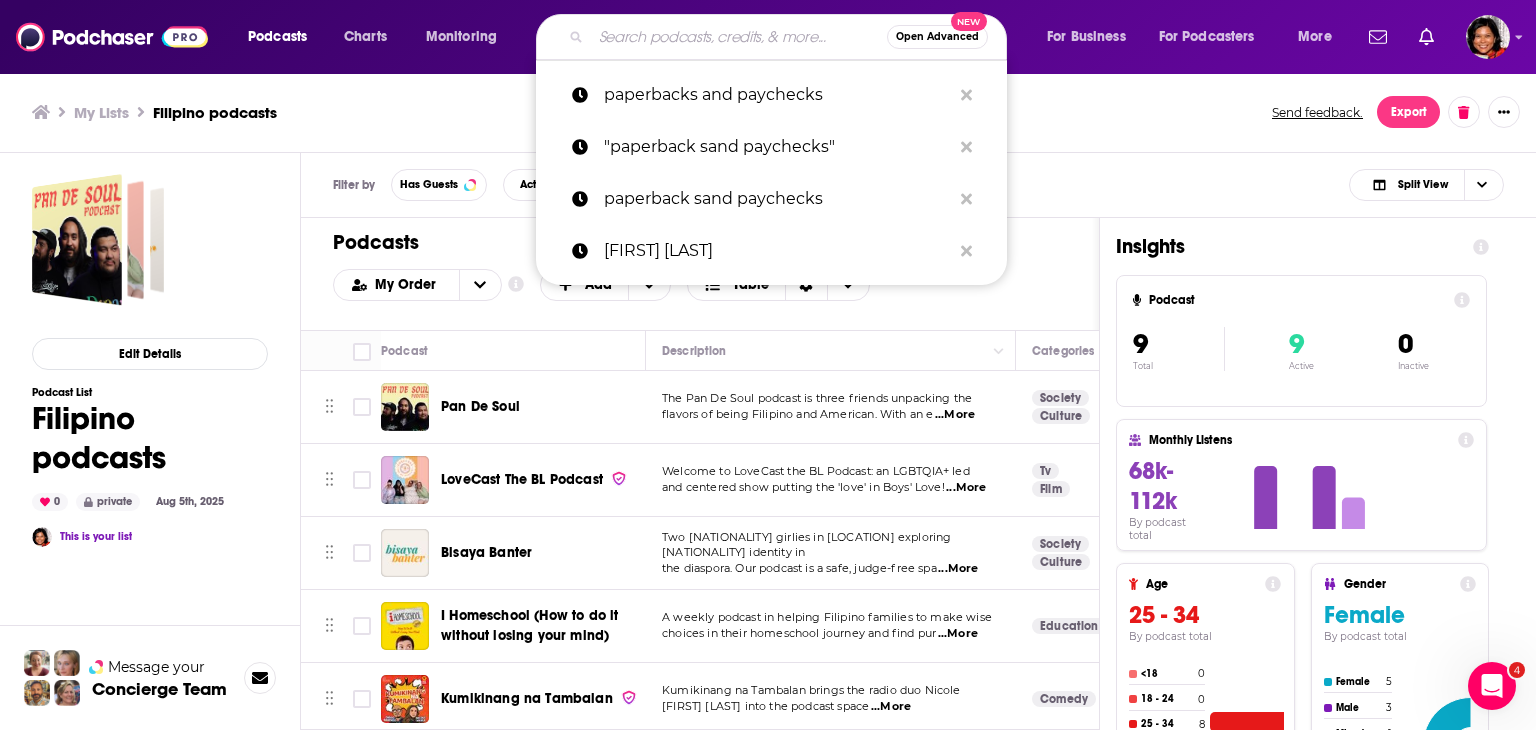 click at bounding box center (739, 37) 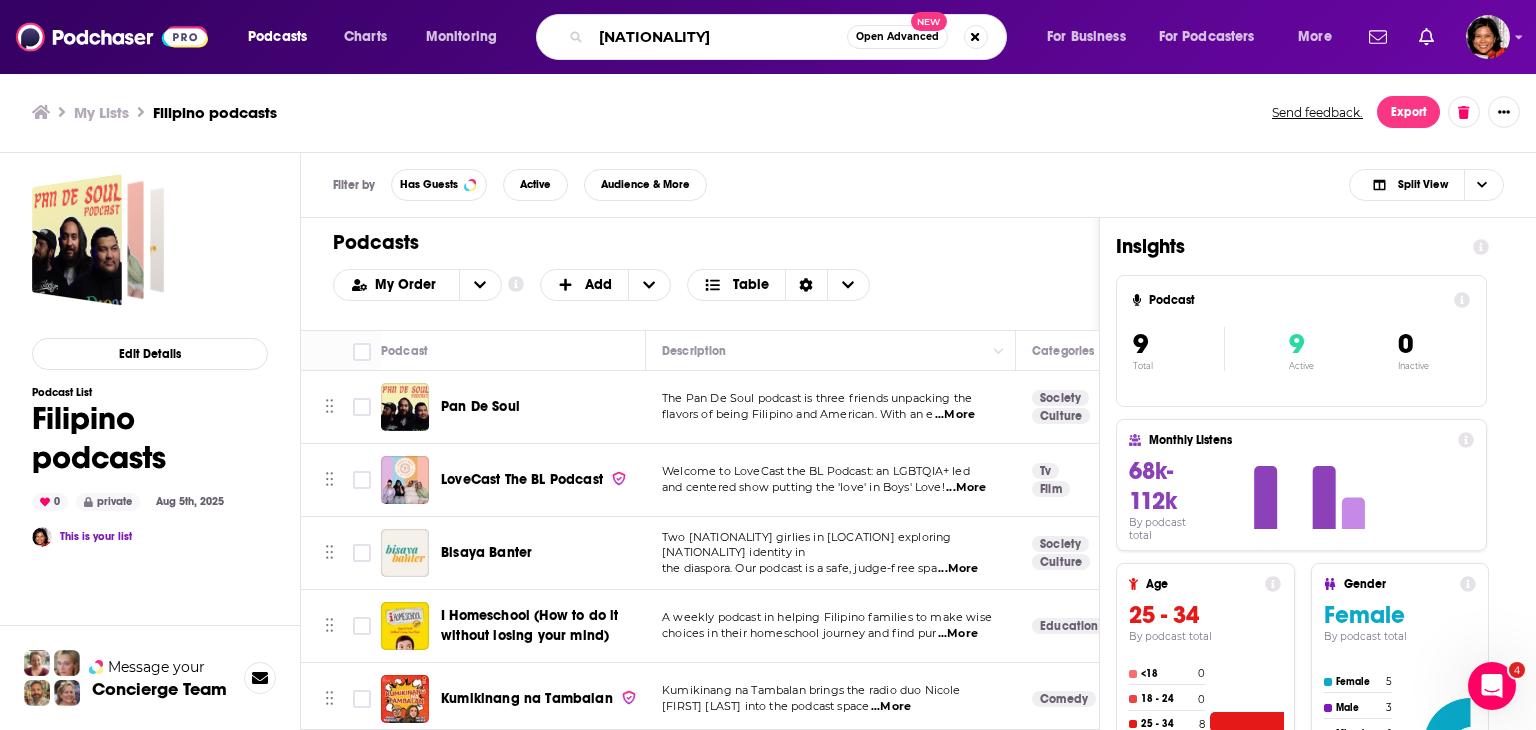 type on "filipino" 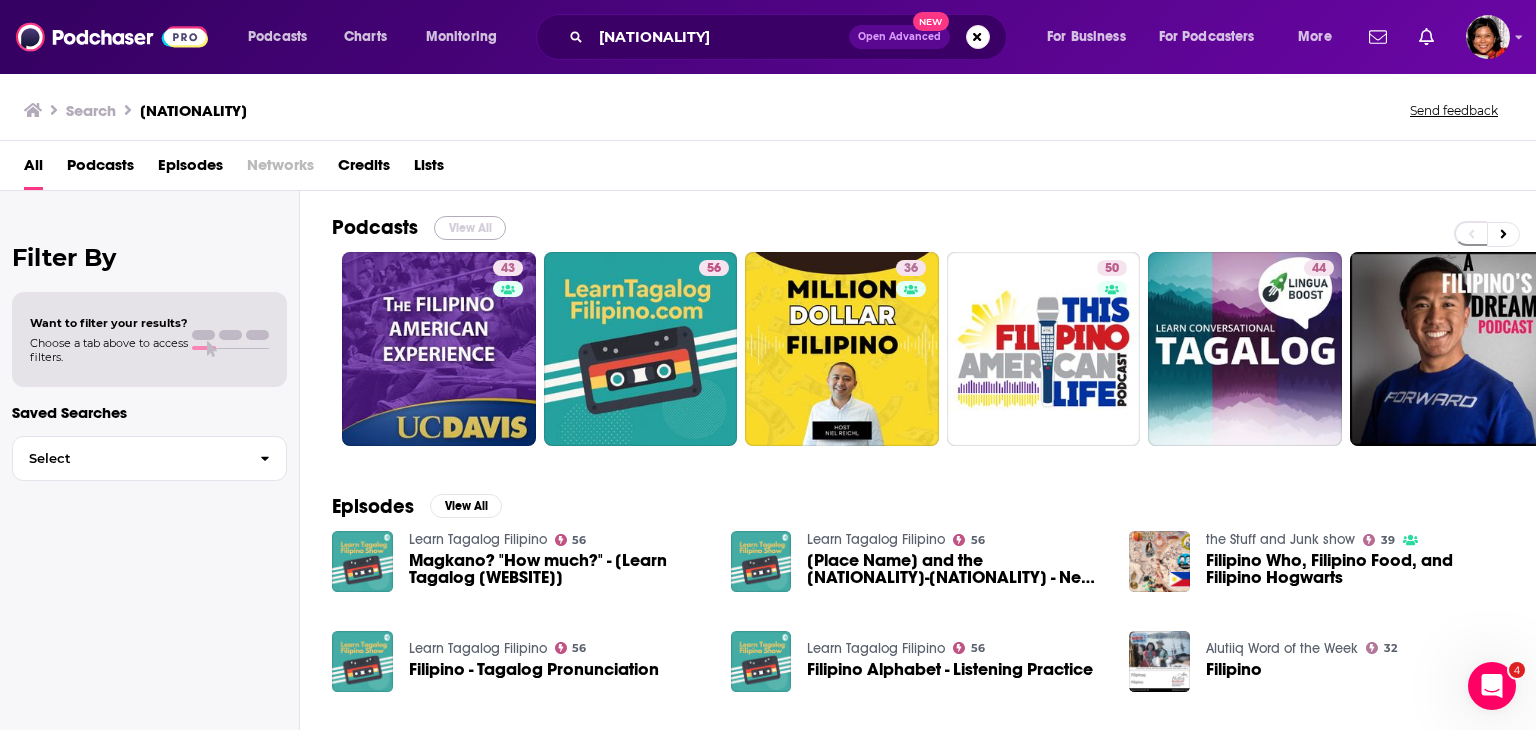click on "View All" at bounding box center (470, 228) 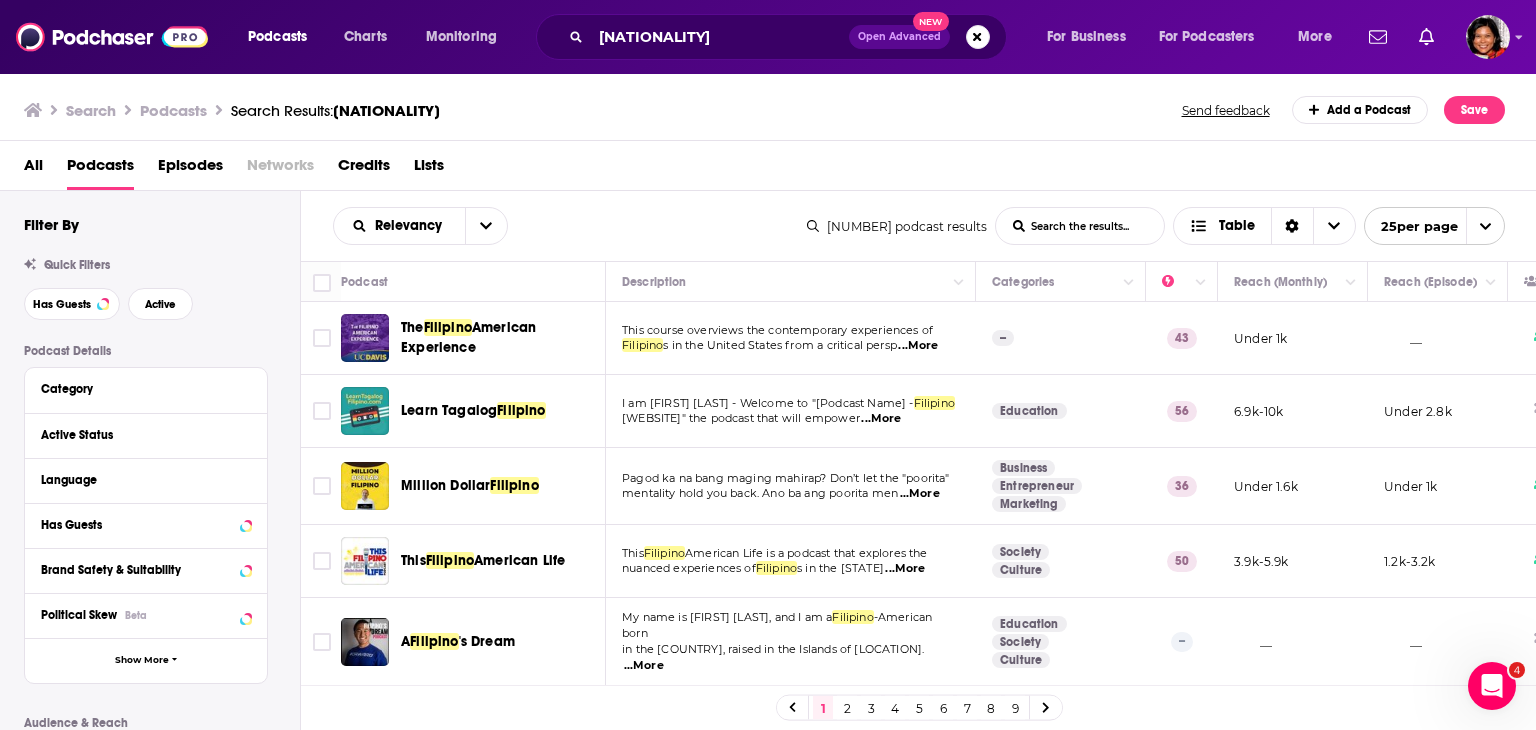 click on "...More" at bounding box center (918, 346) 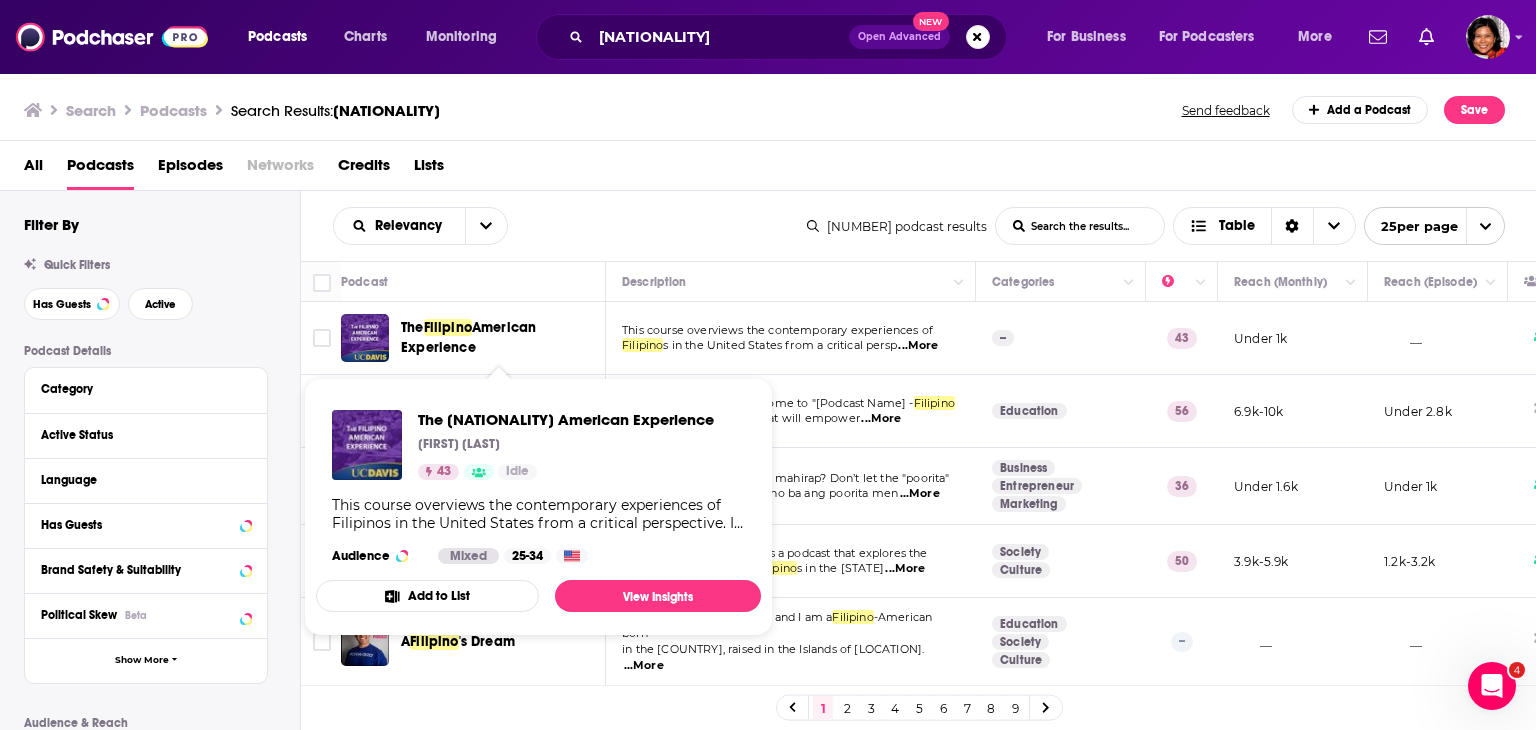 click on "American Experience" at bounding box center [468, 337] 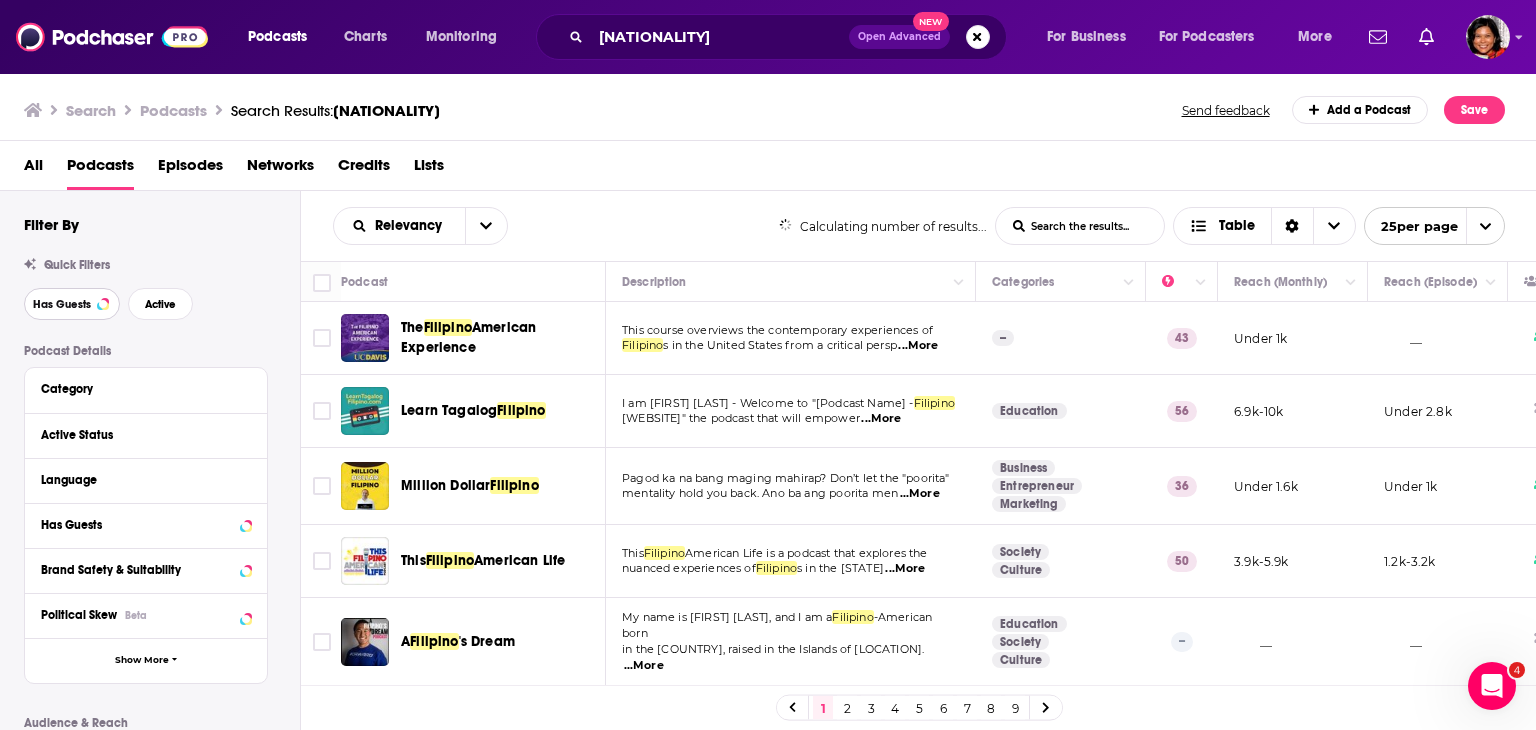 click on "Has Guests" at bounding box center (62, 304) 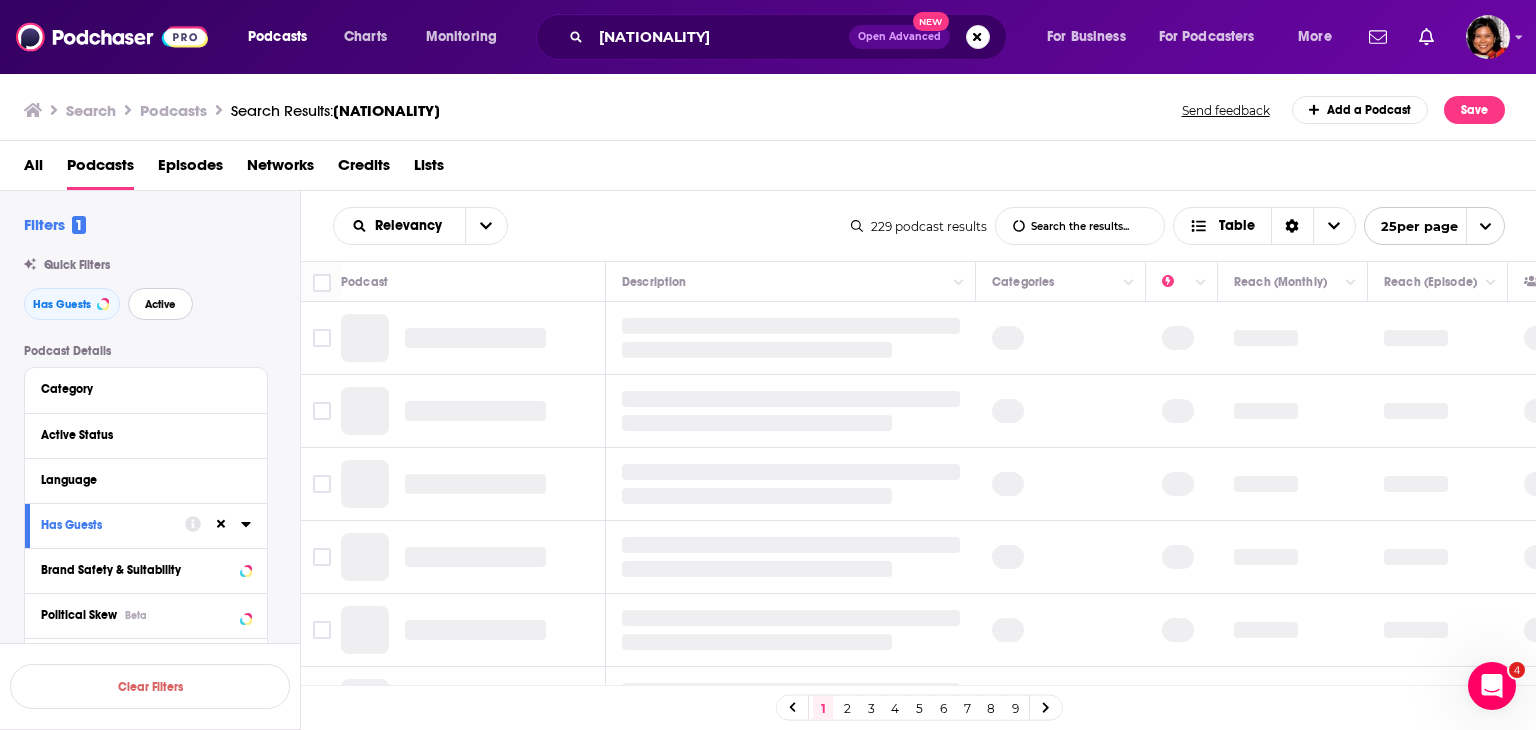 click on "Active" at bounding box center (160, 304) 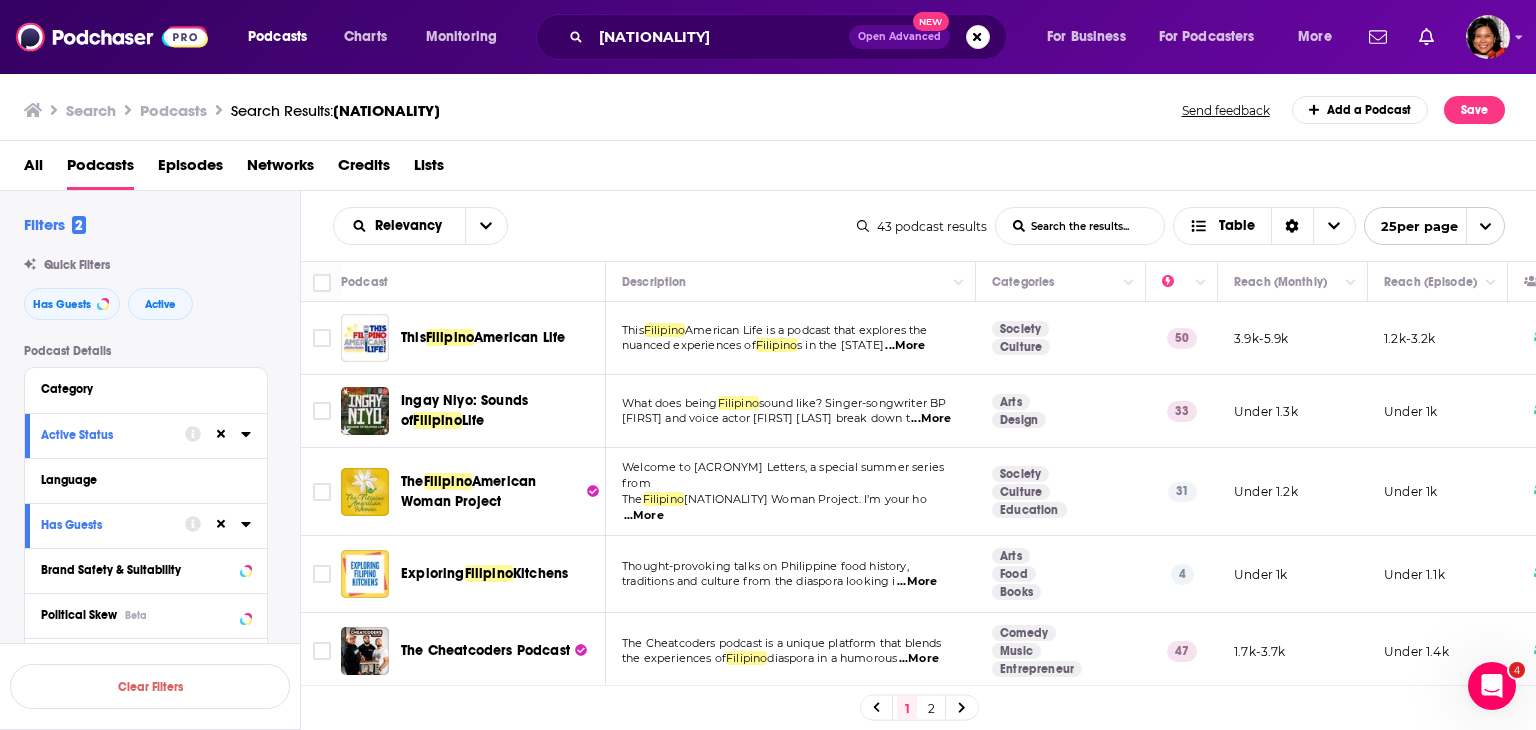 click on "...More" at bounding box center (905, 346) 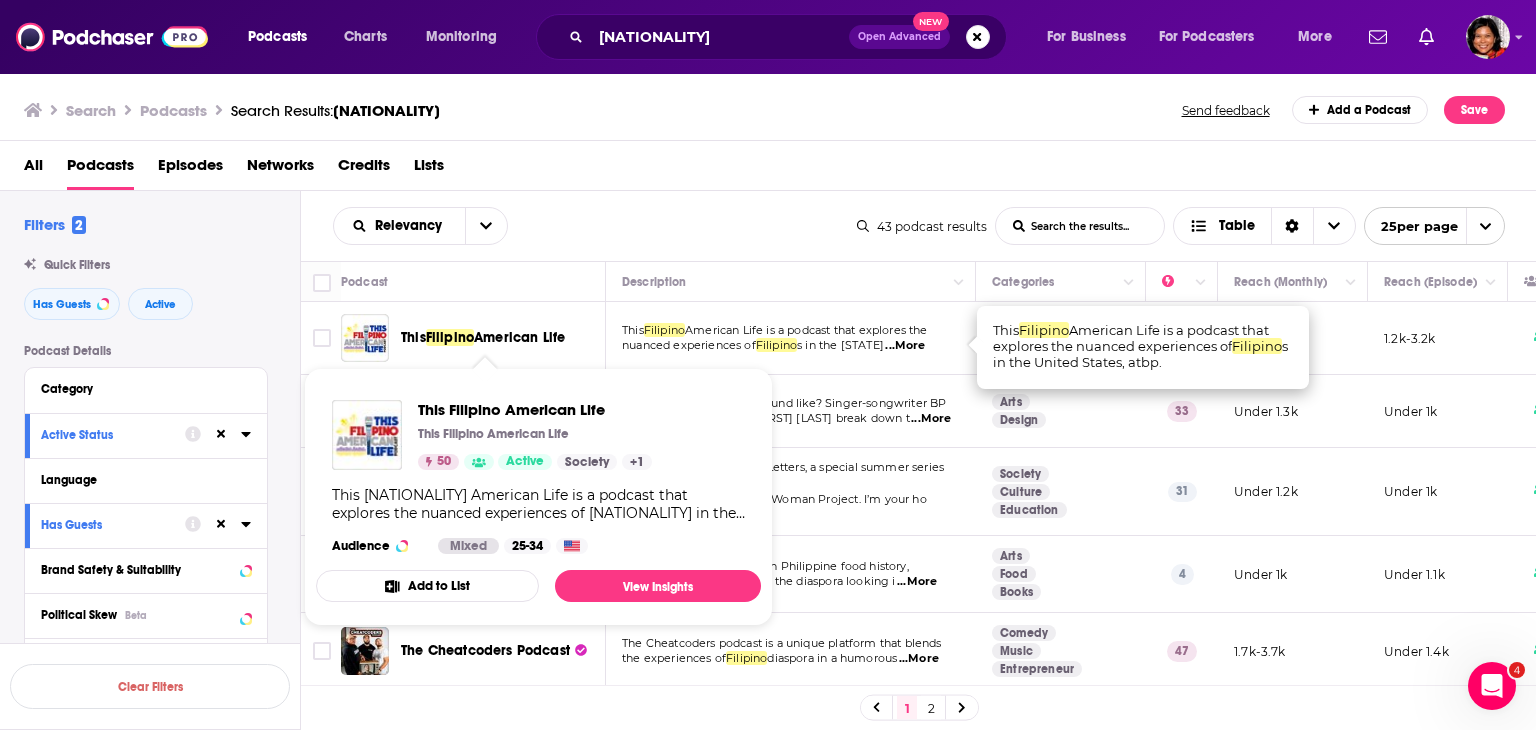 click on "American Life" at bounding box center [519, 337] 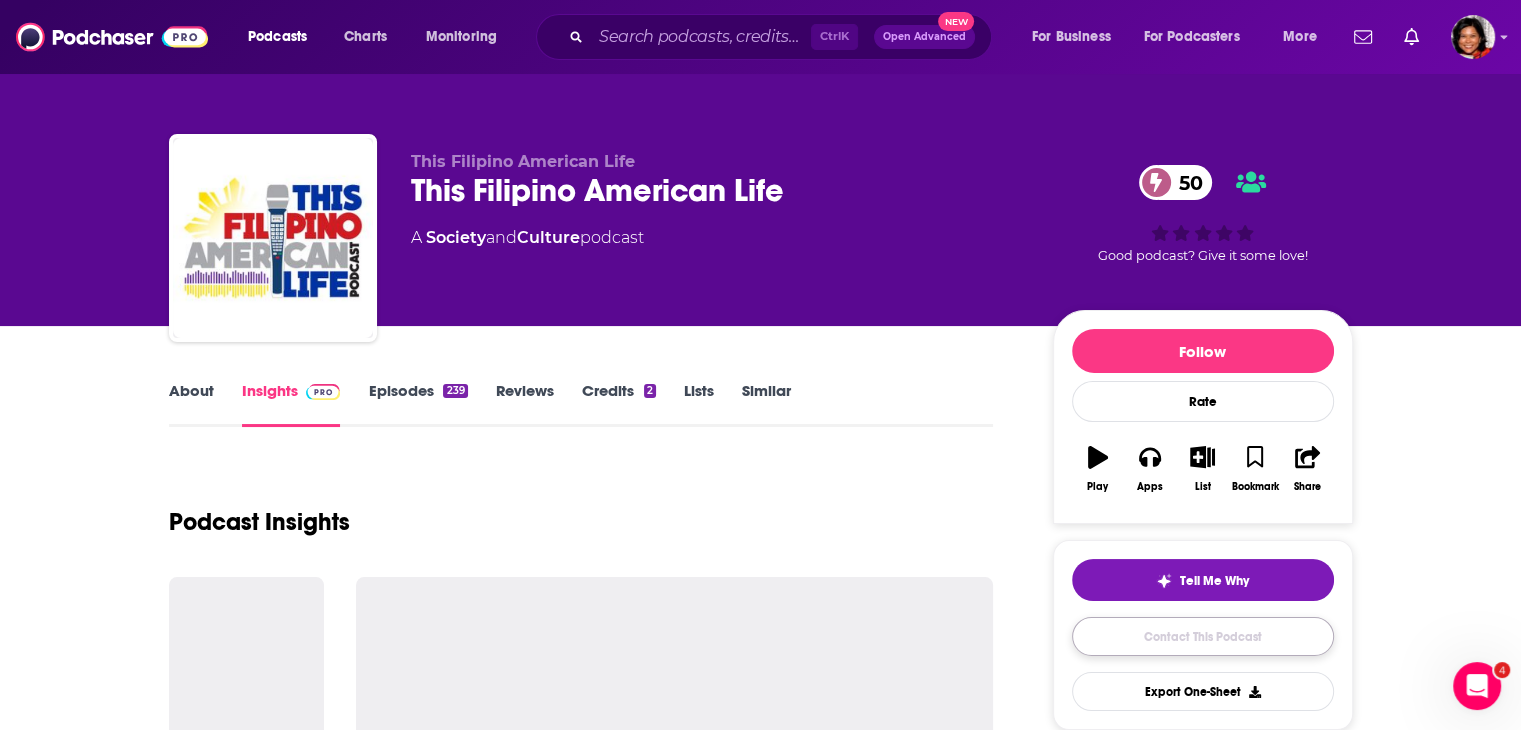 click on "Contact This Podcast" at bounding box center [1203, 636] 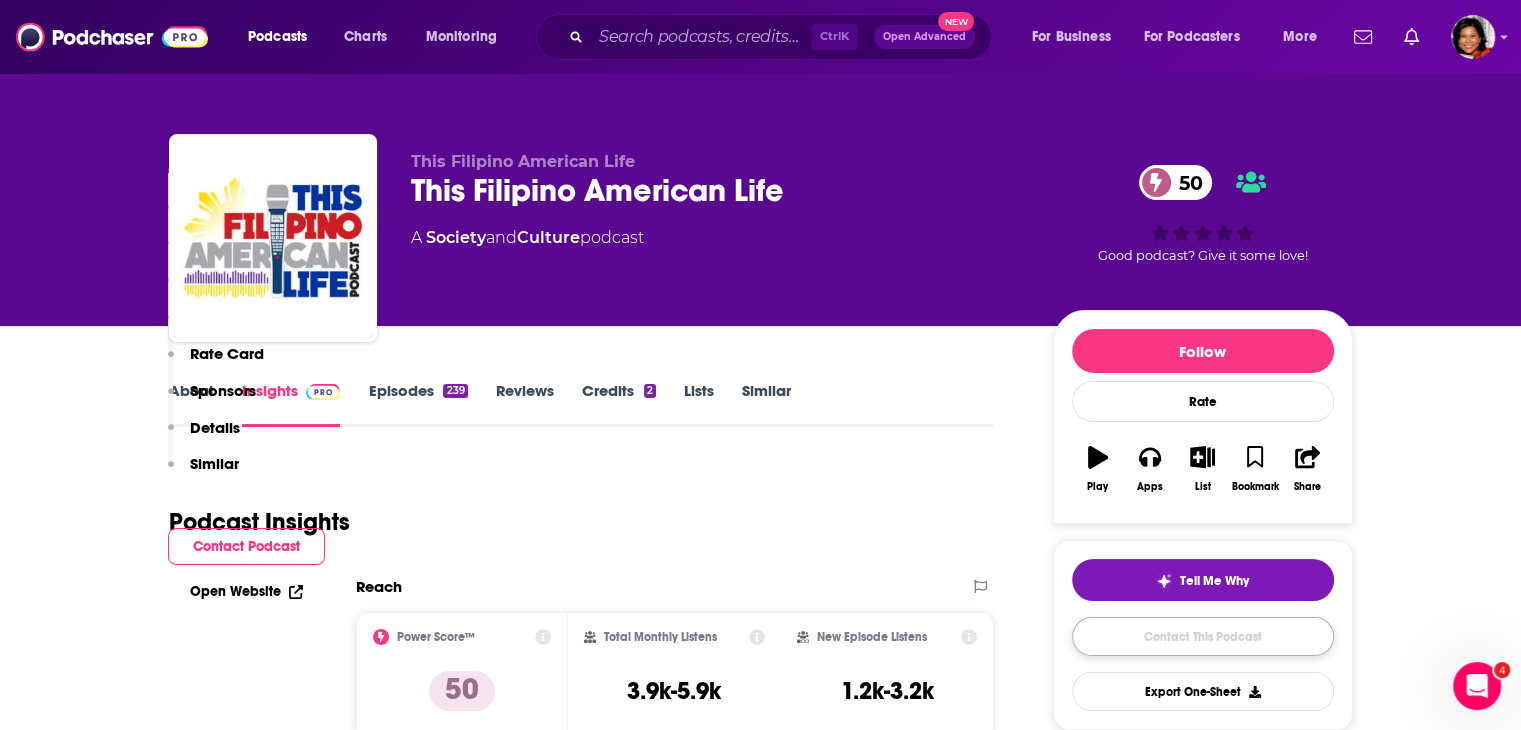 scroll, scrollTop: 1902, scrollLeft: 0, axis: vertical 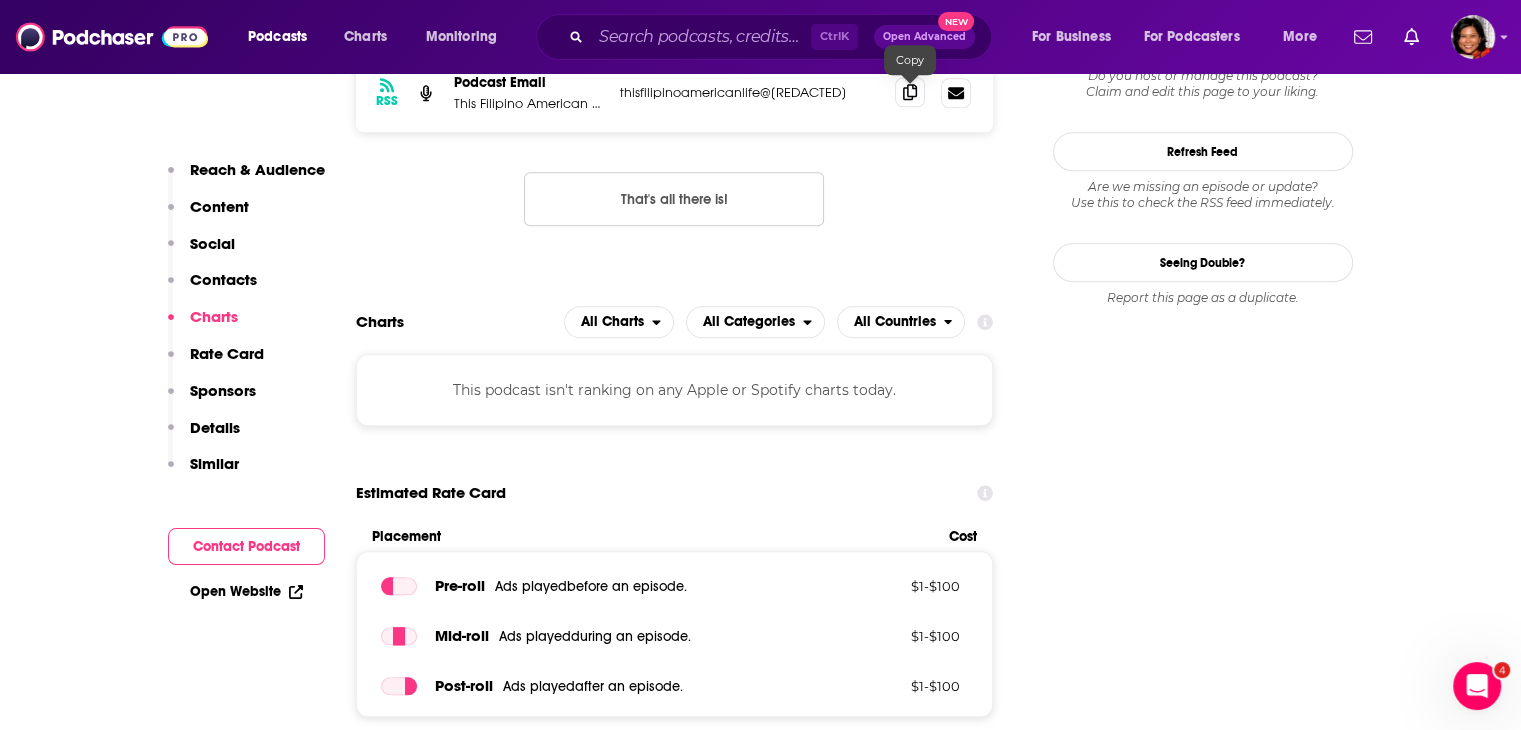 click 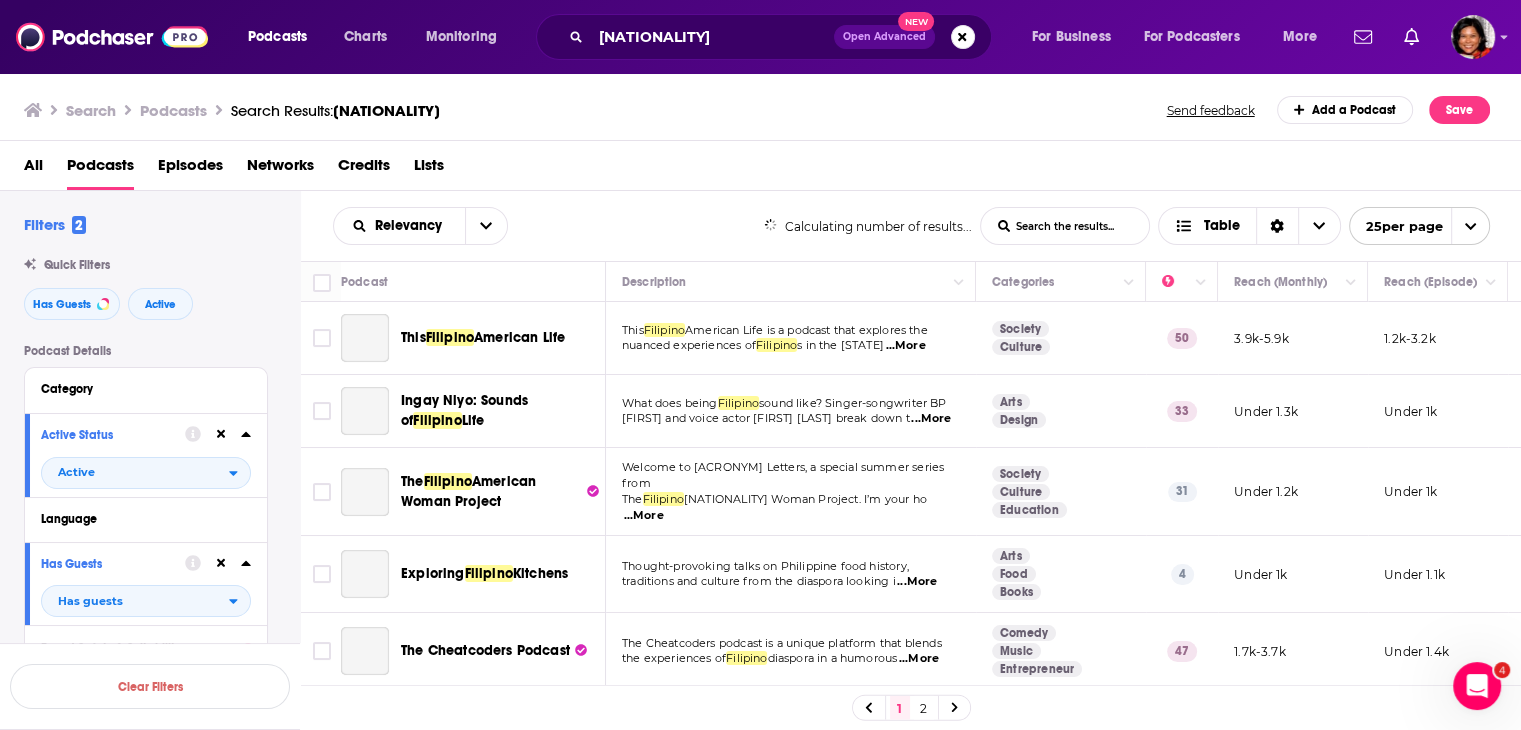 scroll, scrollTop: 0, scrollLeft: 0, axis: both 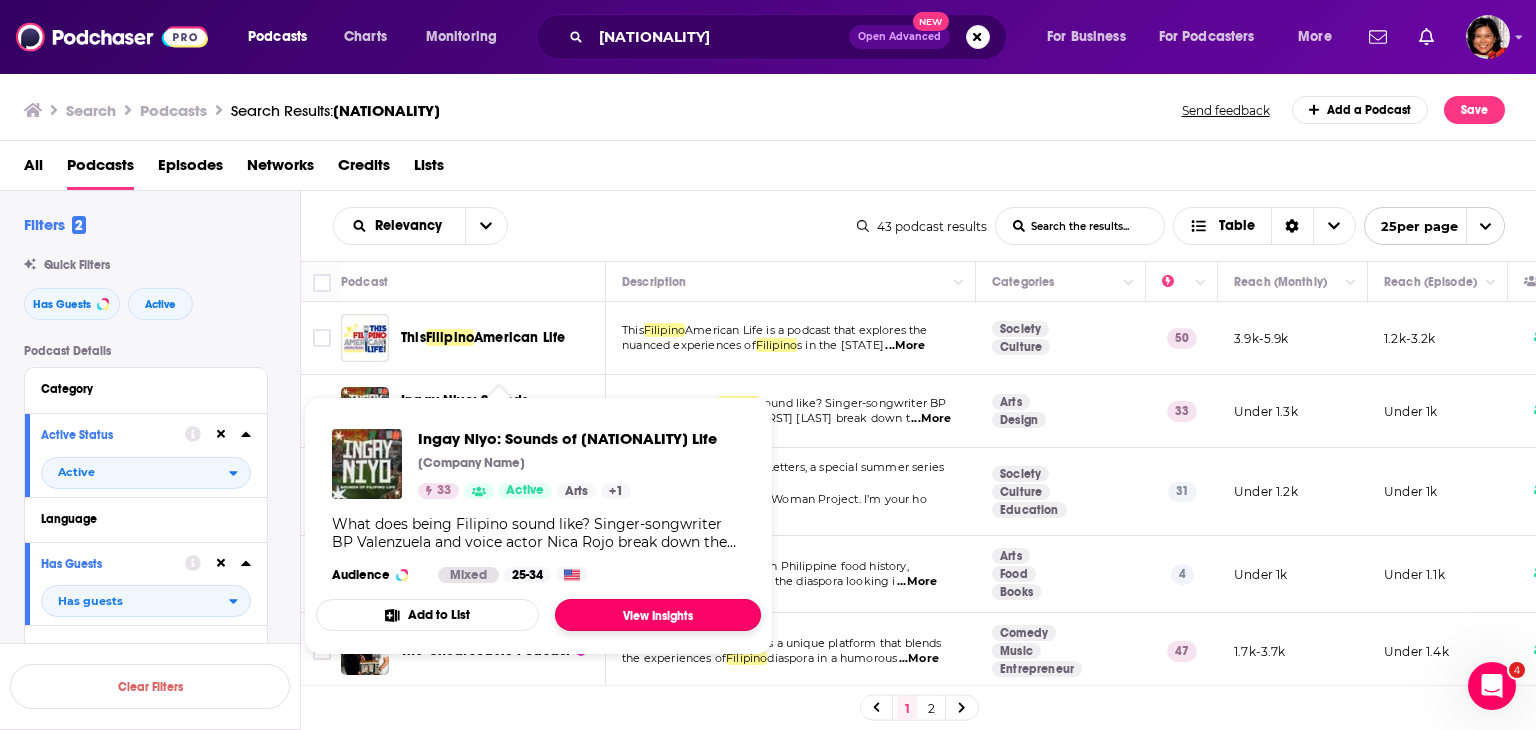 click on "View Insights" at bounding box center [658, 615] 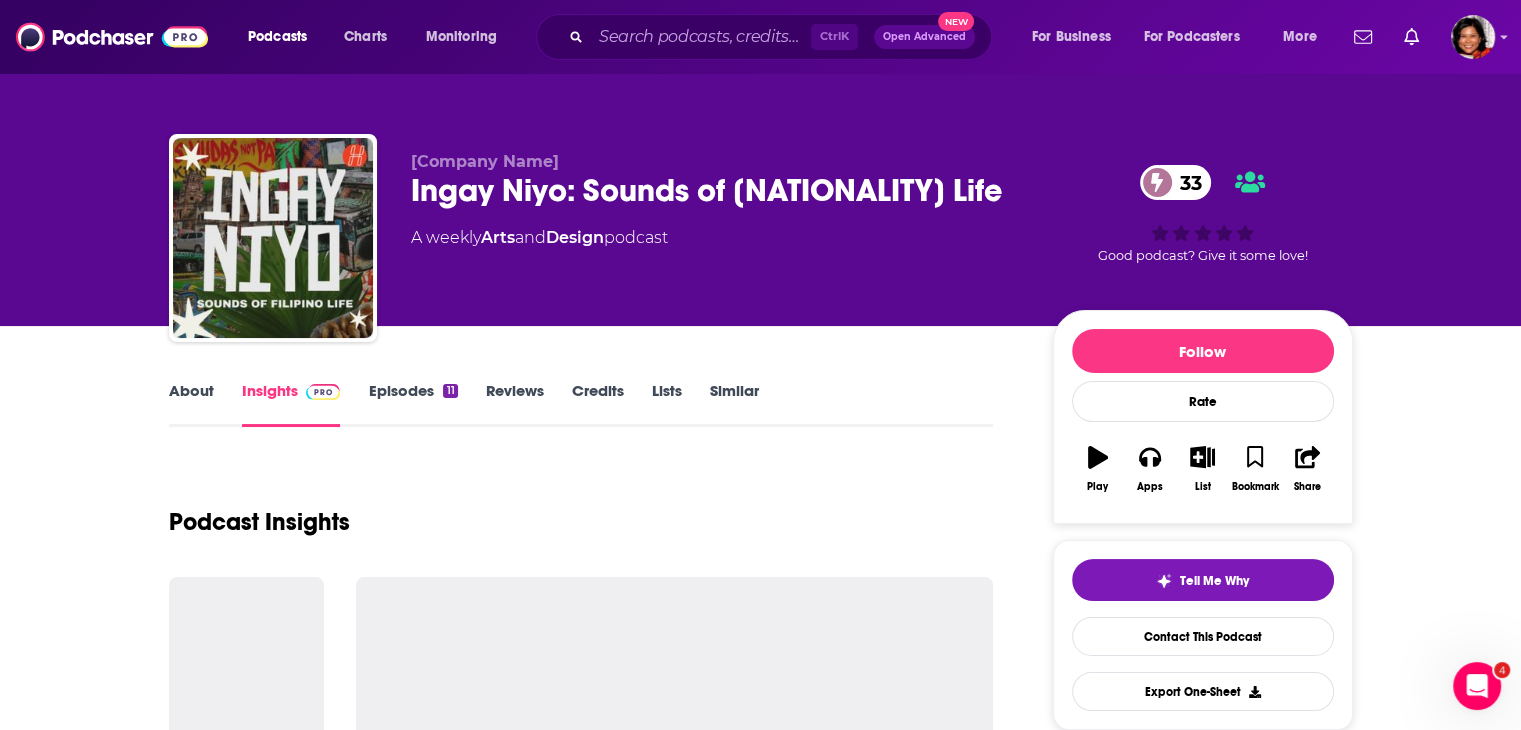 click on "About" at bounding box center (191, 404) 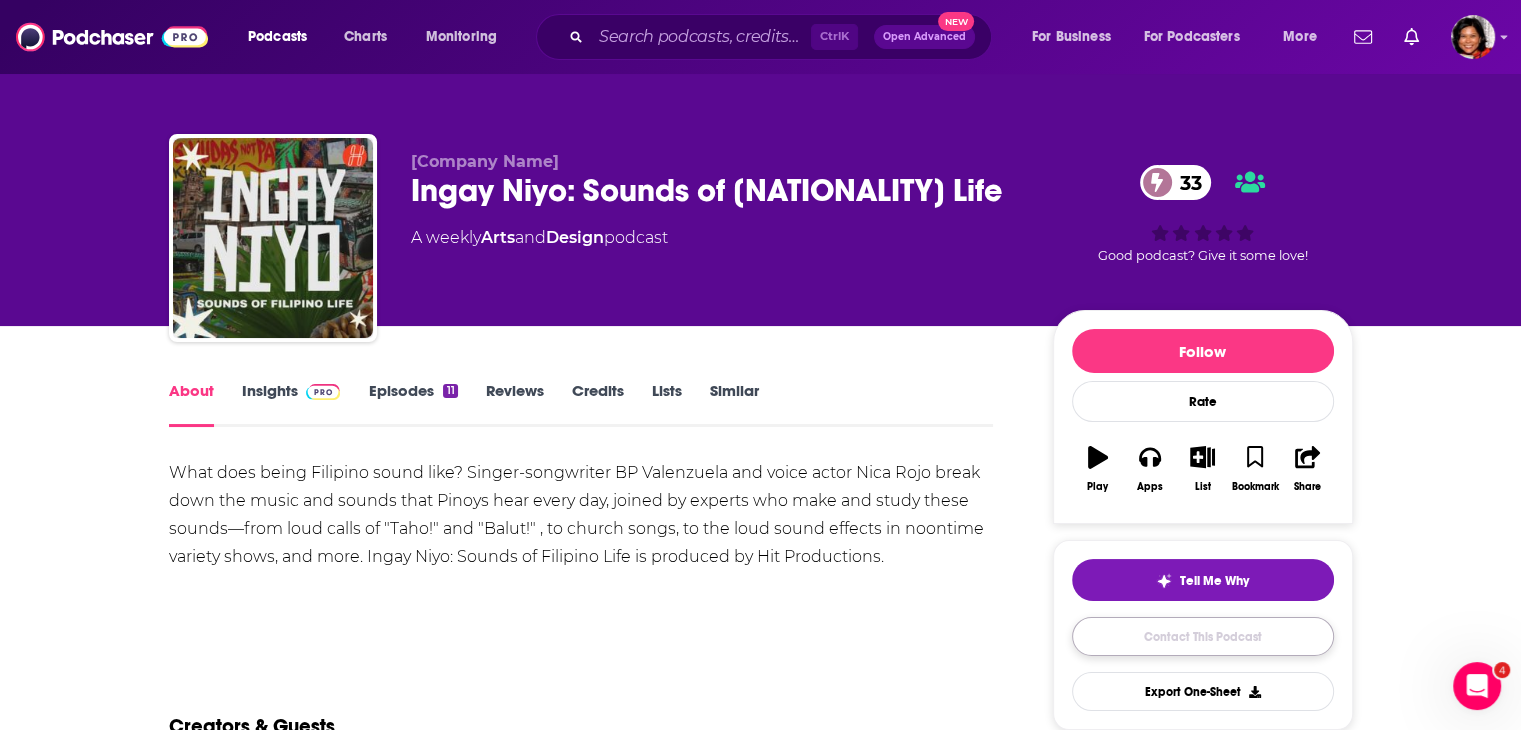 click on "Contact This Podcast" at bounding box center [1203, 636] 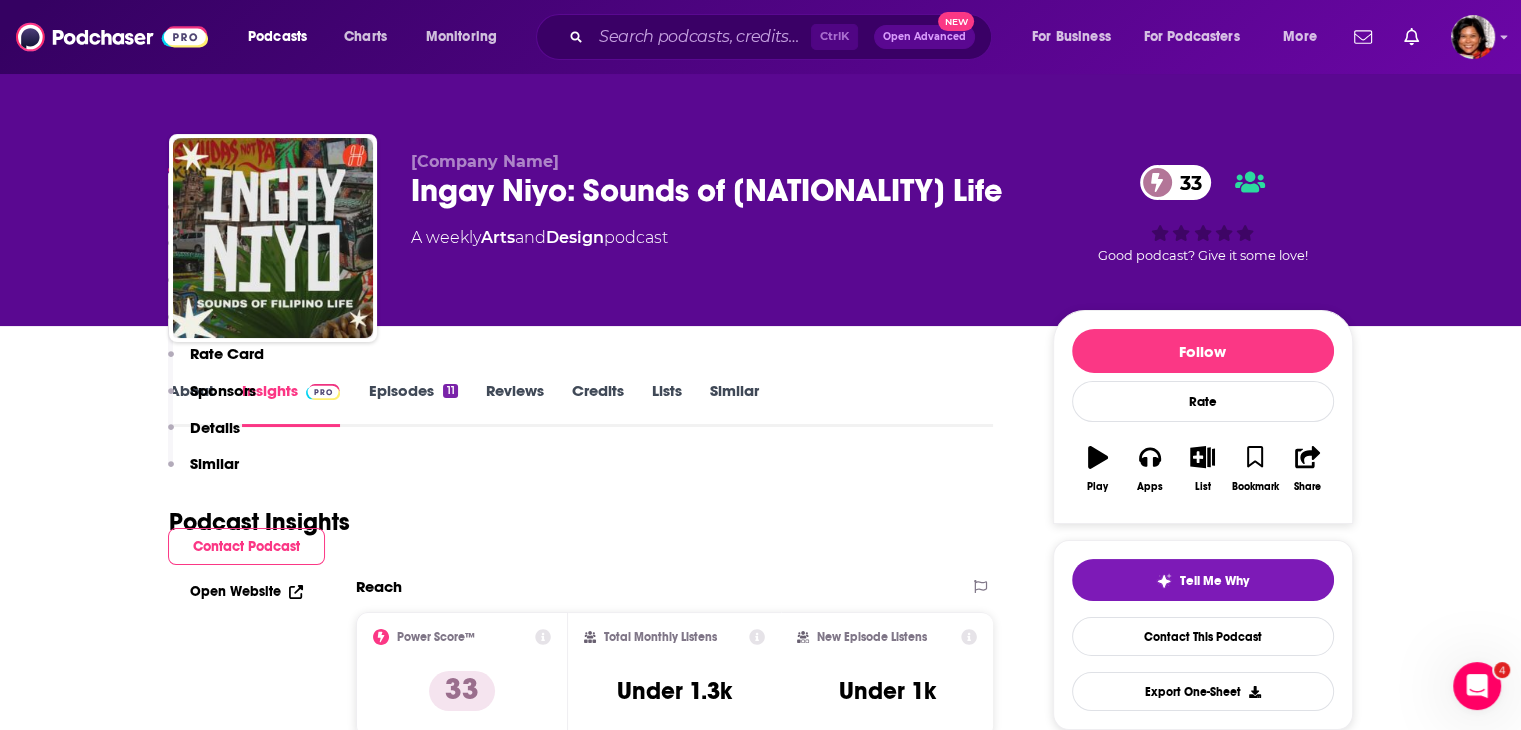 scroll, scrollTop: 1615, scrollLeft: 0, axis: vertical 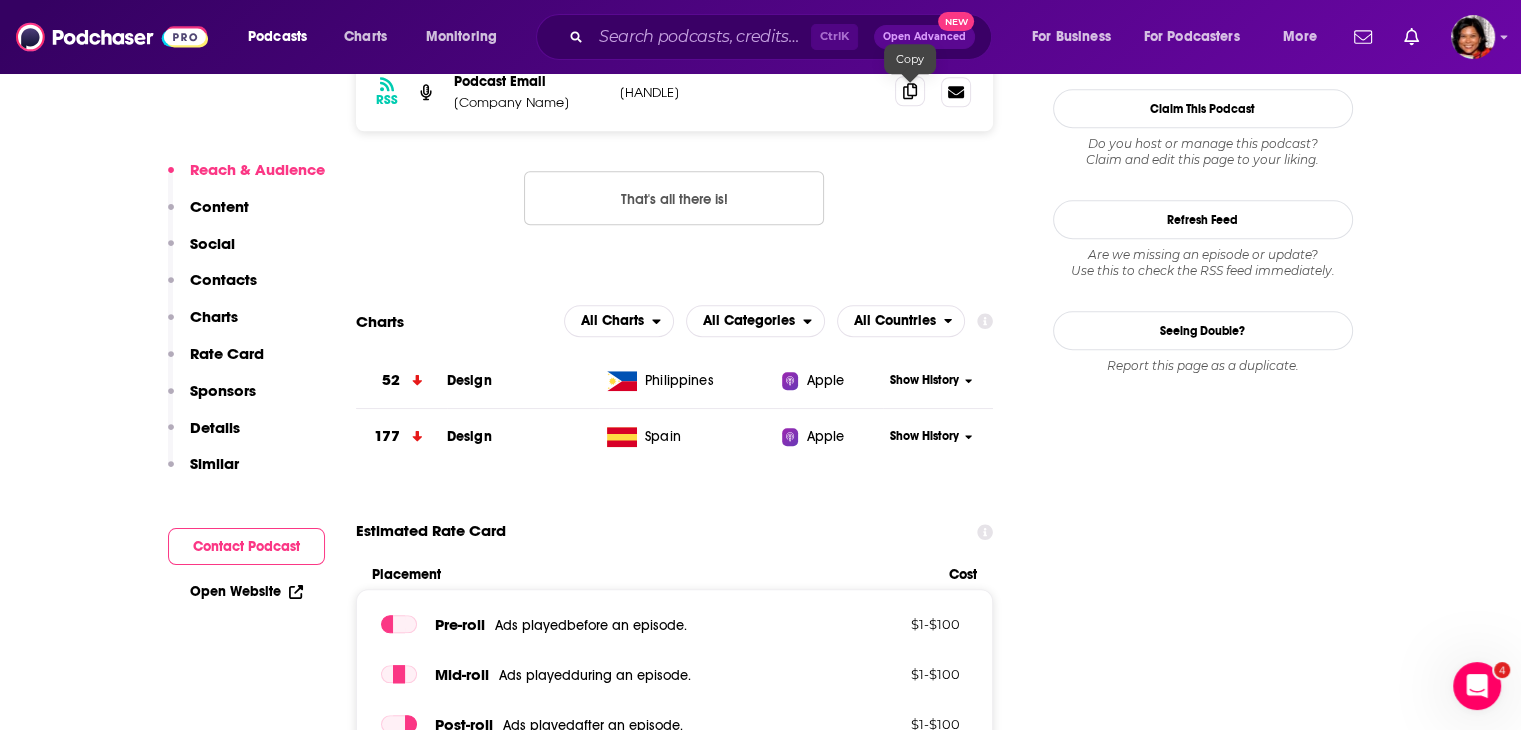 click 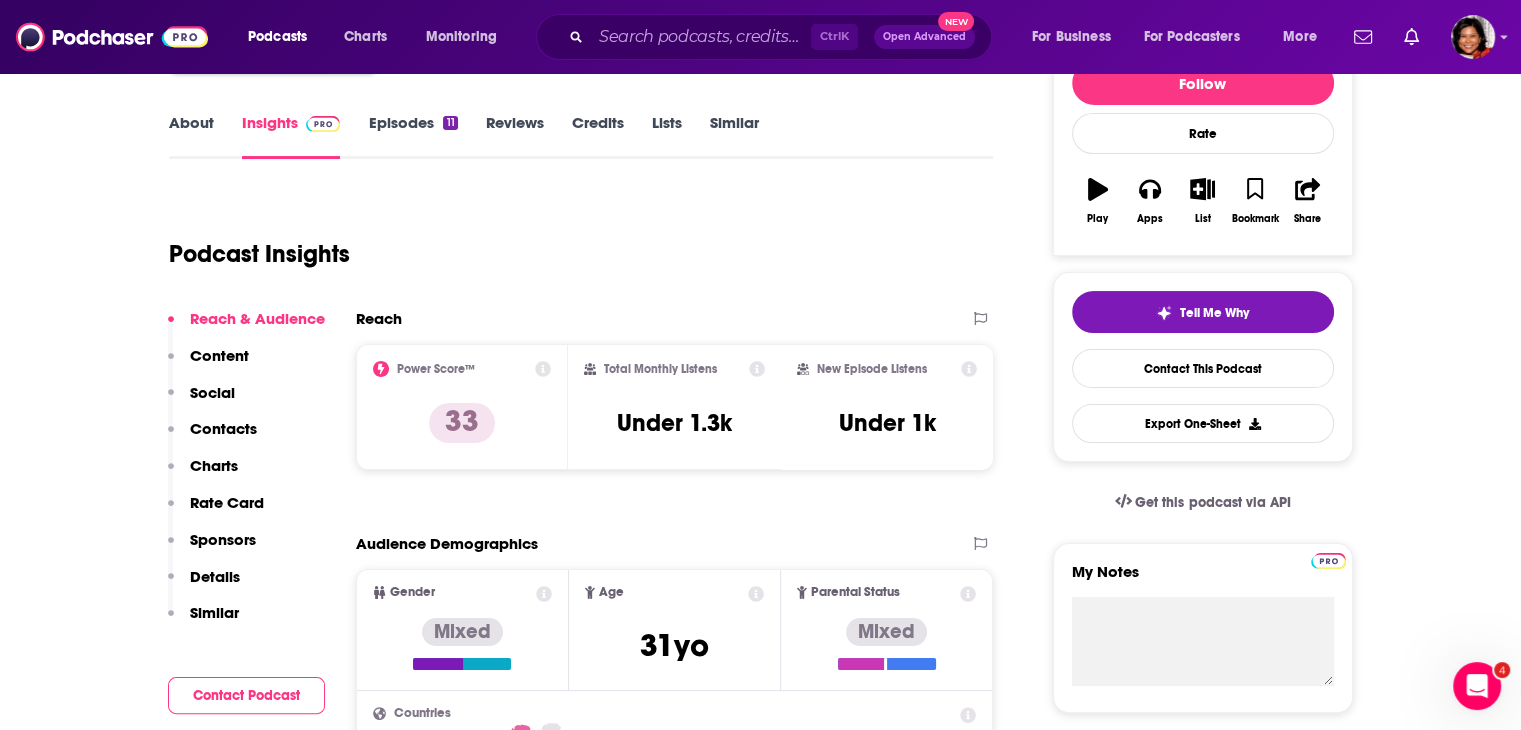 scroll, scrollTop: 215, scrollLeft: 0, axis: vertical 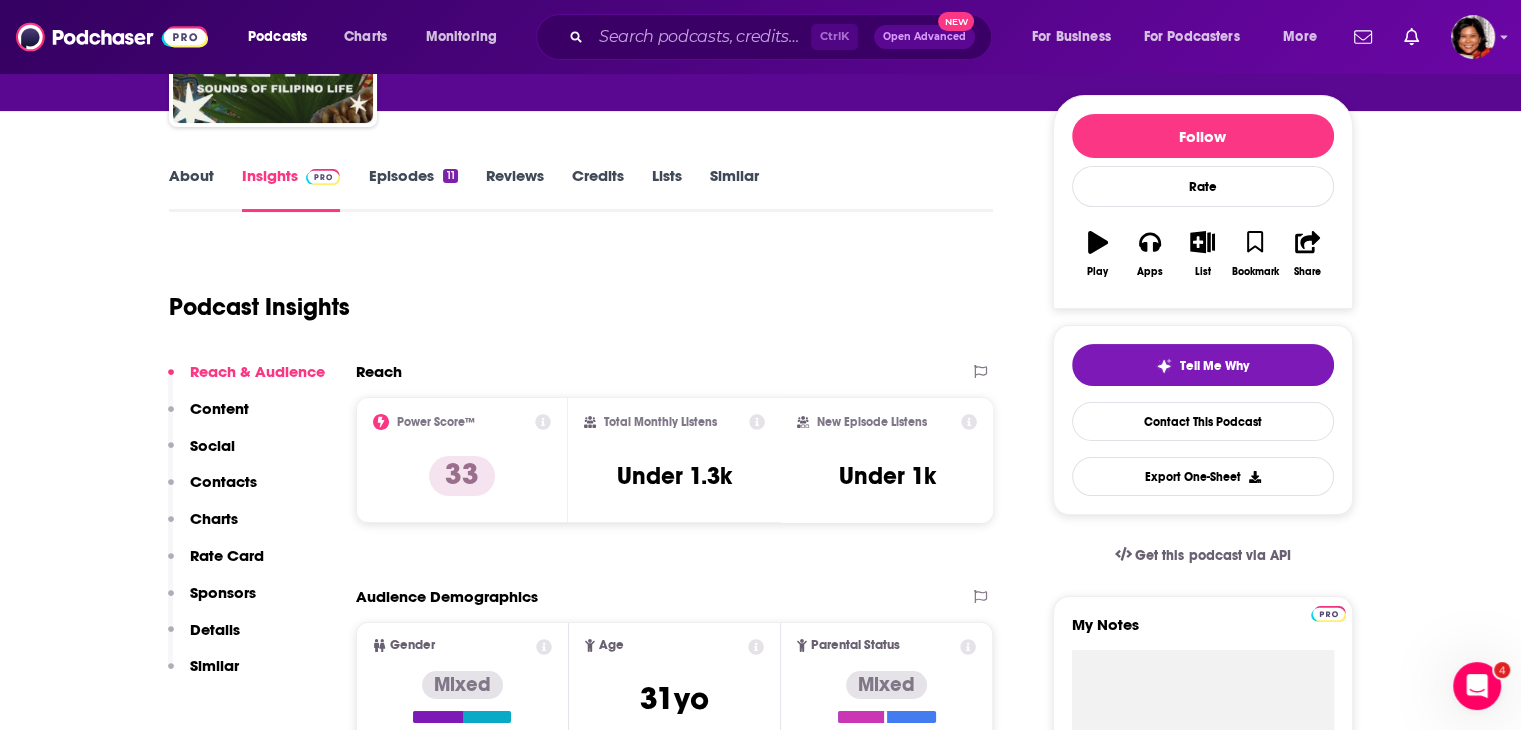 click on "About" at bounding box center (191, 189) 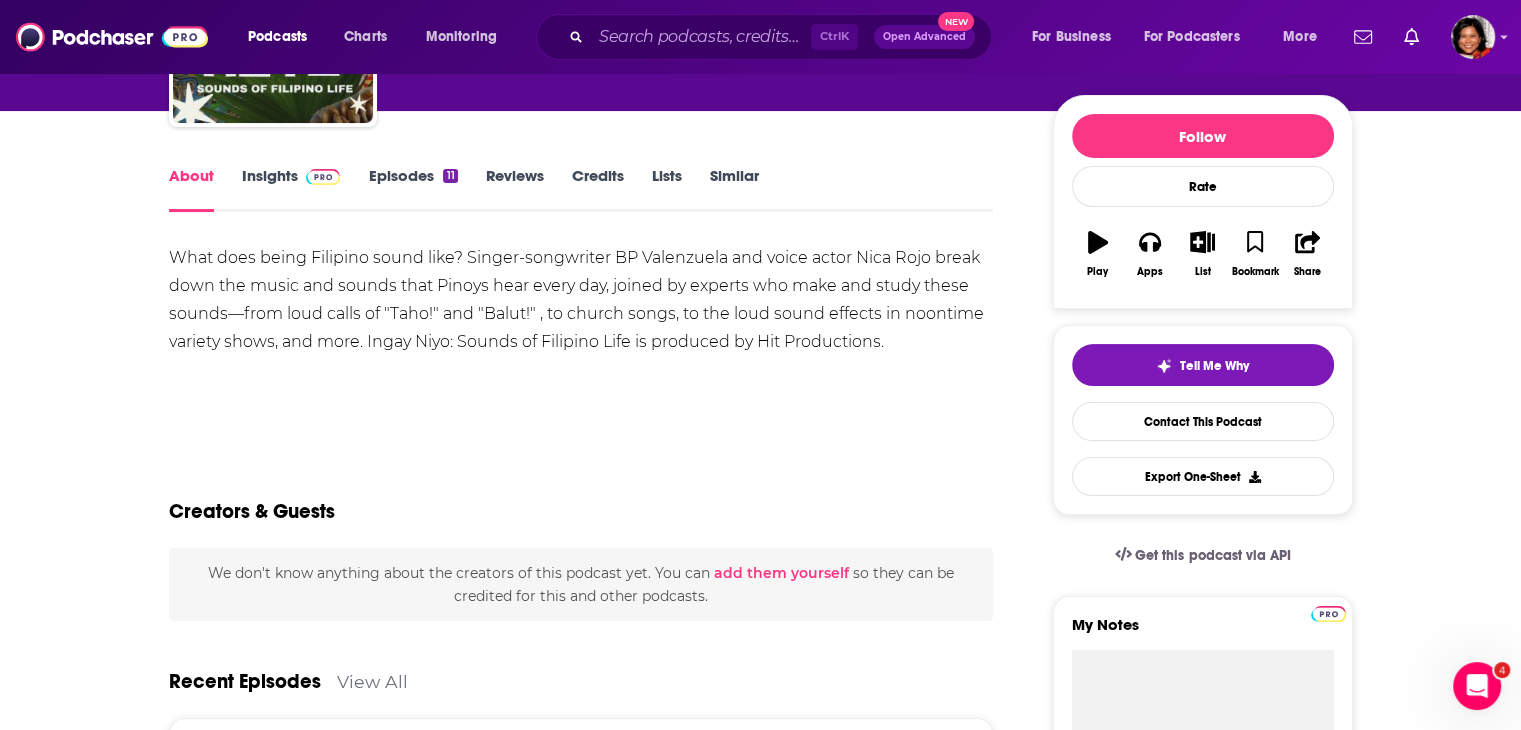 scroll, scrollTop: 0, scrollLeft: 0, axis: both 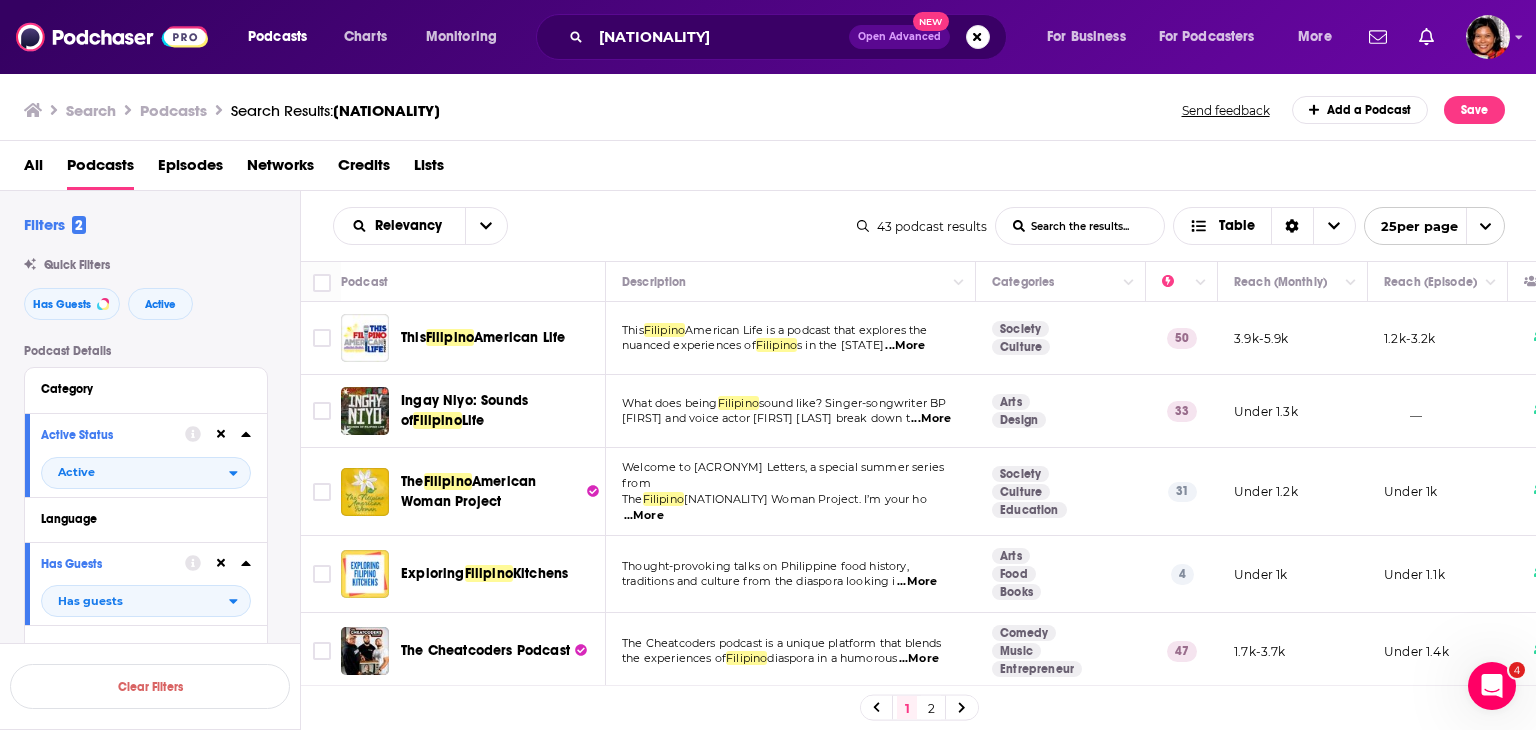click on "...More" at bounding box center (644, 516) 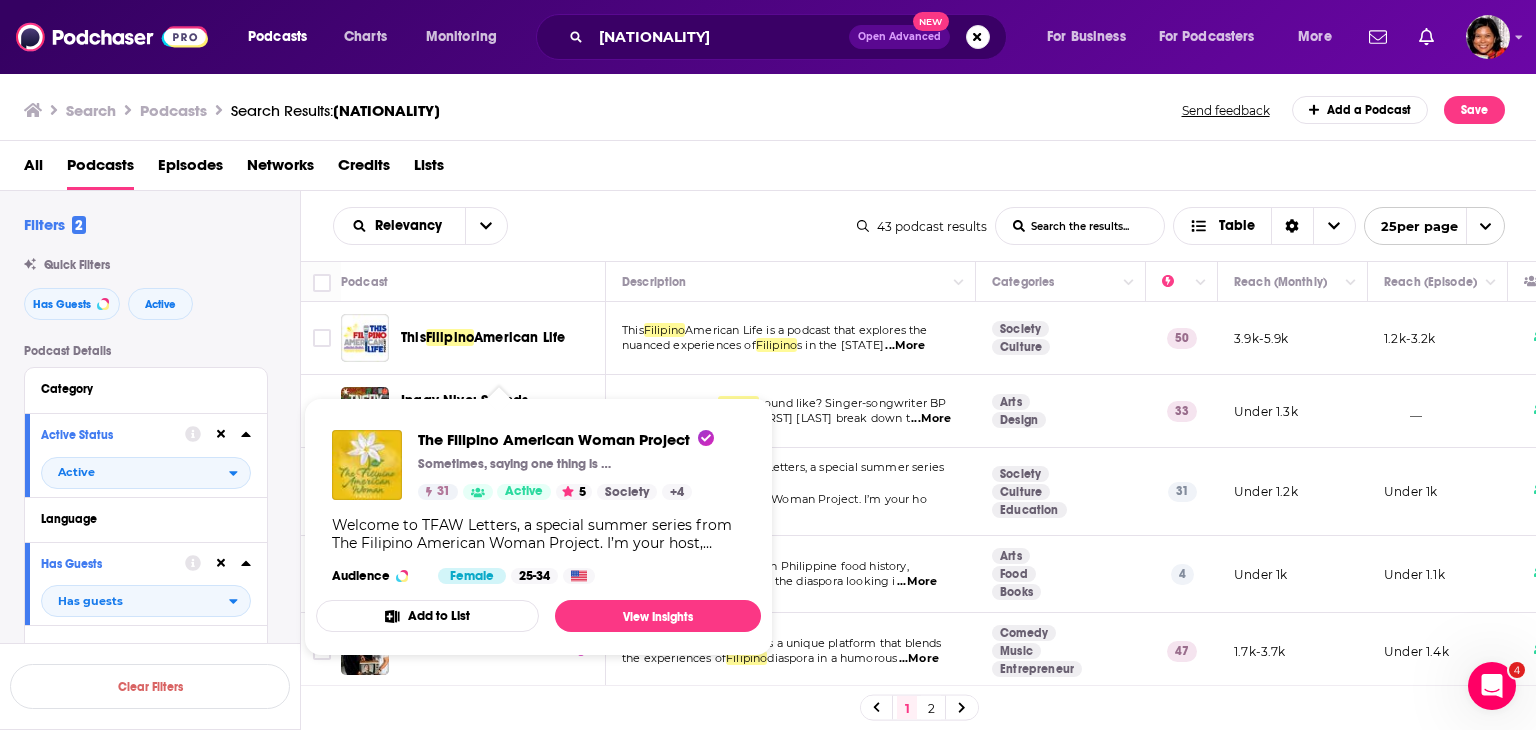 click on "The Filipino American Woman Project Sometimes, saying one thing is all we need to take up a little more space. 31 Active 5 Society + 4" at bounding box center (566, 465) 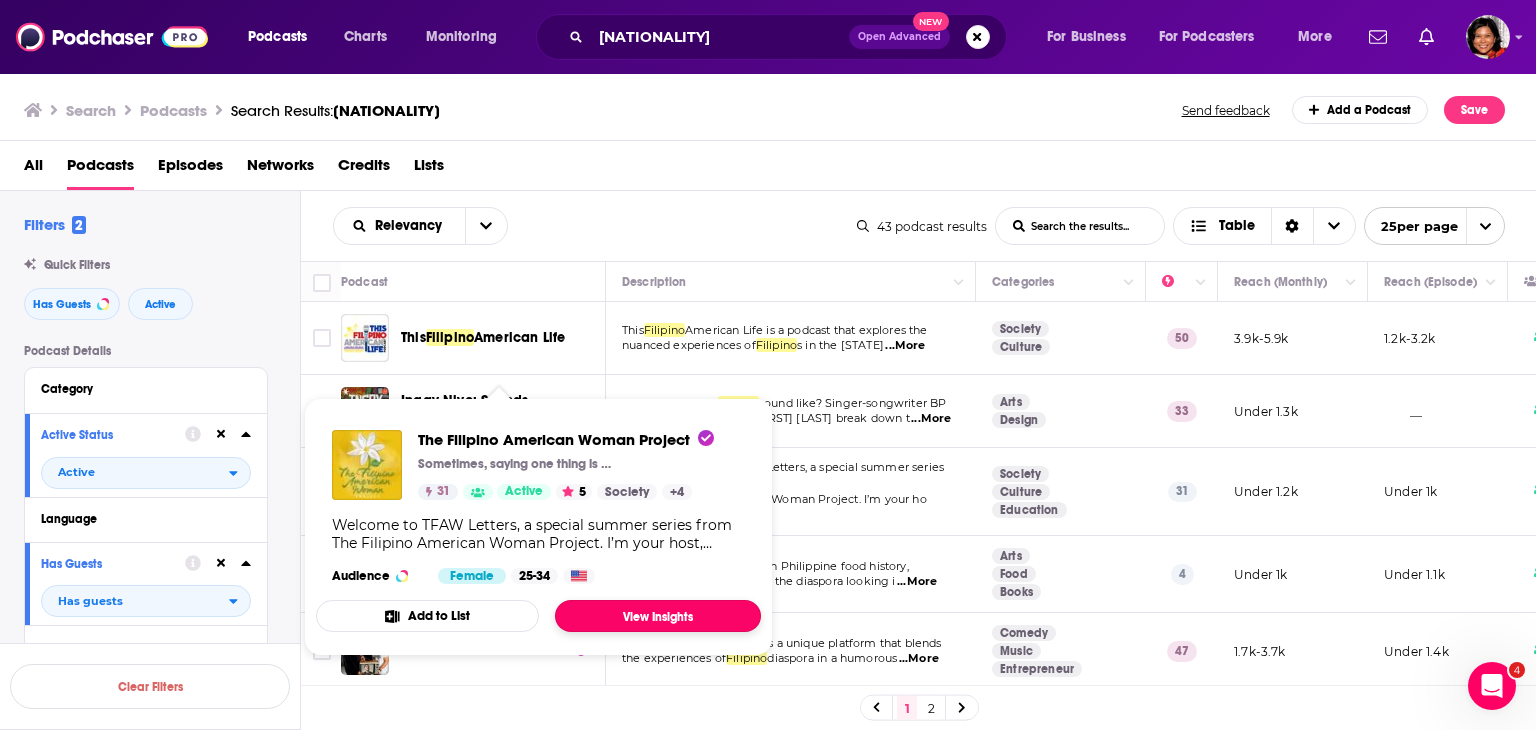 click on "View Insights" at bounding box center [658, 616] 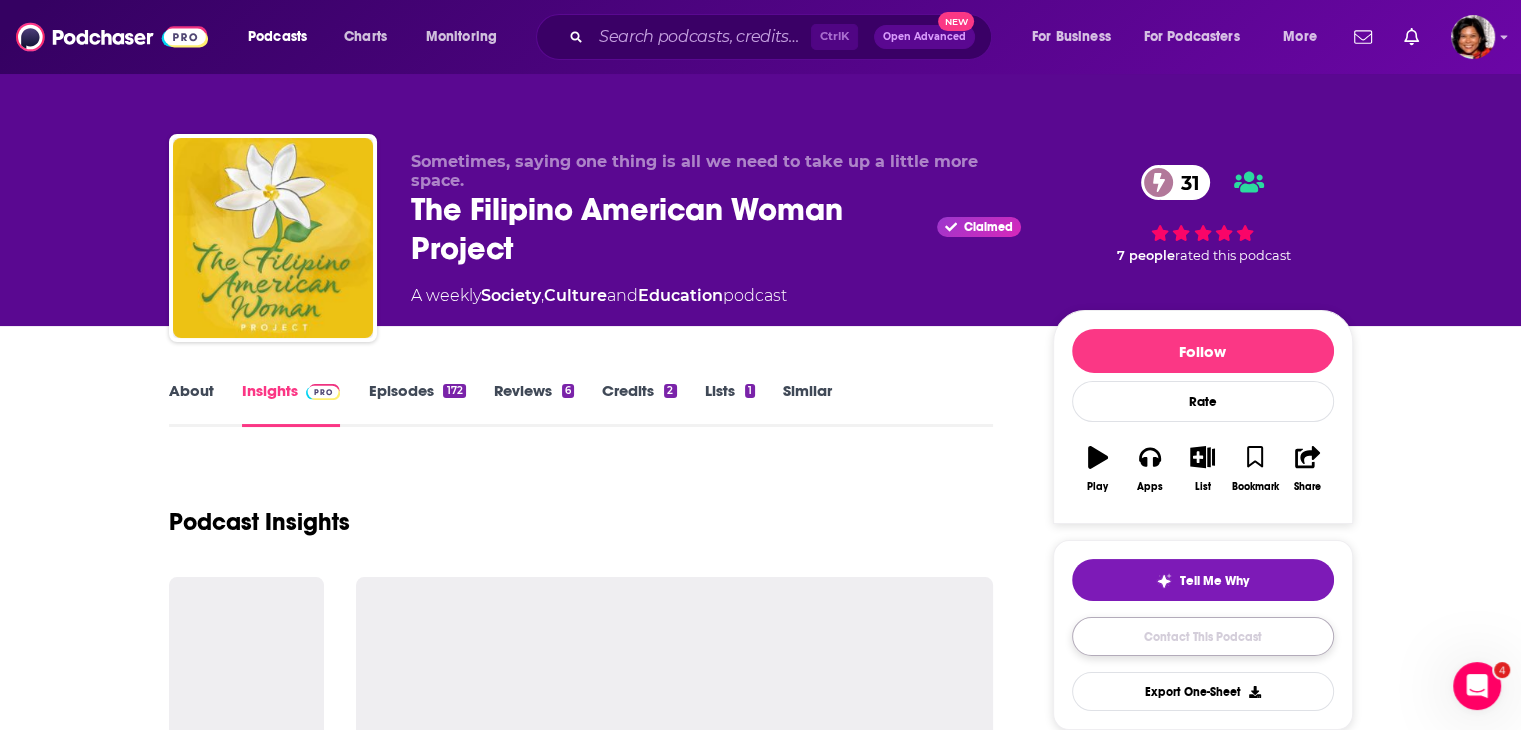 click on "Contact This Podcast" at bounding box center (1203, 636) 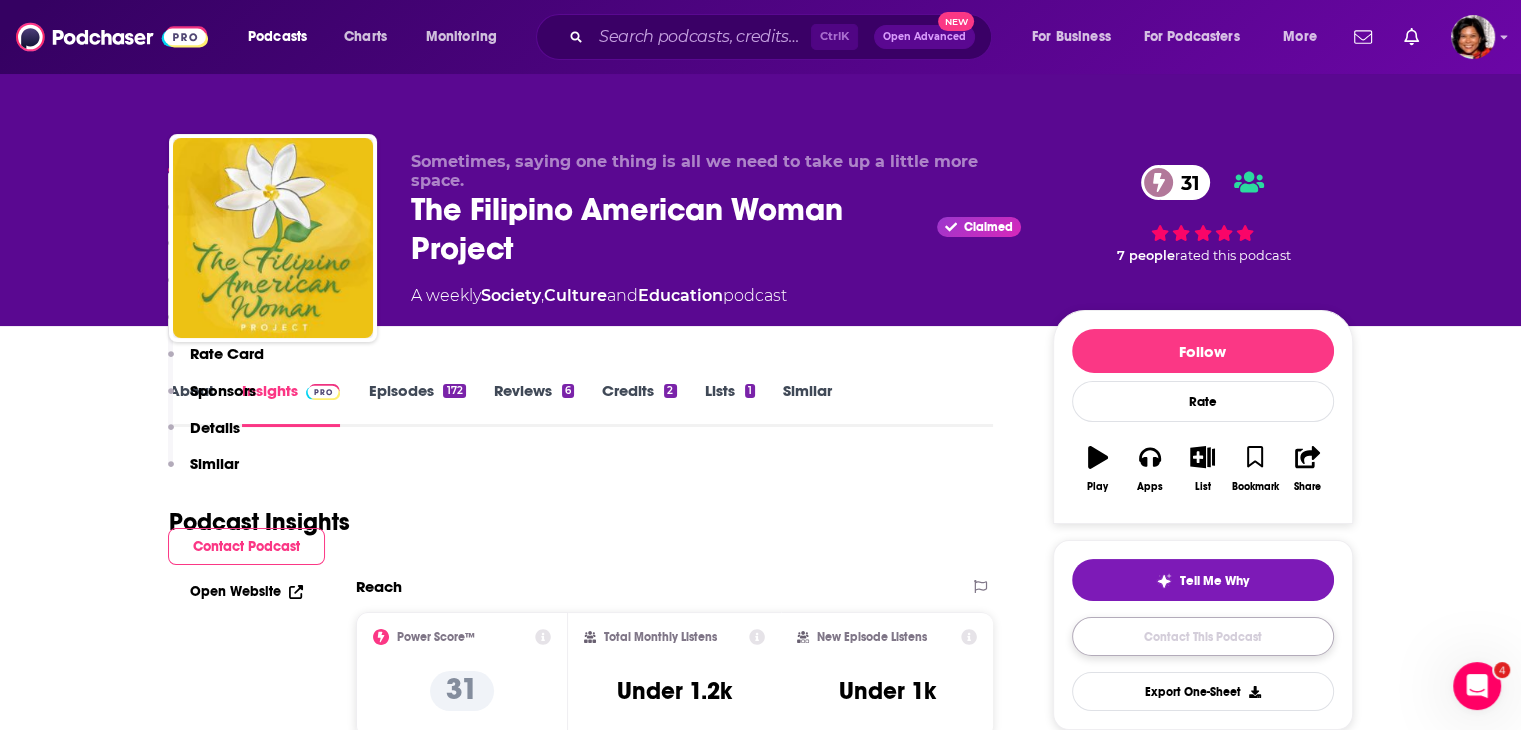 scroll, scrollTop: 1994, scrollLeft: 0, axis: vertical 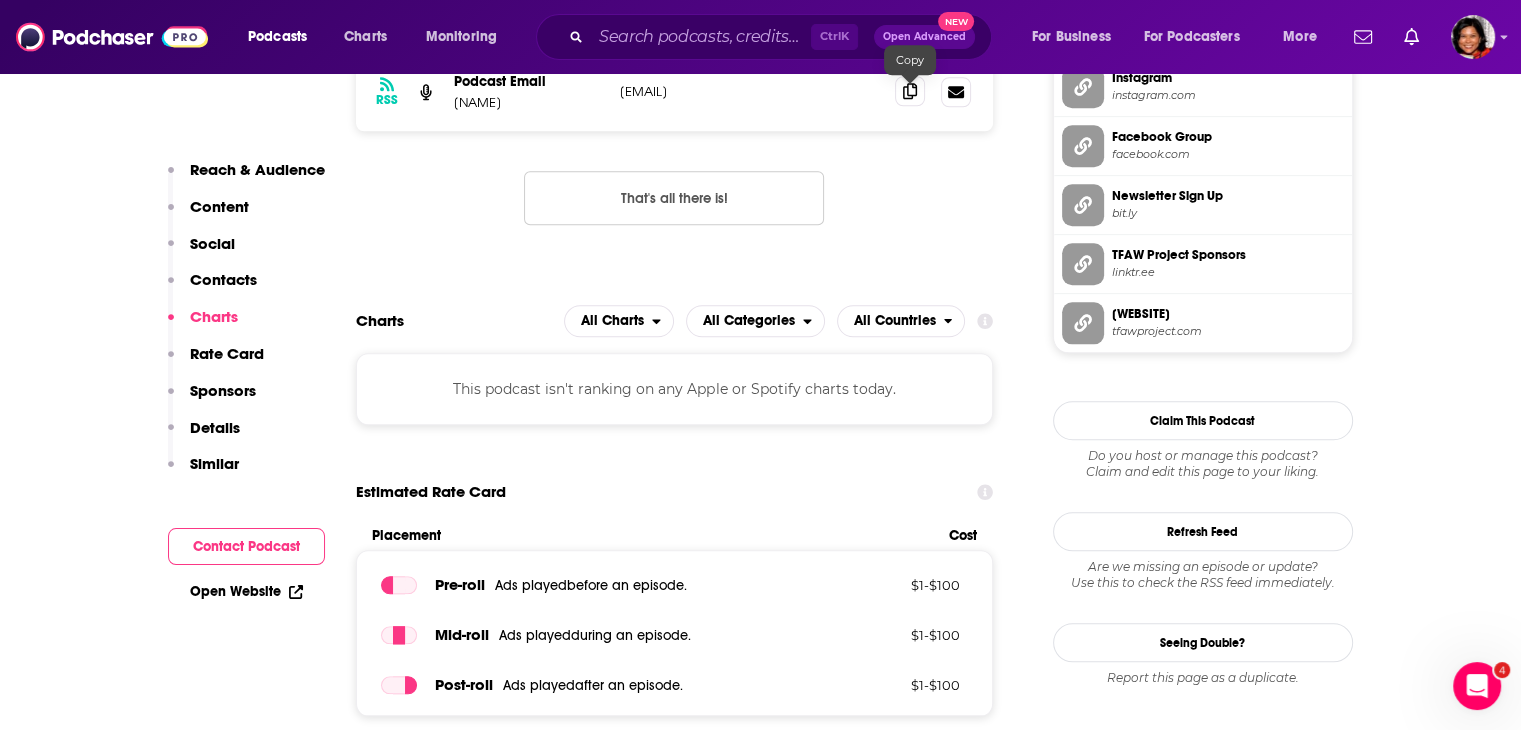 click 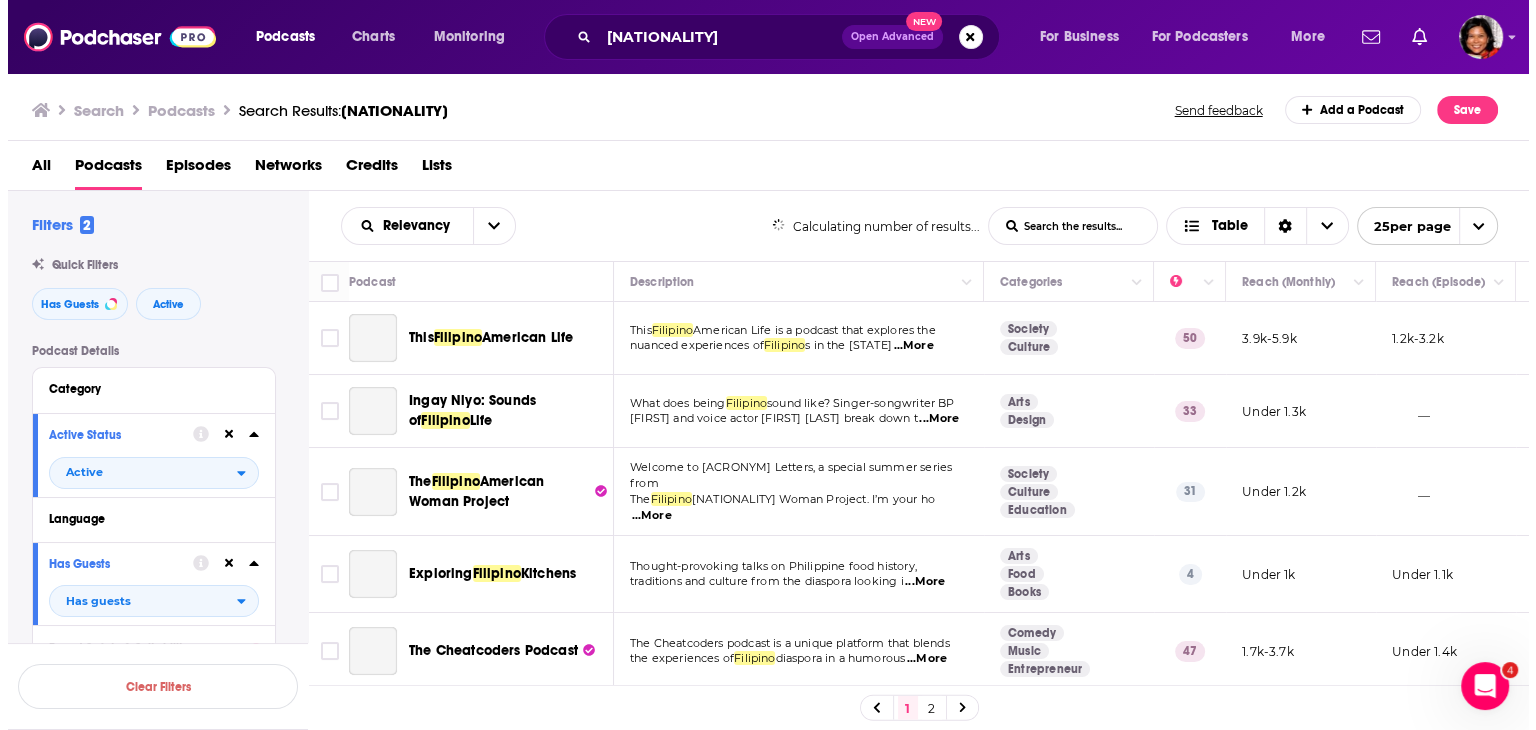 scroll, scrollTop: 0, scrollLeft: 0, axis: both 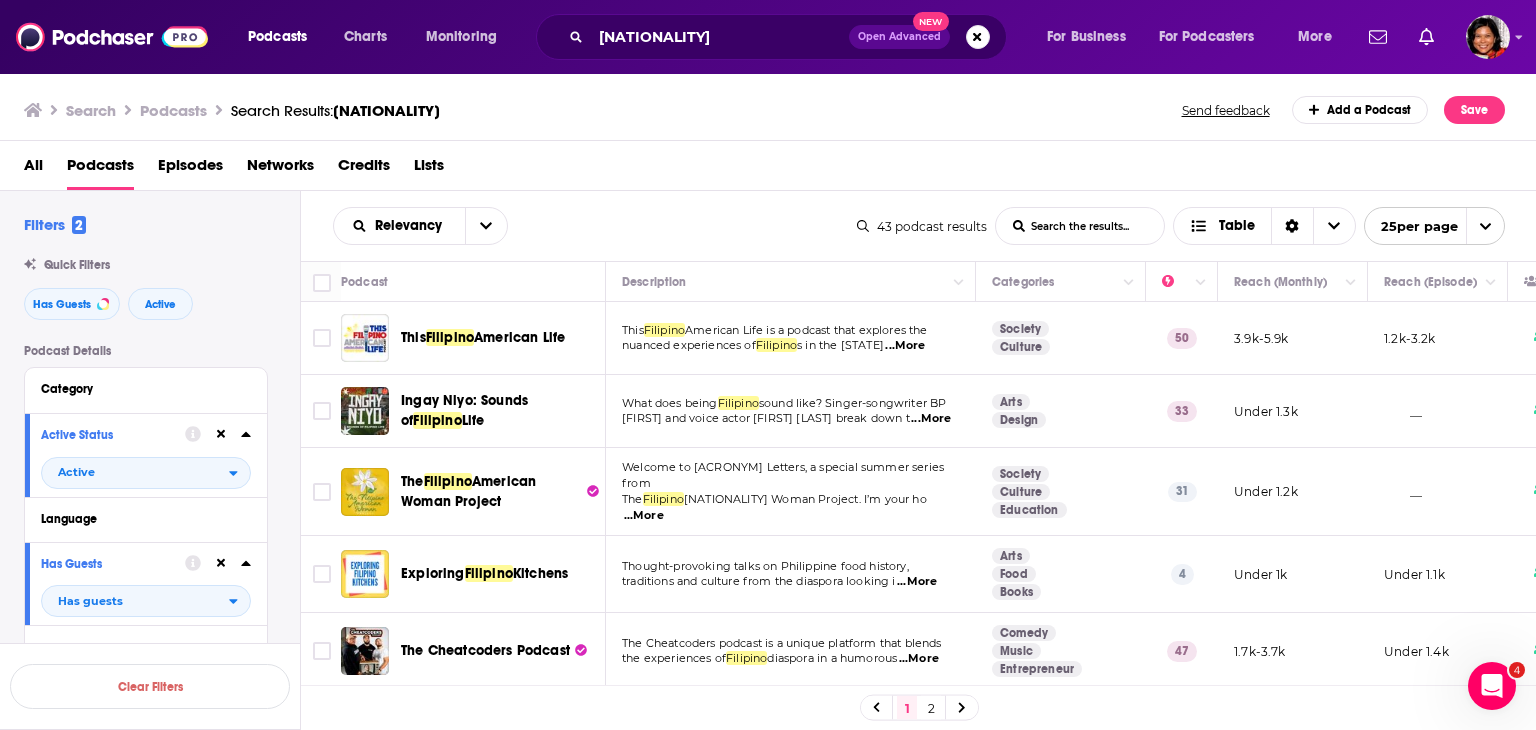 click on "...More" at bounding box center (917, 582) 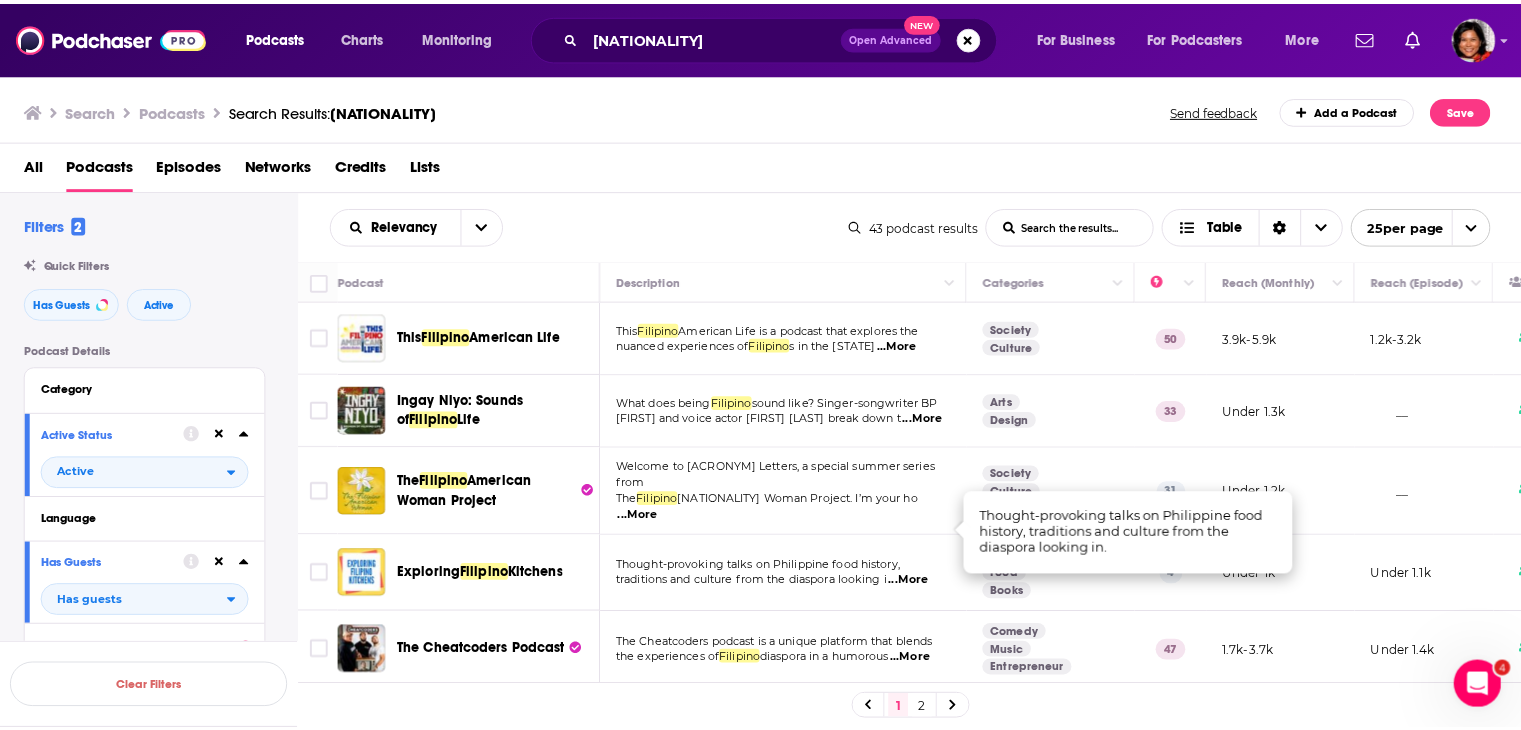 scroll, scrollTop: 100, scrollLeft: 0, axis: vertical 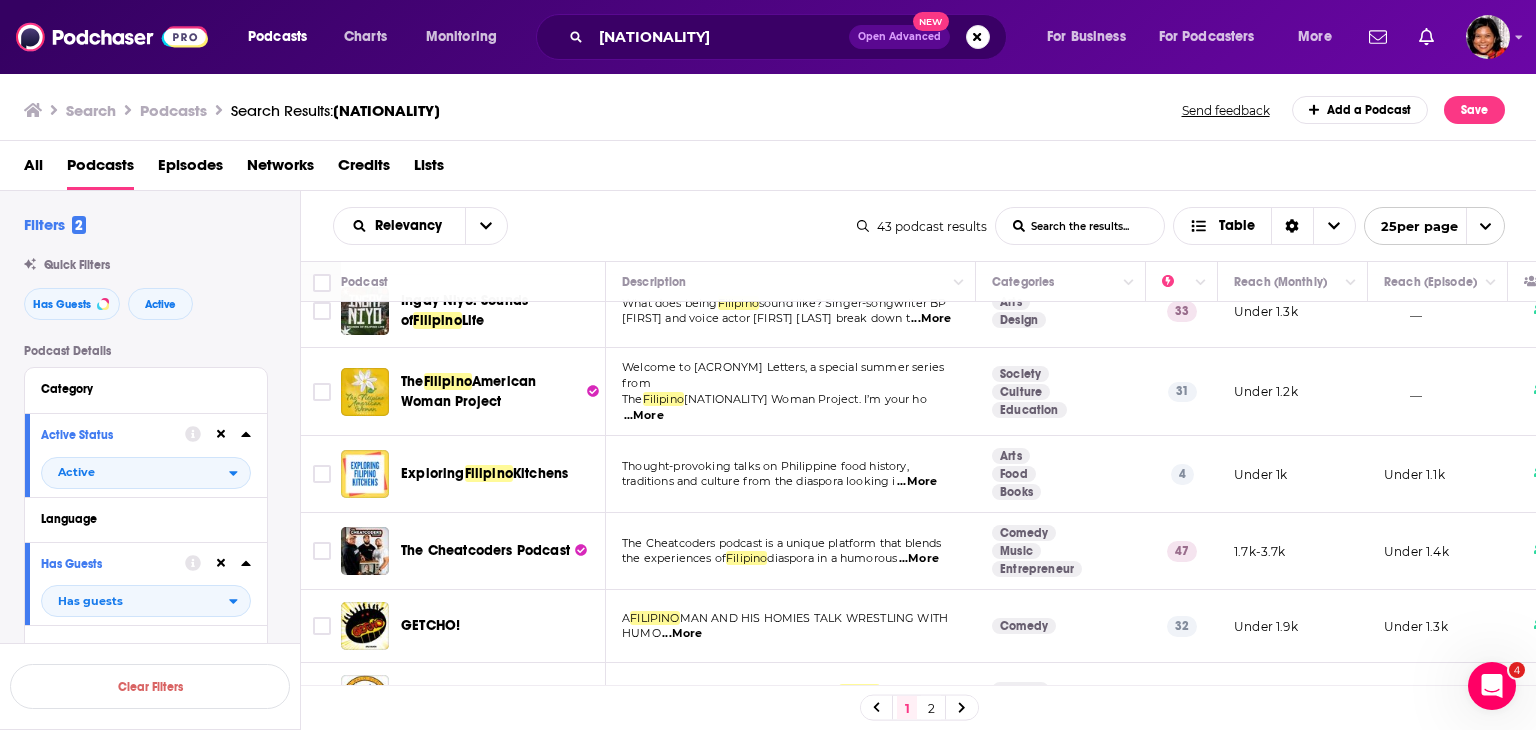 click on "...More" at bounding box center (919, 559) 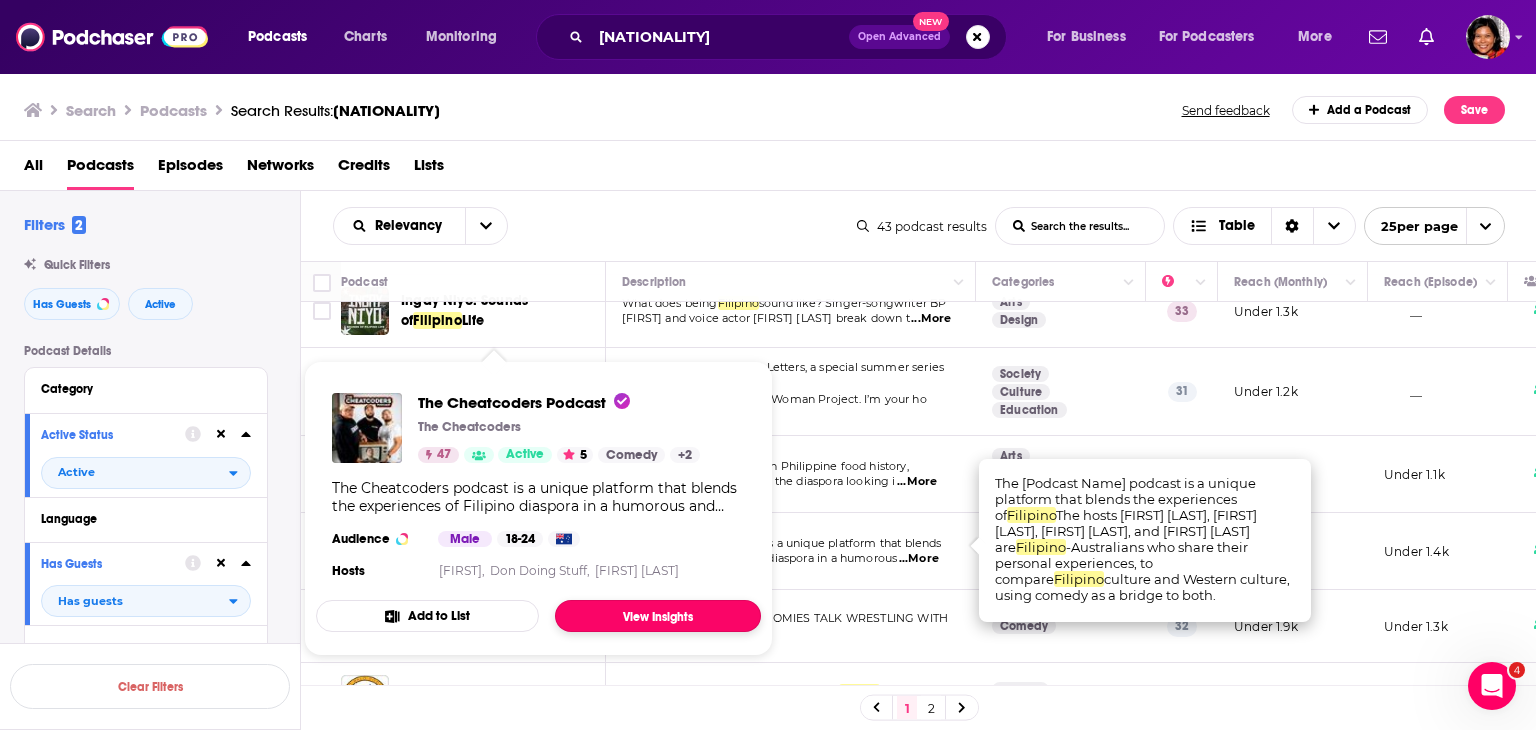 click on "View Insights" at bounding box center [658, 616] 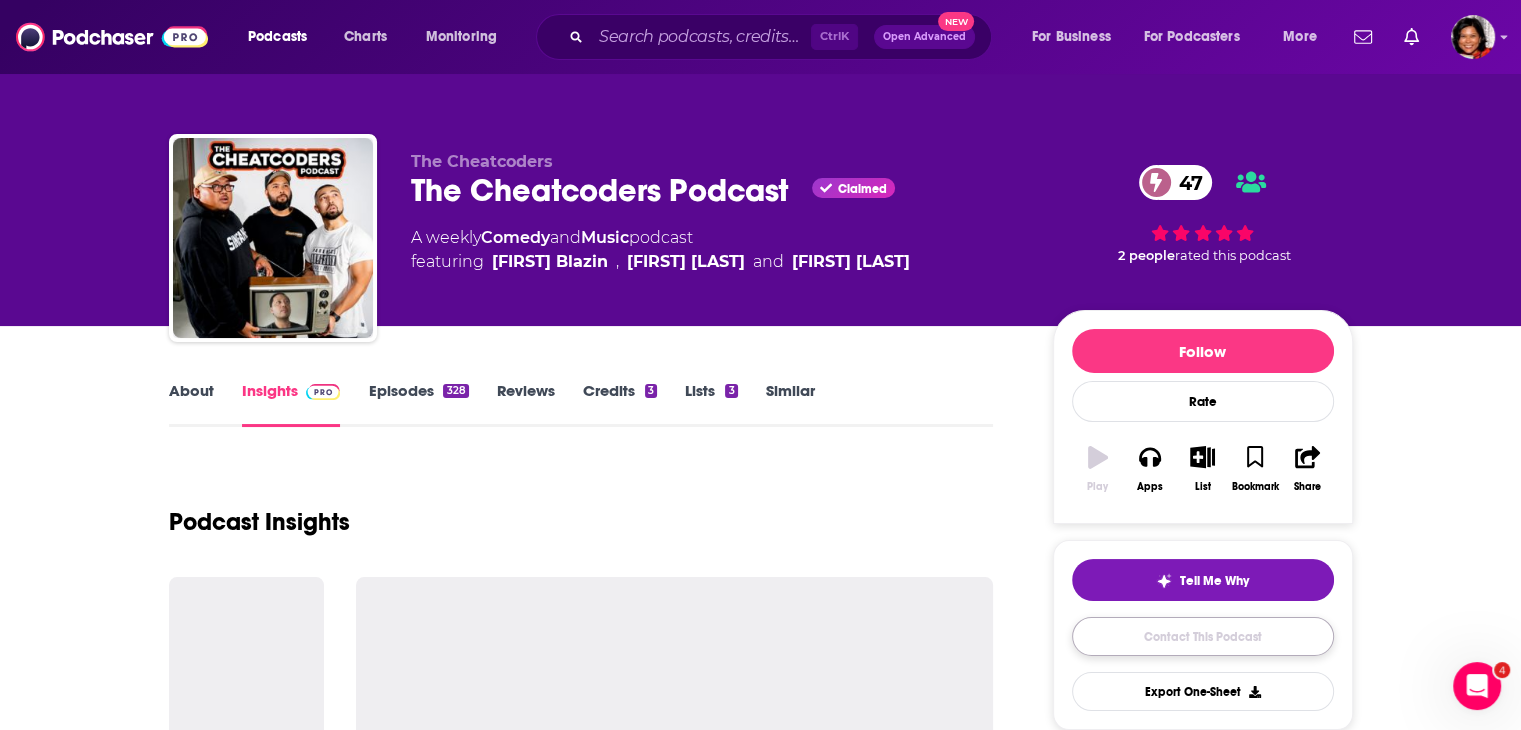 click on "Contact This Podcast" at bounding box center [1203, 636] 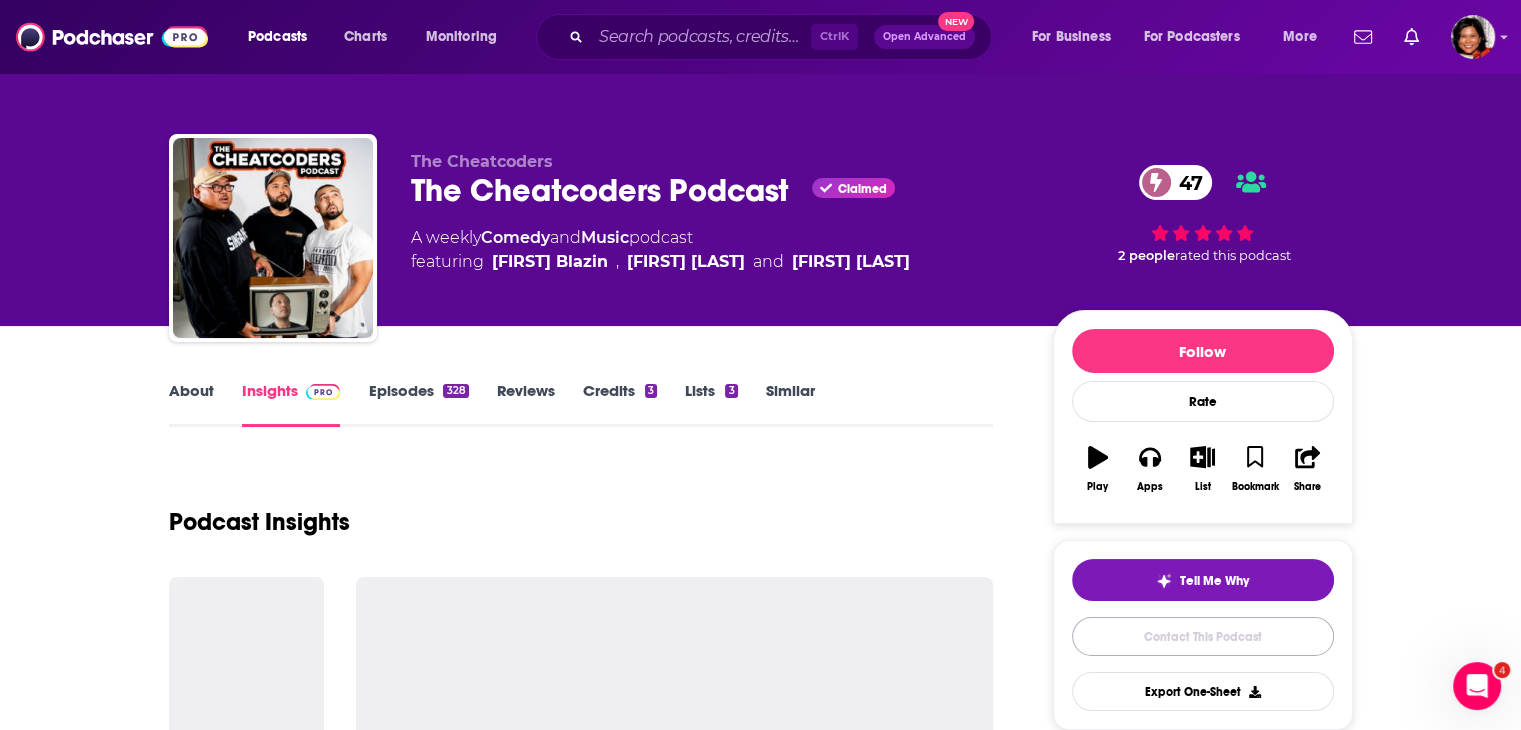 scroll, scrollTop: 2176, scrollLeft: 0, axis: vertical 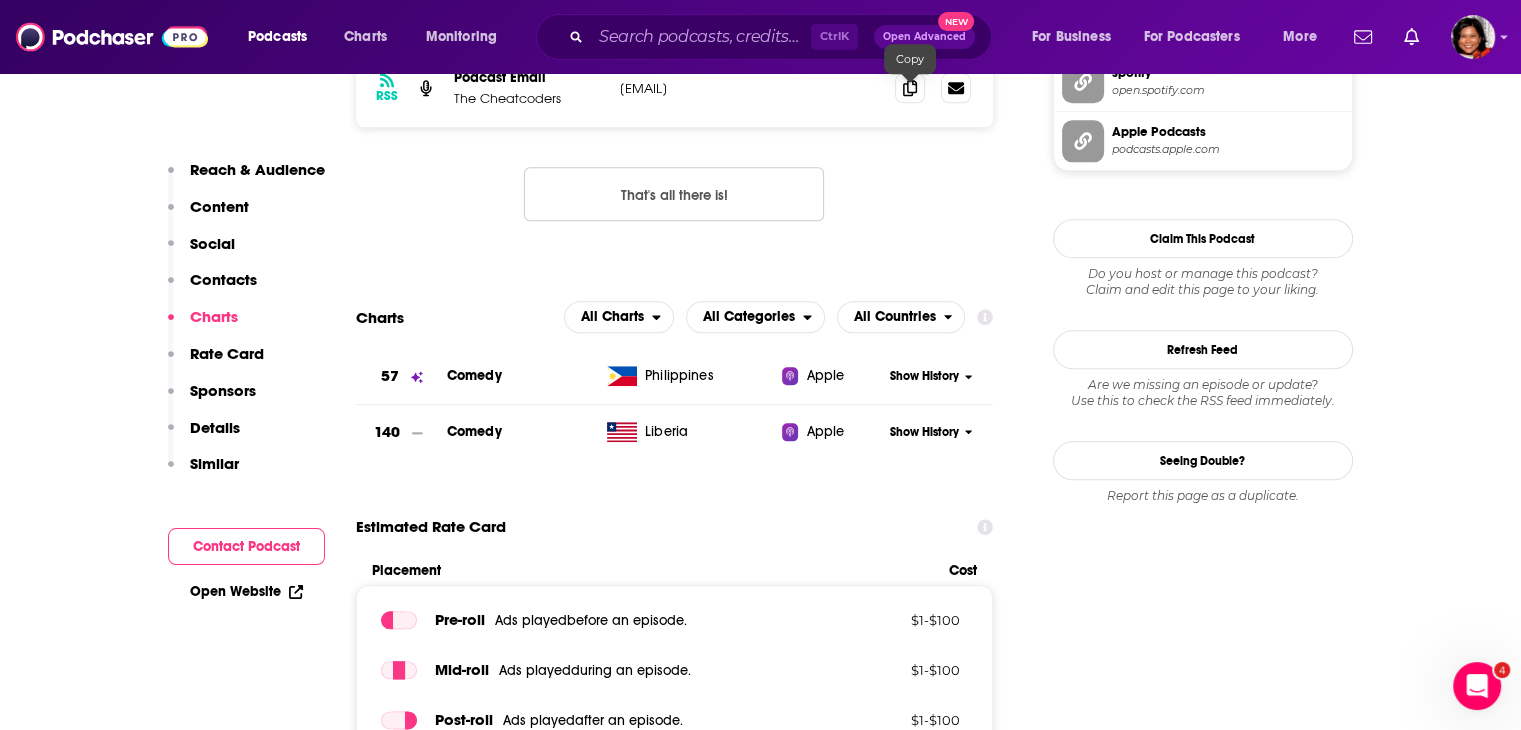 drag, startPoint x: 918, startPoint y: 97, endPoint x: 1095, endPoint y: 718, distance: 645.7321 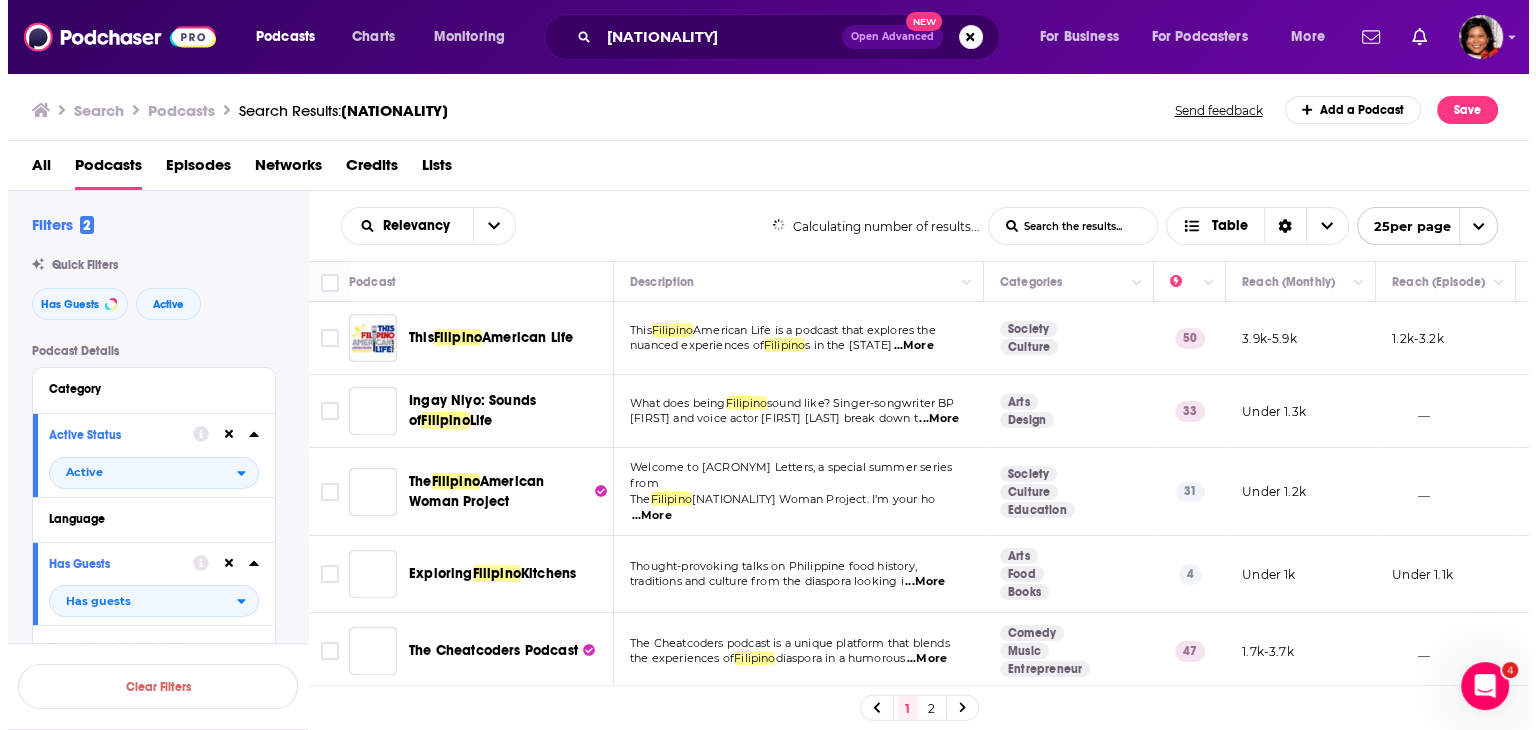 scroll, scrollTop: 0, scrollLeft: 0, axis: both 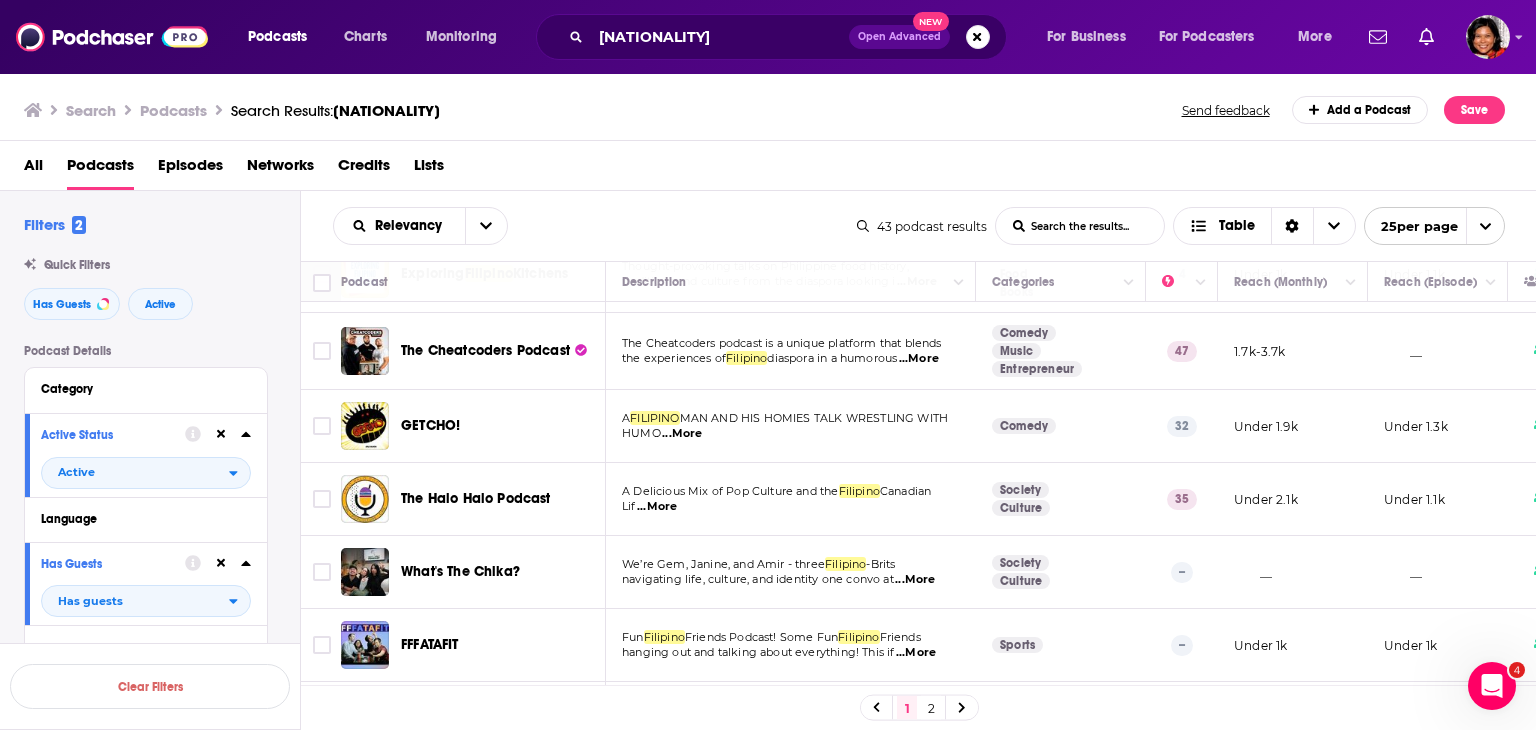 click on "...More" at bounding box center (682, 434) 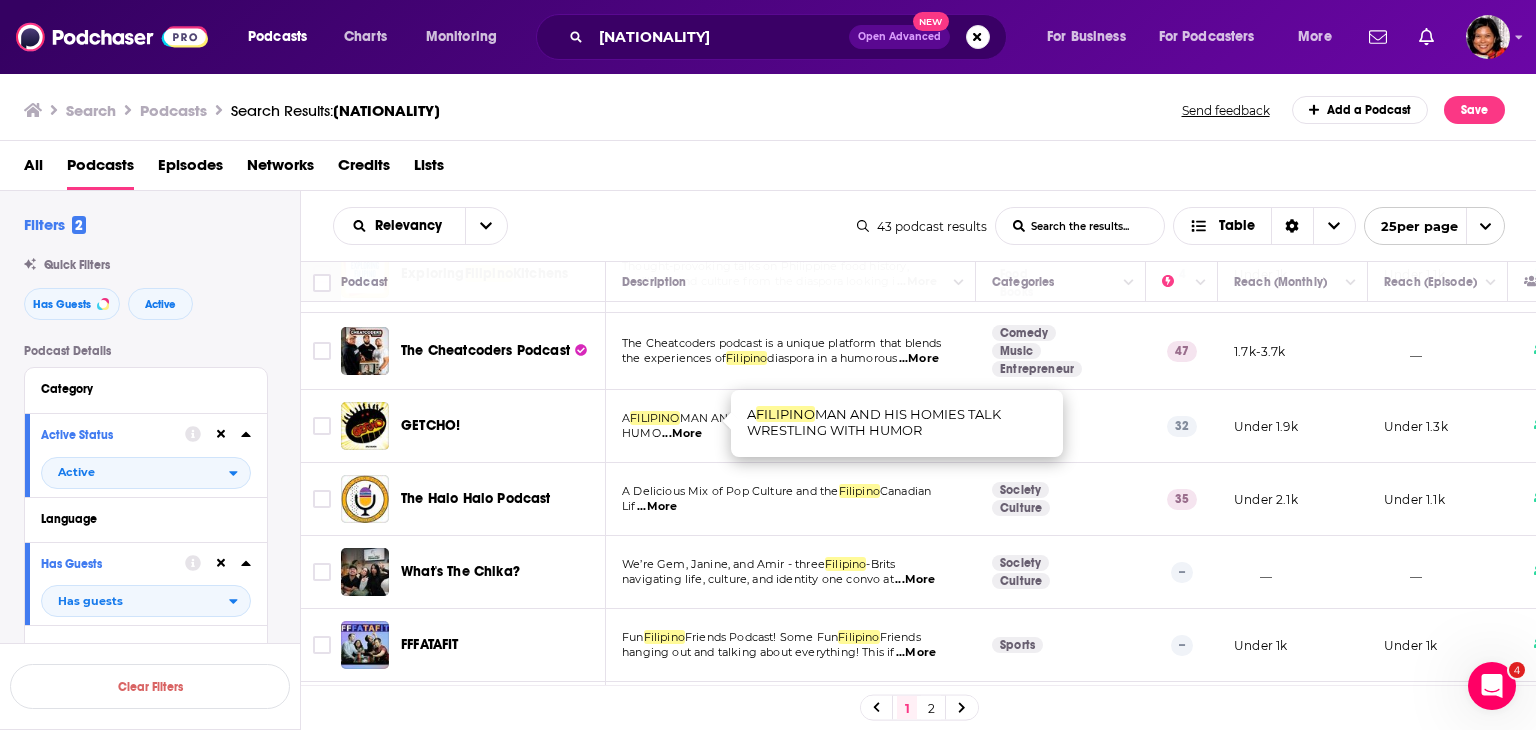 click on "...More" at bounding box center [657, 507] 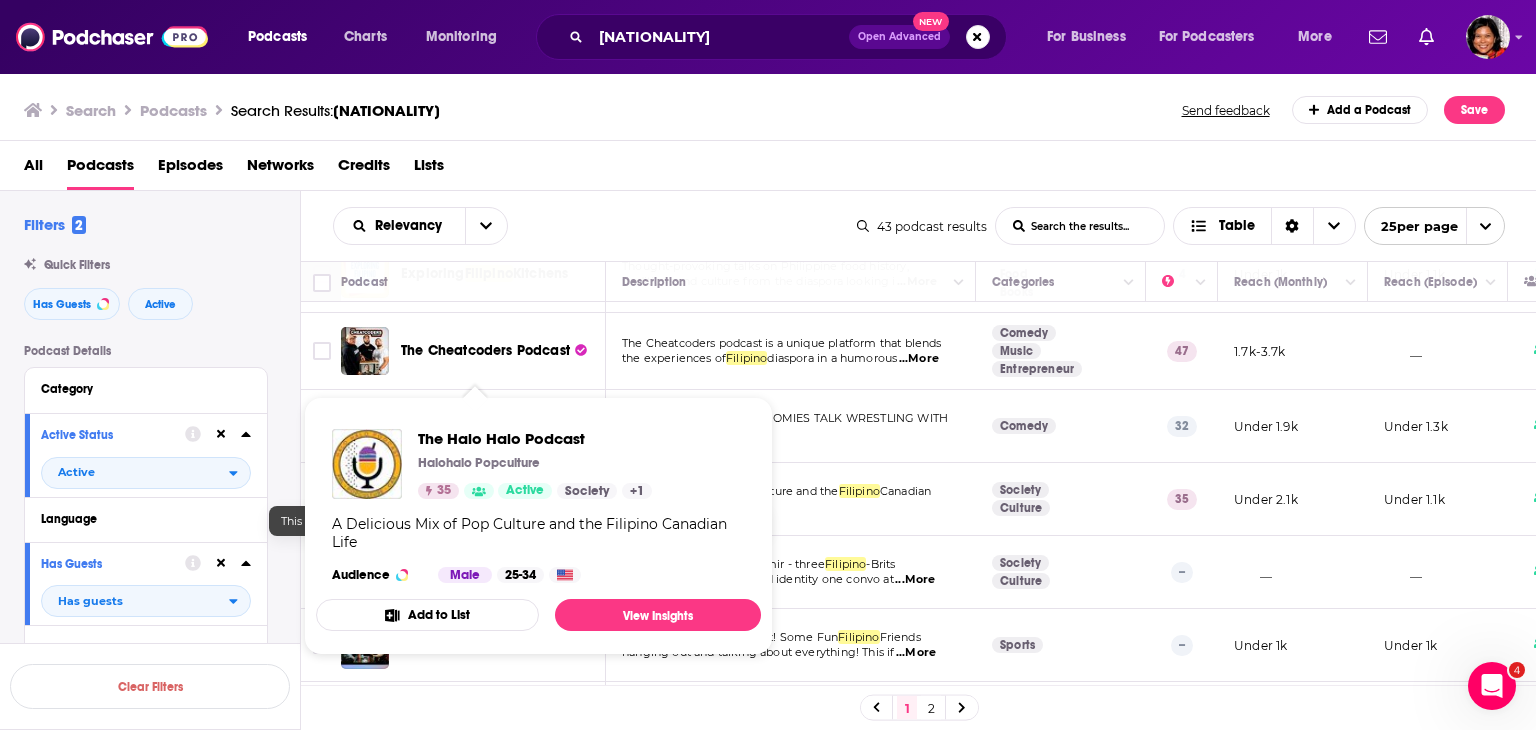 click on "Active" at bounding box center [525, 491] 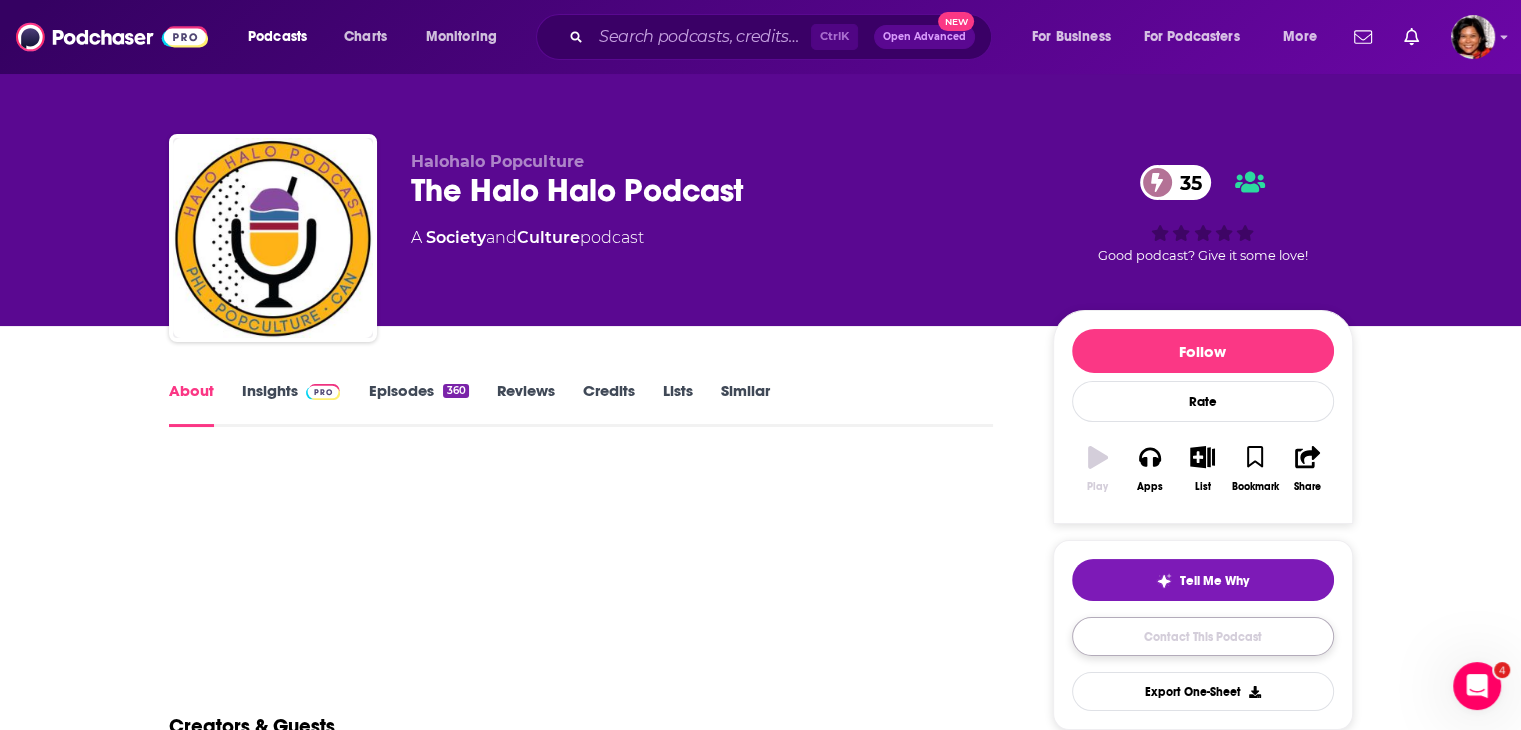 click on "Contact This Podcast" at bounding box center (1203, 636) 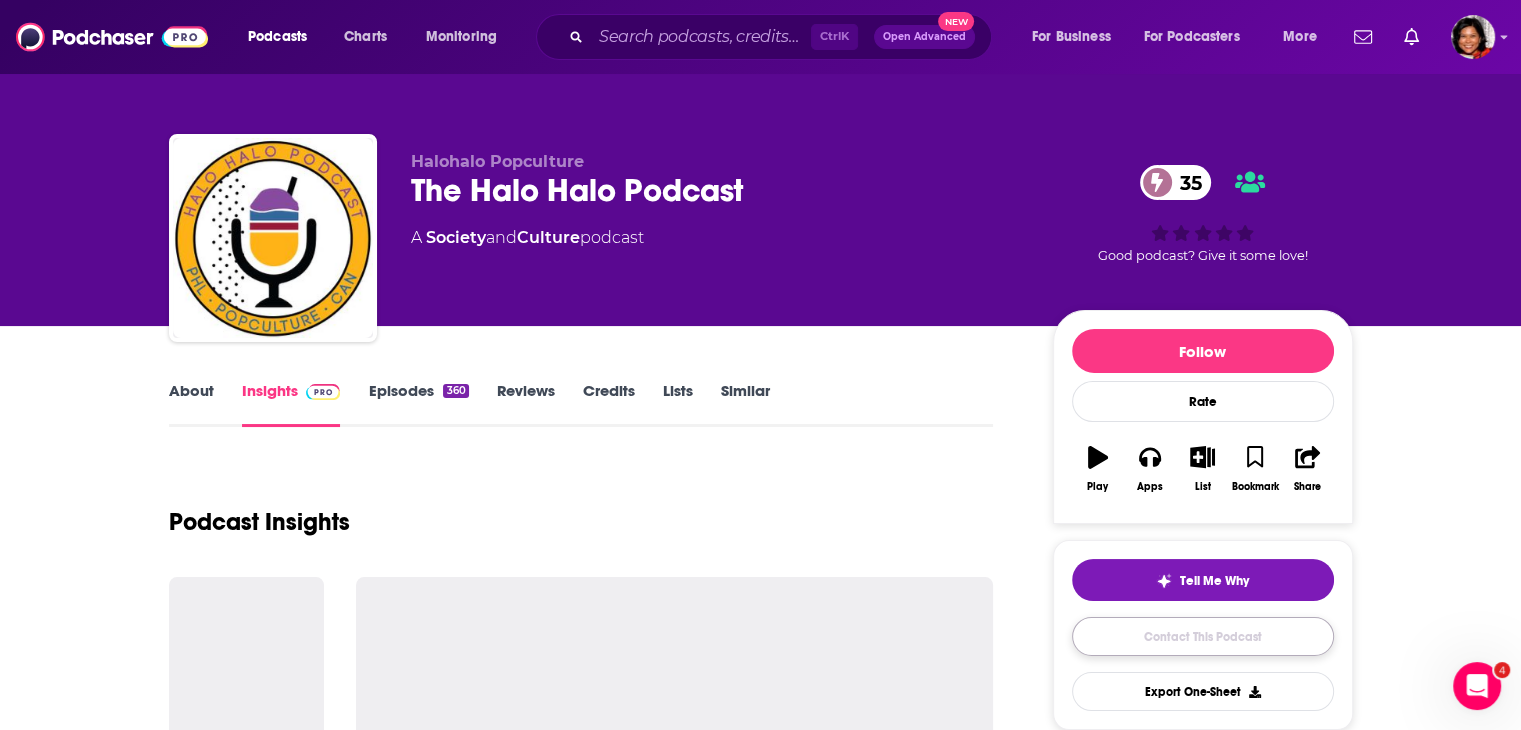 drag, startPoint x: 1199, startPoint y: 644, endPoint x: 1181, endPoint y: 643, distance: 18.027756 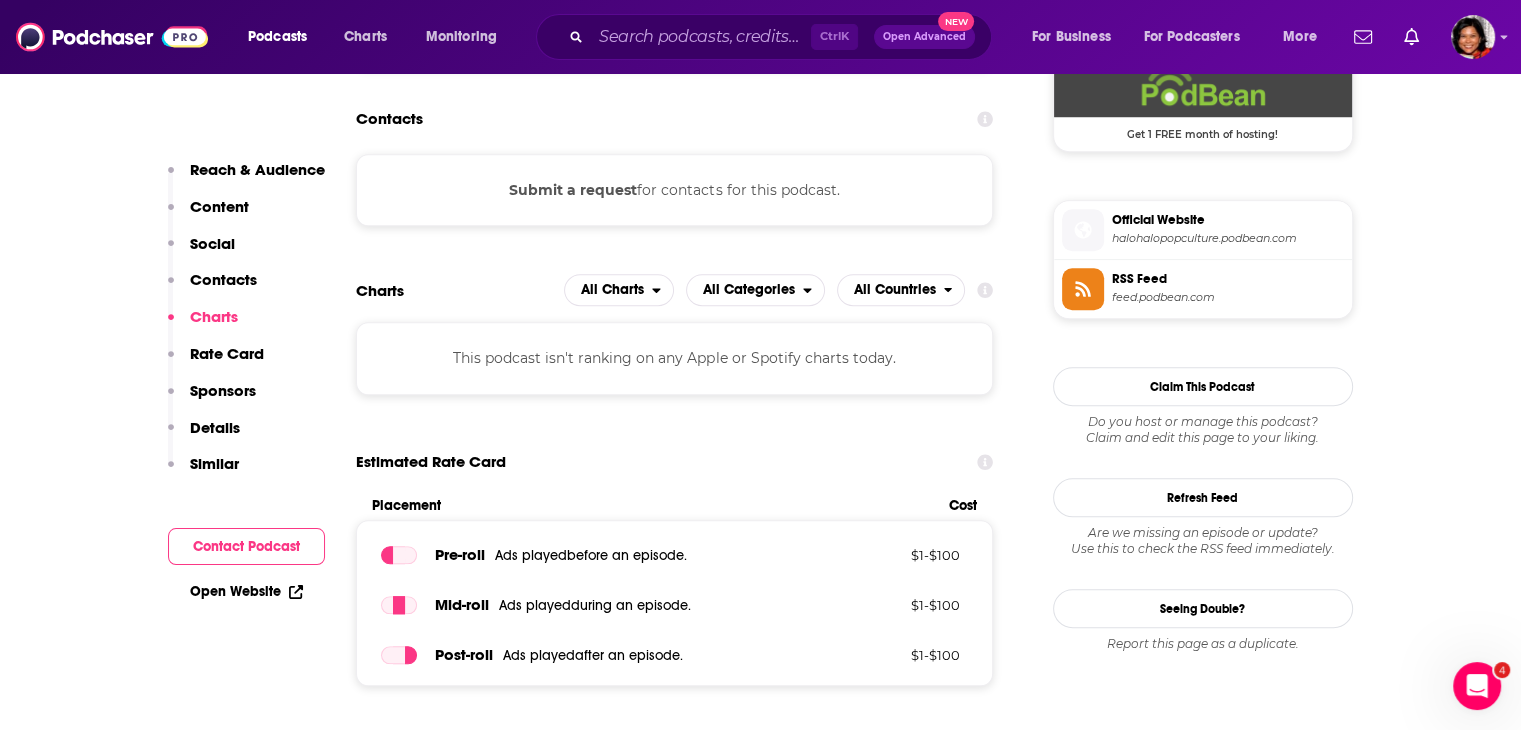 scroll, scrollTop: 1420, scrollLeft: 0, axis: vertical 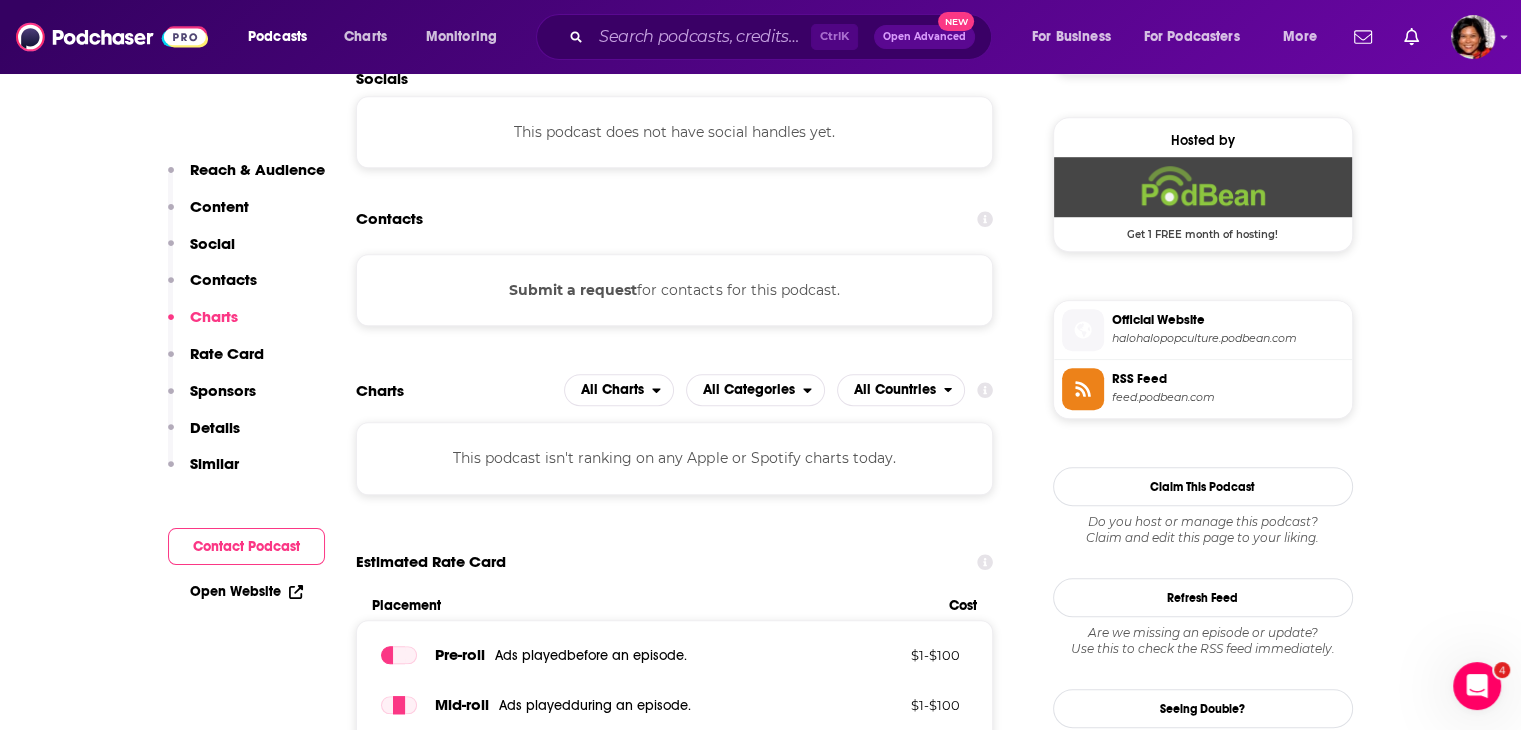 click on "halohalopopculture.podbean.com" at bounding box center [1228, 338] 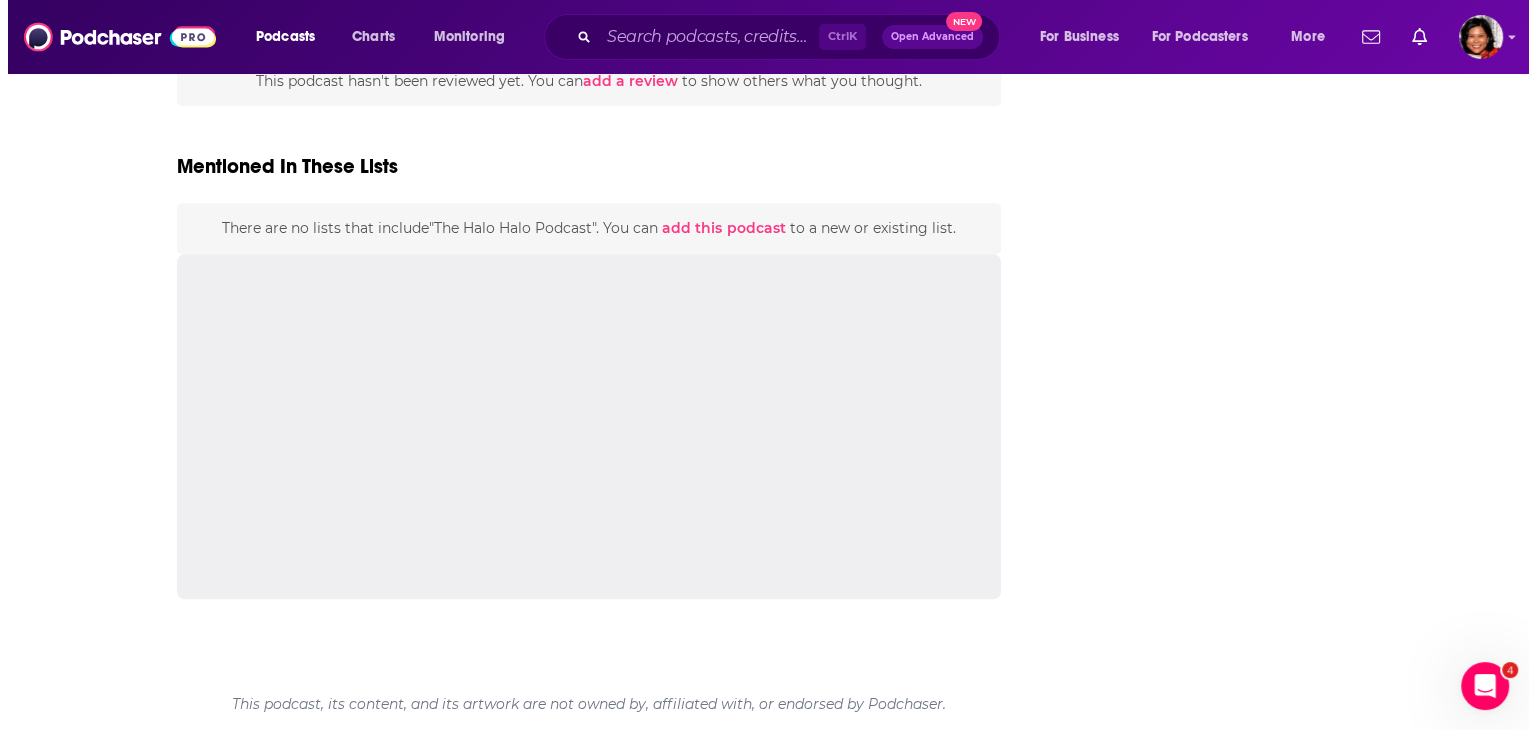 scroll, scrollTop: 0, scrollLeft: 0, axis: both 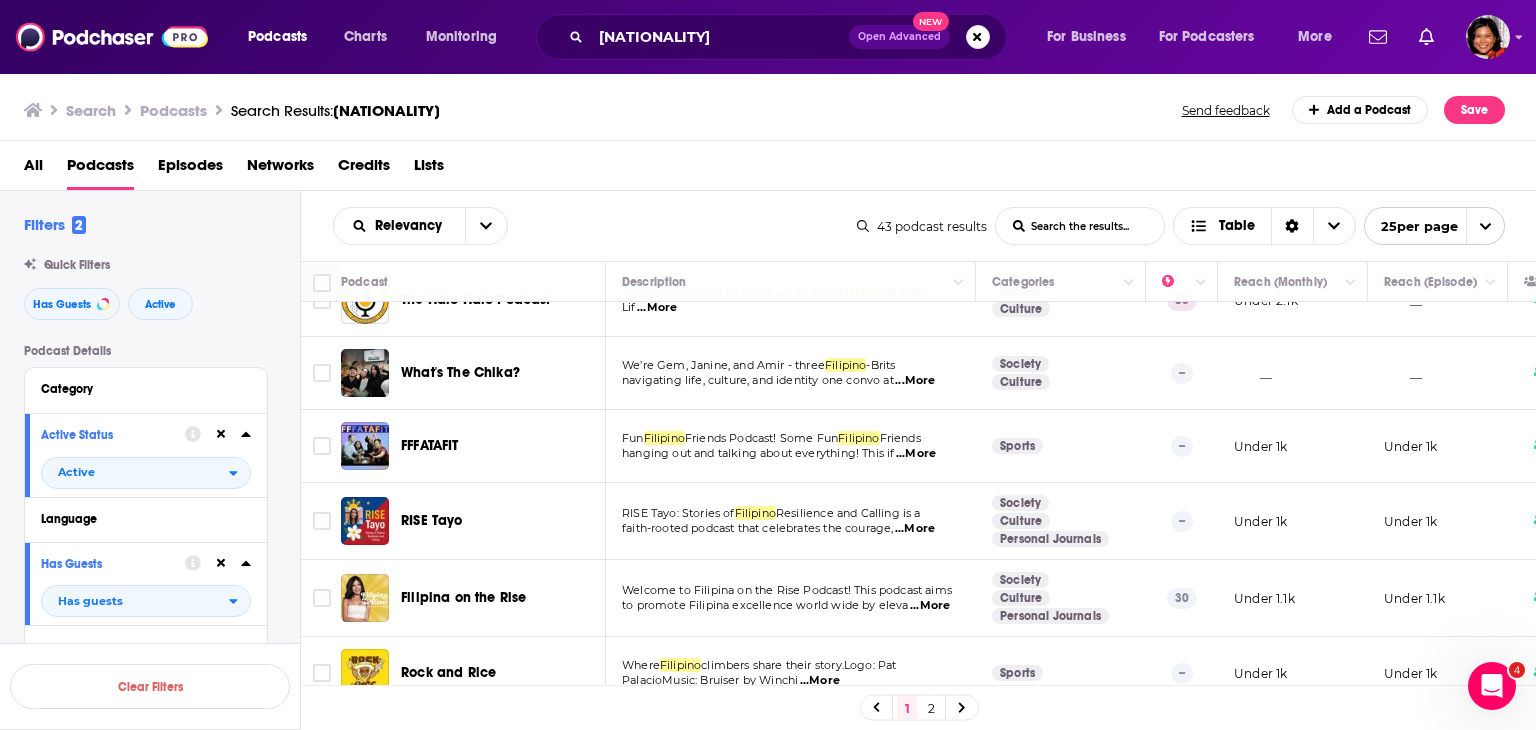 click on "...More" at bounding box center (915, 381) 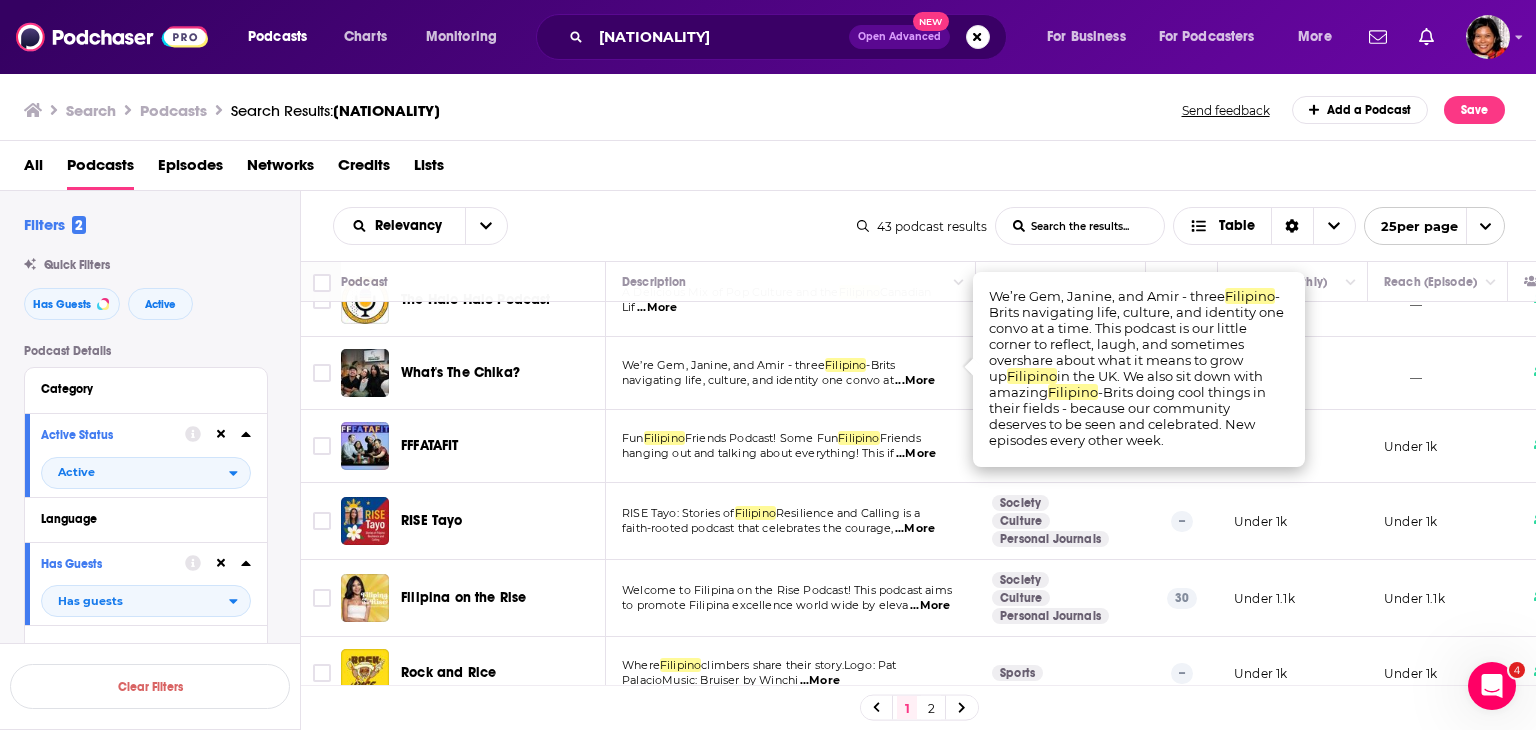 click on "What's The Chika?" at bounding box center [460, 372] 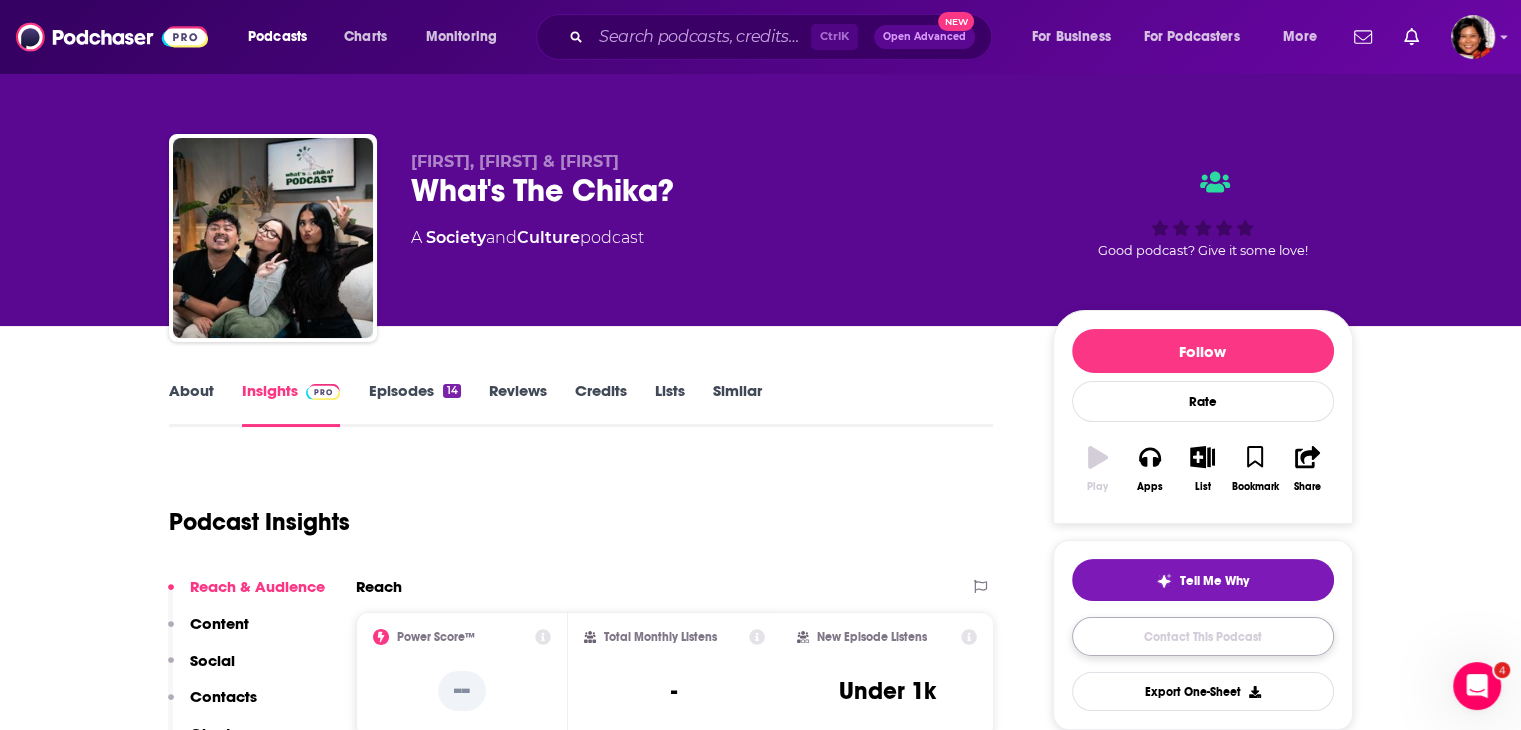 click on "Contact This Podcast" at bounding box center (1203, 636) 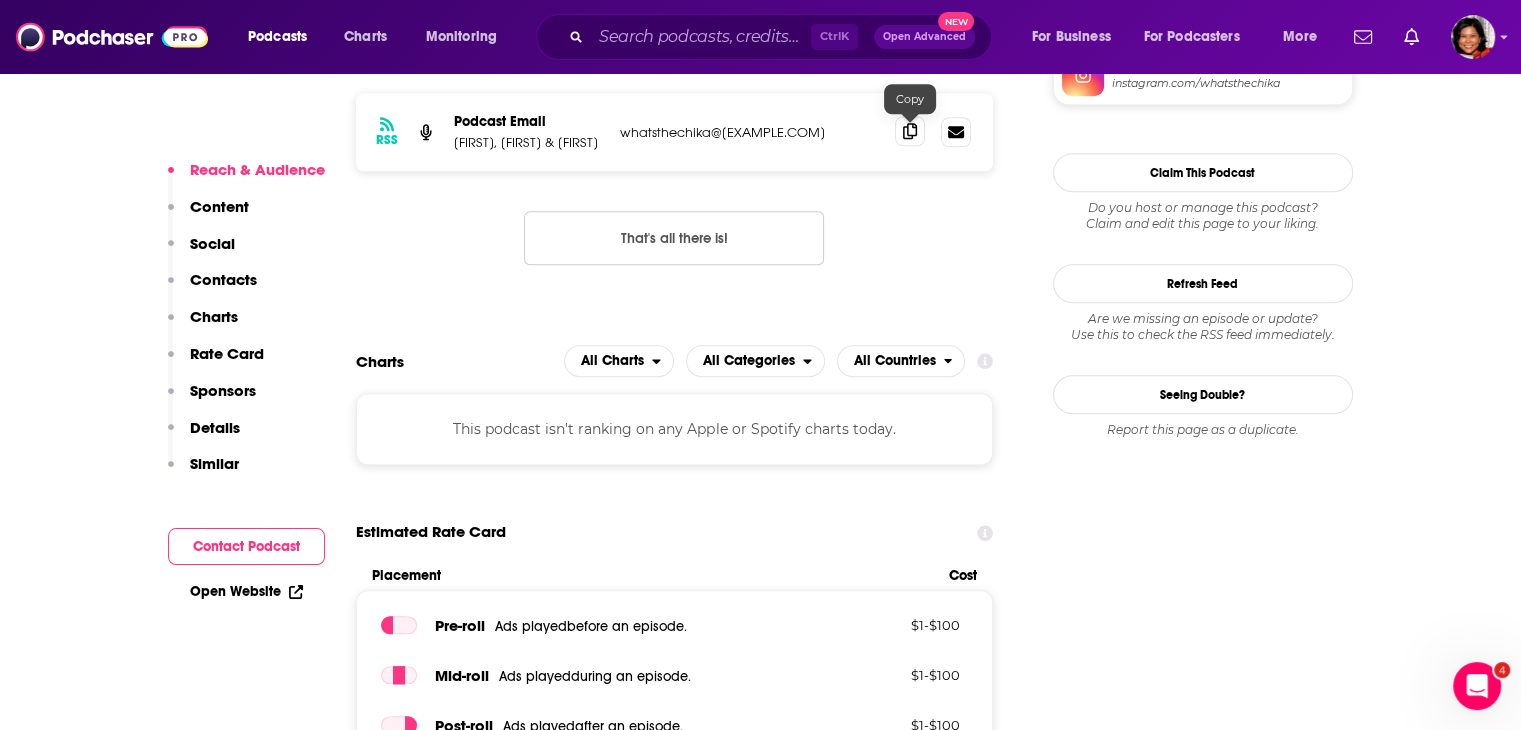 click at bounding box center (910, 131) 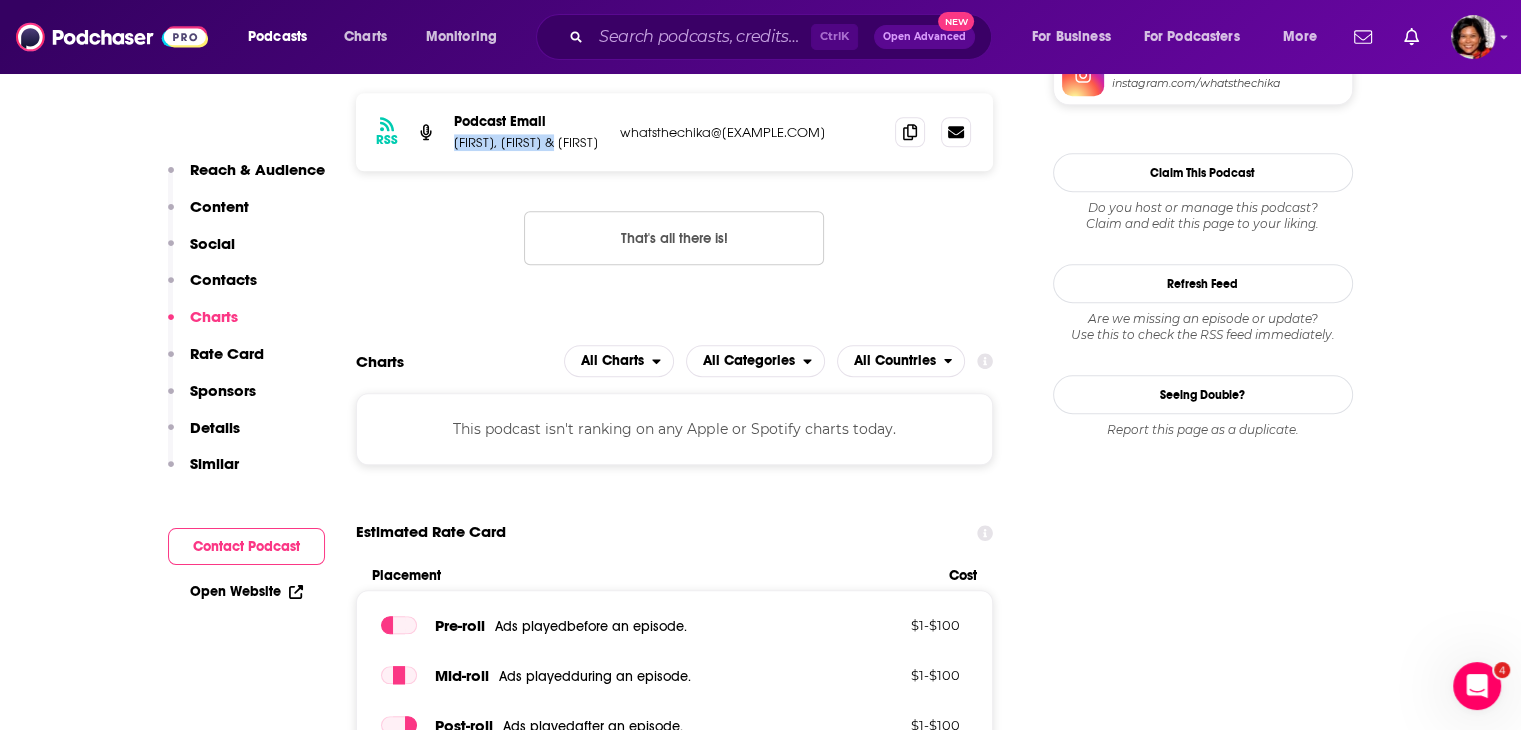 drag, startPoint x: 581, startPoint y: 138, endPoint x: 539, endPoint y: 189, distance: 66.068146 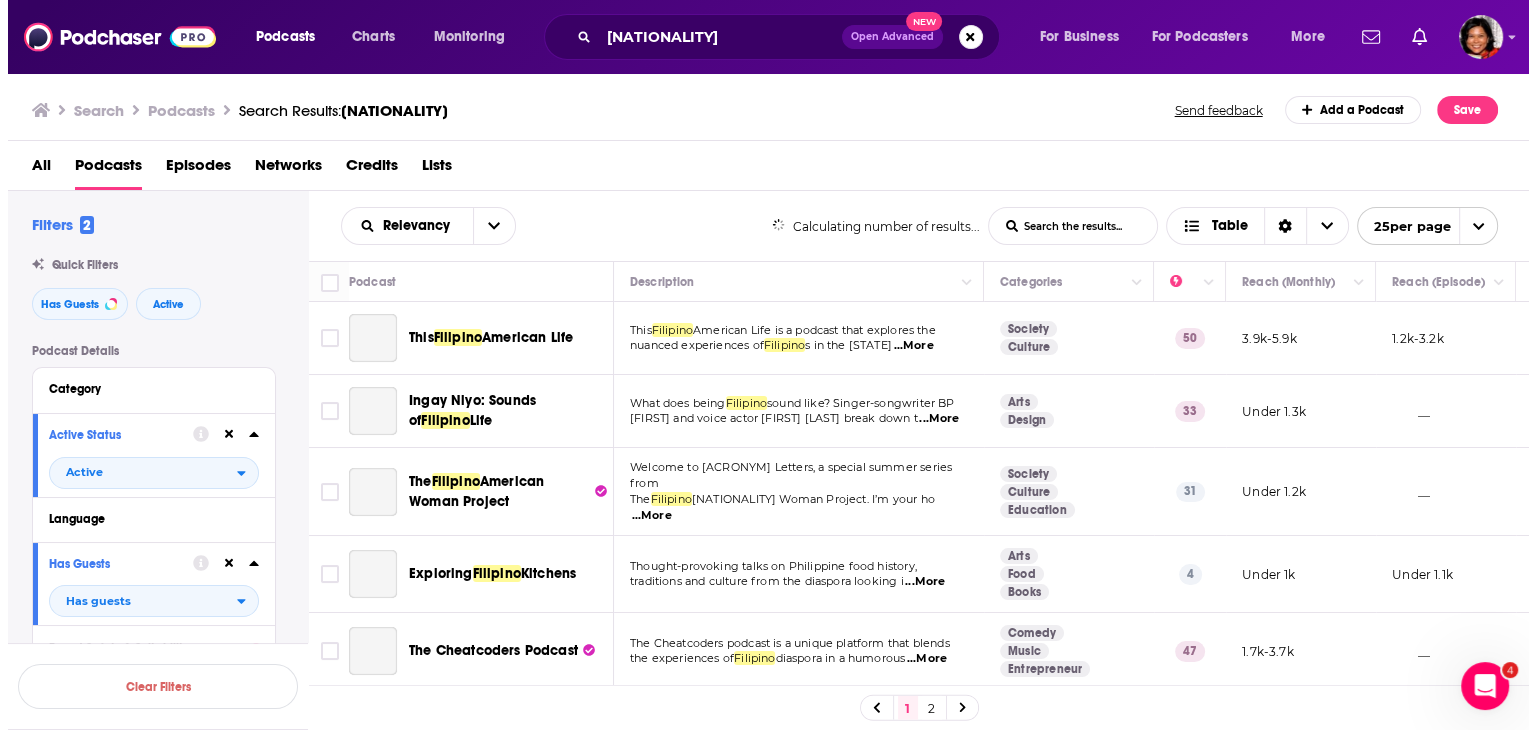 scroll, scrollTop: 0, scrollLeft: 0, axis: both 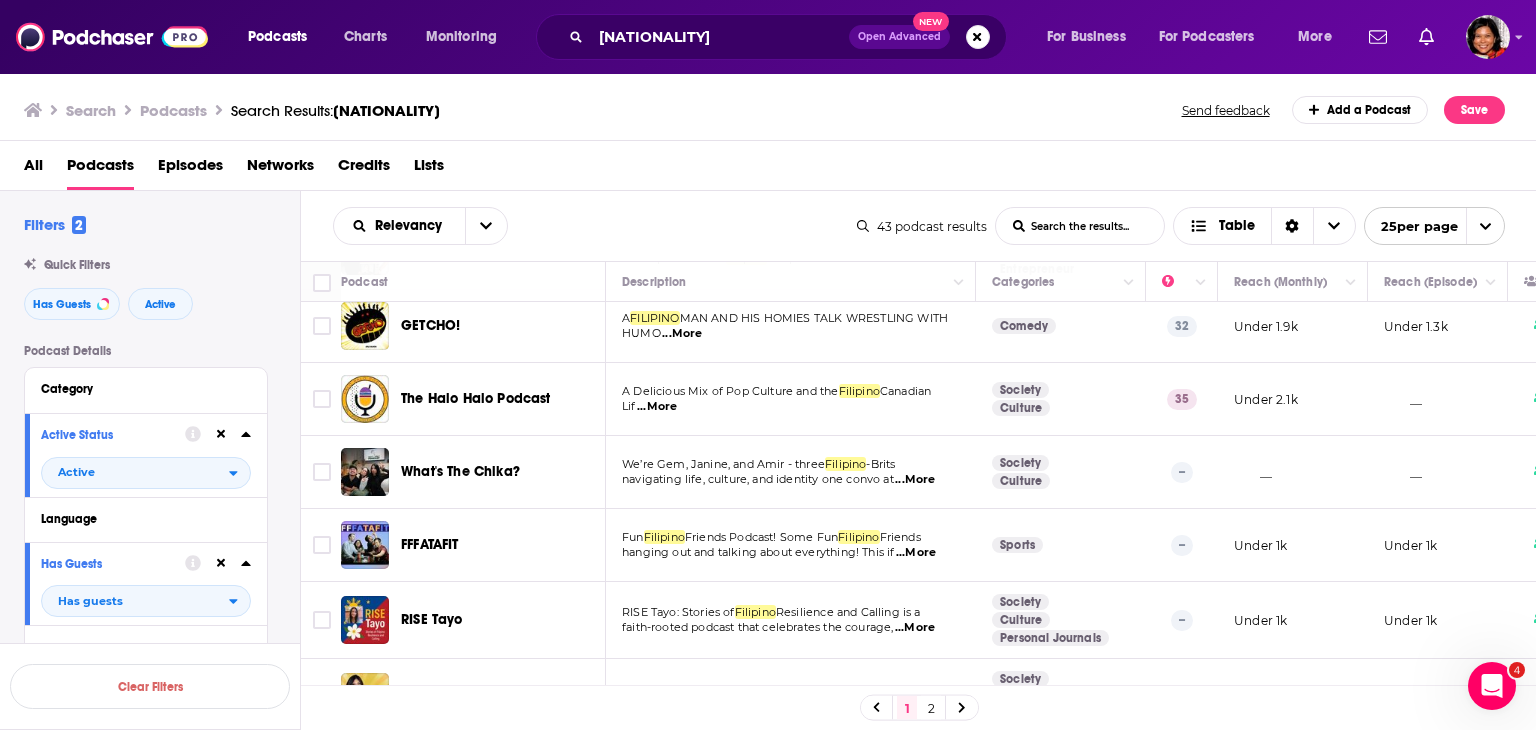 click on "Podcasts Charts Monitoring filipino Open Advanced New For Business For Podcasters More Podcasts Charts Monitoring For Business For Podcasters More Search Podcasts Search Results:   filipino Send feedback Add a Podcast Save All Podcasts Episodes Networks Credits Lists Filters 2 Quick Filters Has Guests Active Podcast Details Category Active Status Active Language Has Guests Has guests  Brand Safety & Suitability Political Skew Beta Show More Audience & Reach Power Score™ Reach (Monthly) Reach (Episode Average) Gender Age Income Show More Saved Searches Select Clear Filters Relevancy List Search Input Search the results... Table 43   podcast   results List Search Input Search the results... Table 25  per page Podcast Description Categories Reach (Monthly) Reach (Episode) This  Filipino  American Life This  Filipino  American Life is a podcast that explores the nuanced experiences of  Filipino s in the United Sta  ...More Society Culture 50 3.9k-5.9k 1.2k-3.2k Ingay Niyo: Sounds of  Filipino  Life Filipino 33" at bounding box center (768, 365) 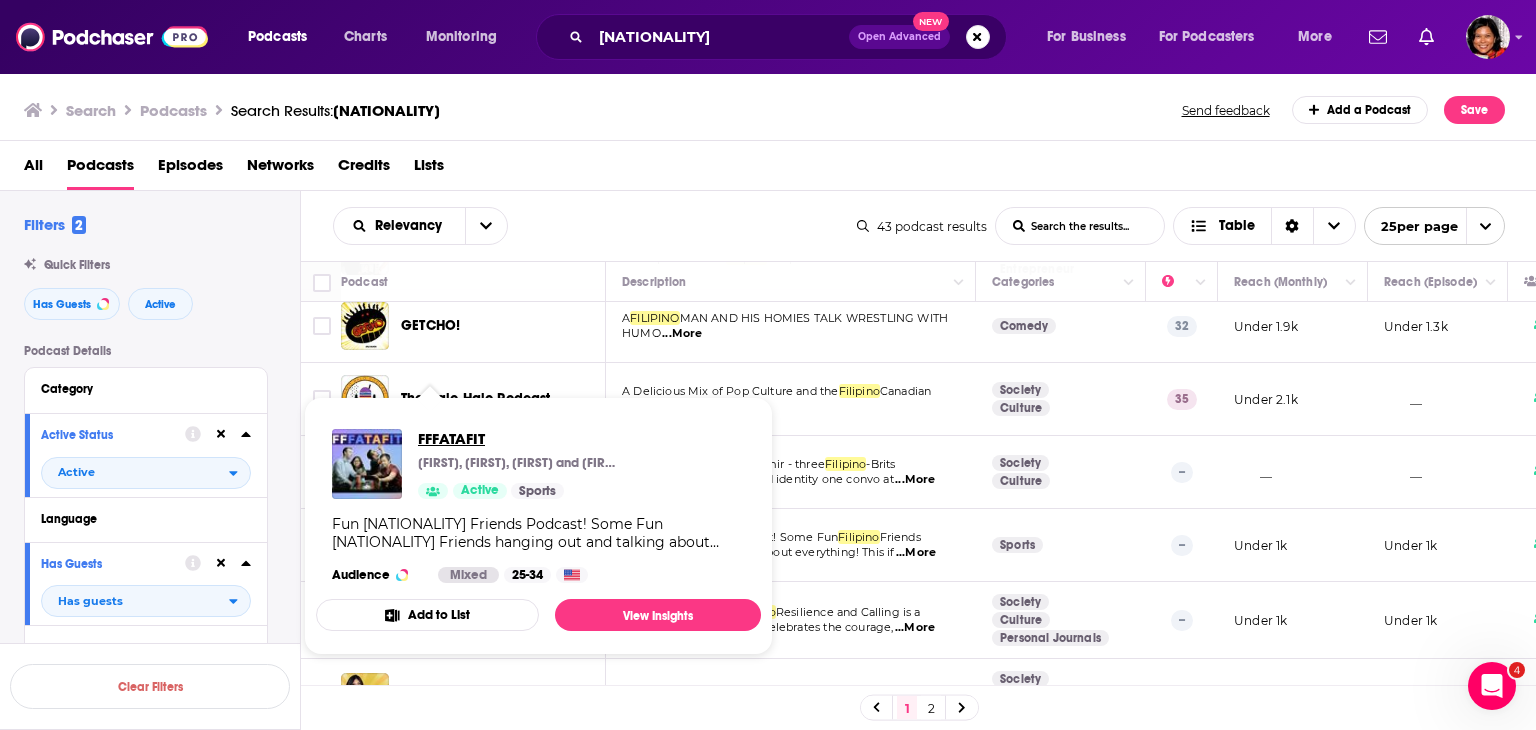 click on "FFFATAFIT" at bounding box center [518, 438] 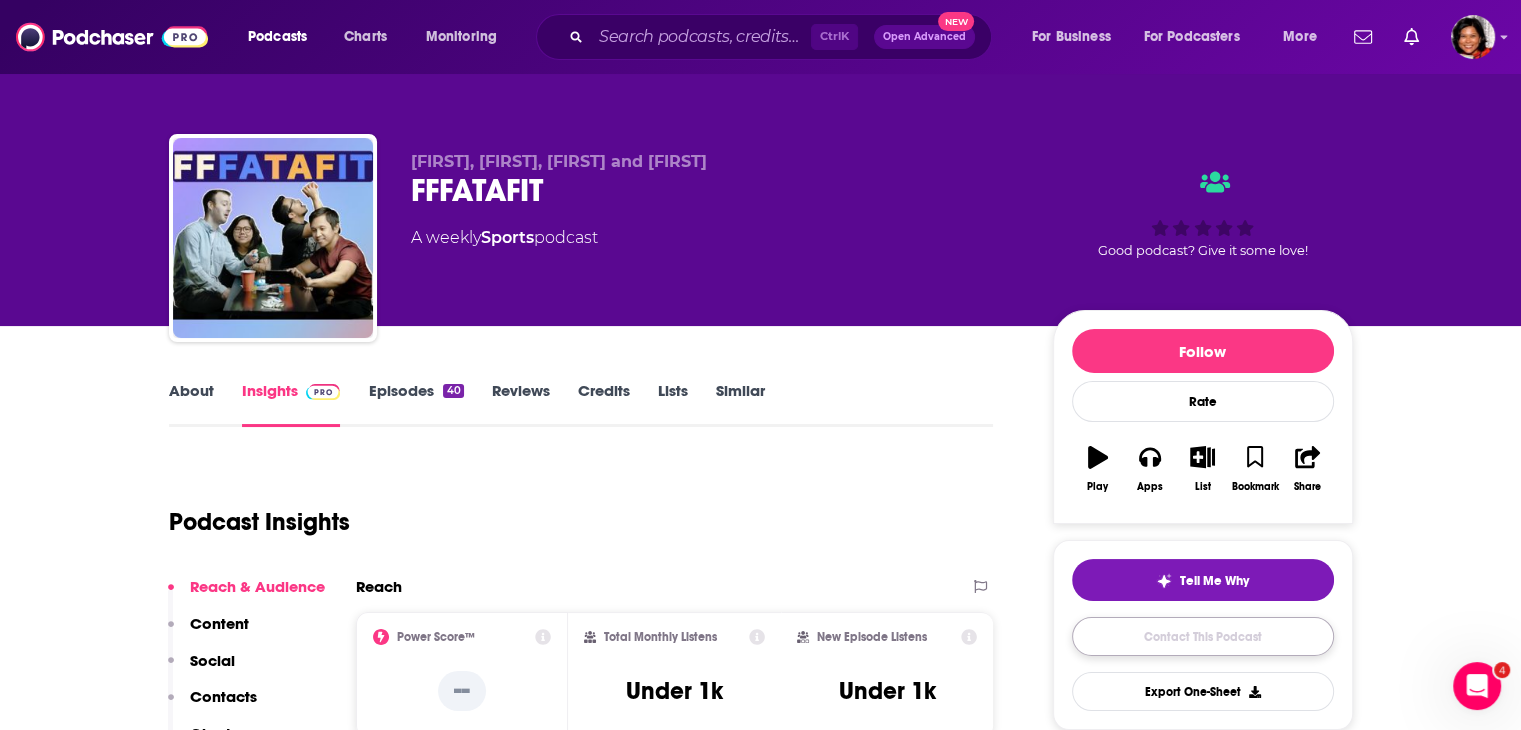 click on "Contact This Podcast" at bounding box center [1203, 636] 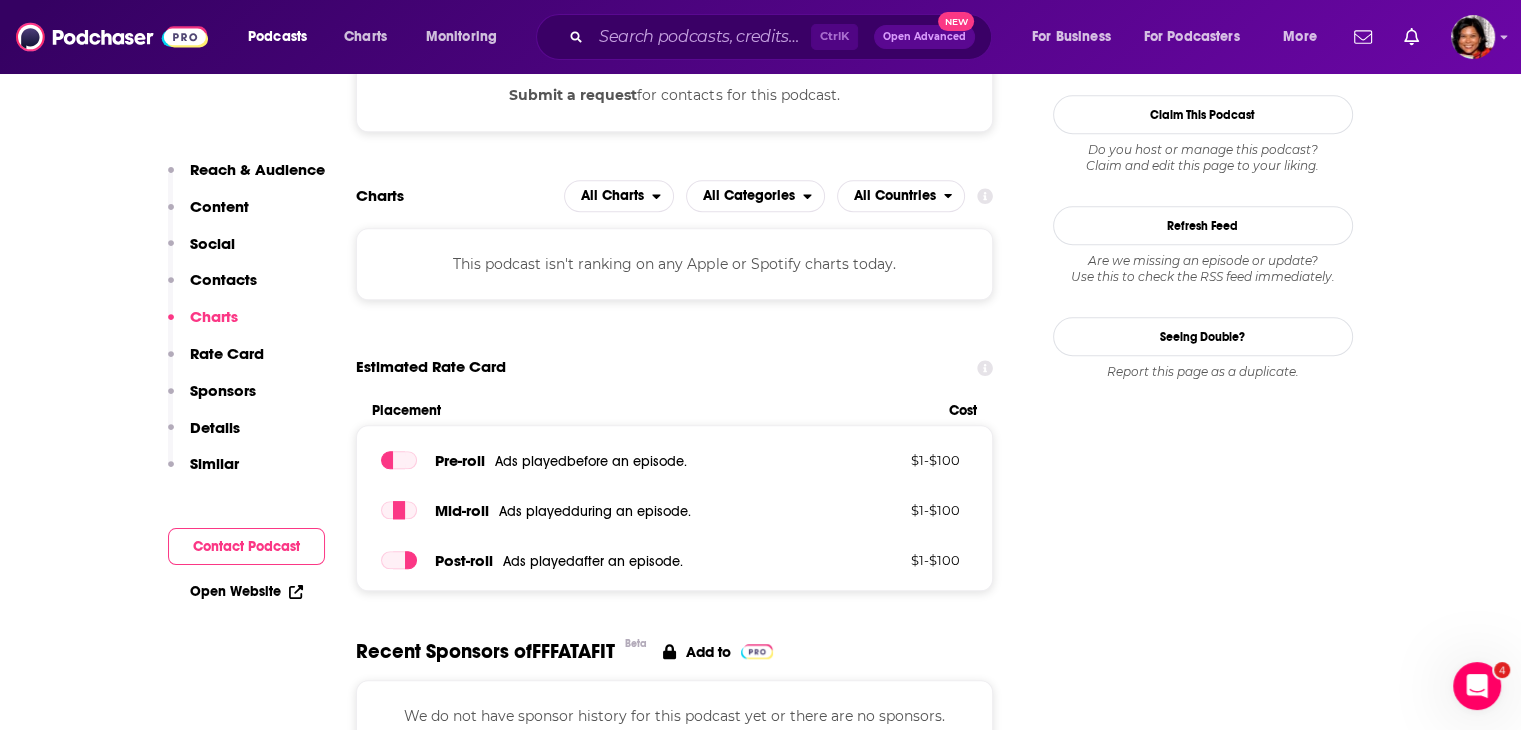 scroll, scrollTop: 1415, scrollLeft: 0, axis: vertical 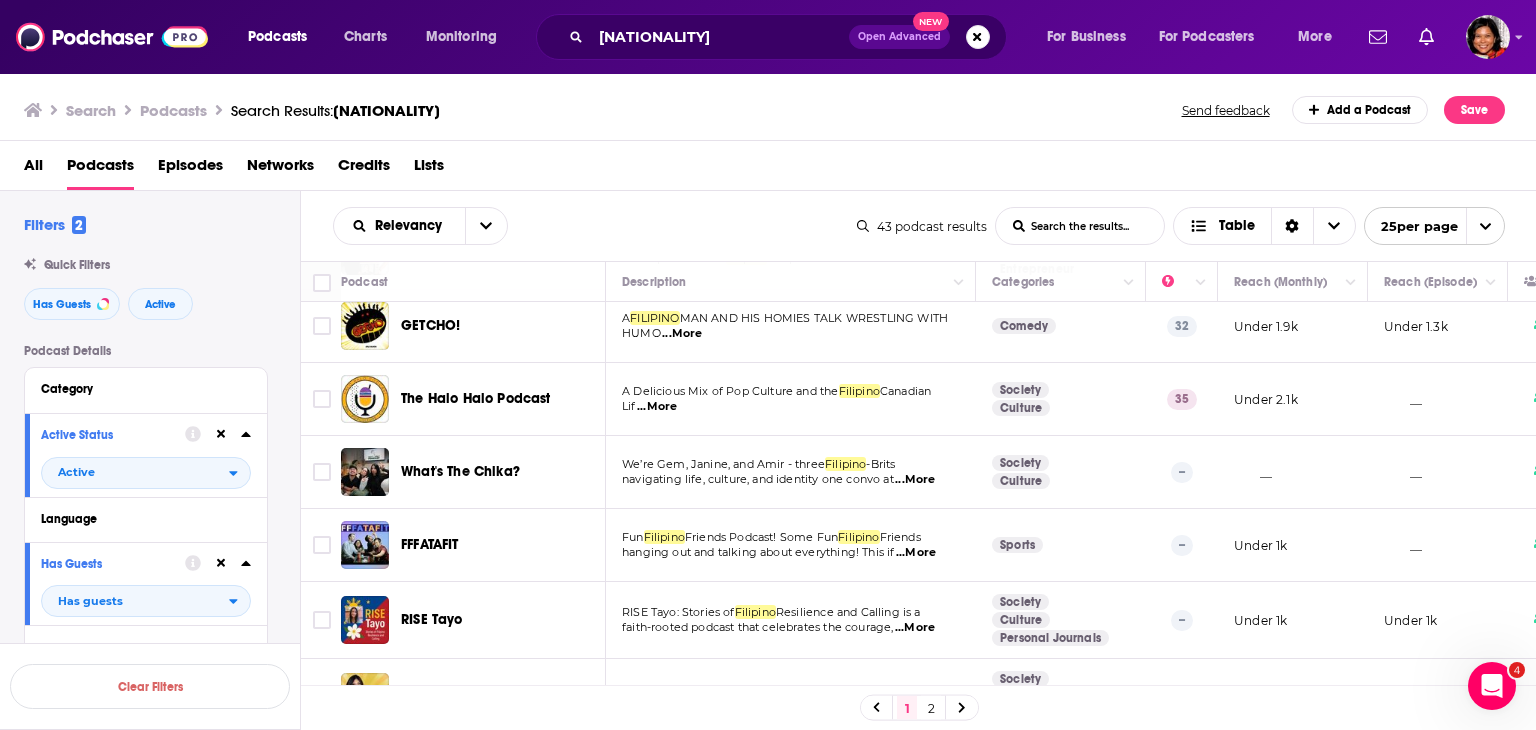 click on "RISE Tayo" at bounding box center (432, 619) 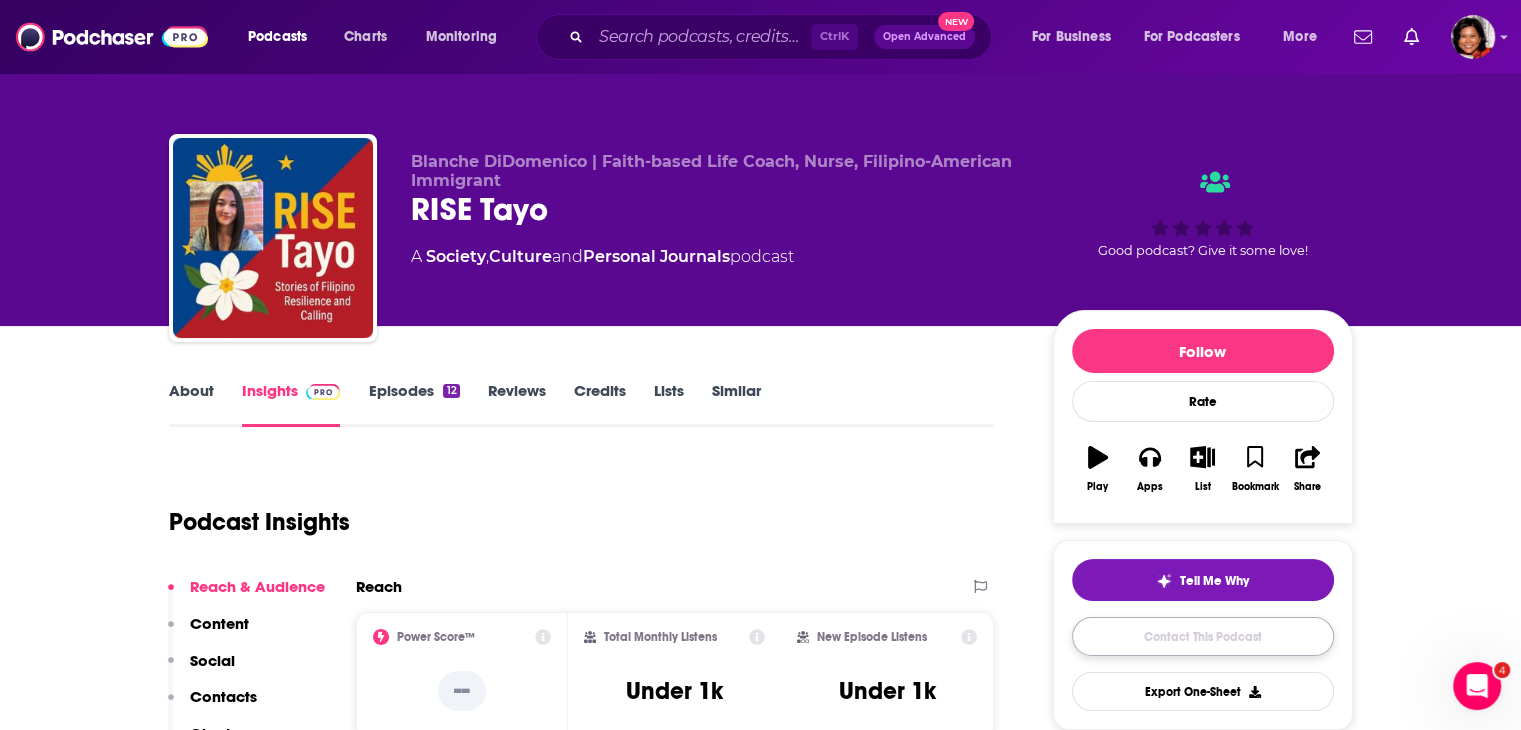 click on "Contact This Podcast" at bounding box center [1203, 636] 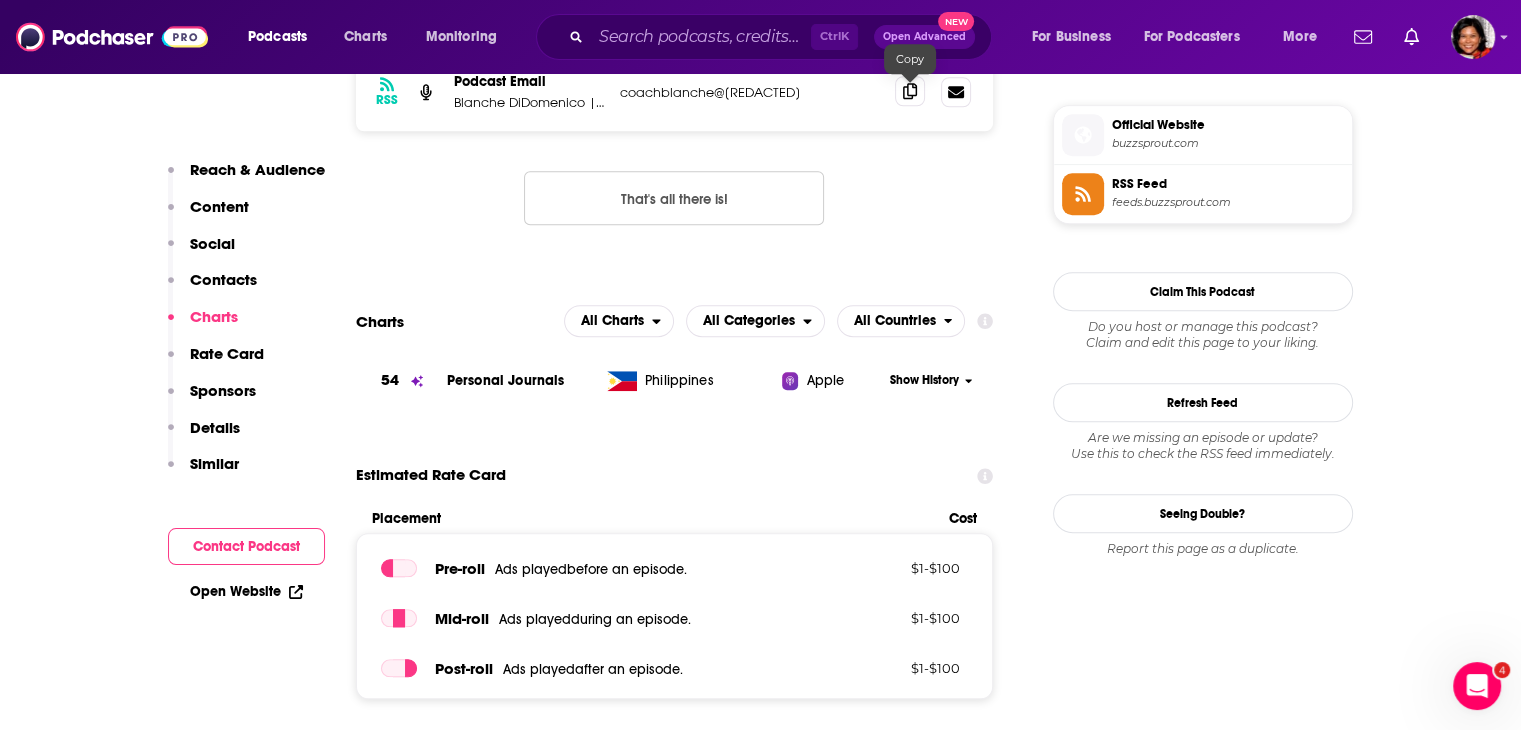 click at bounding box center (910, 91) 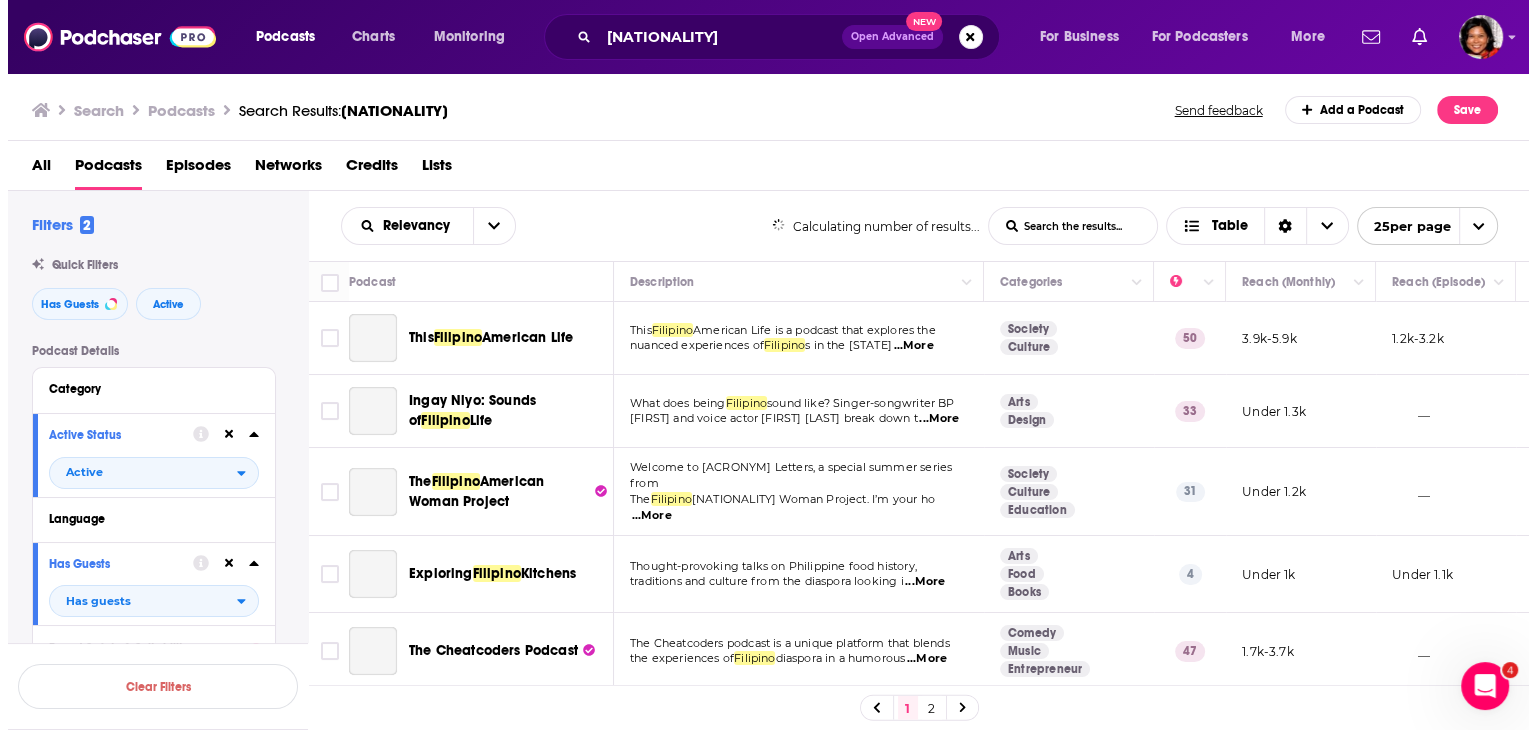 scroll, scrollTop: 0, scrollLeft: 0, axis: both 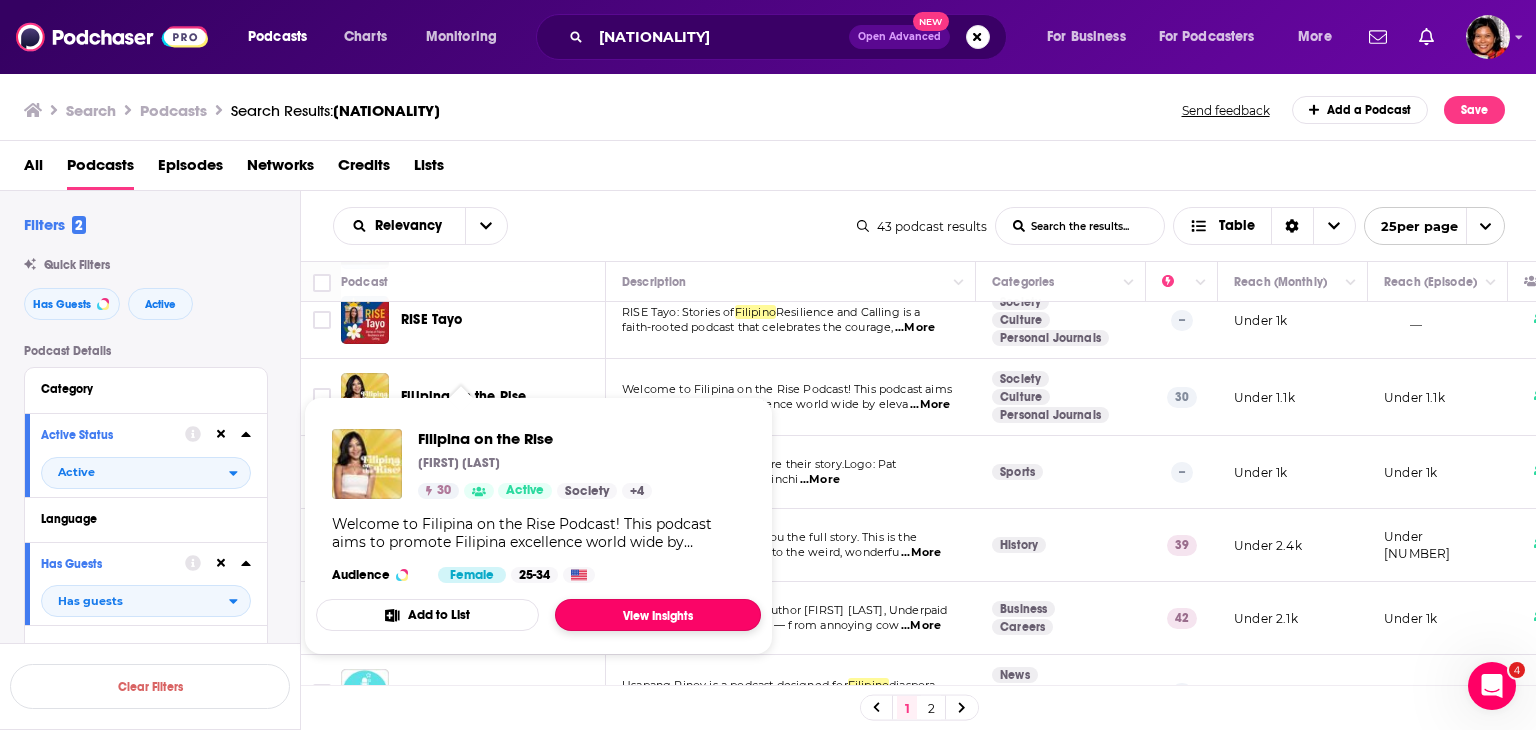 click on "View Insights" at bounding box center [658, 615] 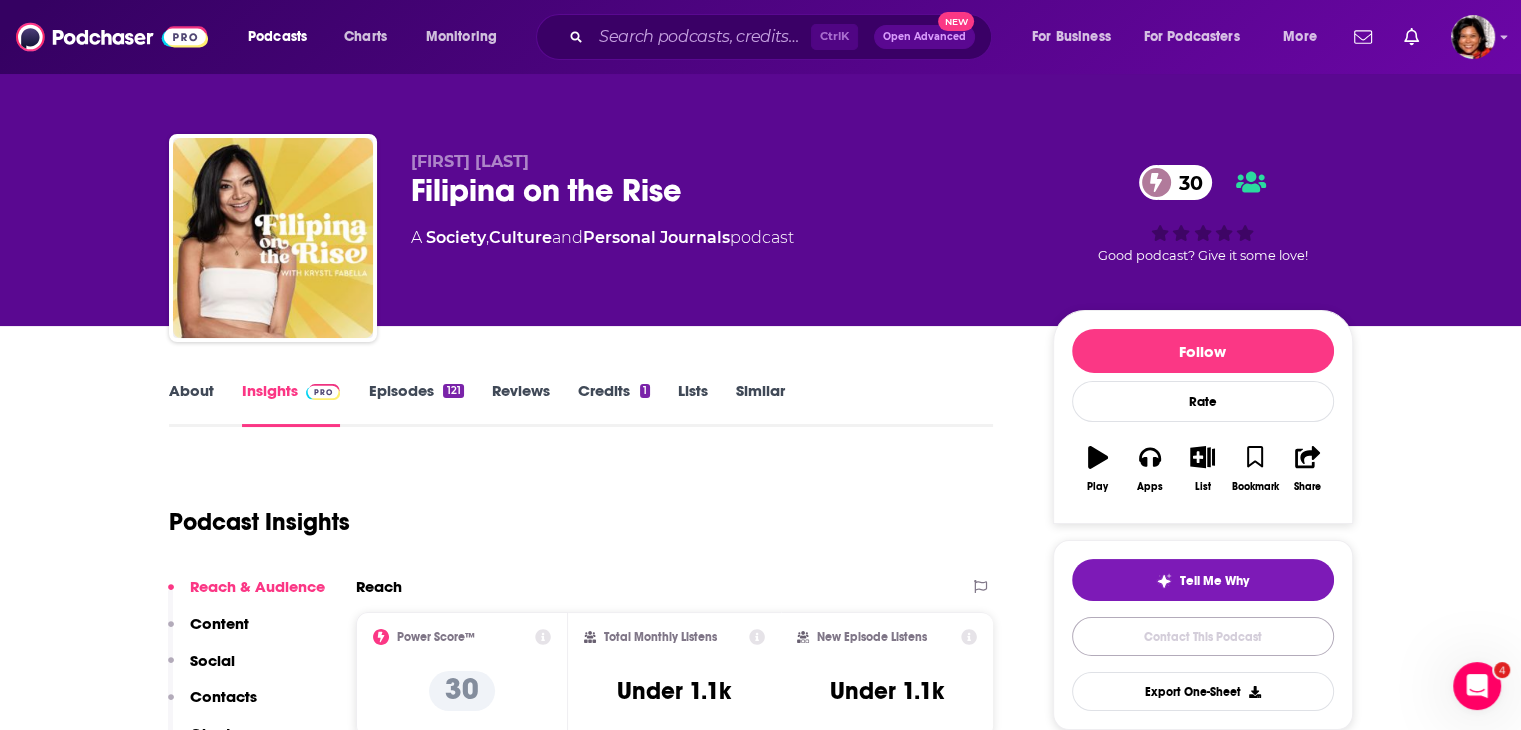 click on "Contact This Podcast" at bounding box center [1203, 636] 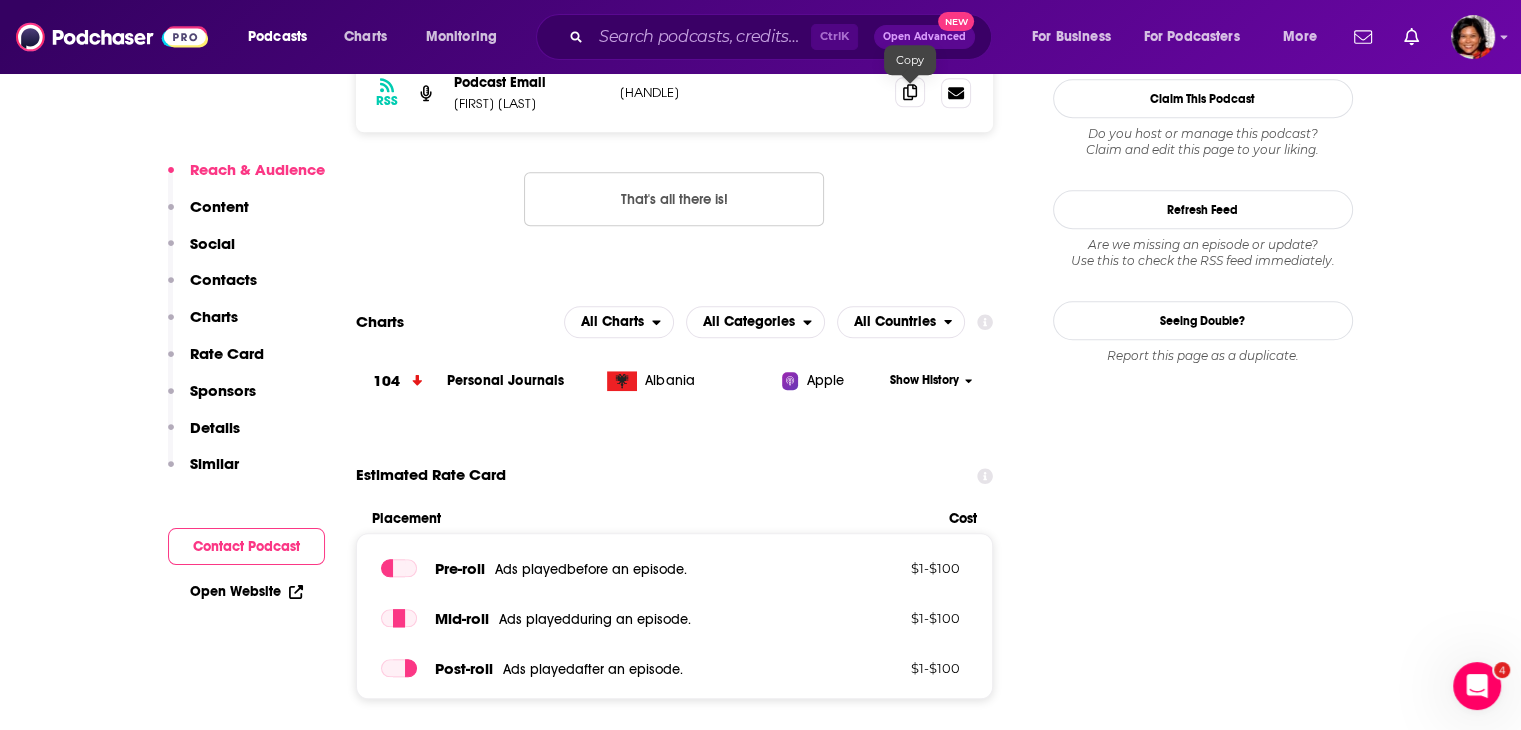 click 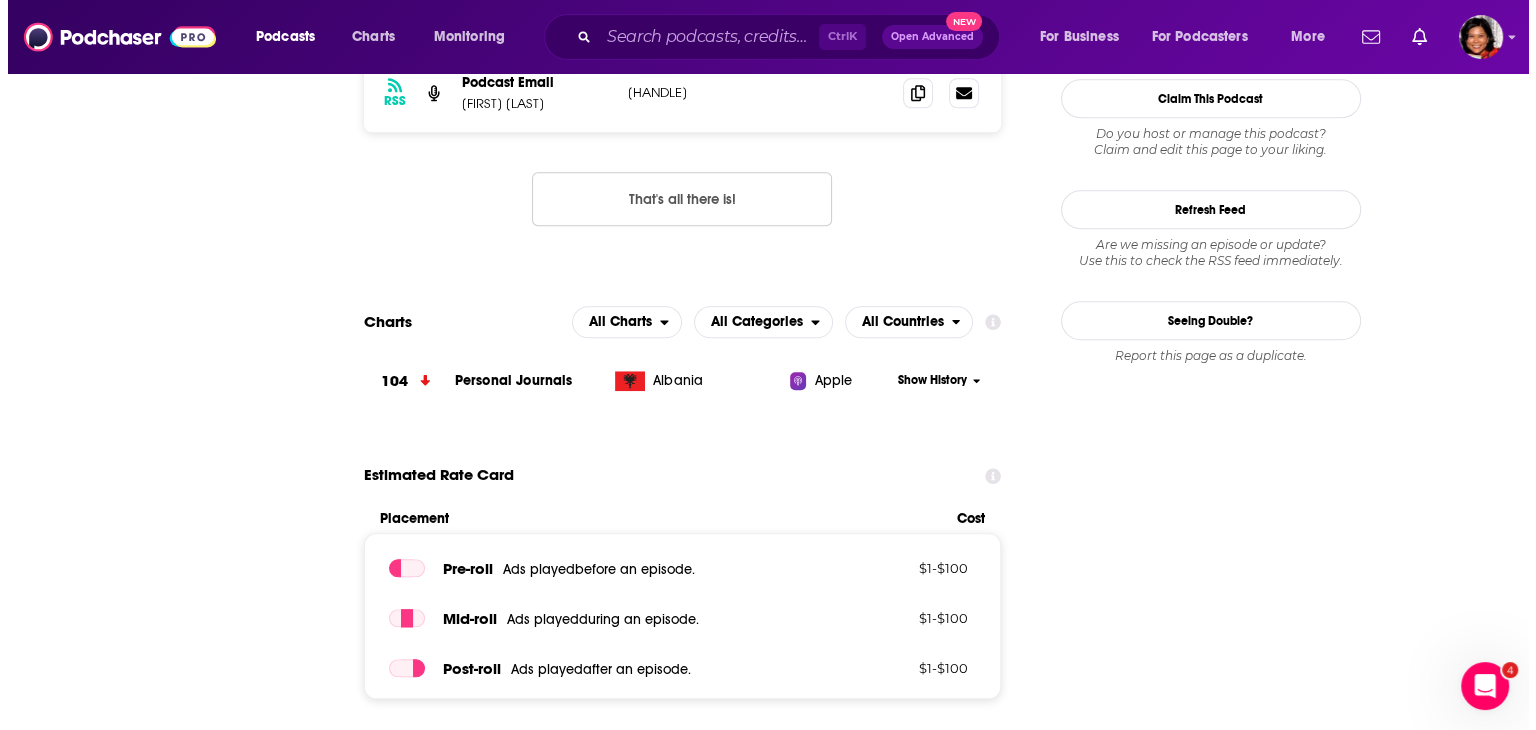 scroll, scrollTop: 0, scrollLeft: 0, axis: both 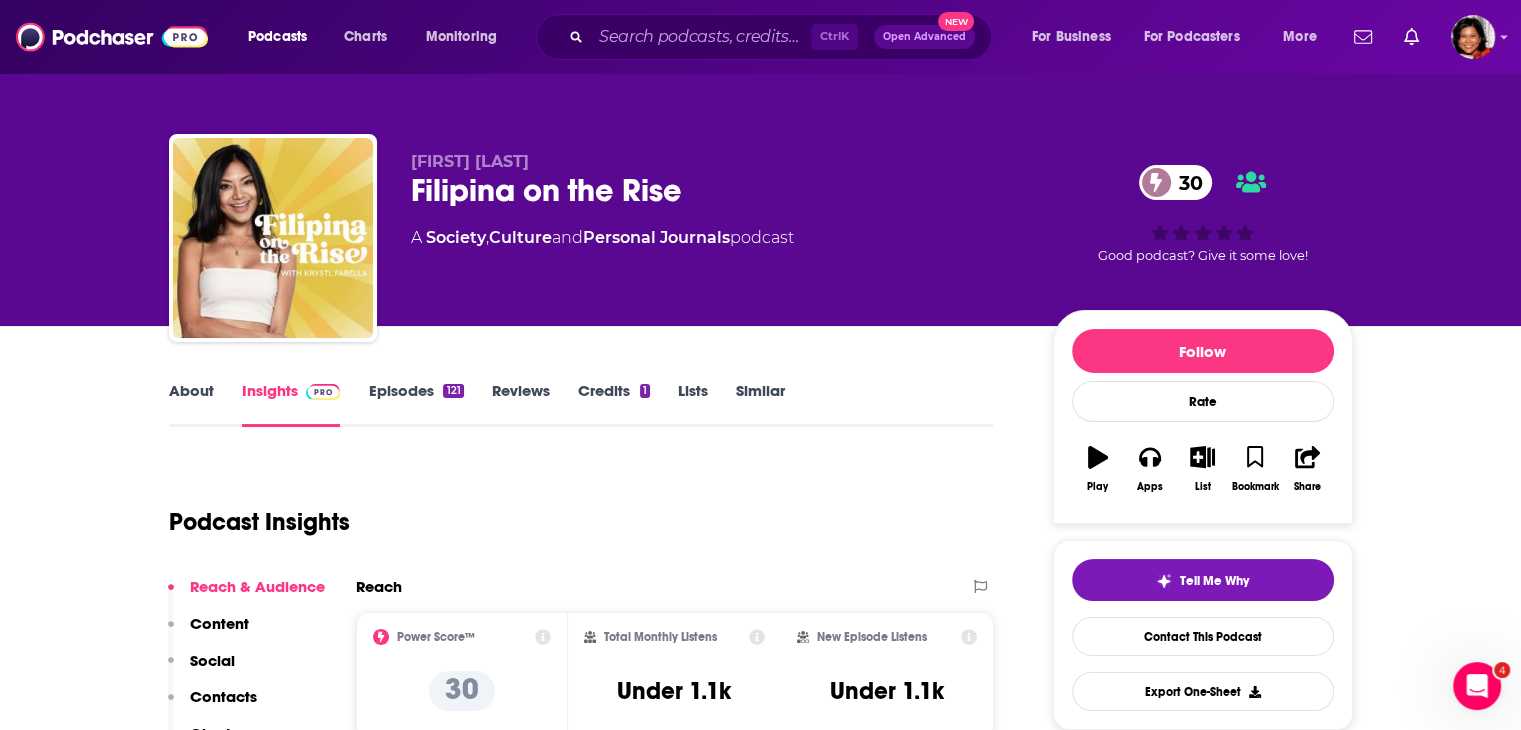 click on "About" at bounding box center (191, 404) 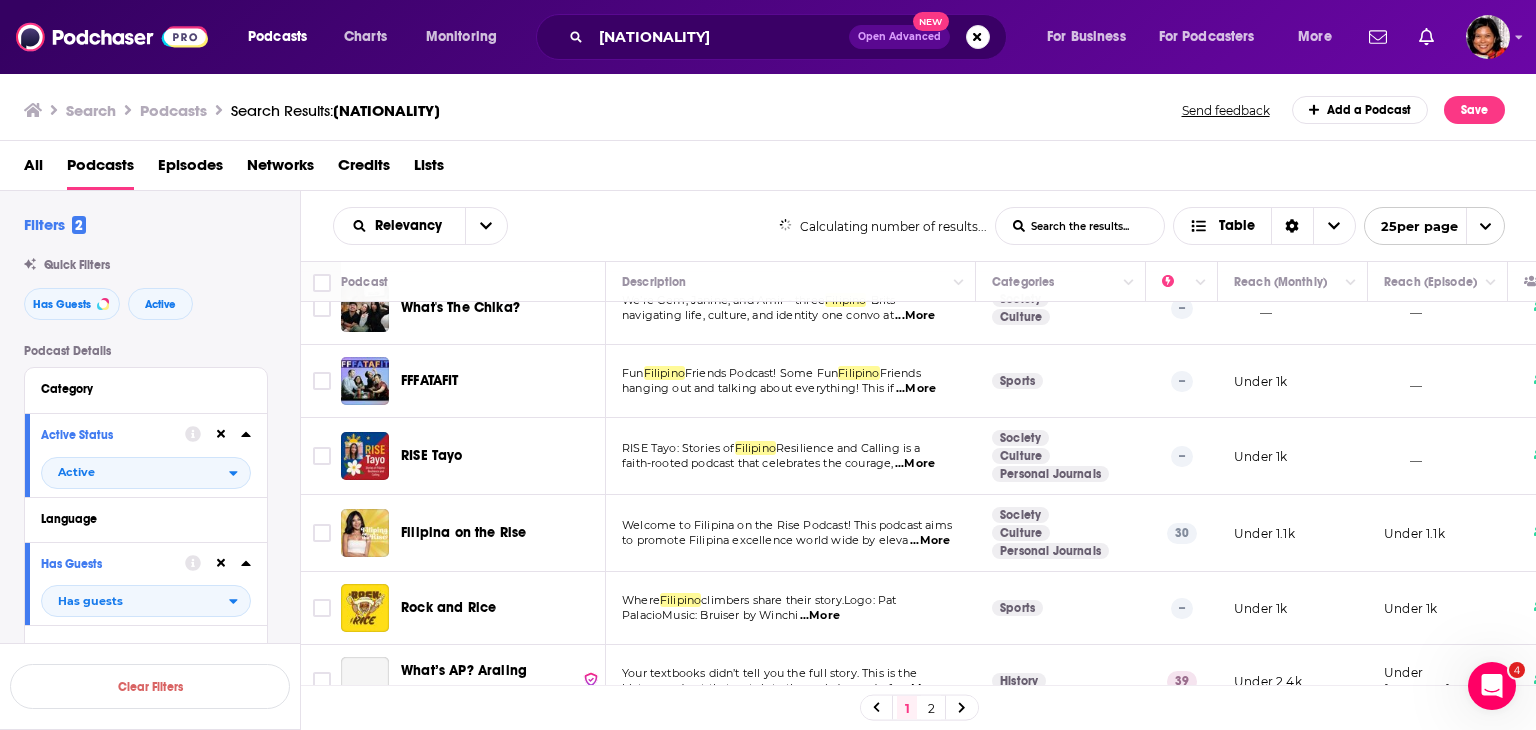 scroll, scrollTop: 600, scrollLeft: 0, axis: vertical 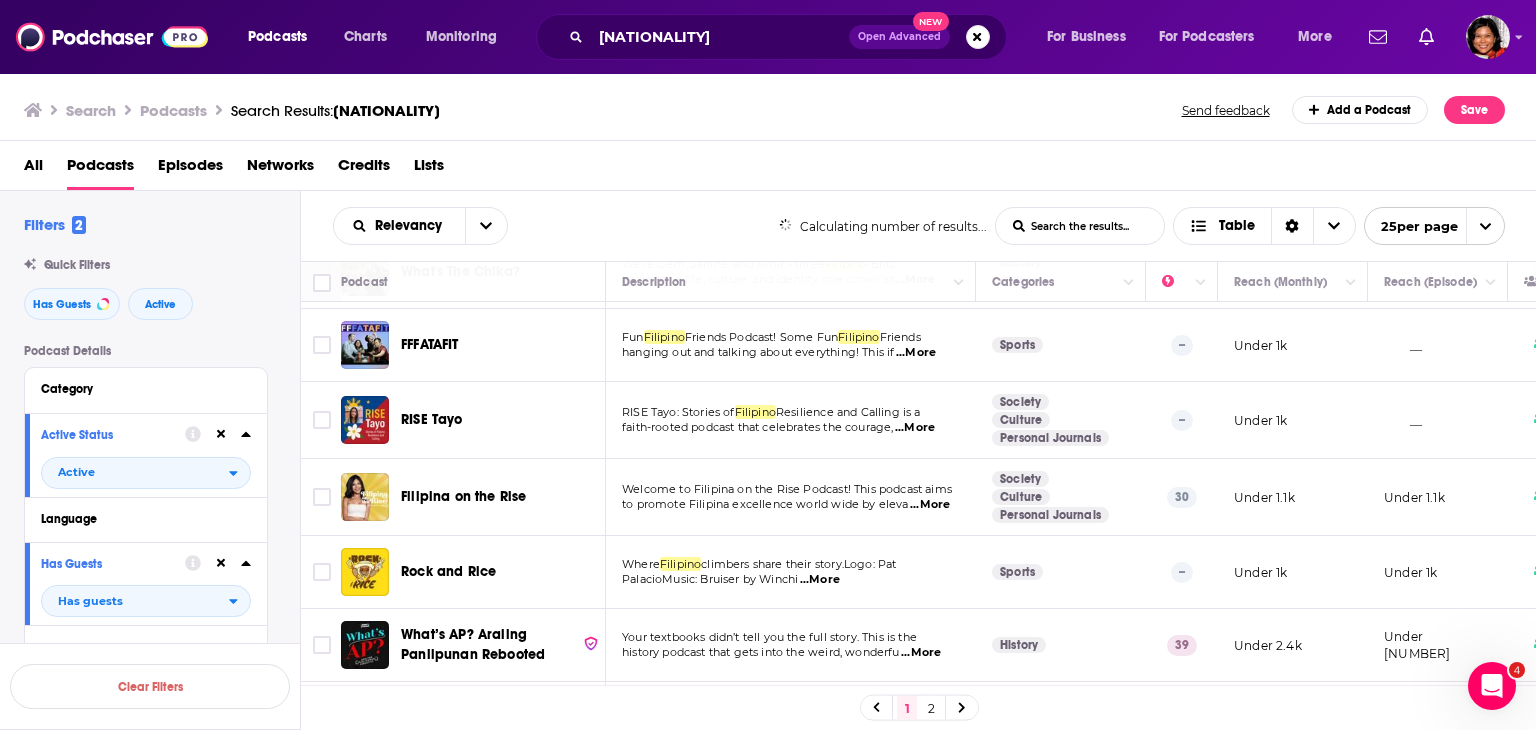 click on "...More" at bounding box center (820, 580) 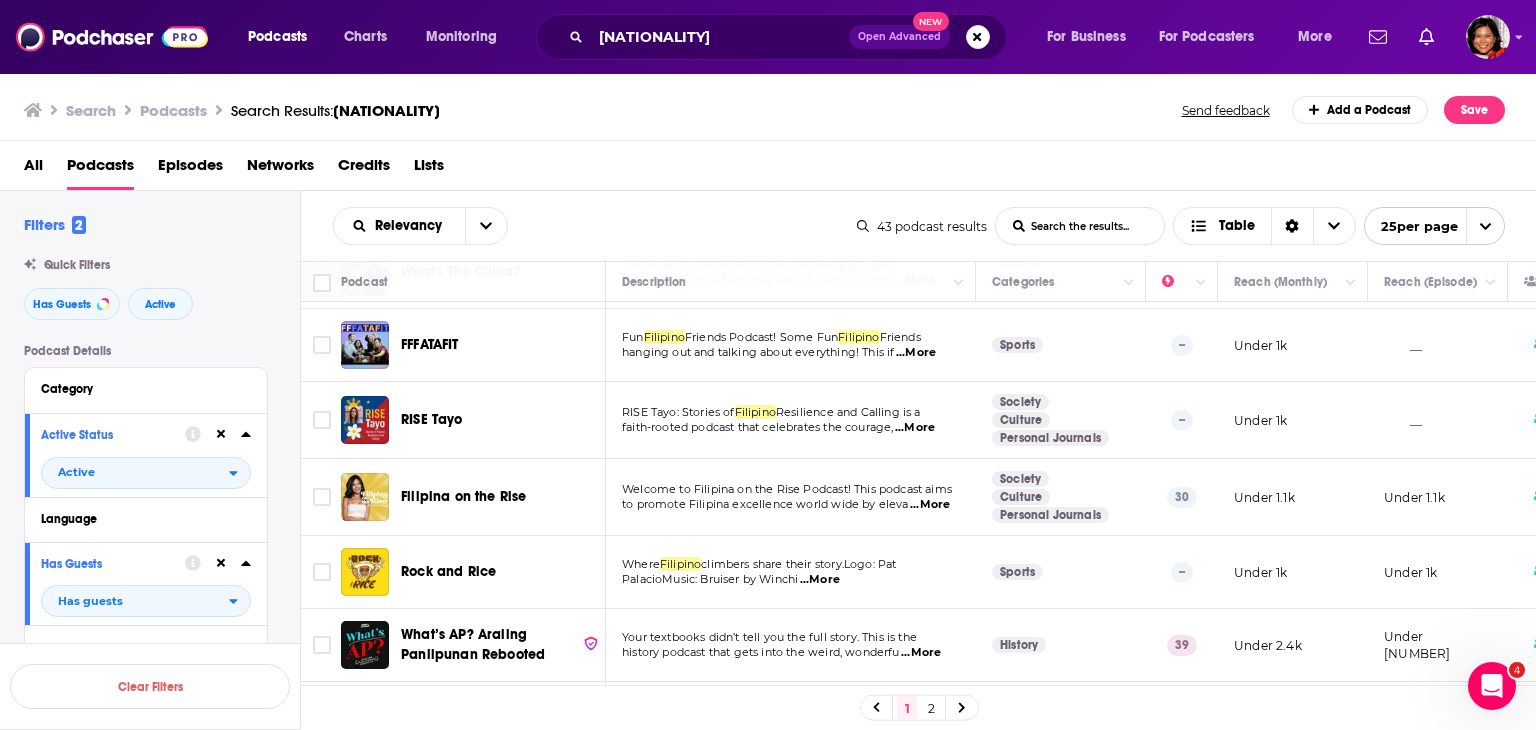 click on "...More" at bounding box center [820, 580] 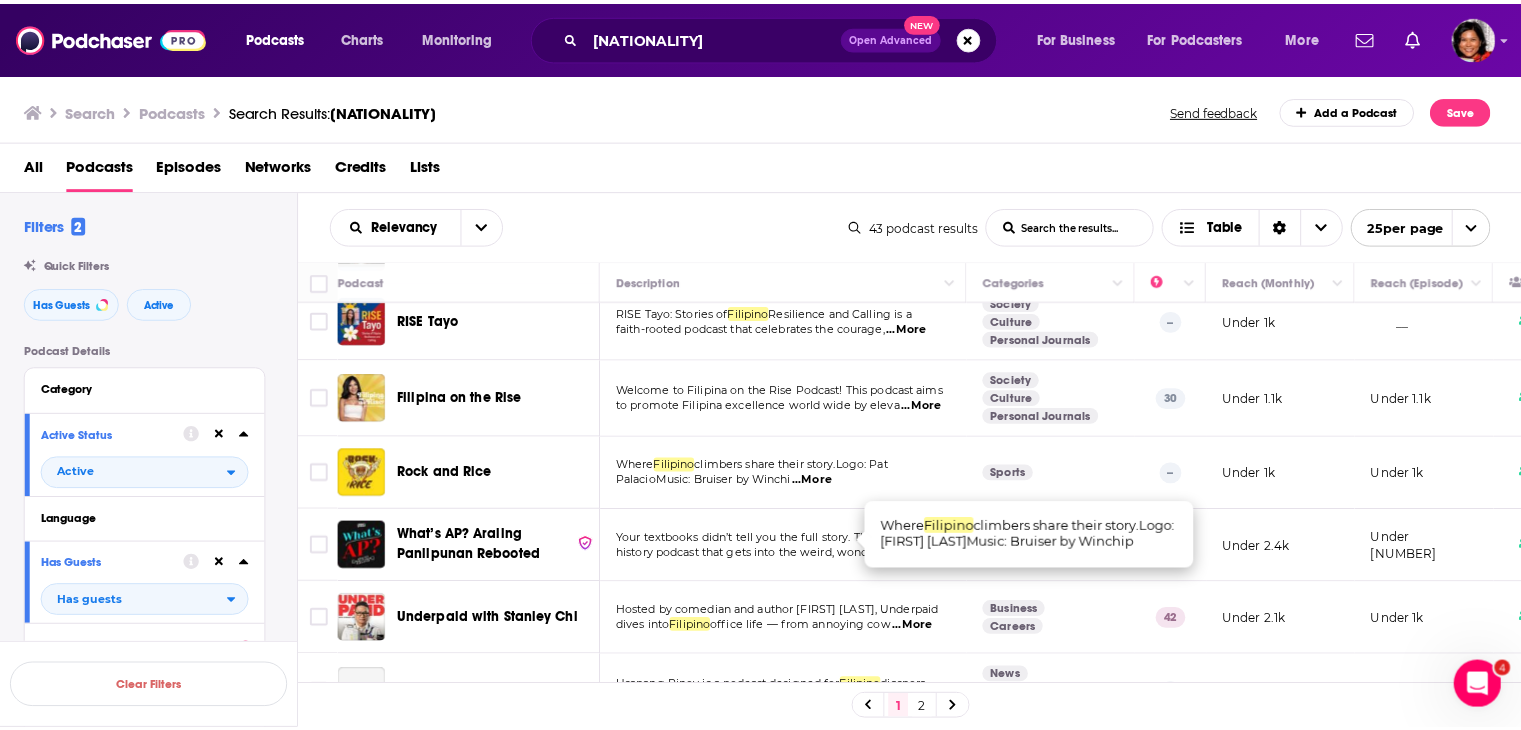 scroll, scrollTop: 700, scrollLeft: 0, axis: vertical 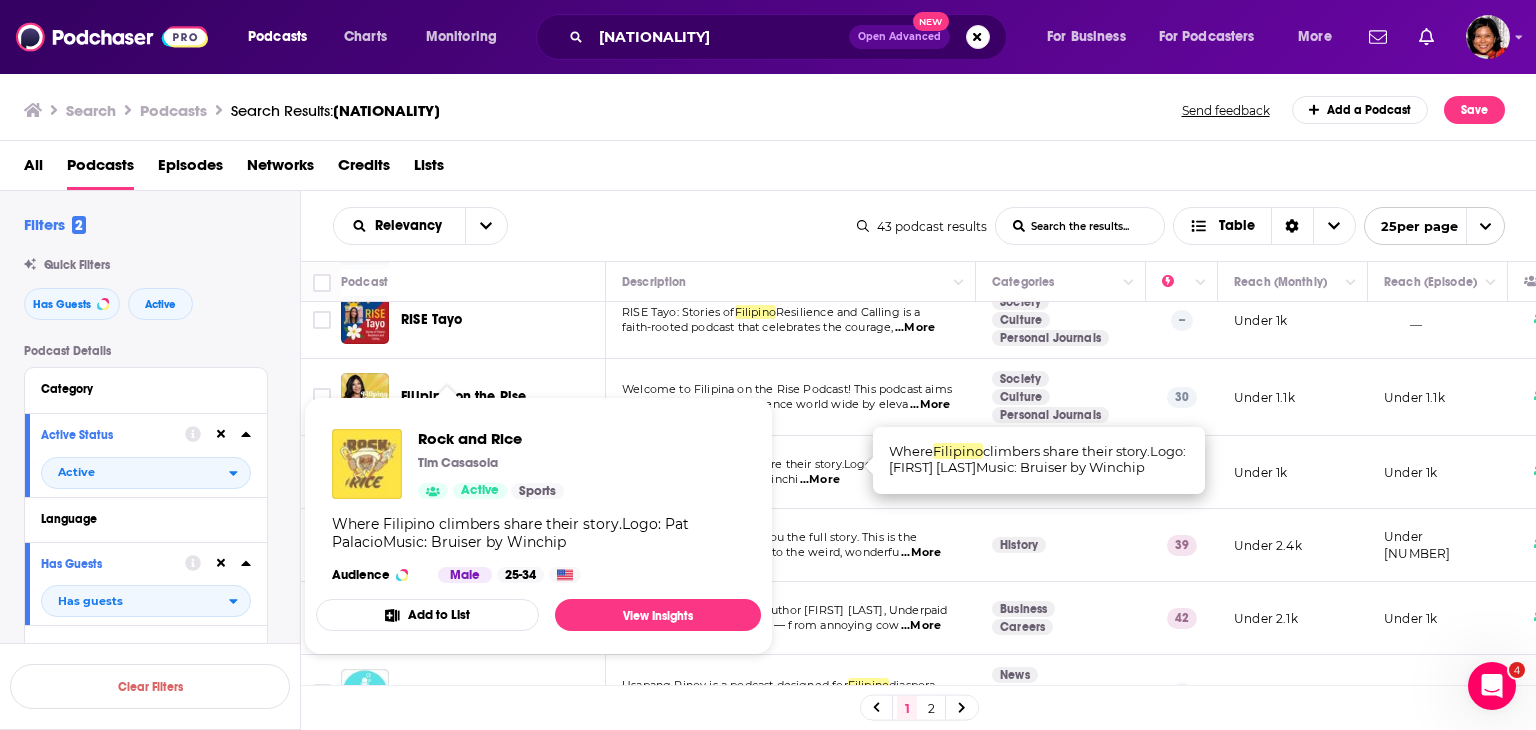 click at bounding box center (367, 464) 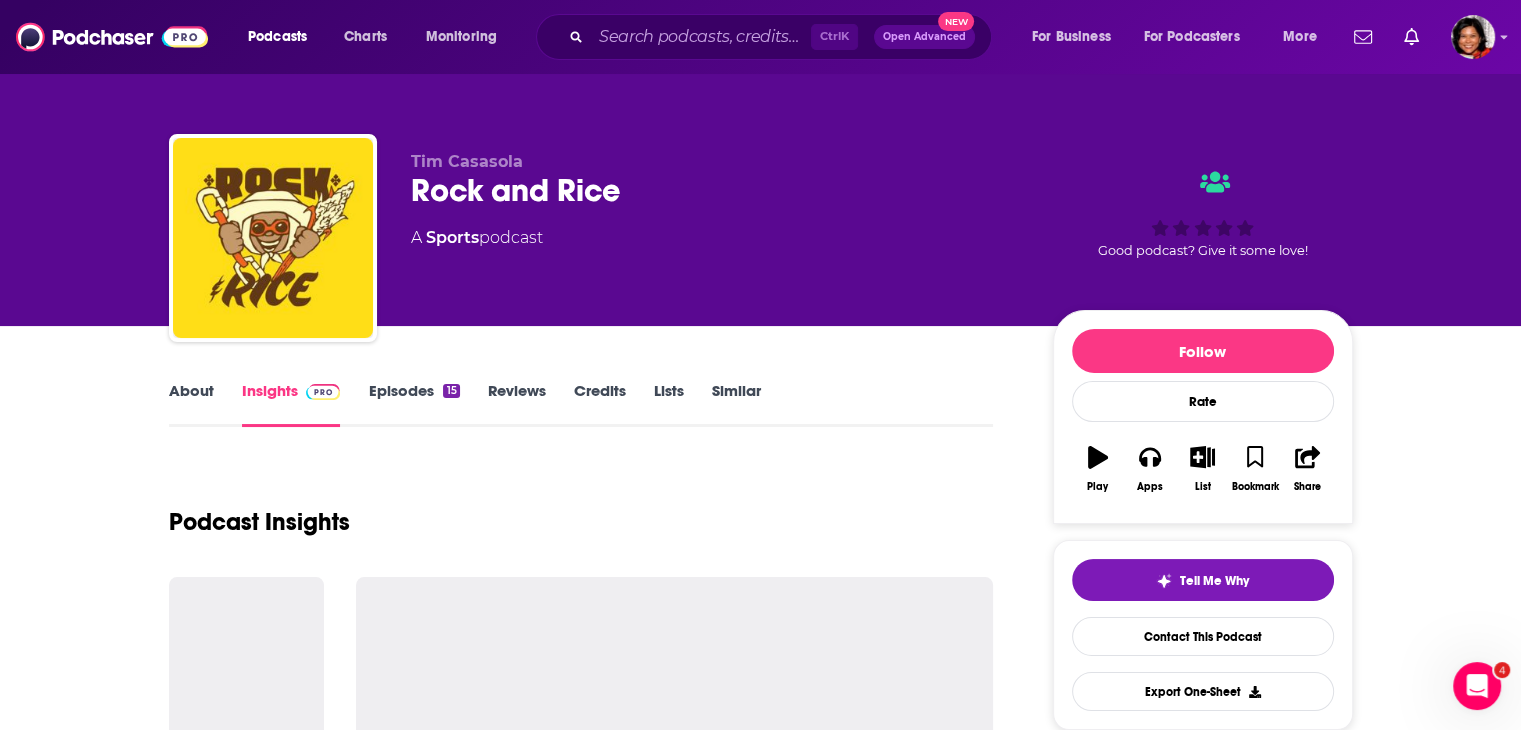 click on "About" at bounding box center [191, 404] 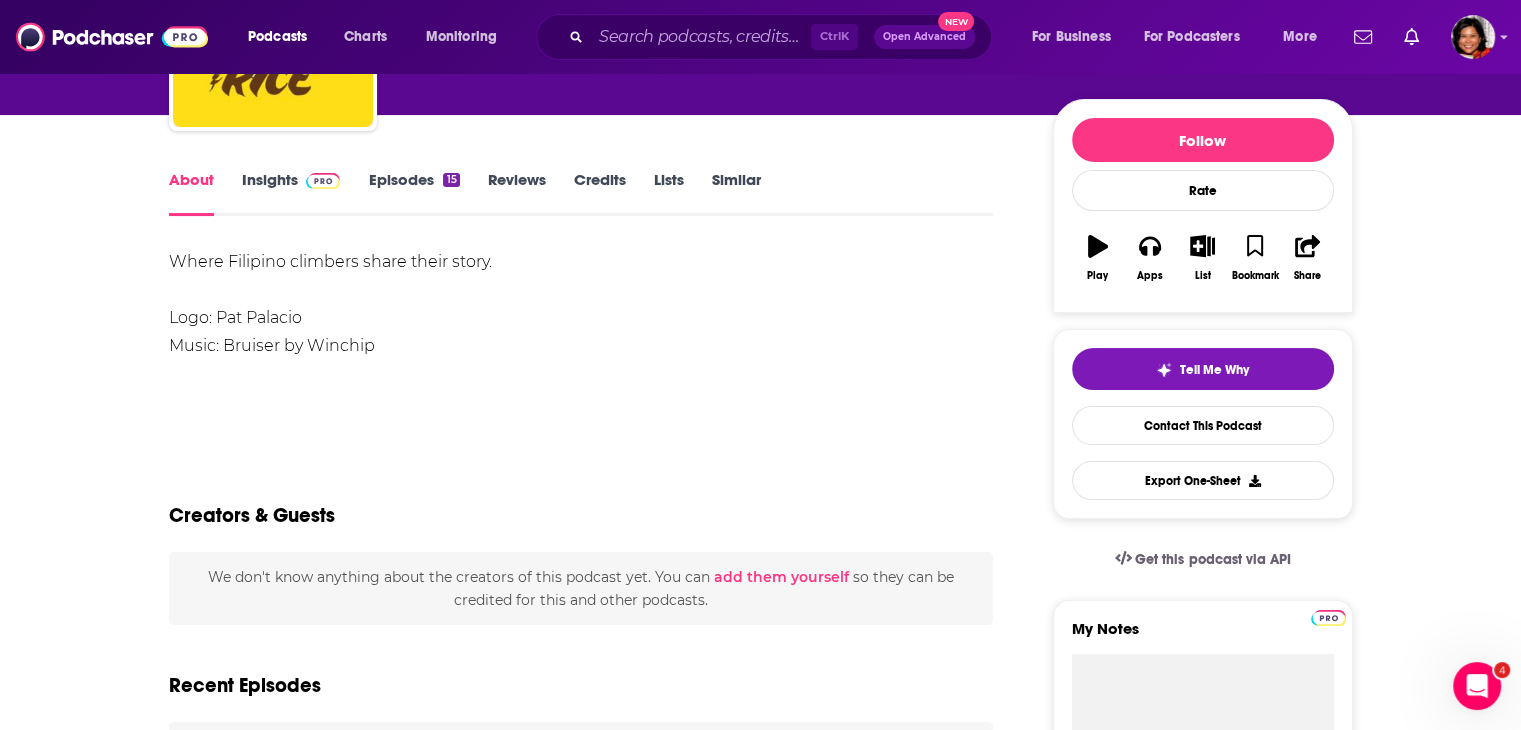 scroll, scrollTop: 200, scrollLeft: 0, axis: vertical 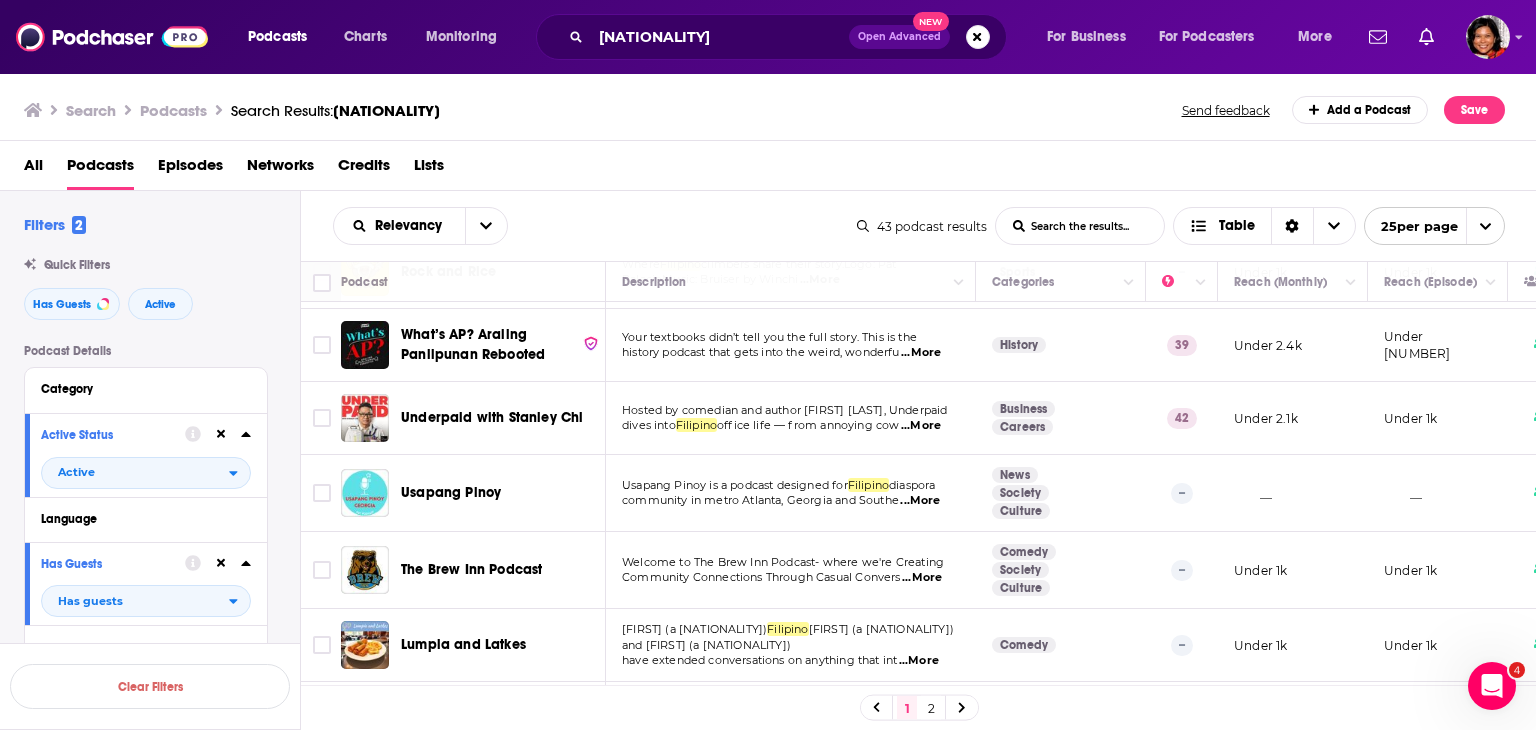 click on "...More" at bounding box center (921, 353) 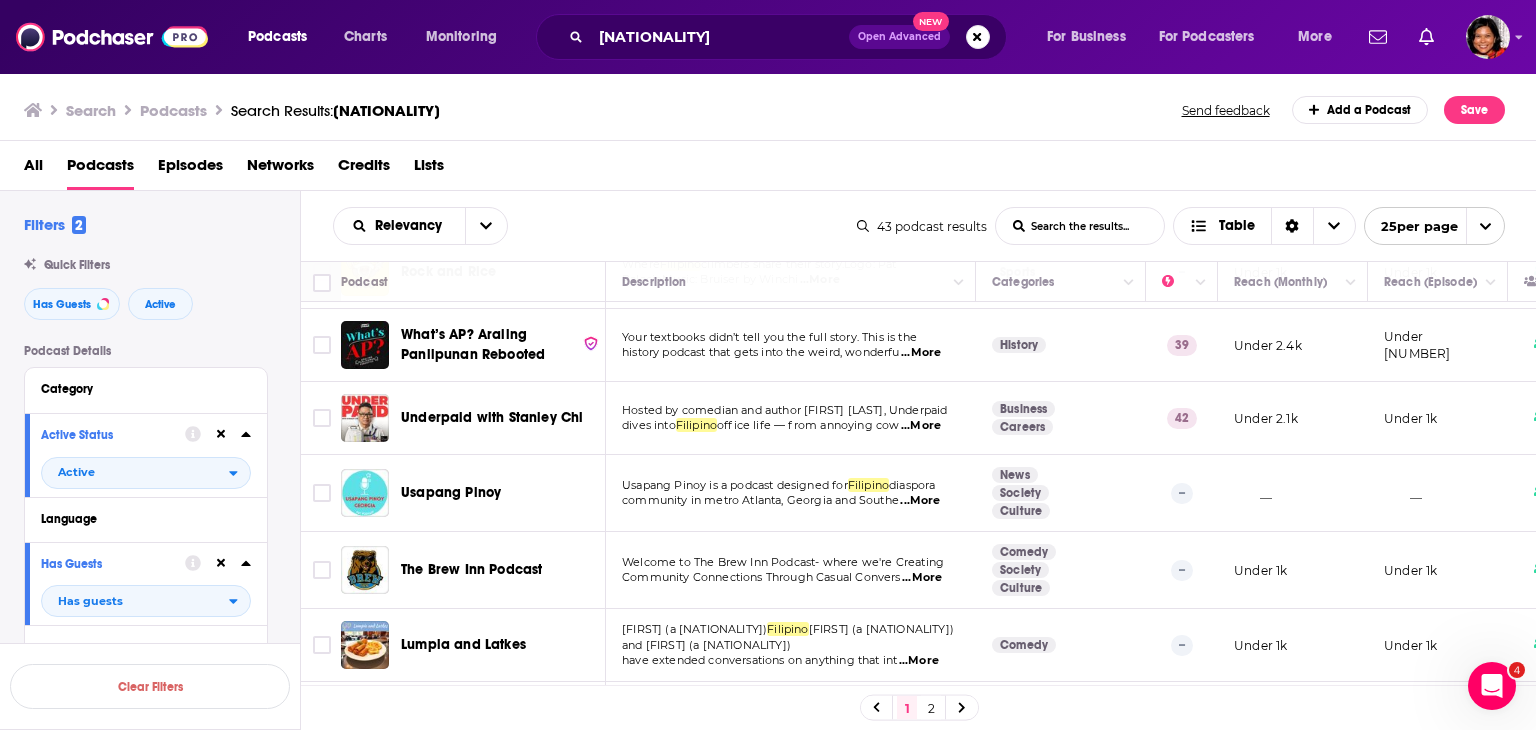click on "...More" at bounding box center [921, 353] 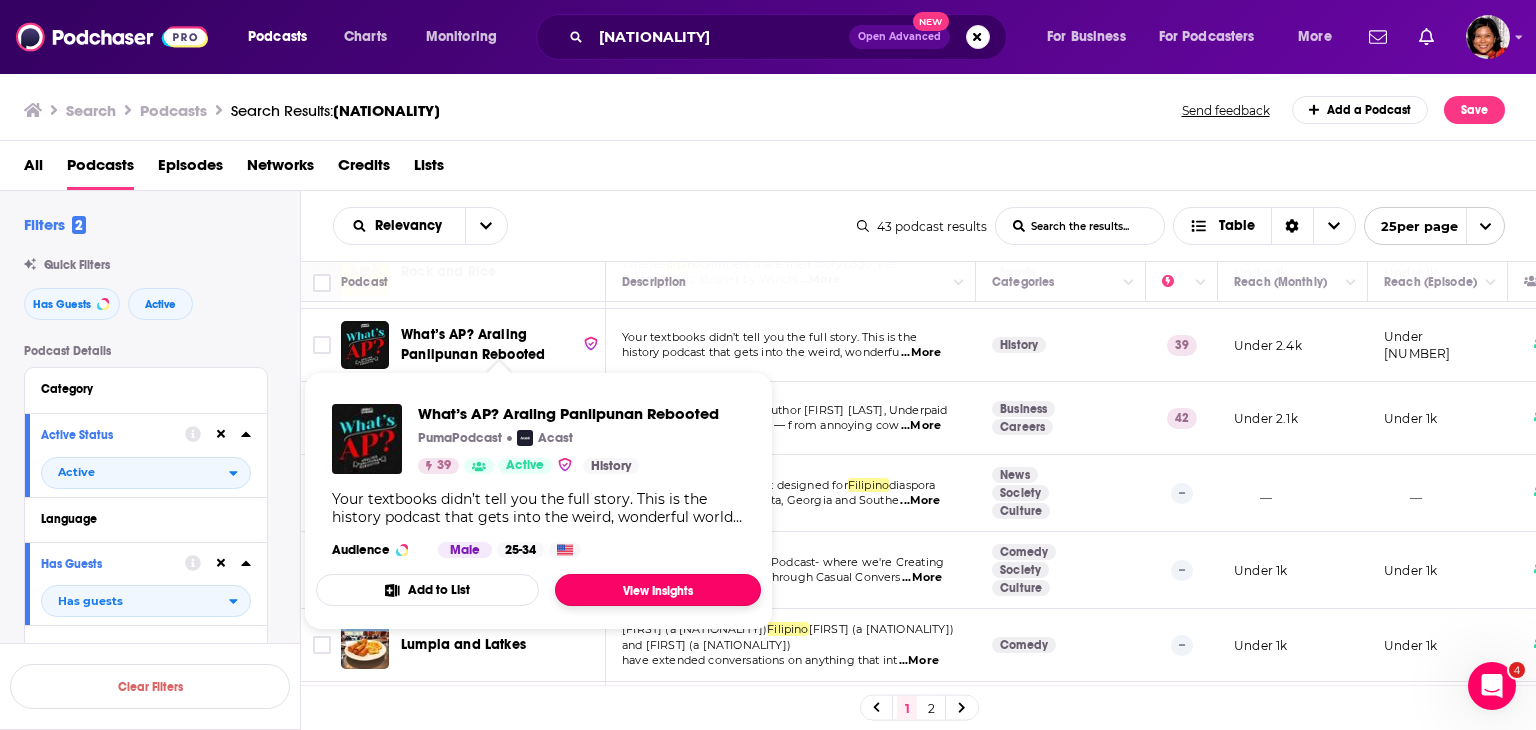 click on "View Insights" at bounding box center (658, 590) 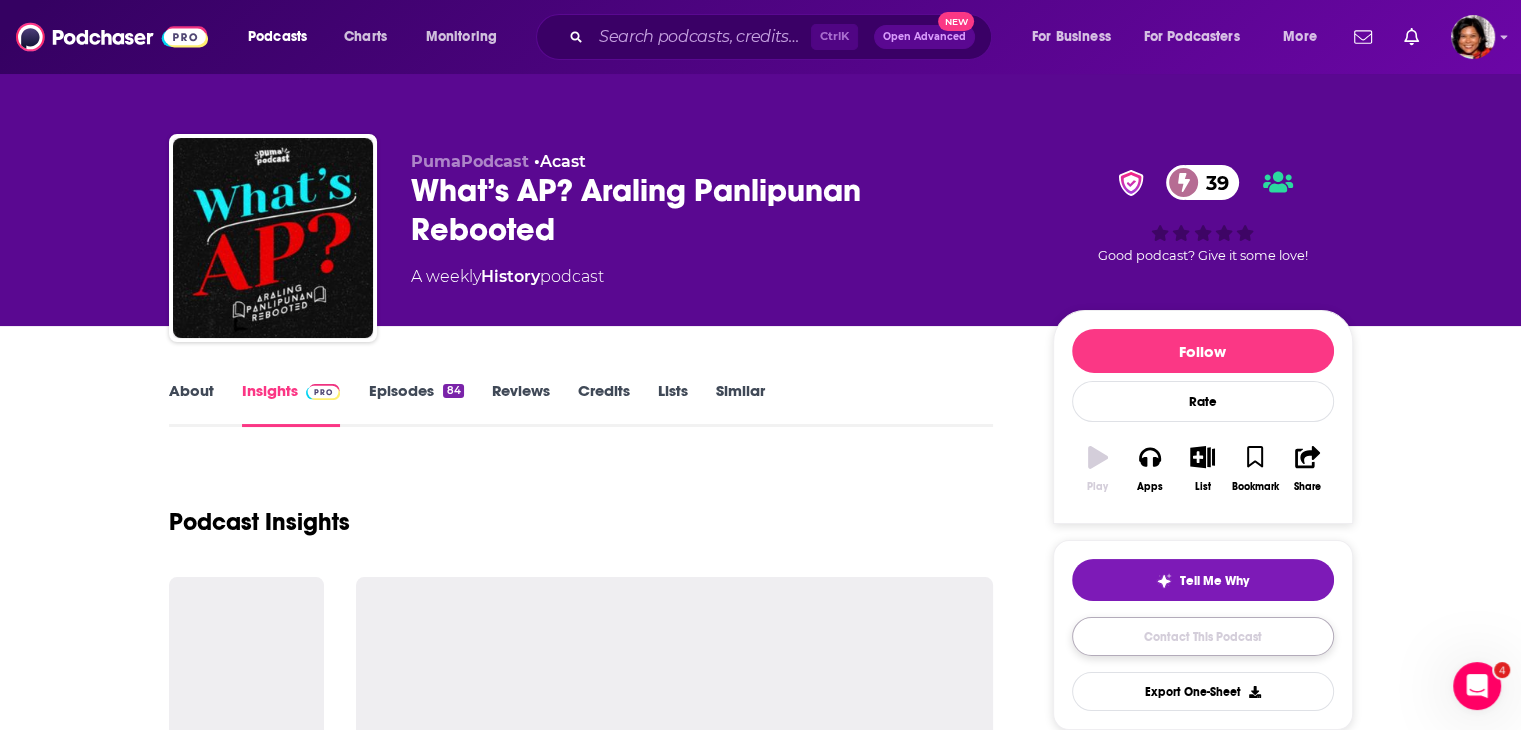 click on "Contact This Podcast" at bounding box center [1203, 636] 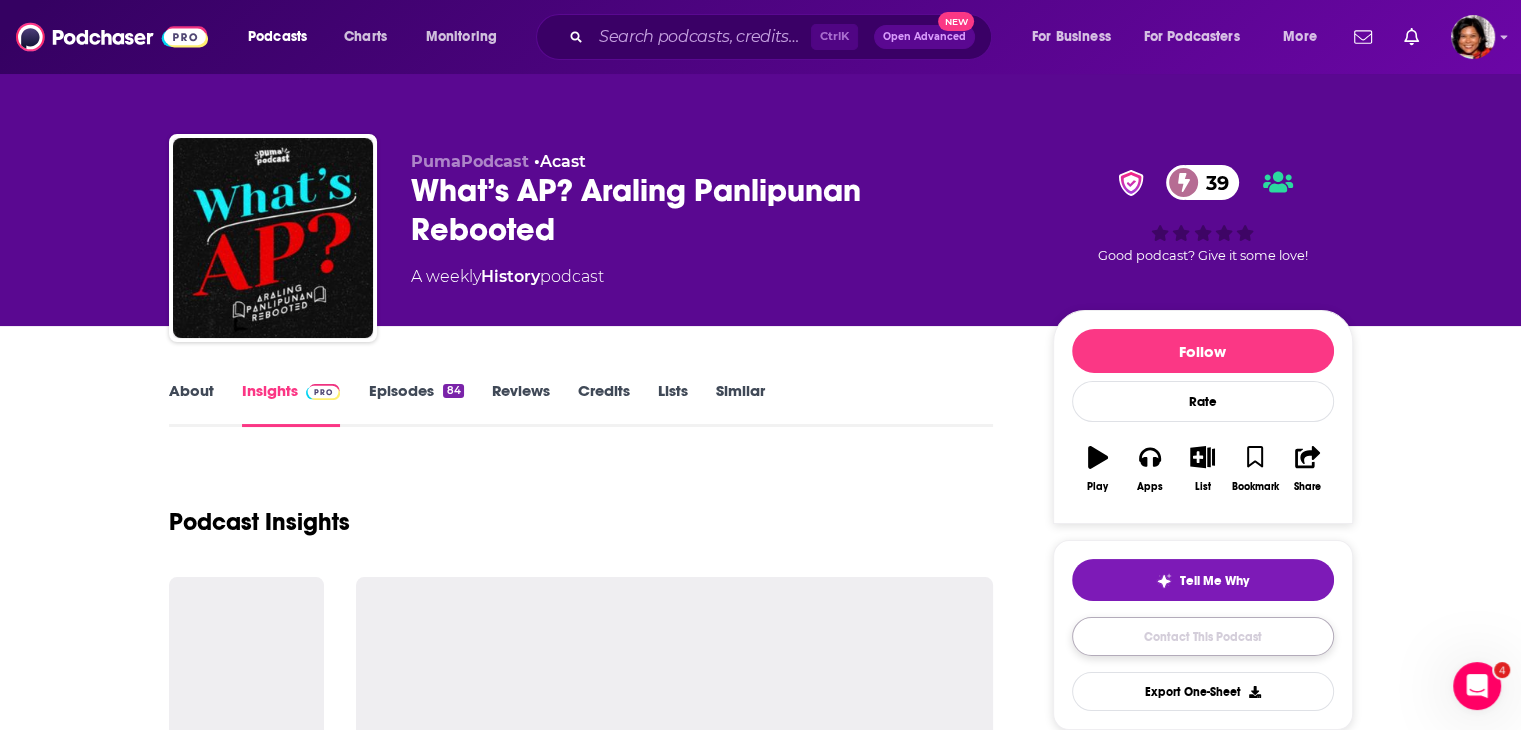 click on "Contact This Podcast" at bounding box center [1203, 636] 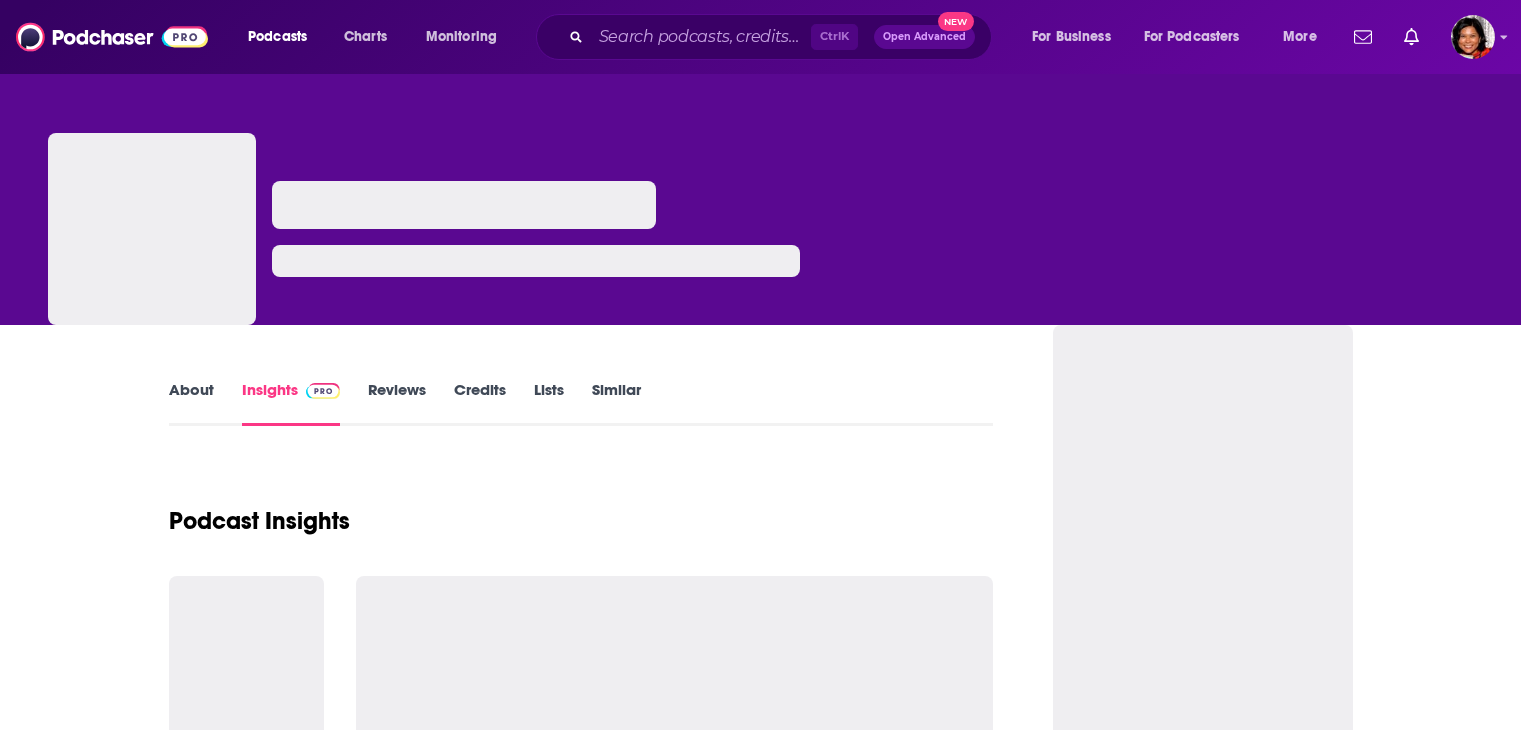 scroll, scrollTop: 0, scrollLeft: 0, axis: both 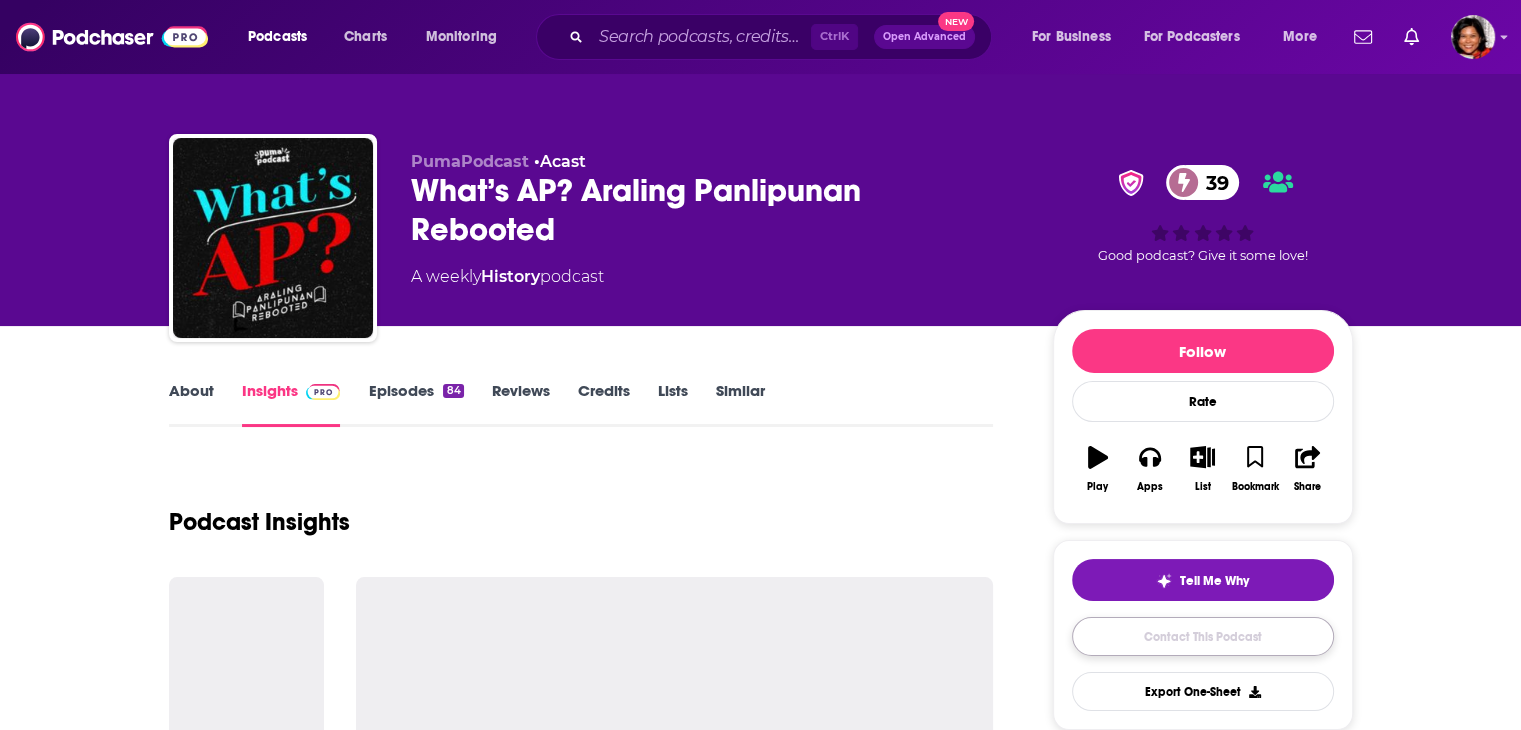 click on "Contact This Podcast" at bounding box center (1203, 636) 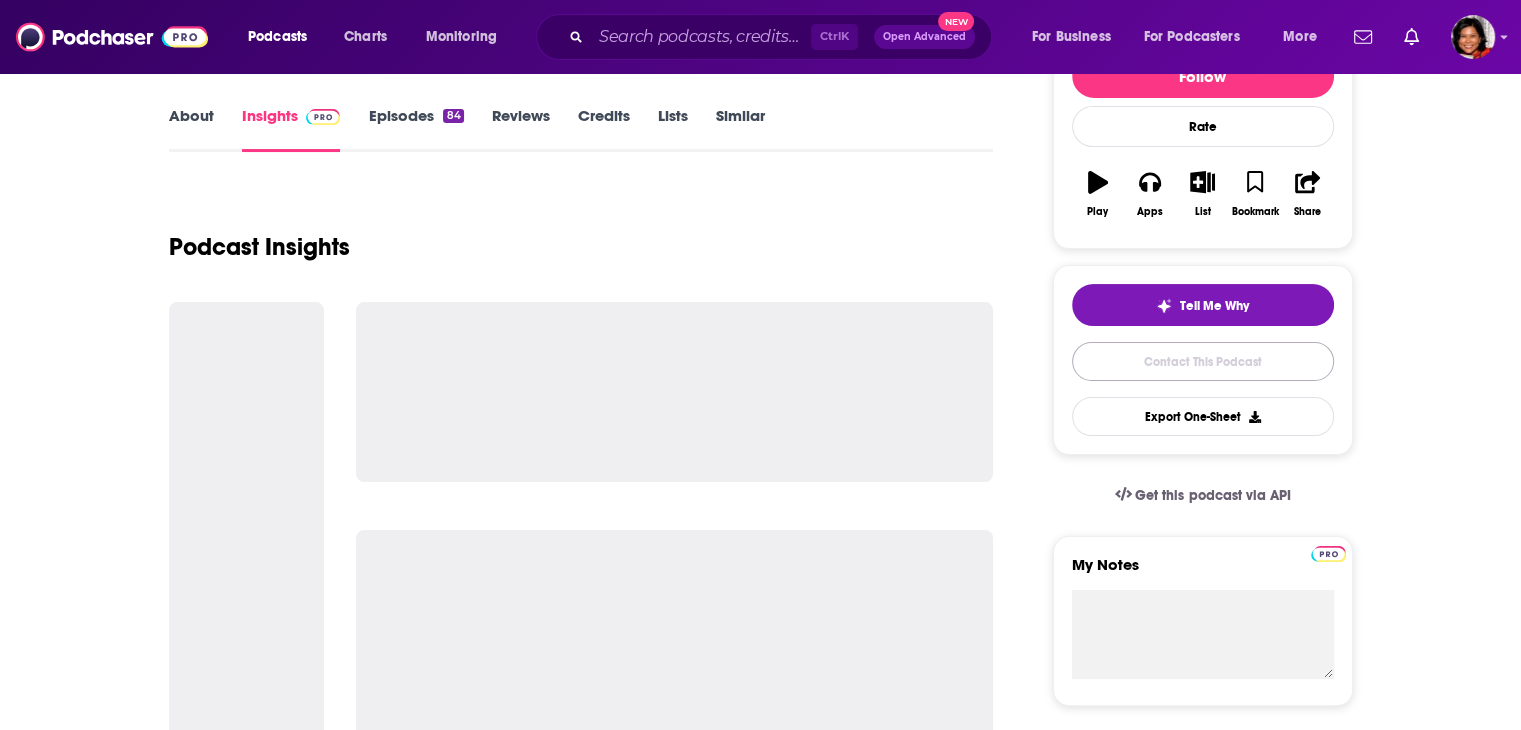 scroll, scrollTop: 200, scrollLeft: 0, axis: vertical 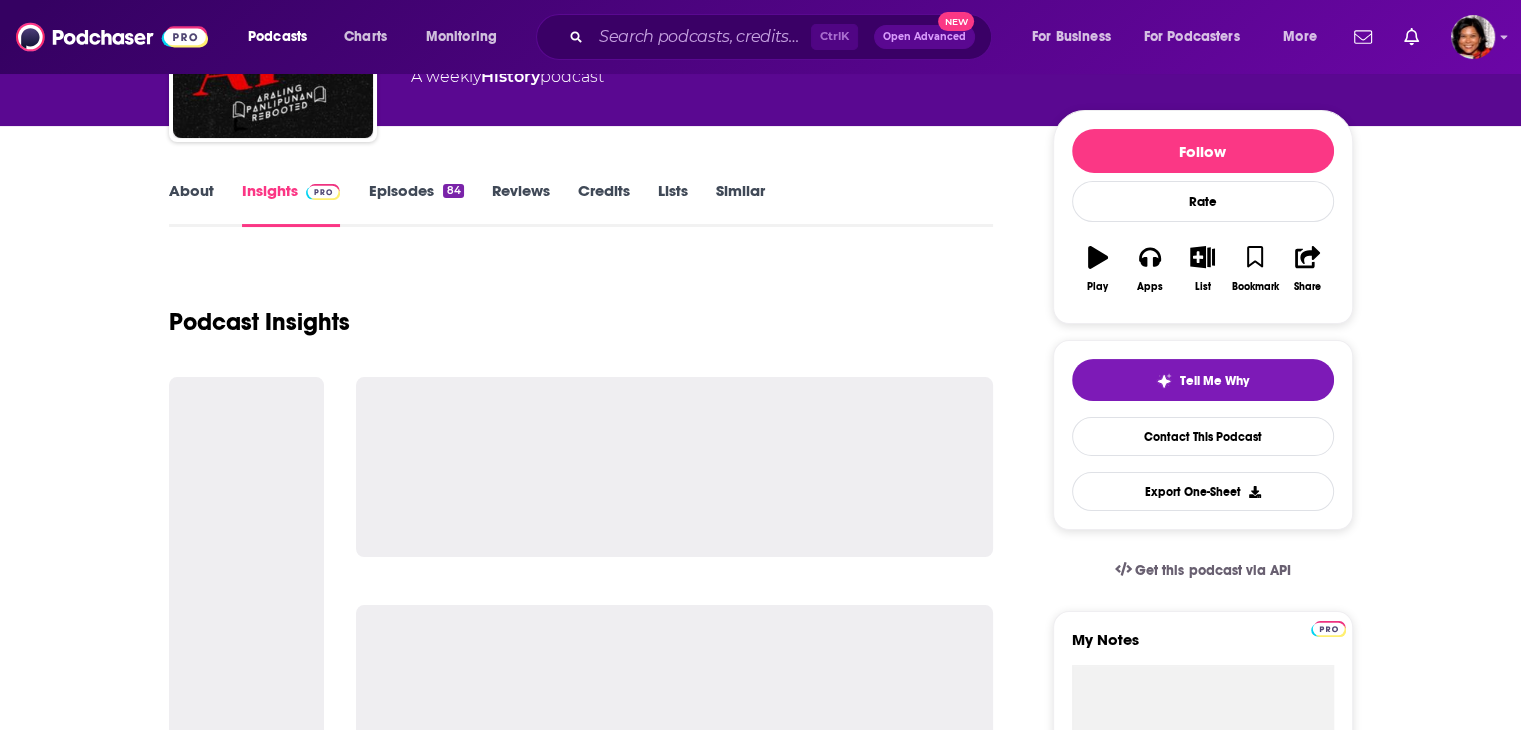 click on "About" at bounding box center (191, 204) 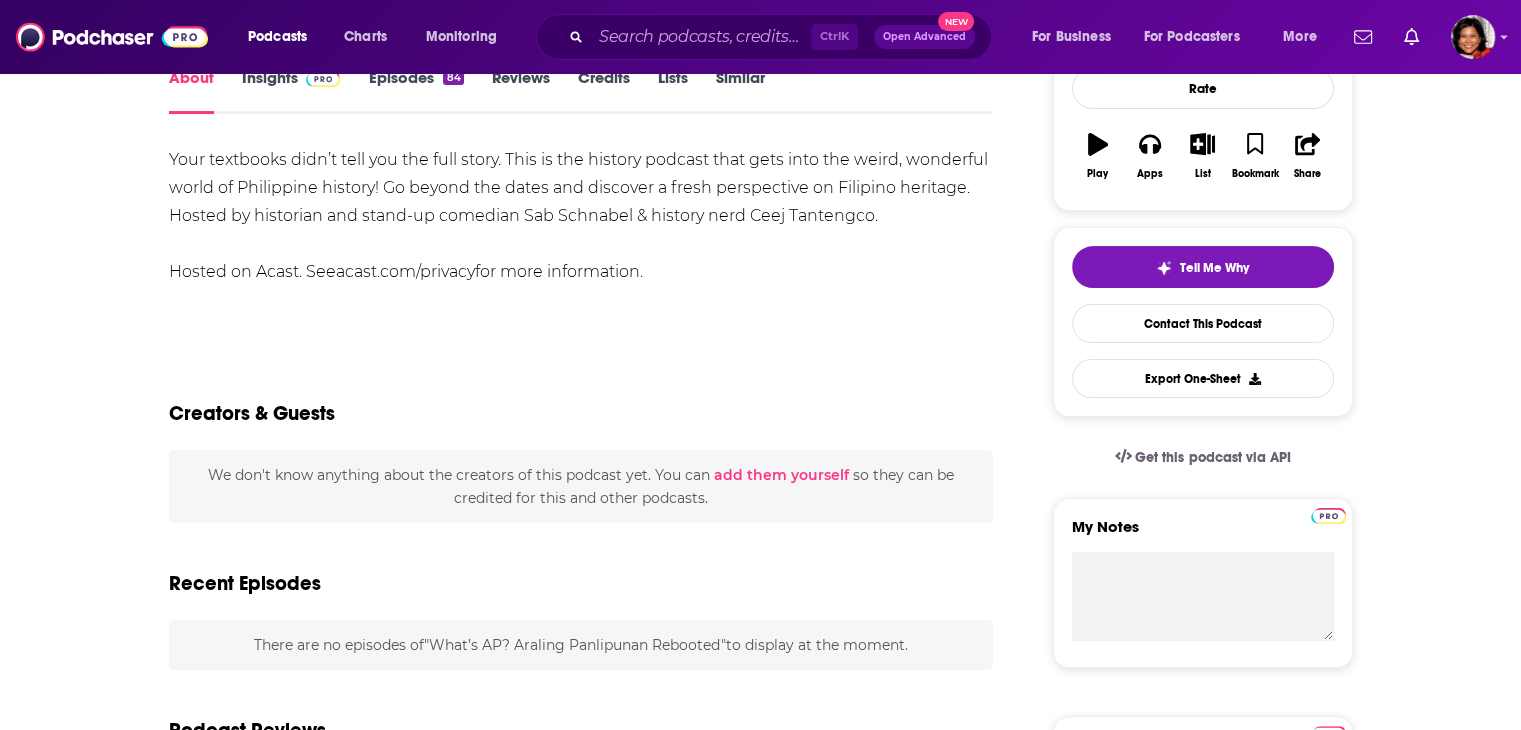 scroll, scrollTop: 100, scrollLeft: 0, axis: vertical 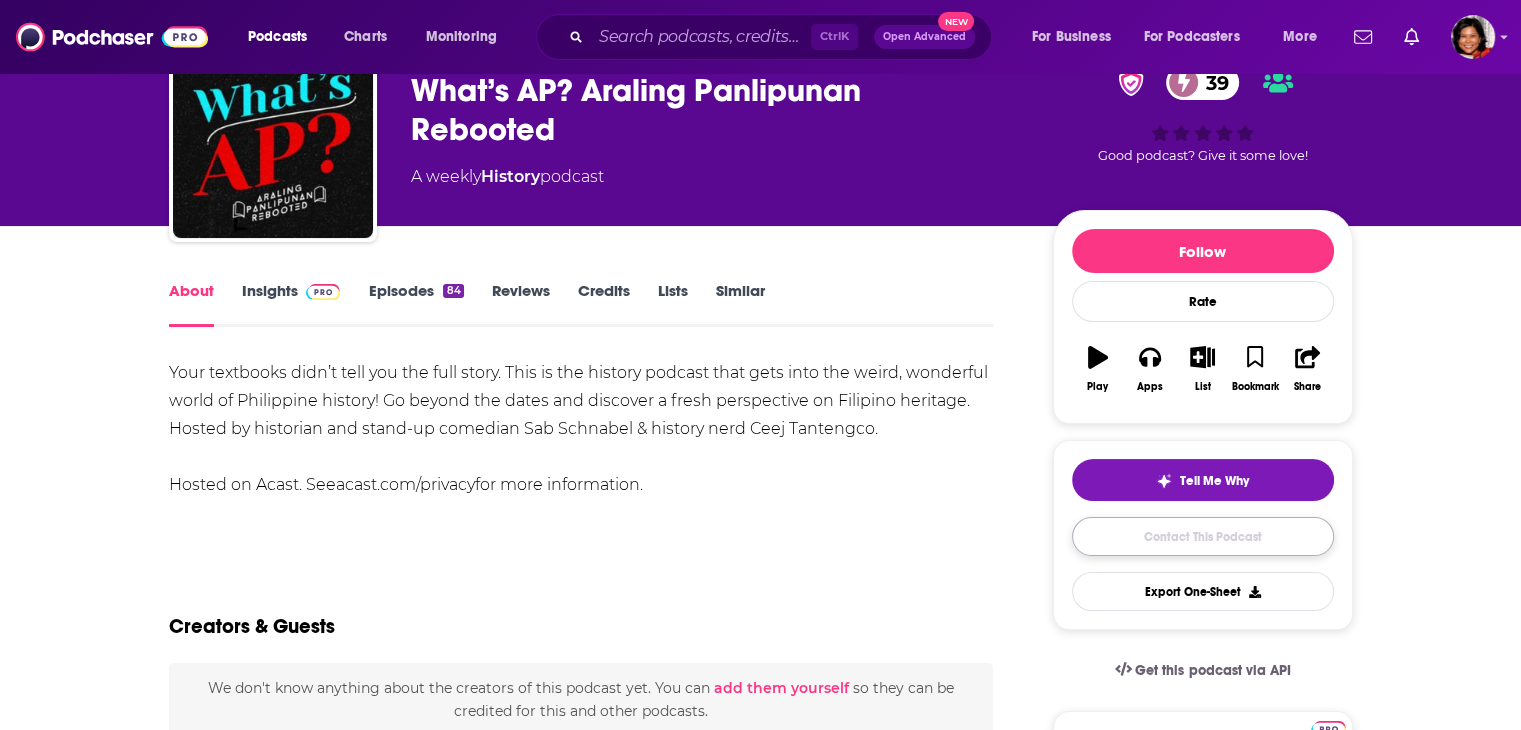 click on "Contact This Podcast" at bounding box center (1203, 536) 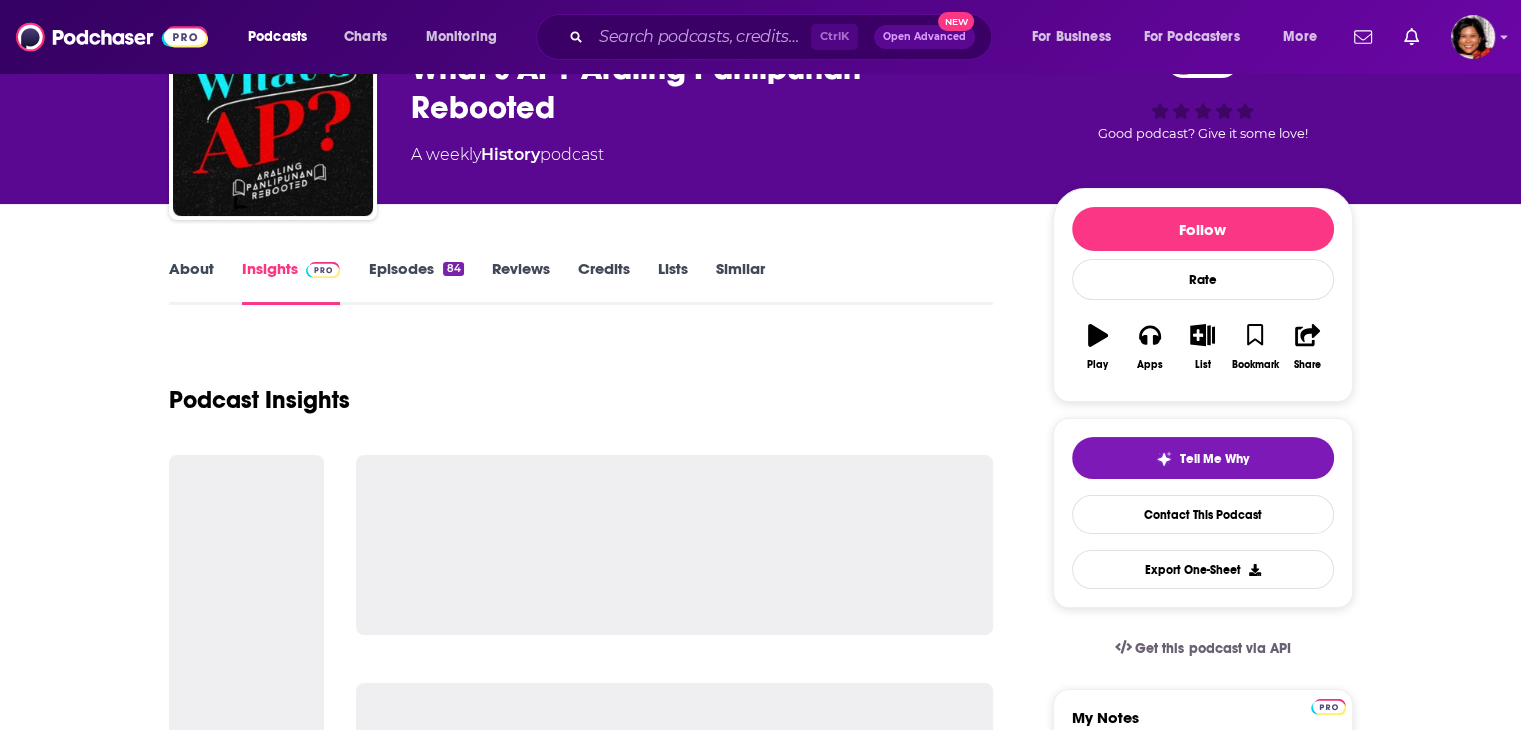 scroll, scrollTop: 100, scrollLeft: 0, axis: vertical 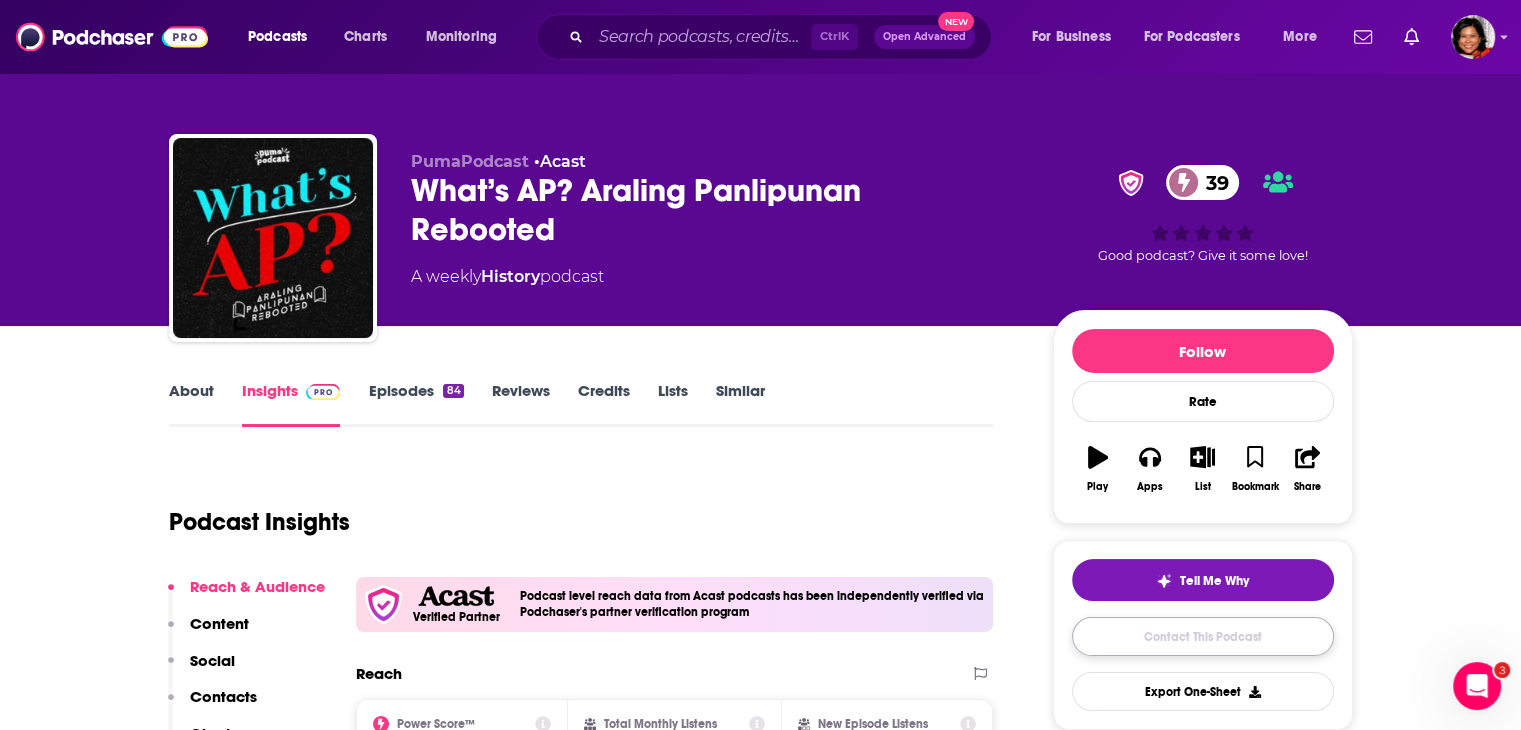 click on "Contact This Podcast" at bounding box center [1203, 636] 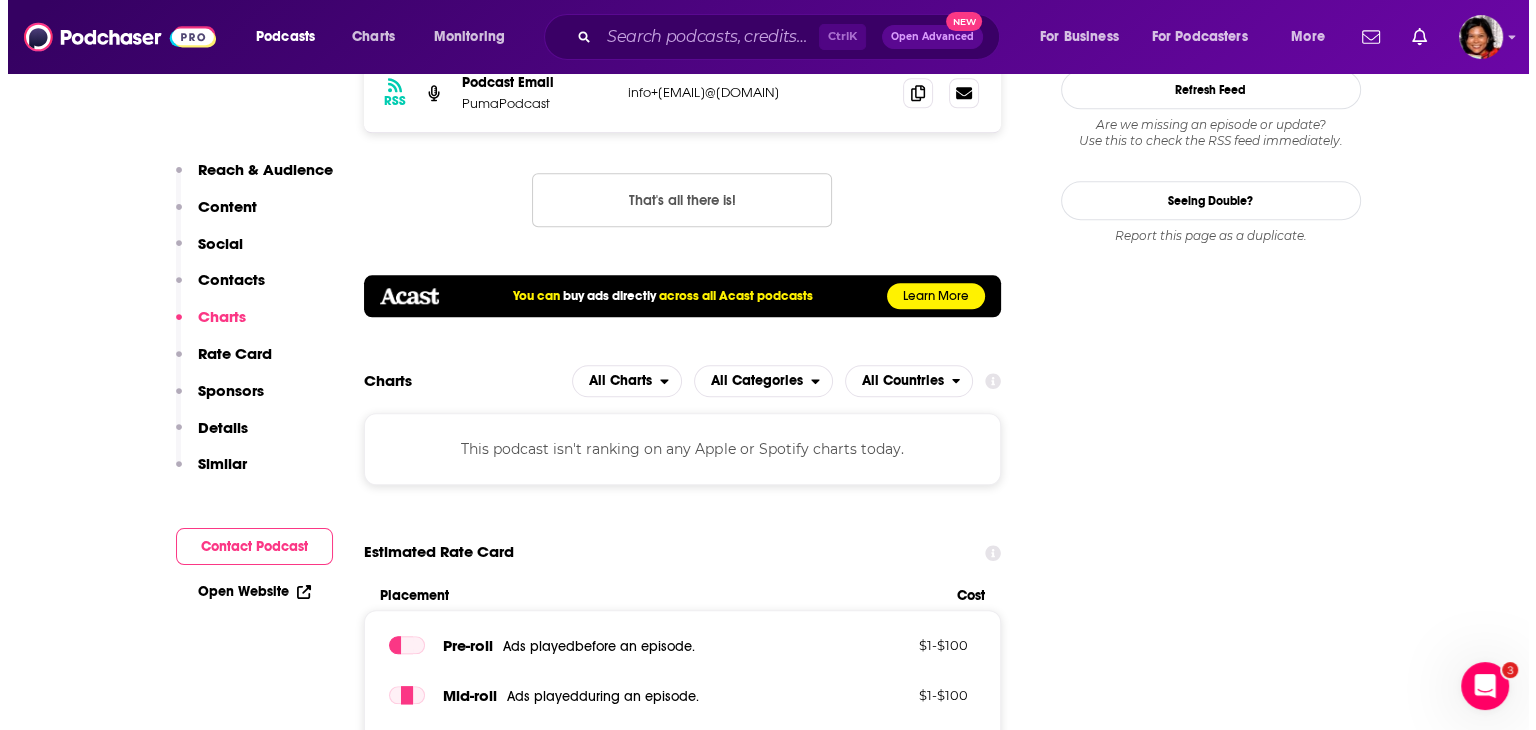 scroll, scrollTop: 0, scrollLeft: 0, axis: both 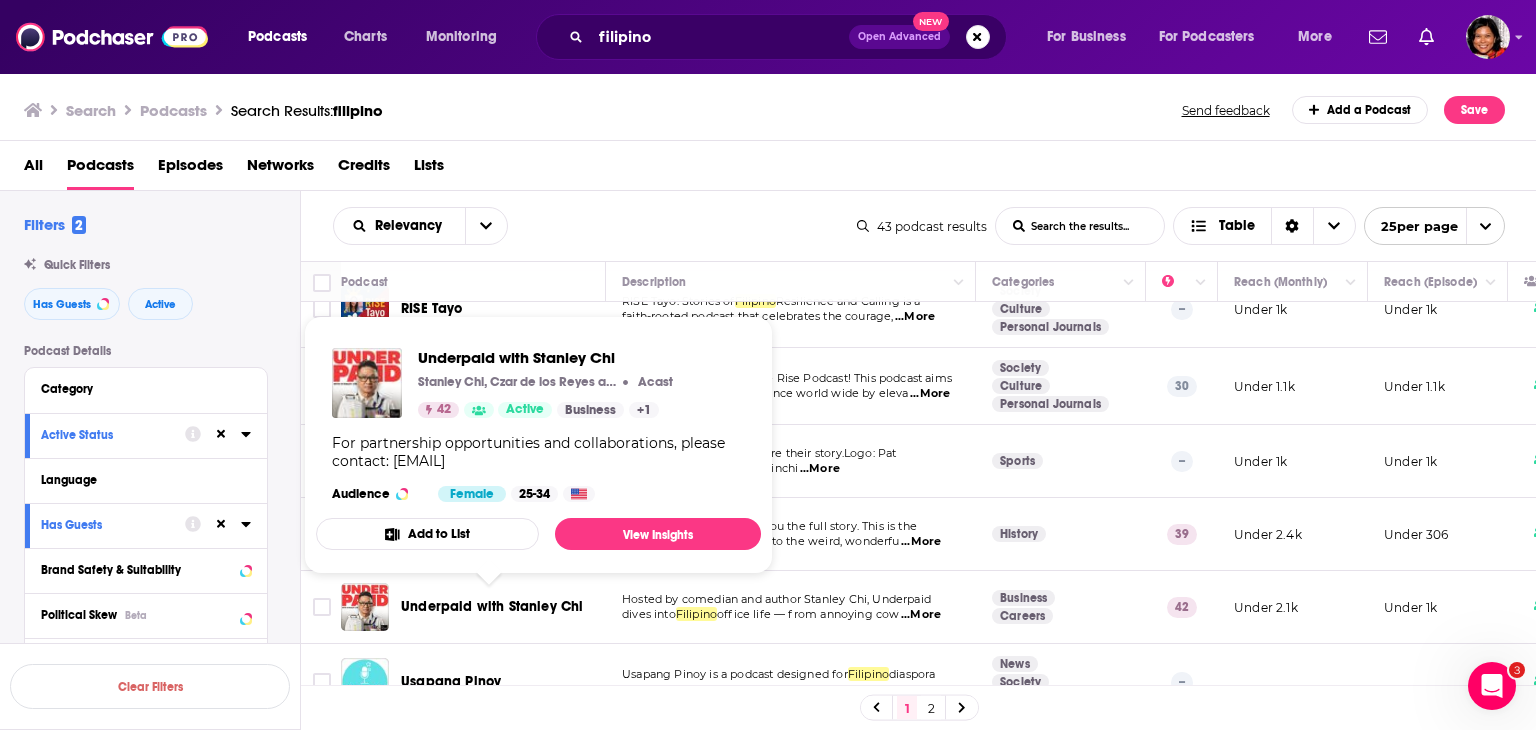 click on "Underpaid with Stanley Chi" at bounding box center (492, 606) 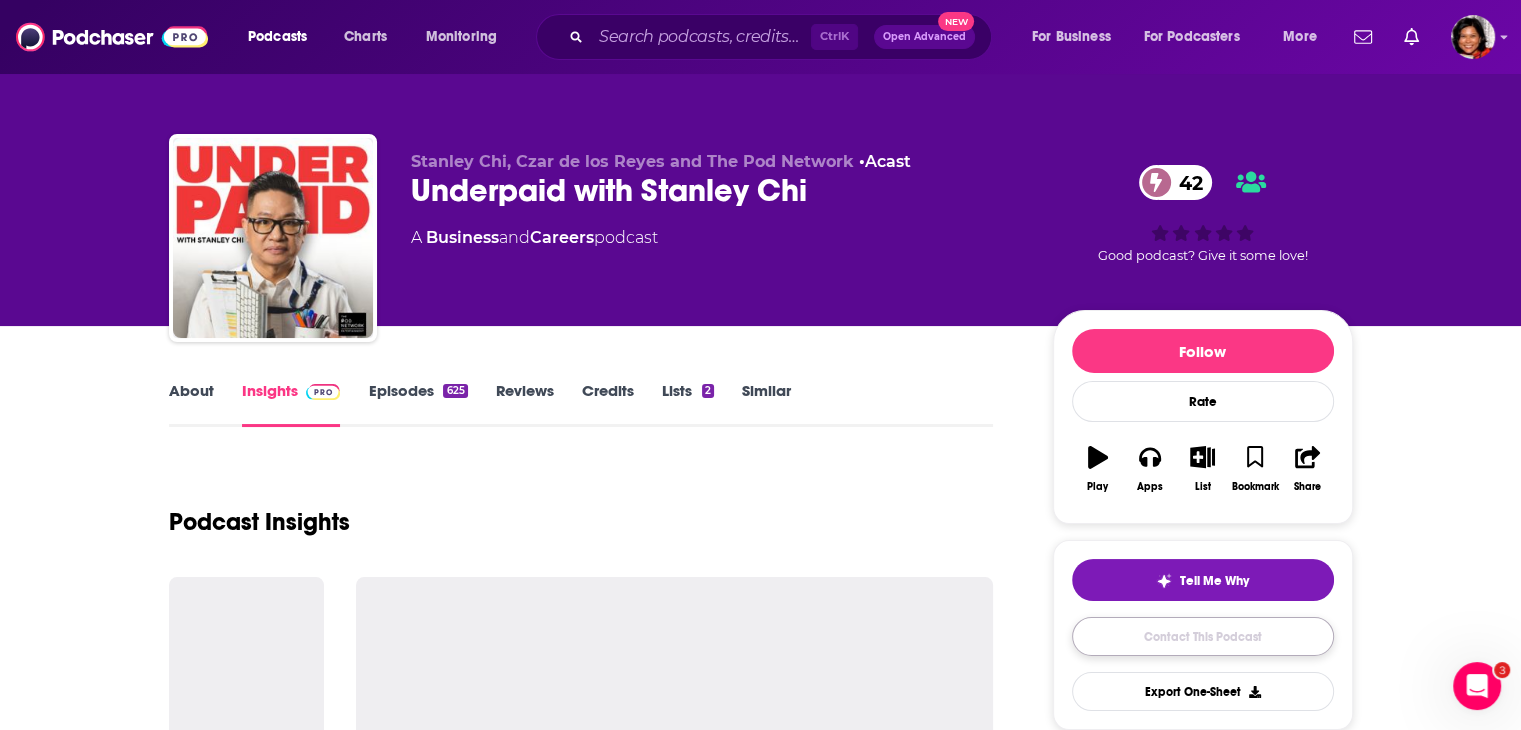 click on "Contact This Podcast" at bounding box center (1203, 636) 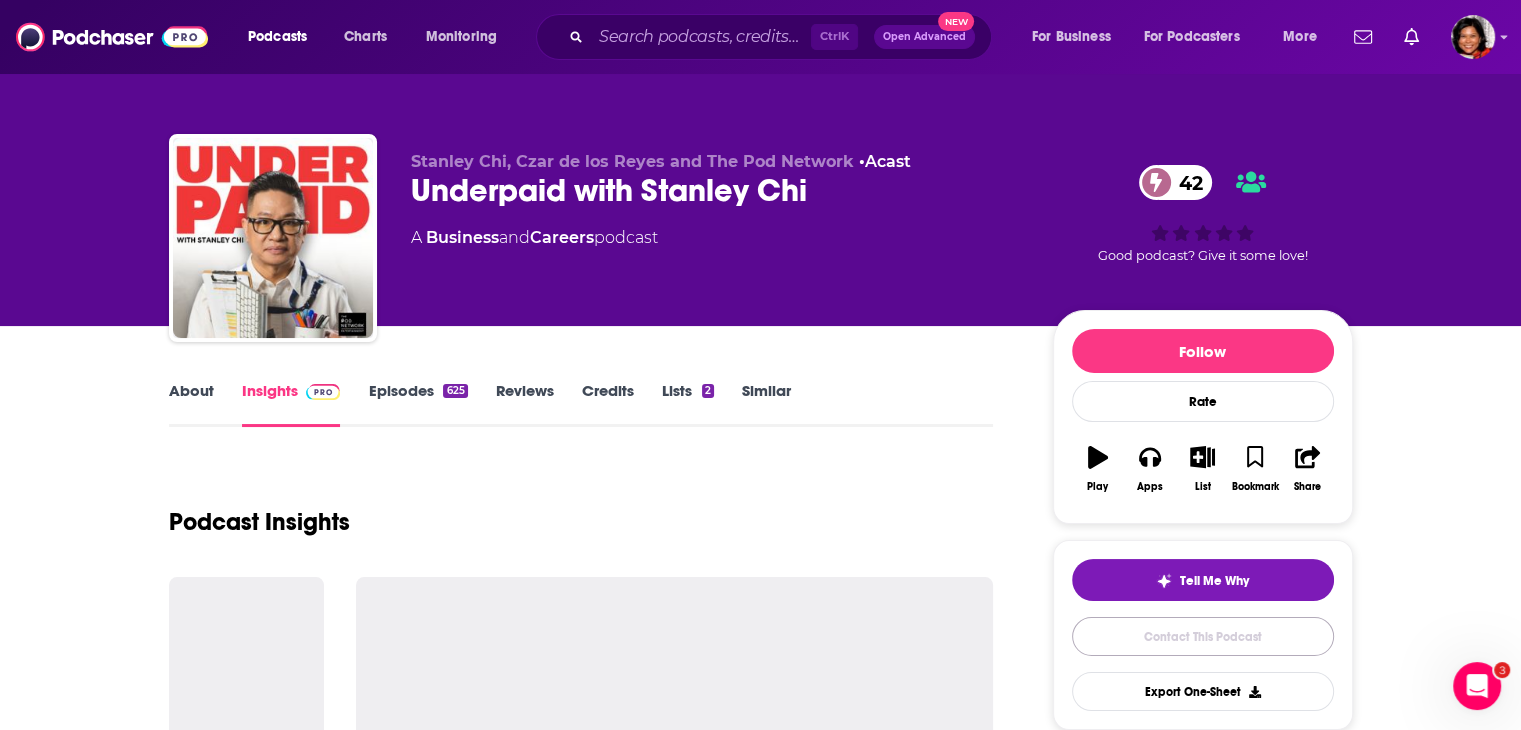 scroll, scrollTop: 1887, scrollLeft: 0, axis: vertical 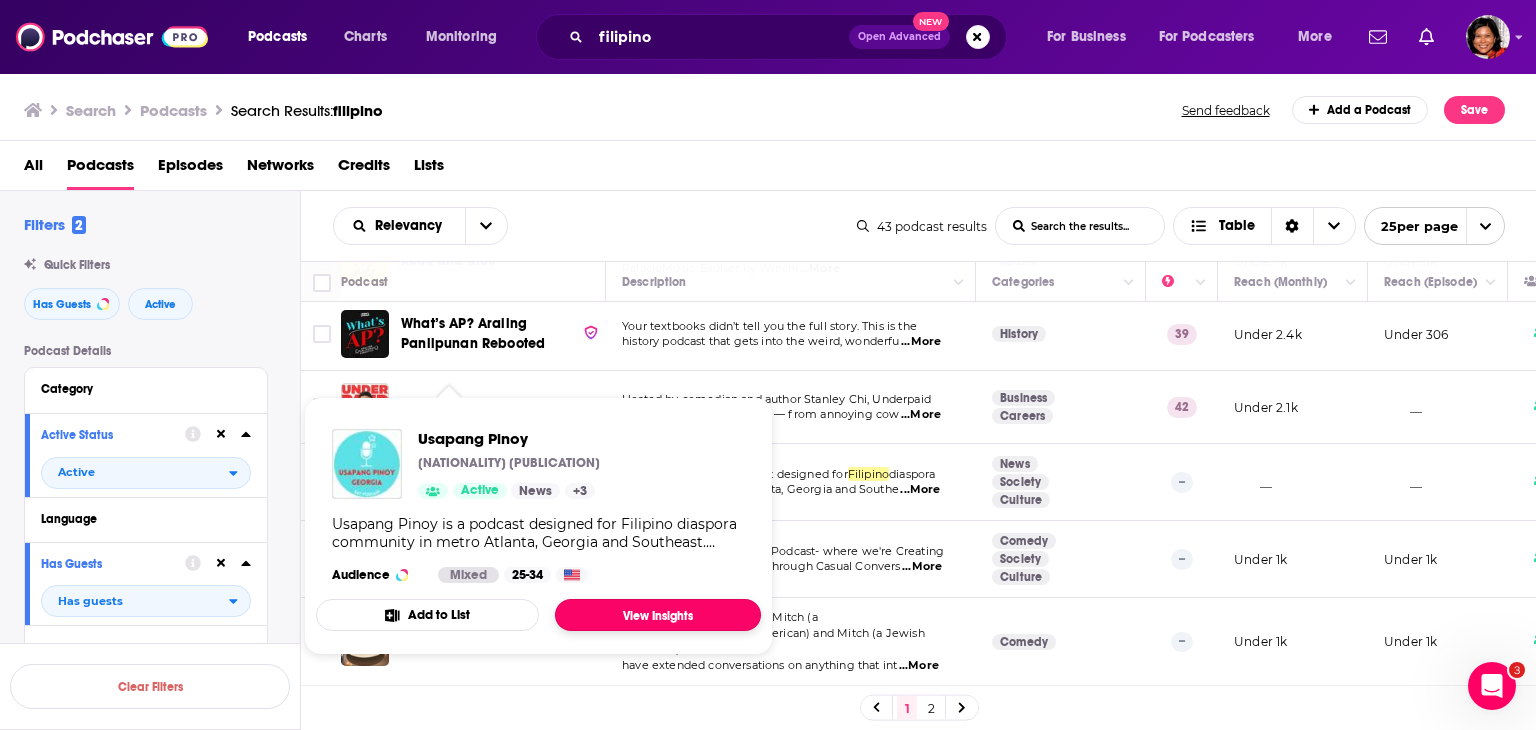 click on "View Insights" at bounding box center [658, 615] 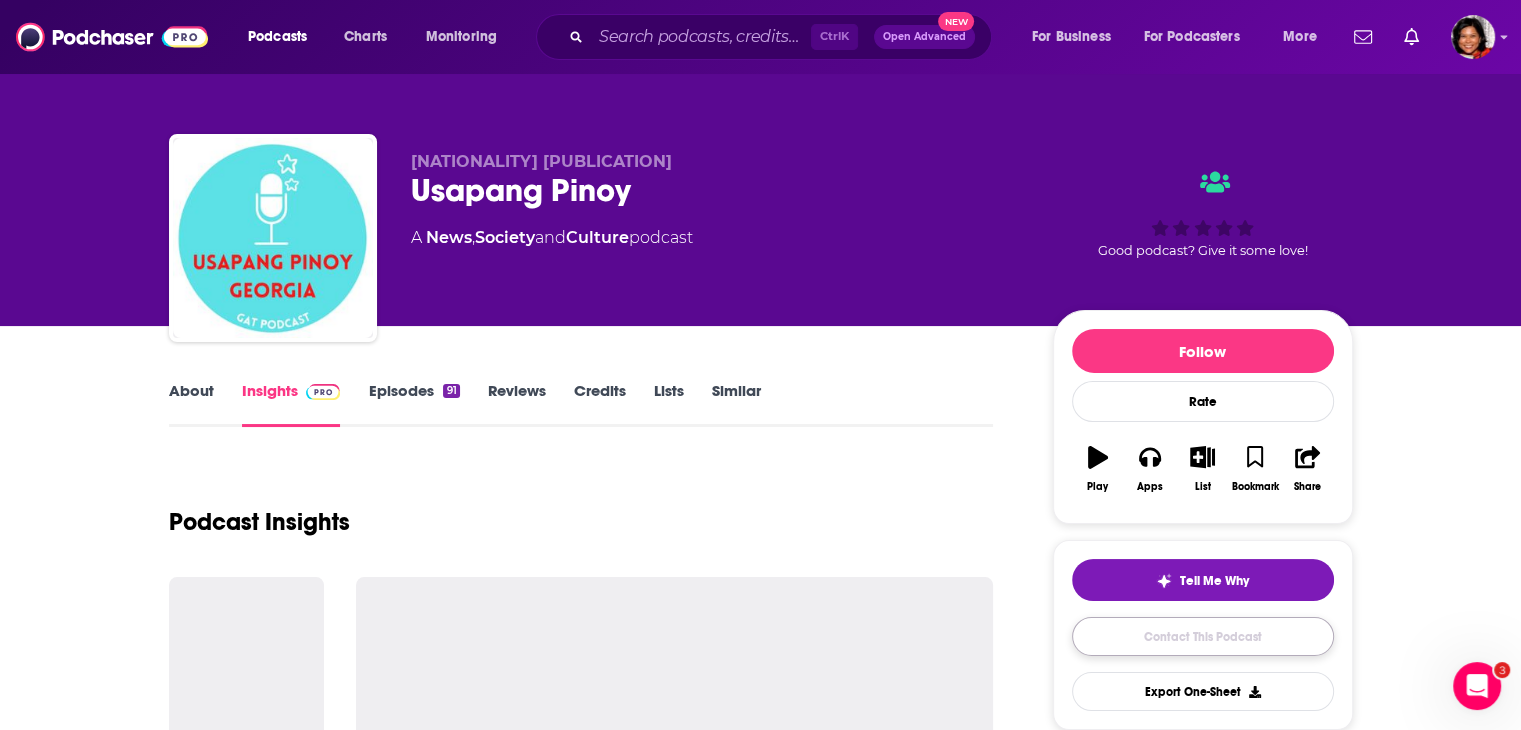 click on "Contact This Podcast" at bounding box center [1203, 636] 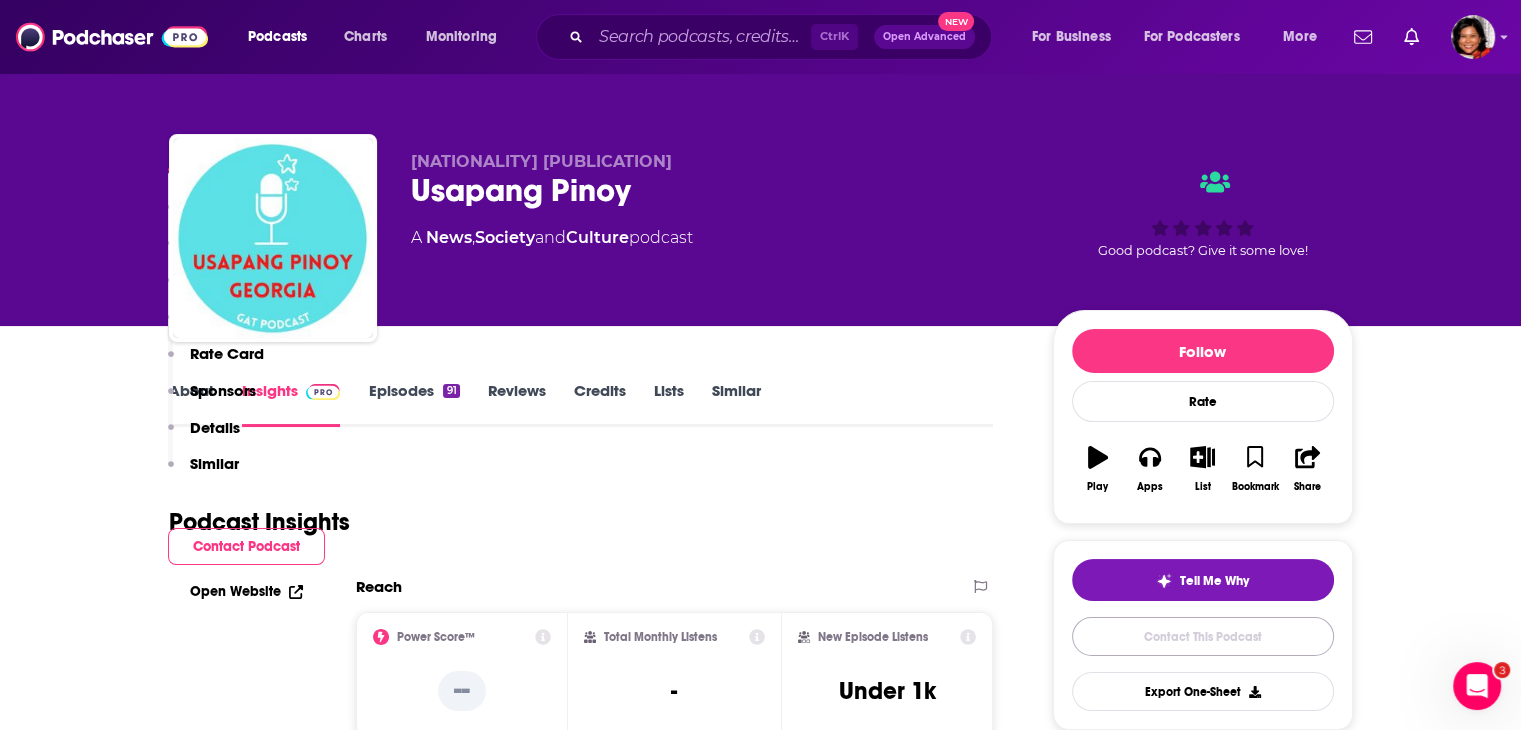 scroll, scrollTop: 1674, scrollLeft: 0, axis: vertical 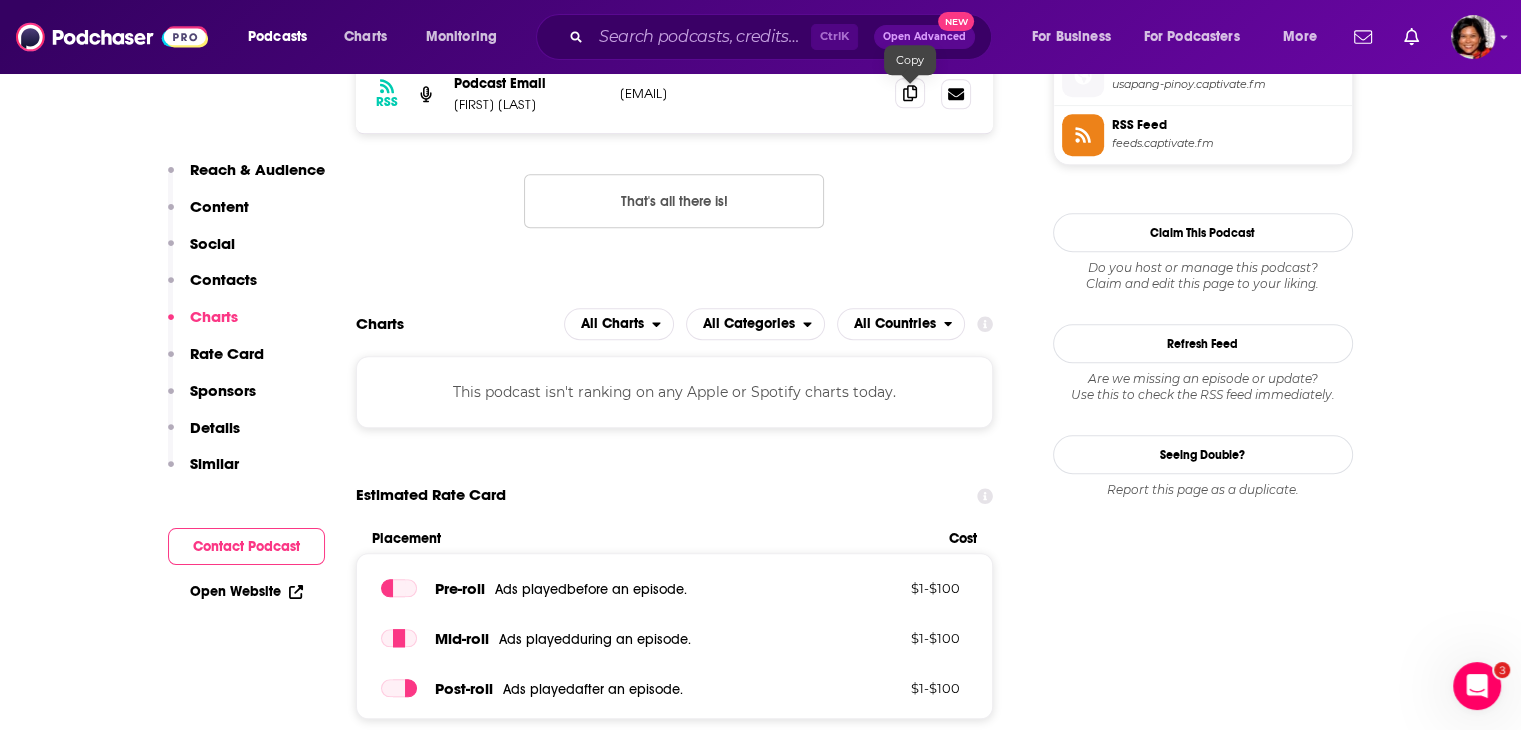 click 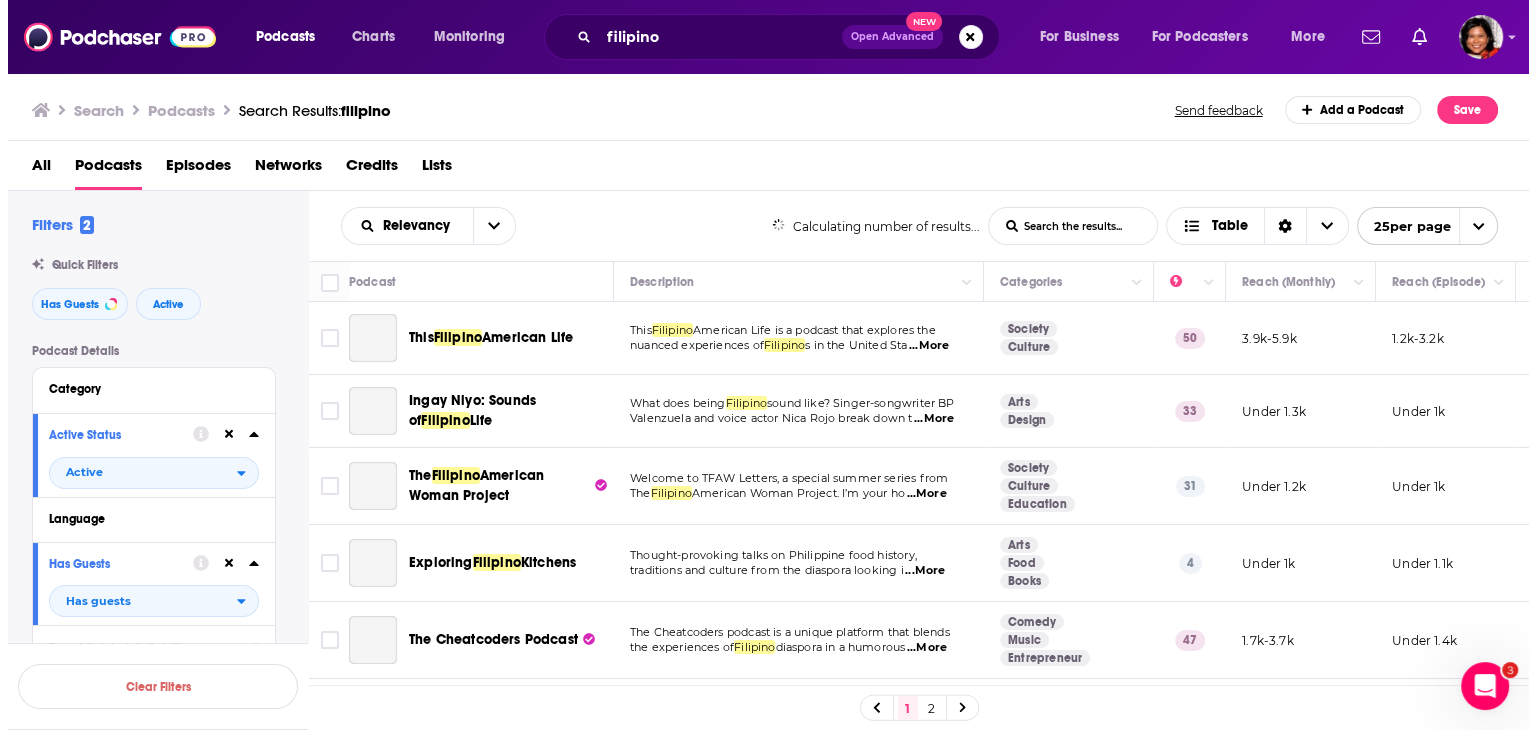scroll, scrollTop: 0, scrollLeft: 0, axis: both 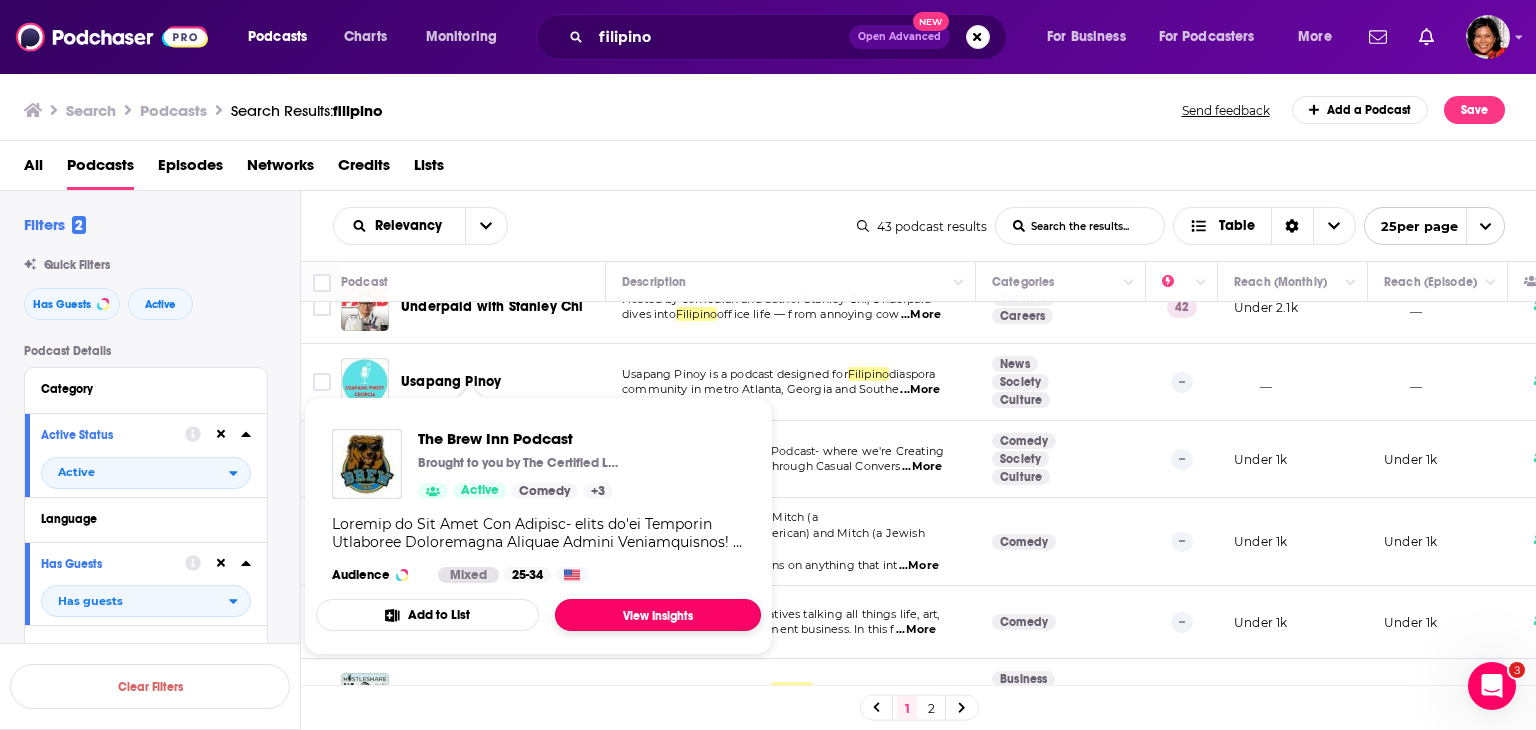 click on "View Insights" at bounding box center (658, 615) 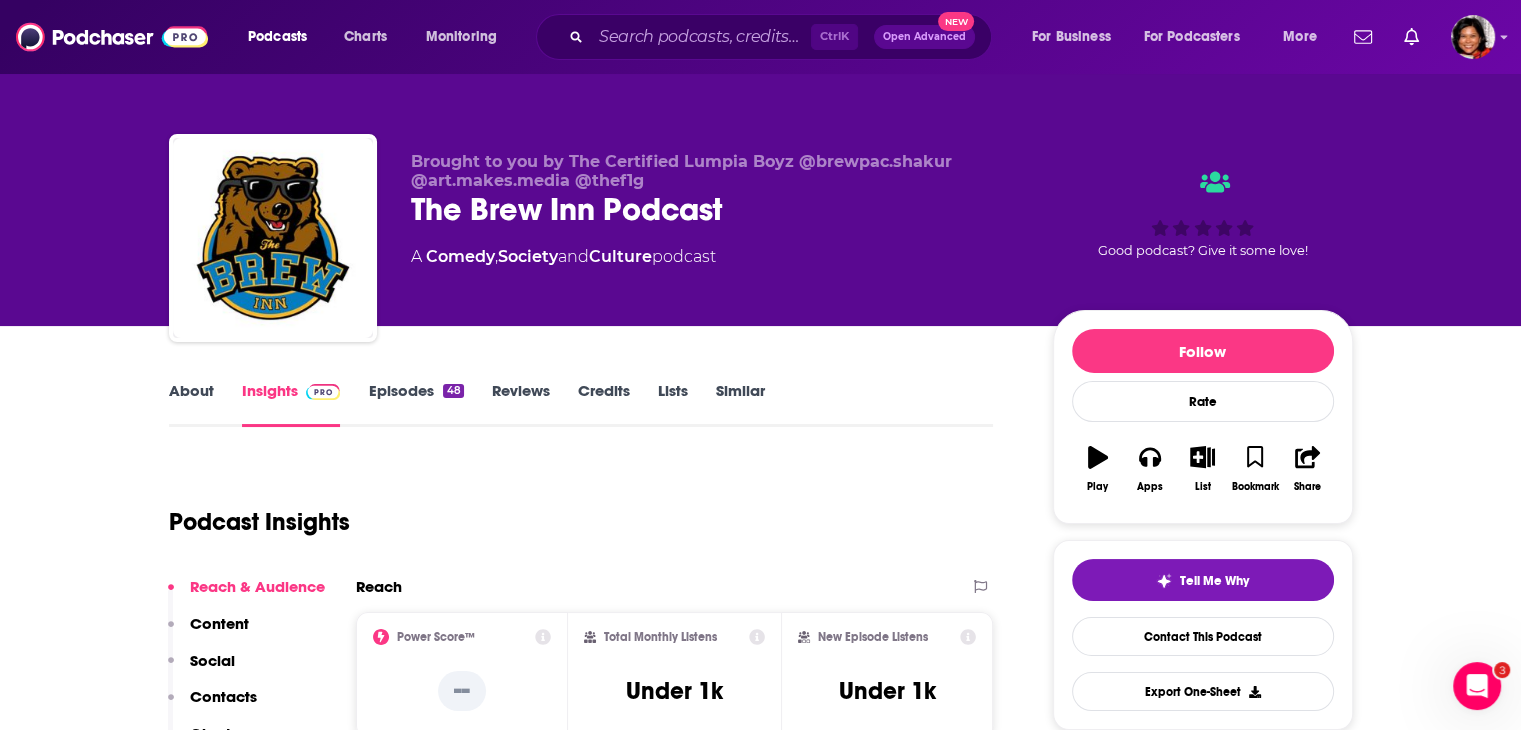 click on "About" at bounding box center (191, 404) 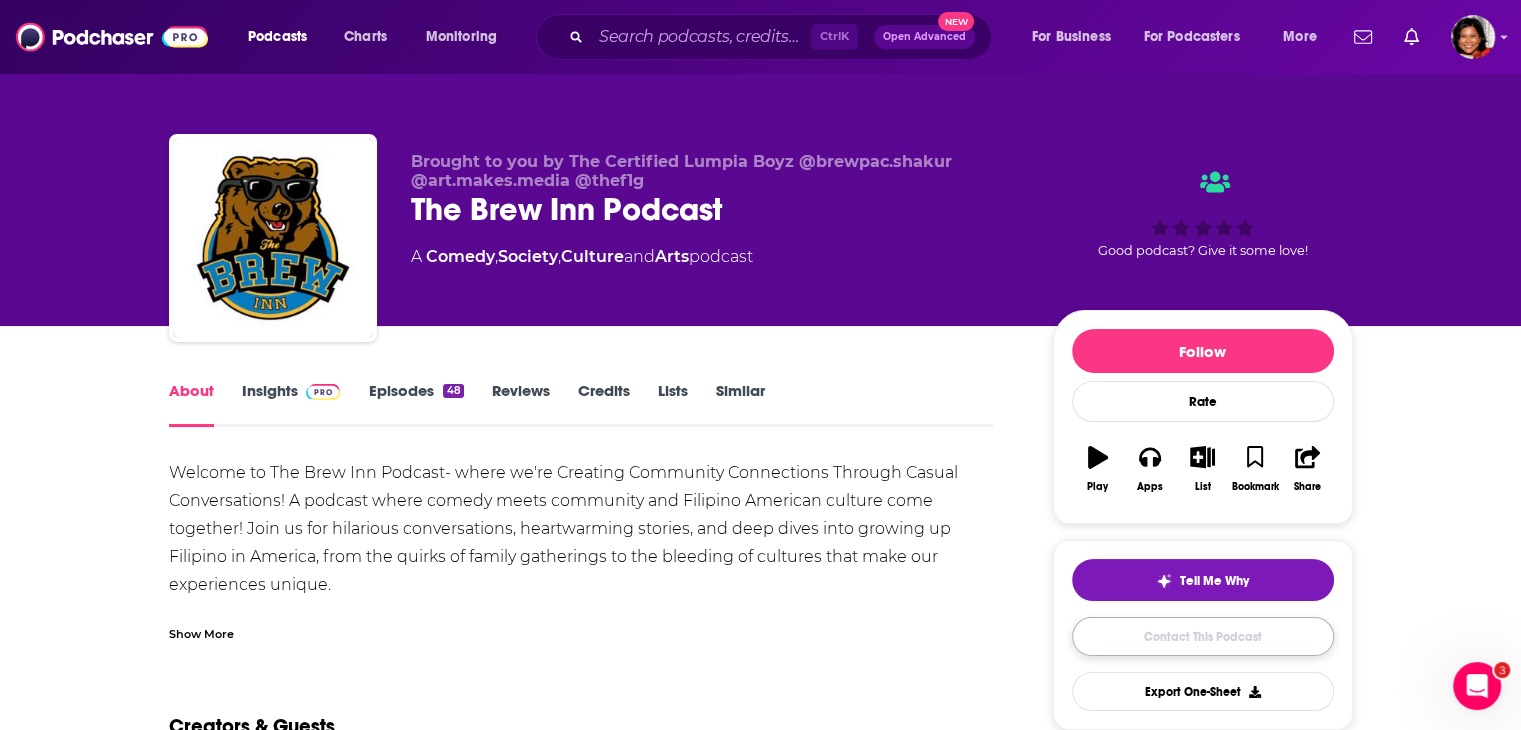 click on "Contact This Podcast" at bounding box center [1203, 636] 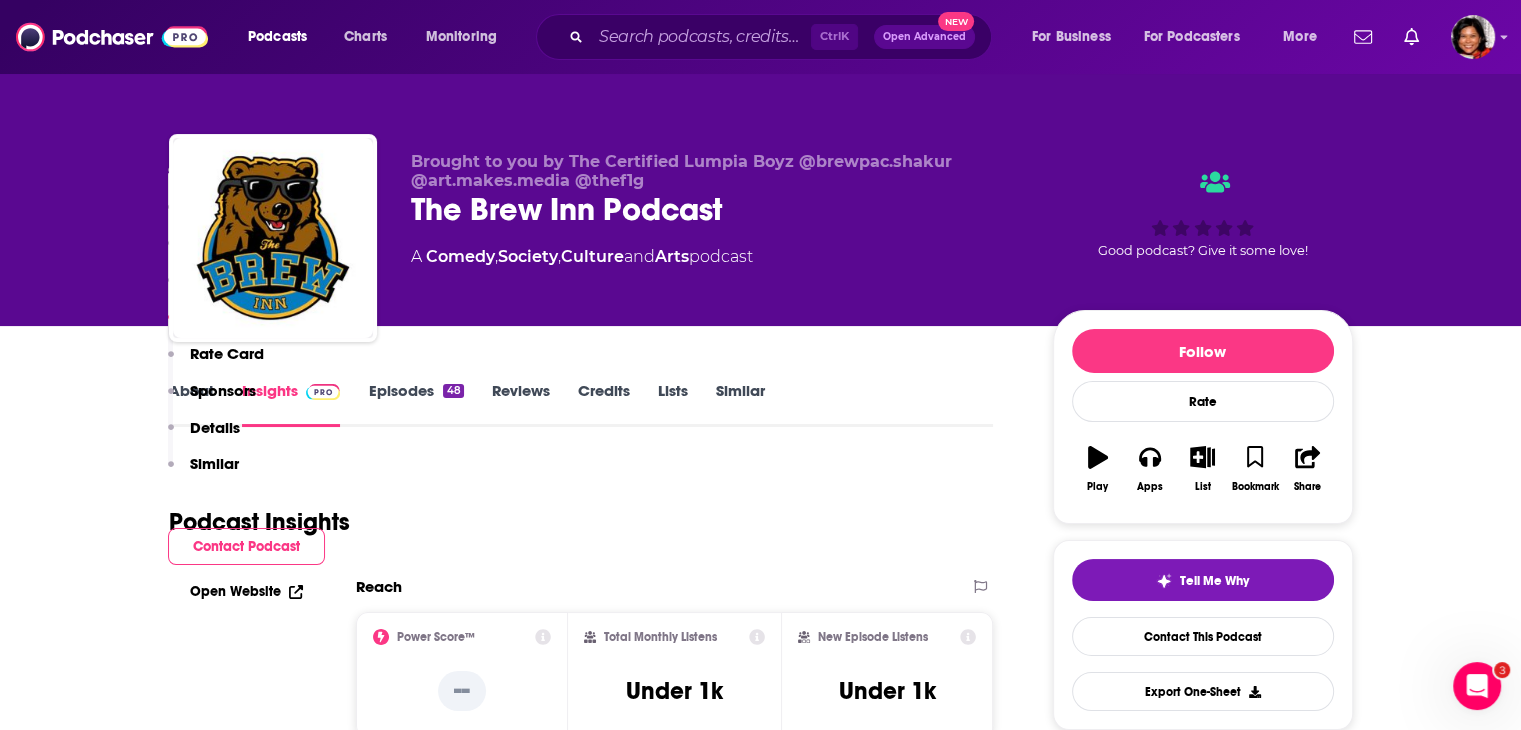 scroll, scrollTop: 1660, scrollLeft: 0, axis: vertical 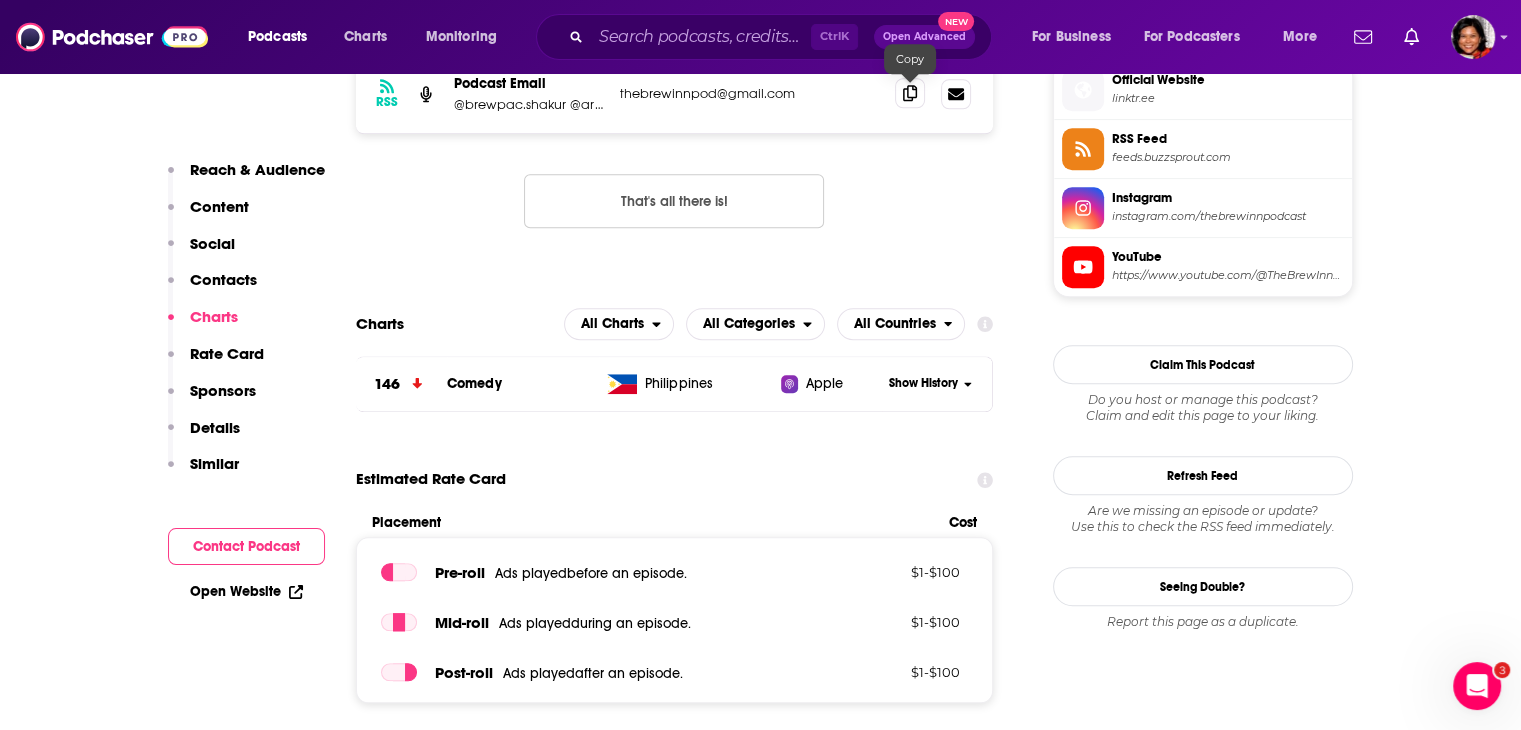 click 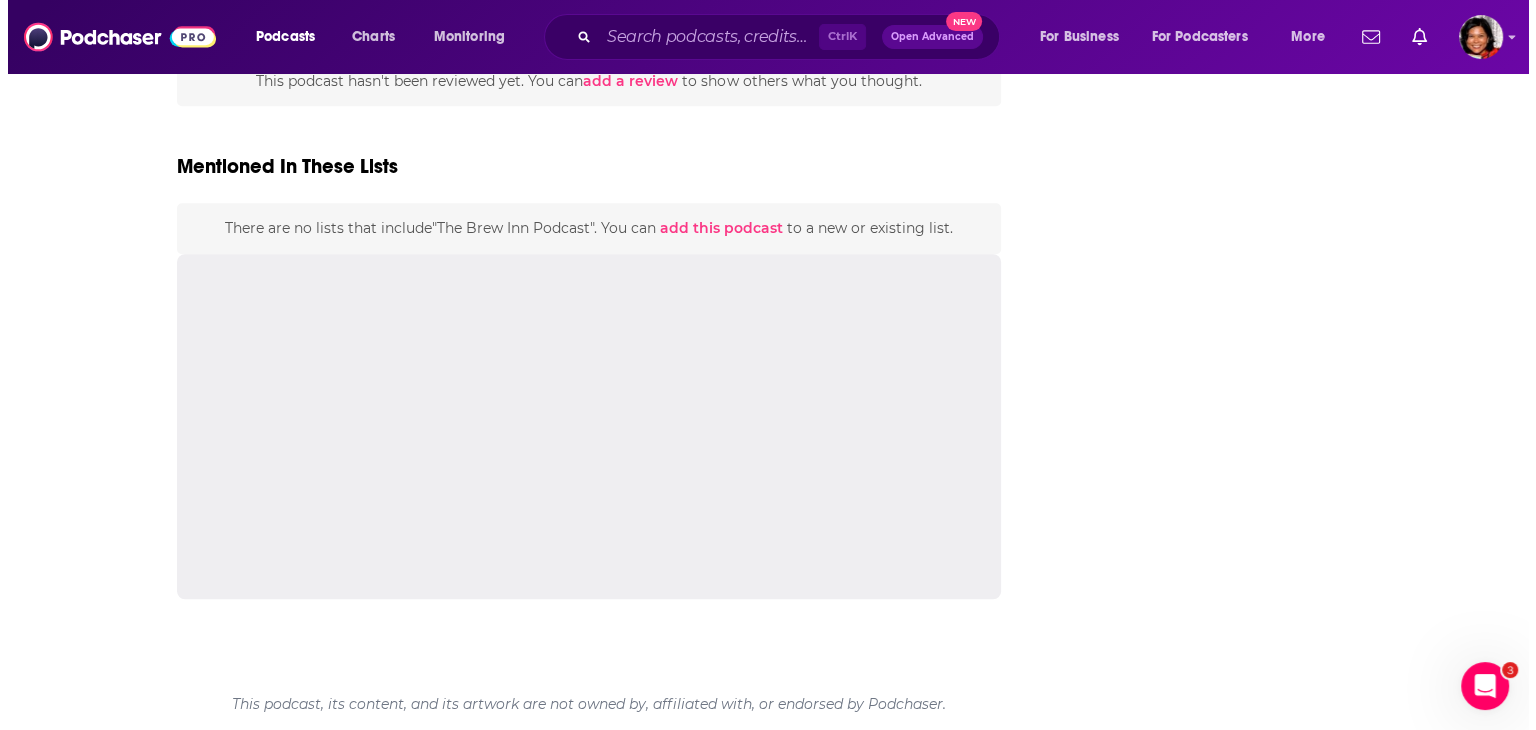 scroll, scrollTop: 0, scrollLeft: 0, axis: both 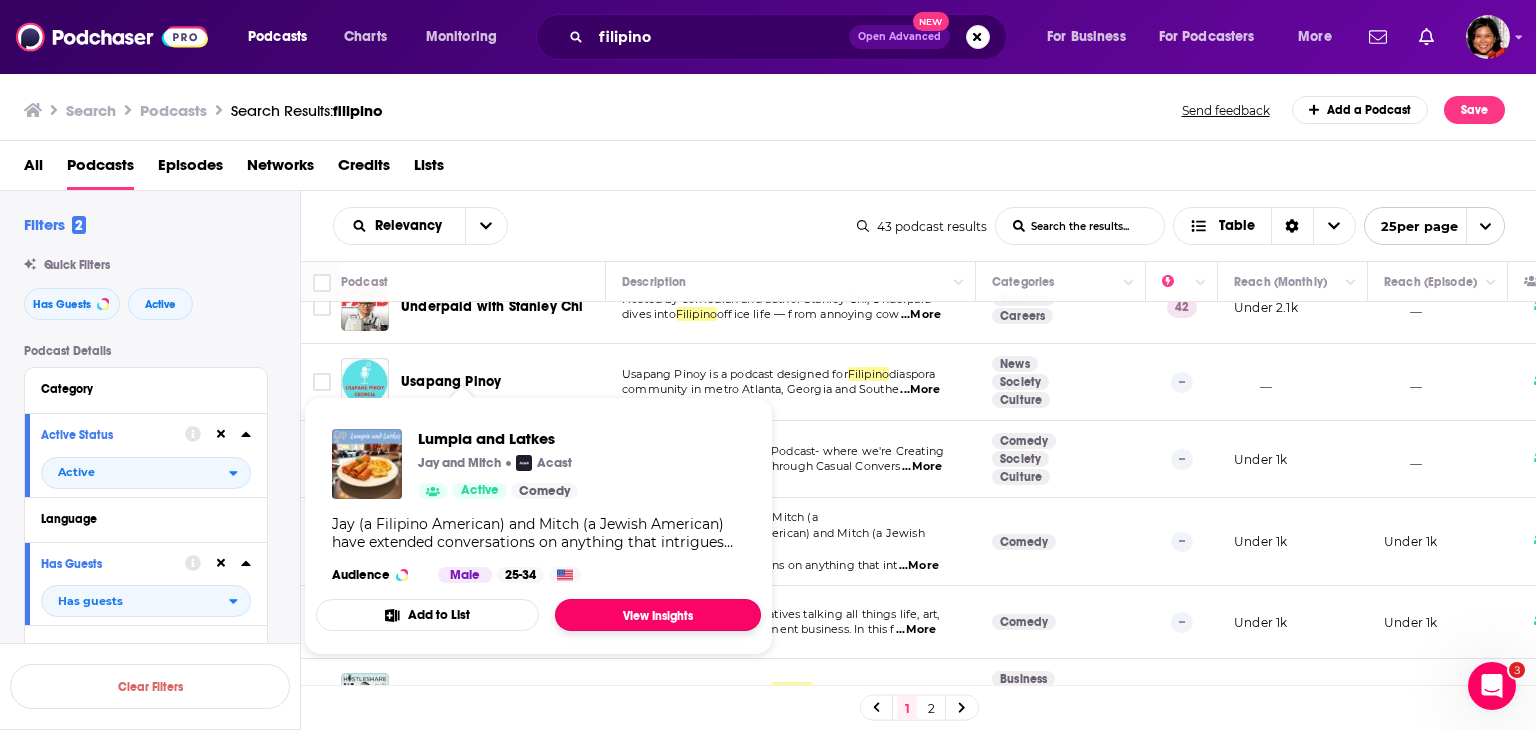 click on "View Insights" at bounding box center (658, 615) 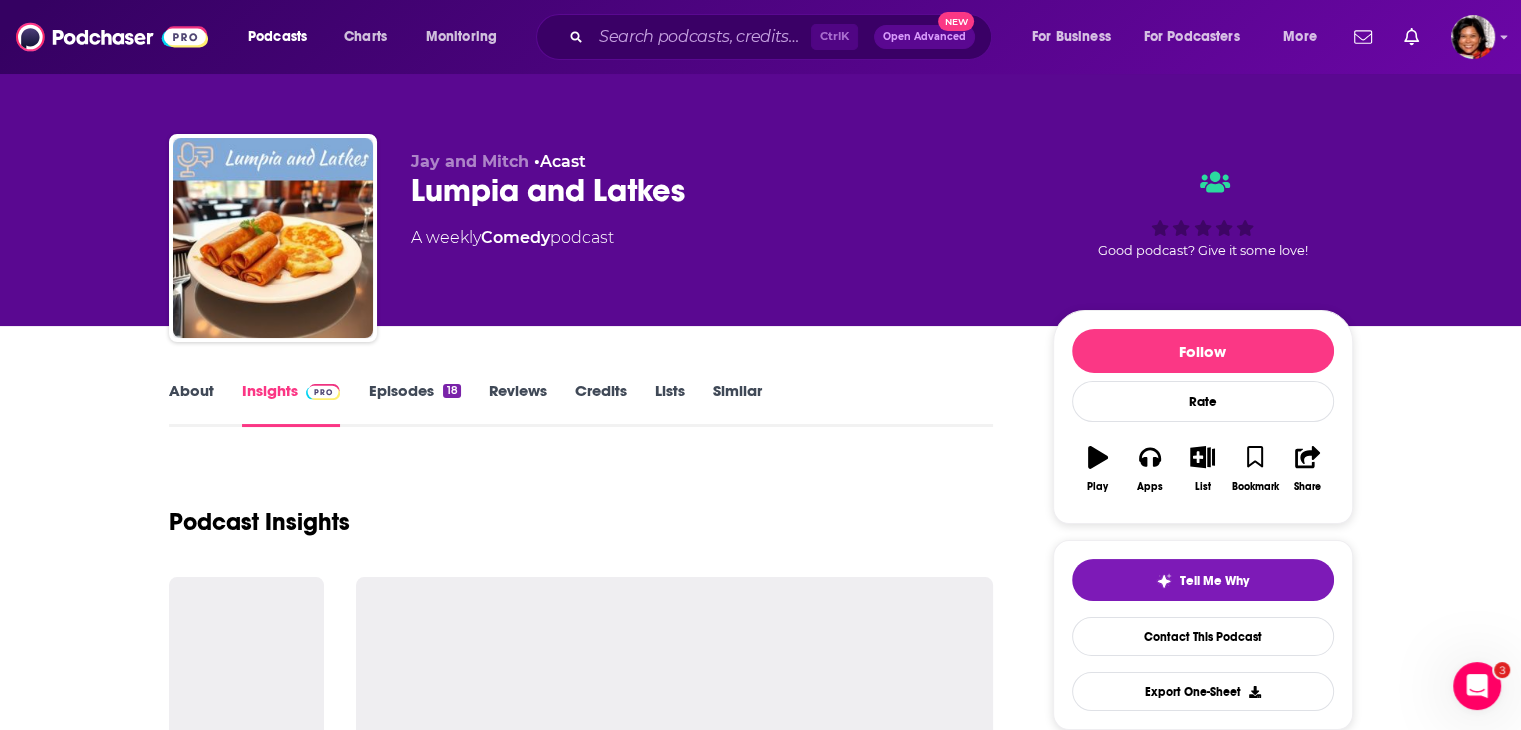 click on "About" at bounding box center [191, 404] 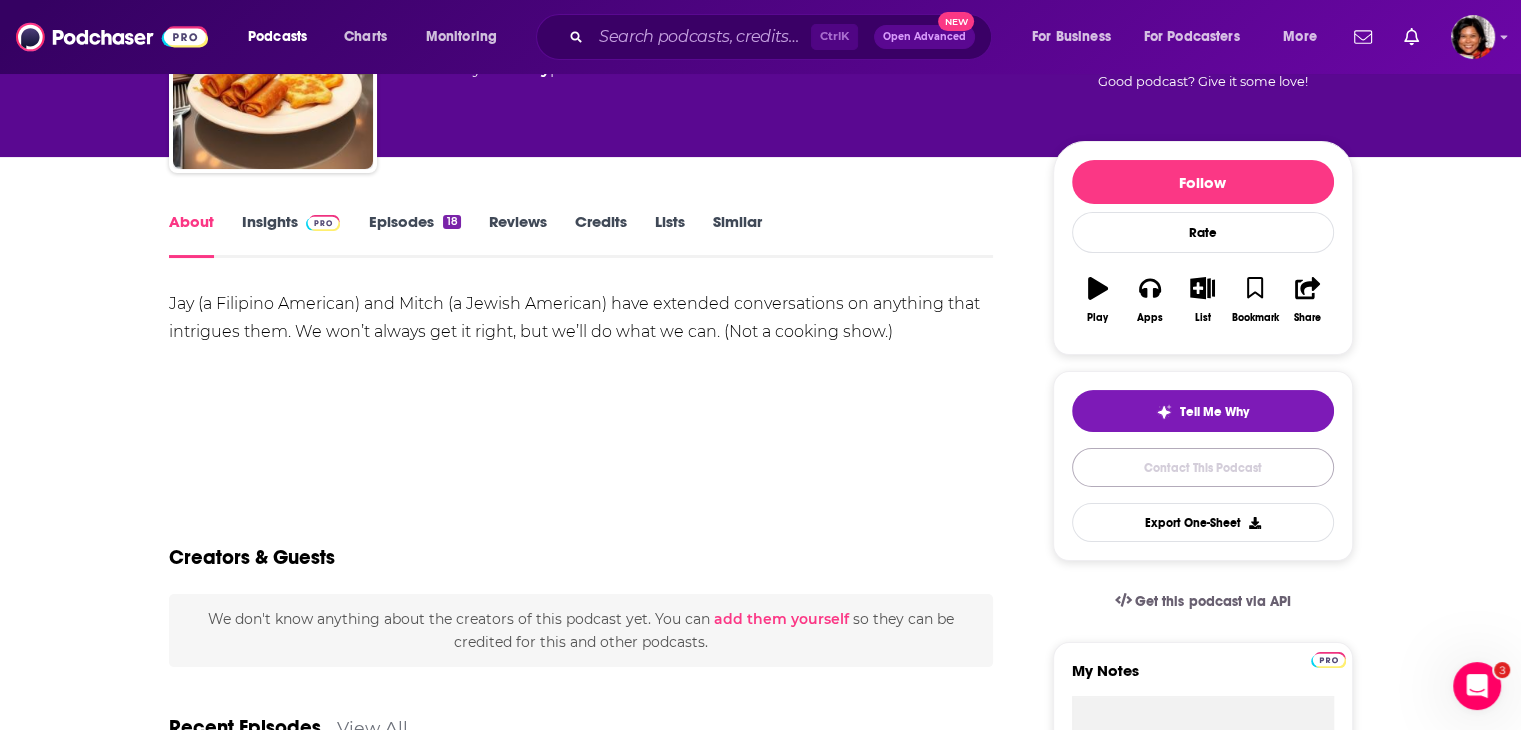 scroll, scrollTop: 100, scrollLeft: 0, axis: vertical 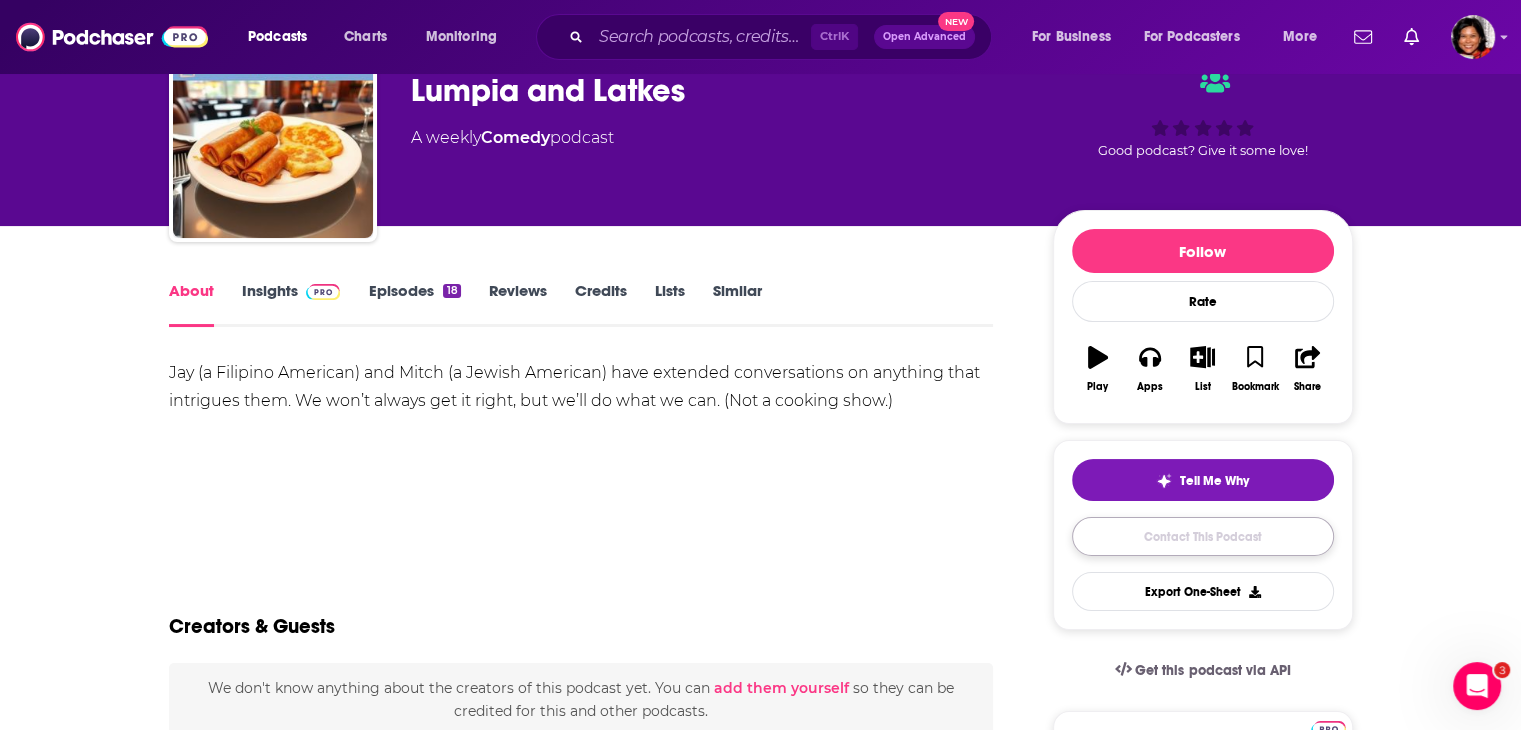 click on "Contact This Podcast" at bounding box center [1203, 536] 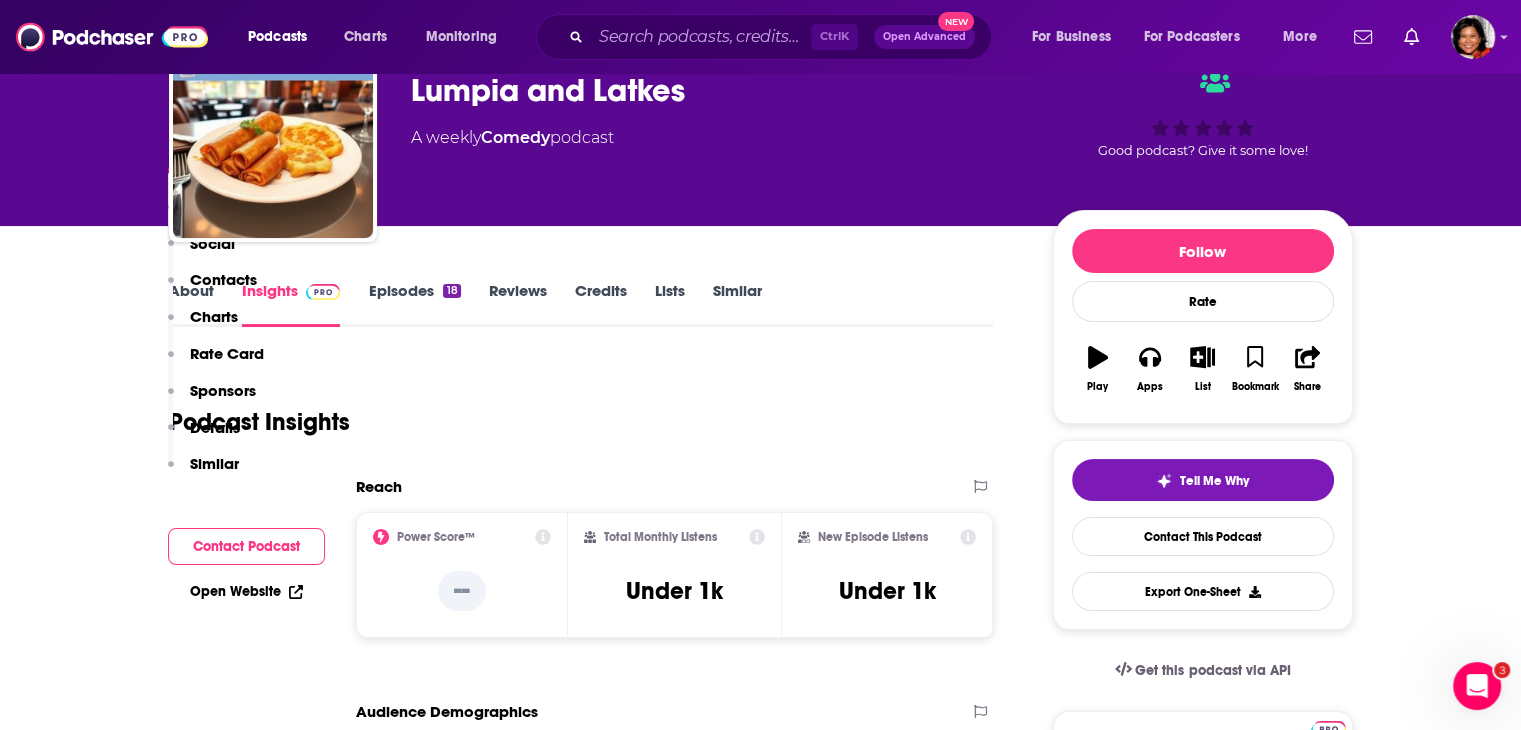 scroll, scrollTop: 1615, scrollLeft: 0, axis: vertical 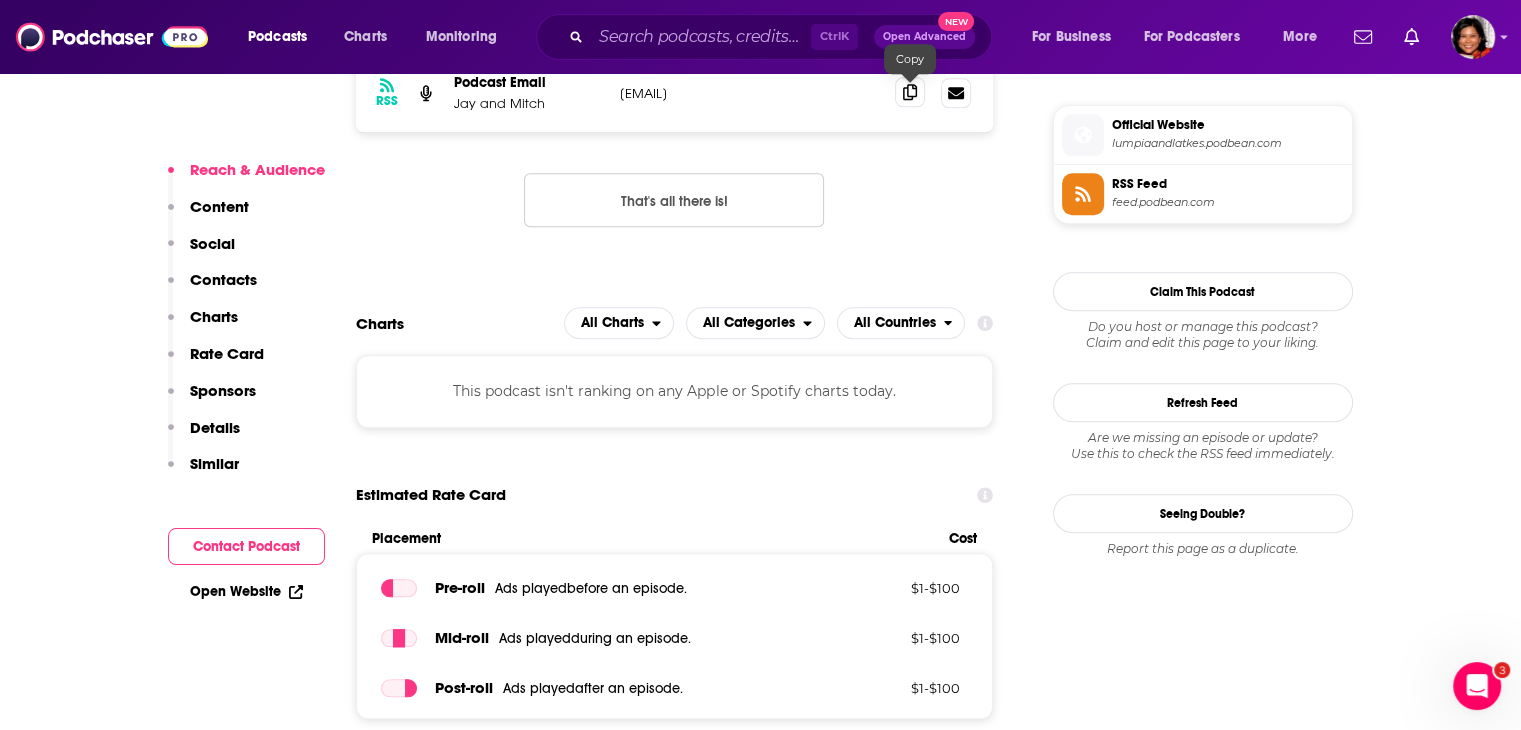 click 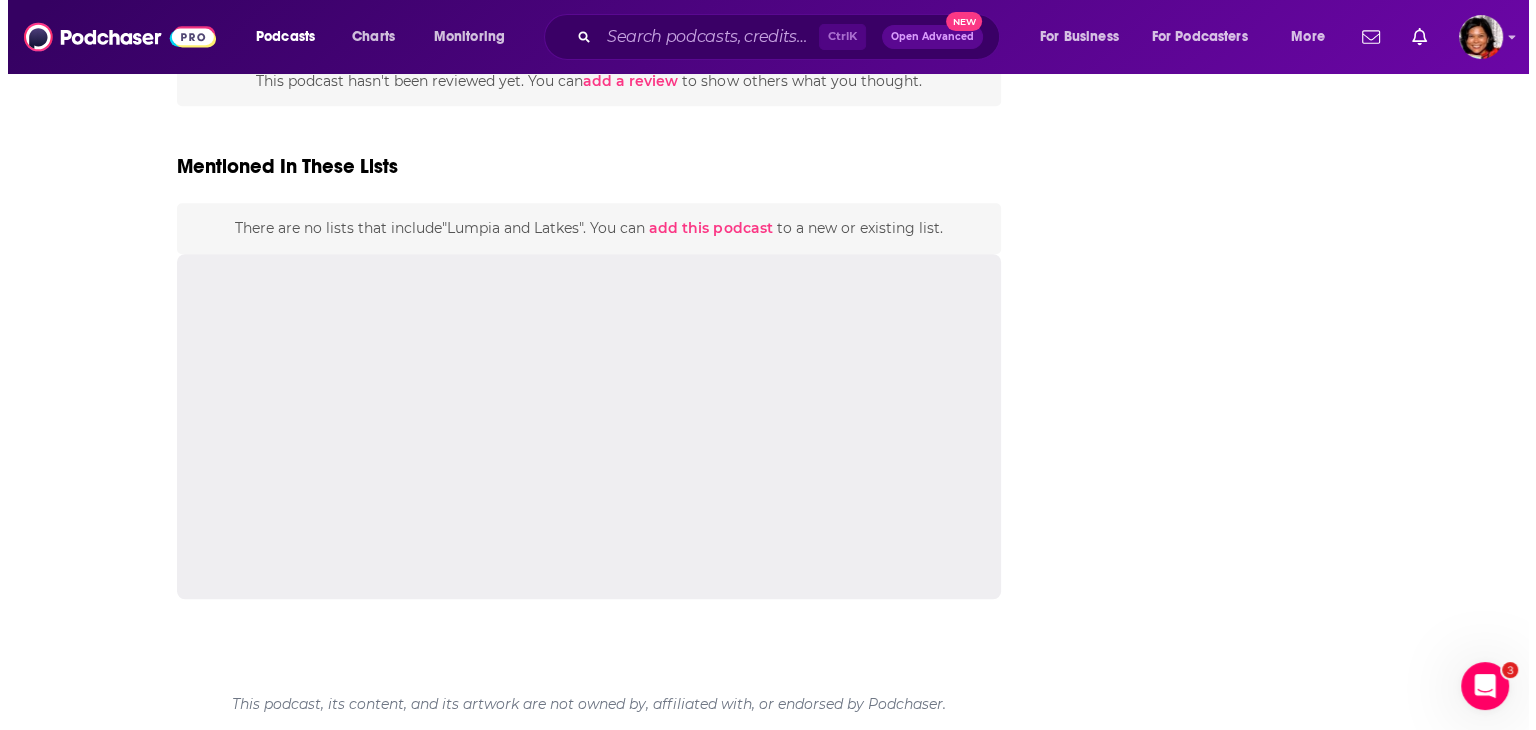 scroll, scrollTop: 0, scrollLeft: 0, axis: both 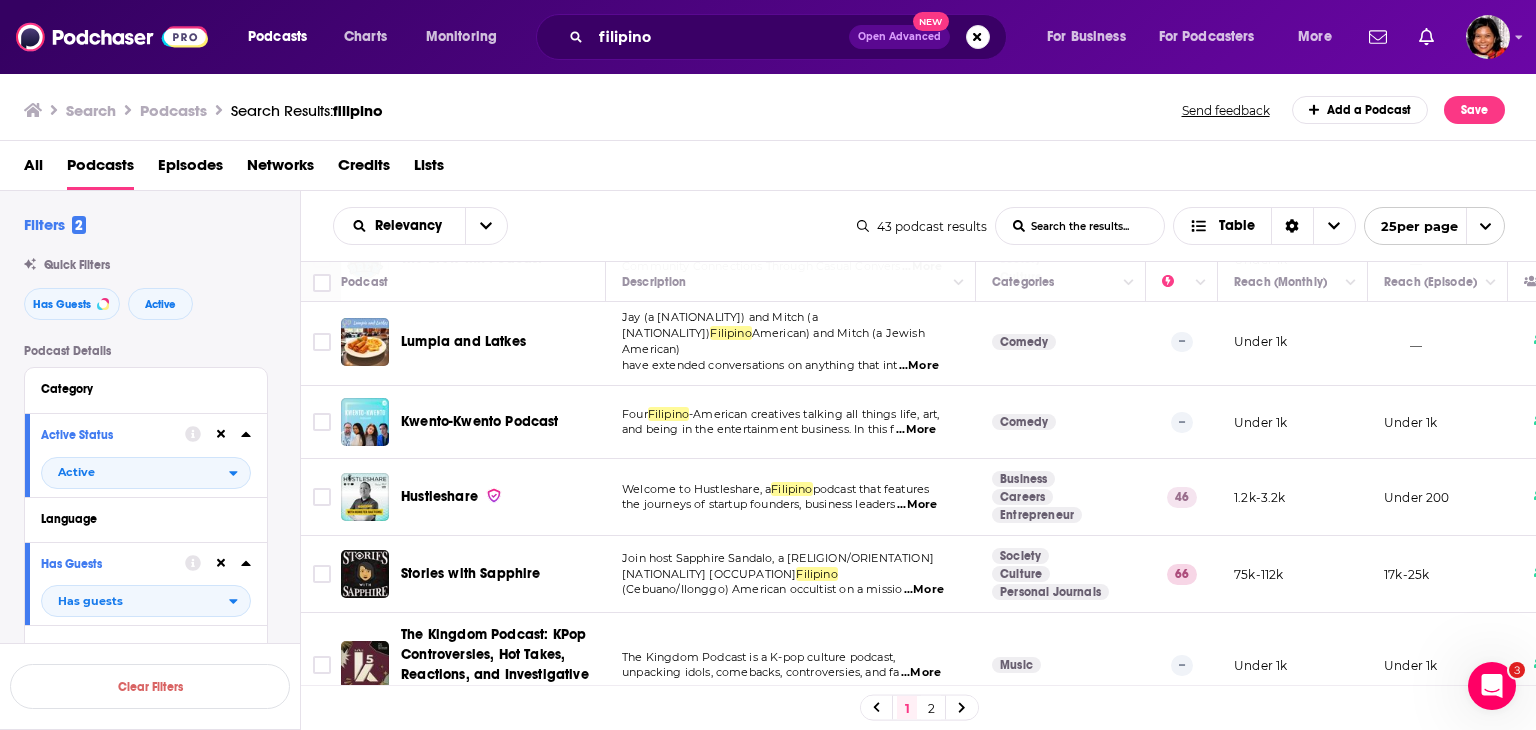 click on "...More" at bounding box center (916, 430) 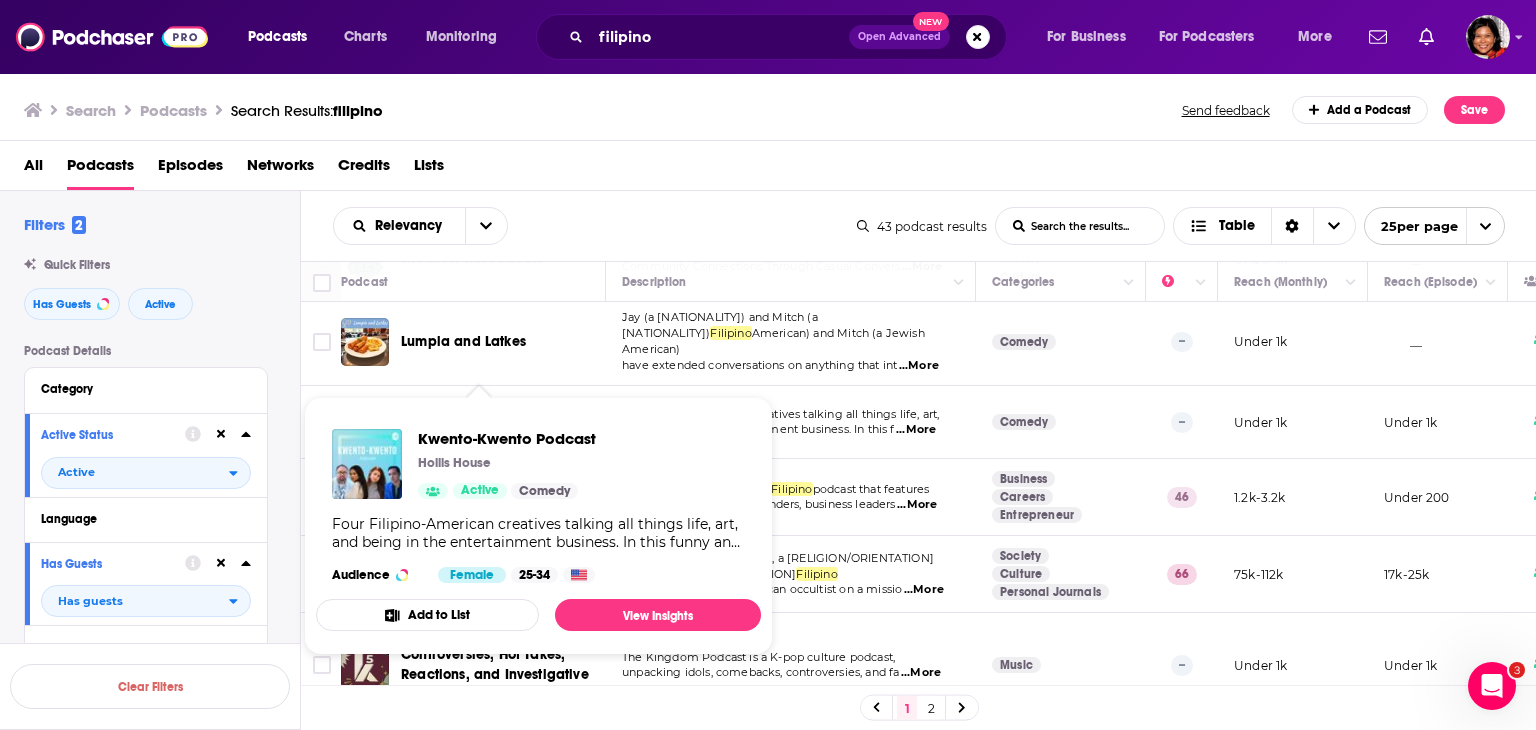 click on "Podcasts Charts Monitoring filipino Open Advanced New For Business For Podcasters More Podcasts Charts Monitoring For Business For Podcasters More Search Podcasts Search Results:   filipino Send feedback Add a Podcast Save All Podcasts Episodes Networks Credits Lists Filters 2 Quick Filters Has Guests Active Podcast Details Category Active Status Active Language Has Guests Has guests  Brand Safety & Suitability Political Skew Beta Show More Audience & Reach Power Score™ Reach (Monthly) Reach (Episode Average) Gender Age Income Show More Saved Searches Select Clear Filters Relevancy List Search Input Search the results... Table 43   podcast   results List Search Input Search the results... Table 25  per page Podcast Description Categories Reach (Monthly) Reach (Episode) This  Filipino  American Life This  Filipino  American Life is a podcast that explores the nuanced experiences of  Filipino s in the United Sta  ...More Society Culture 50 3.9k-5.9k 1.2k-3.2k Ingay Niyo: Sounds of  Filipino  Life Filipino 33" at bounding box center (768, 365) 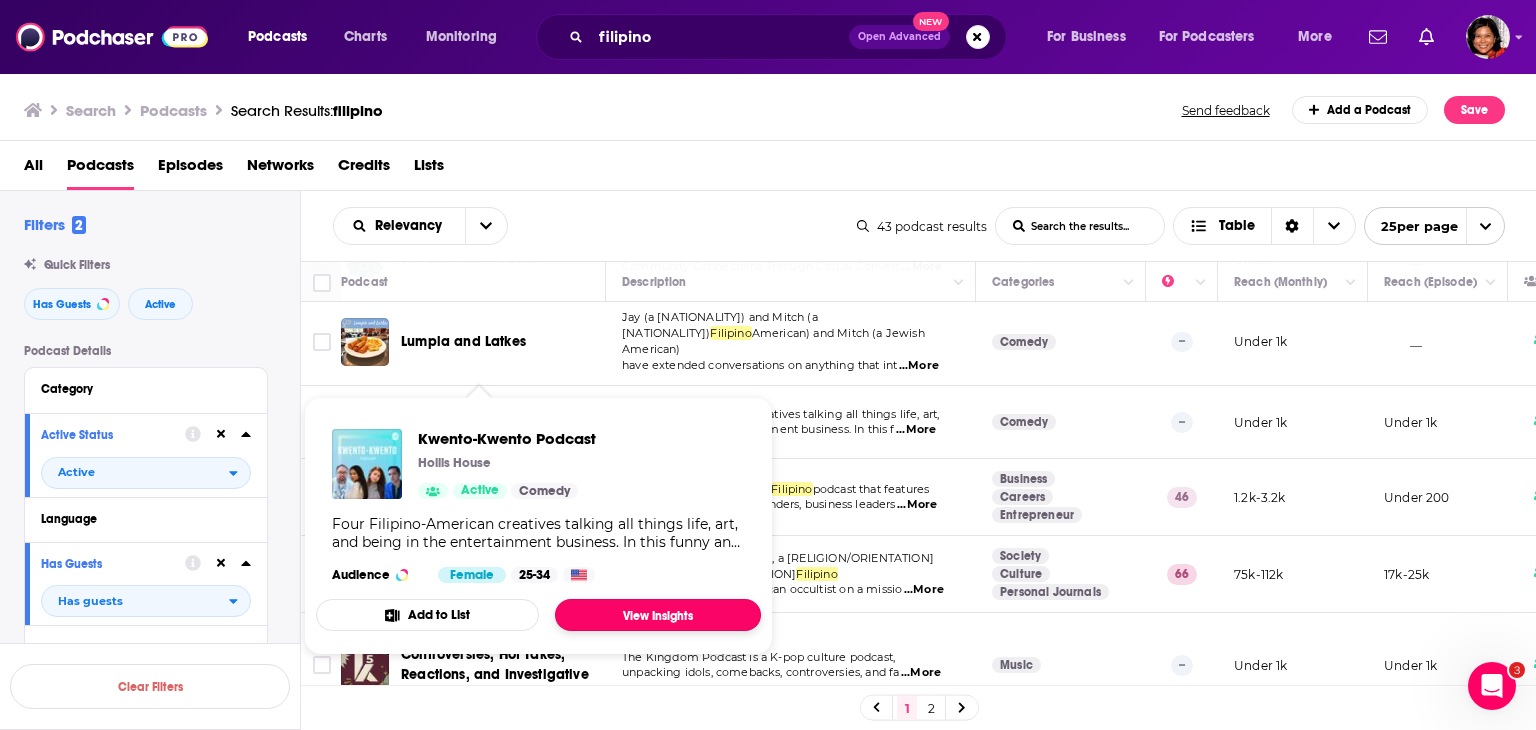 click on "View Insights" at bounding box center (658, 615) 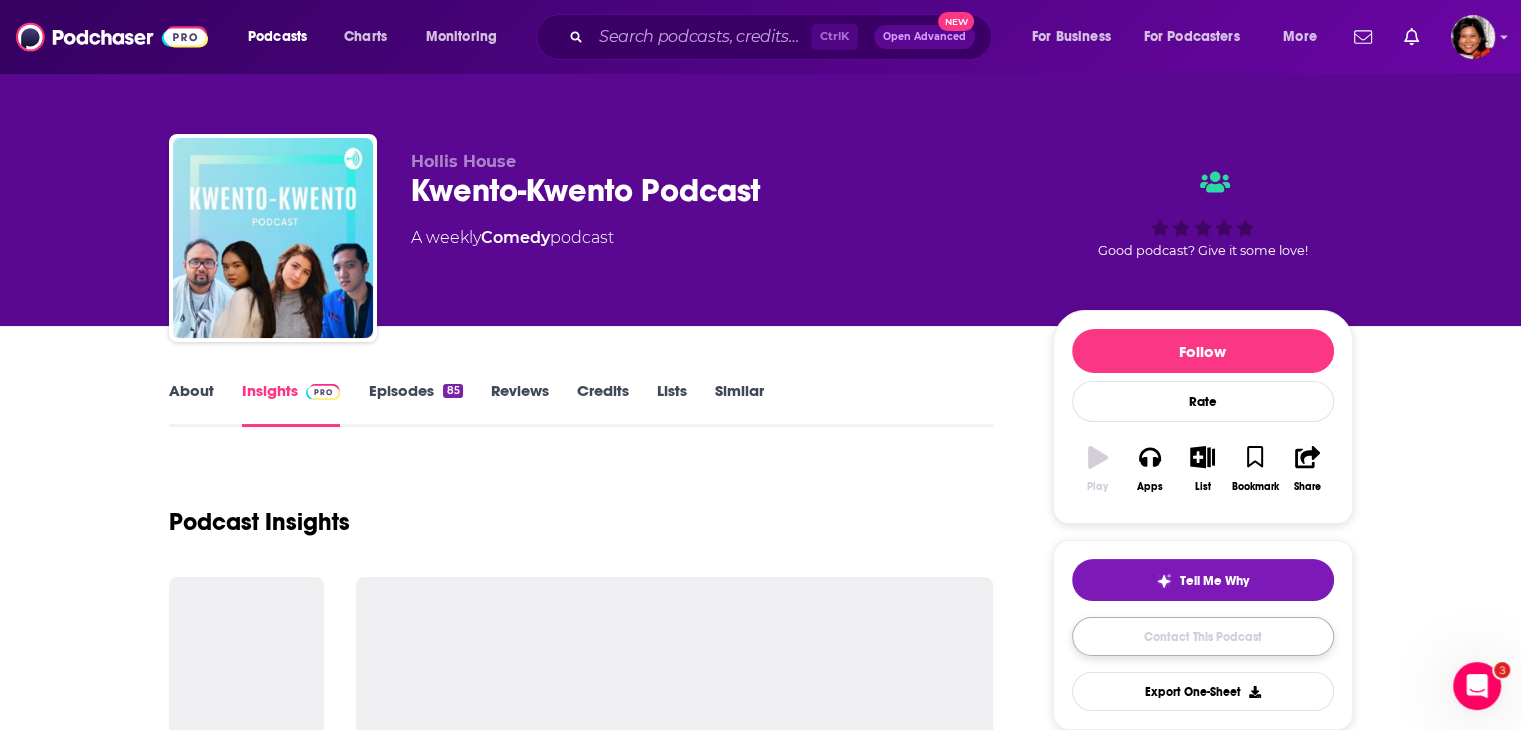 click on "Contact This Podcast" at bounding box center (1203, 636) 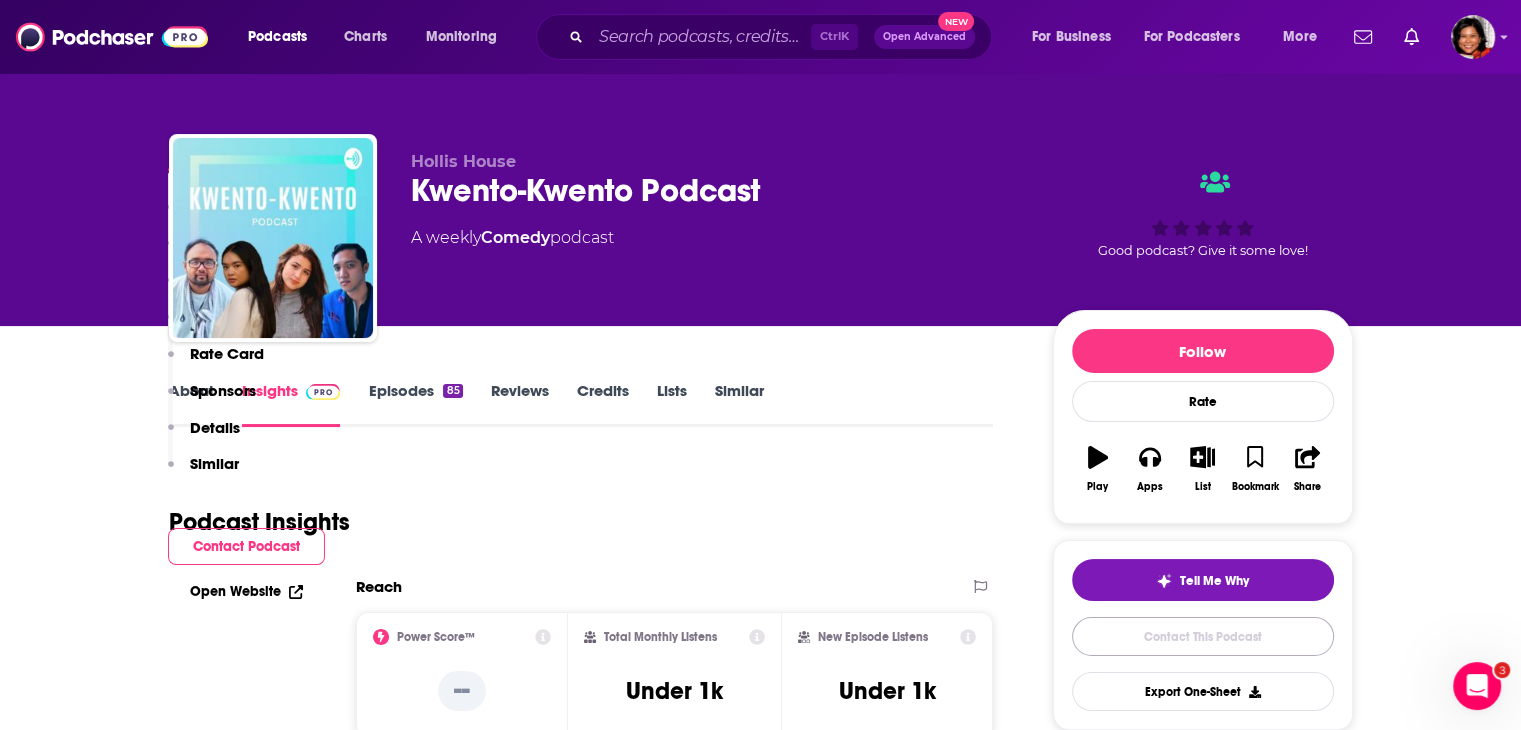 scroll, scrollTop: 1970, scrollLeft: 0, axis: vertical 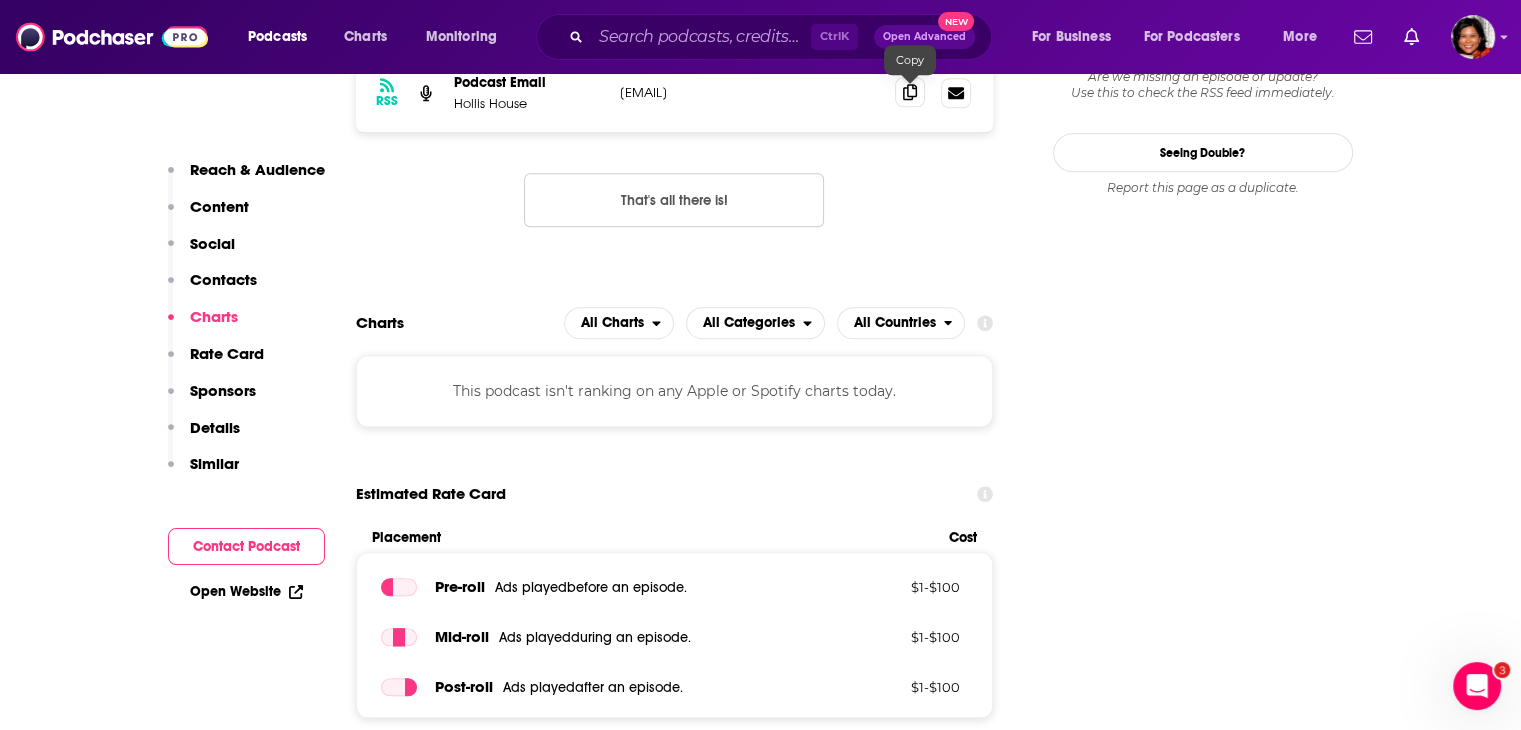 click at bounding box center (910, 92) 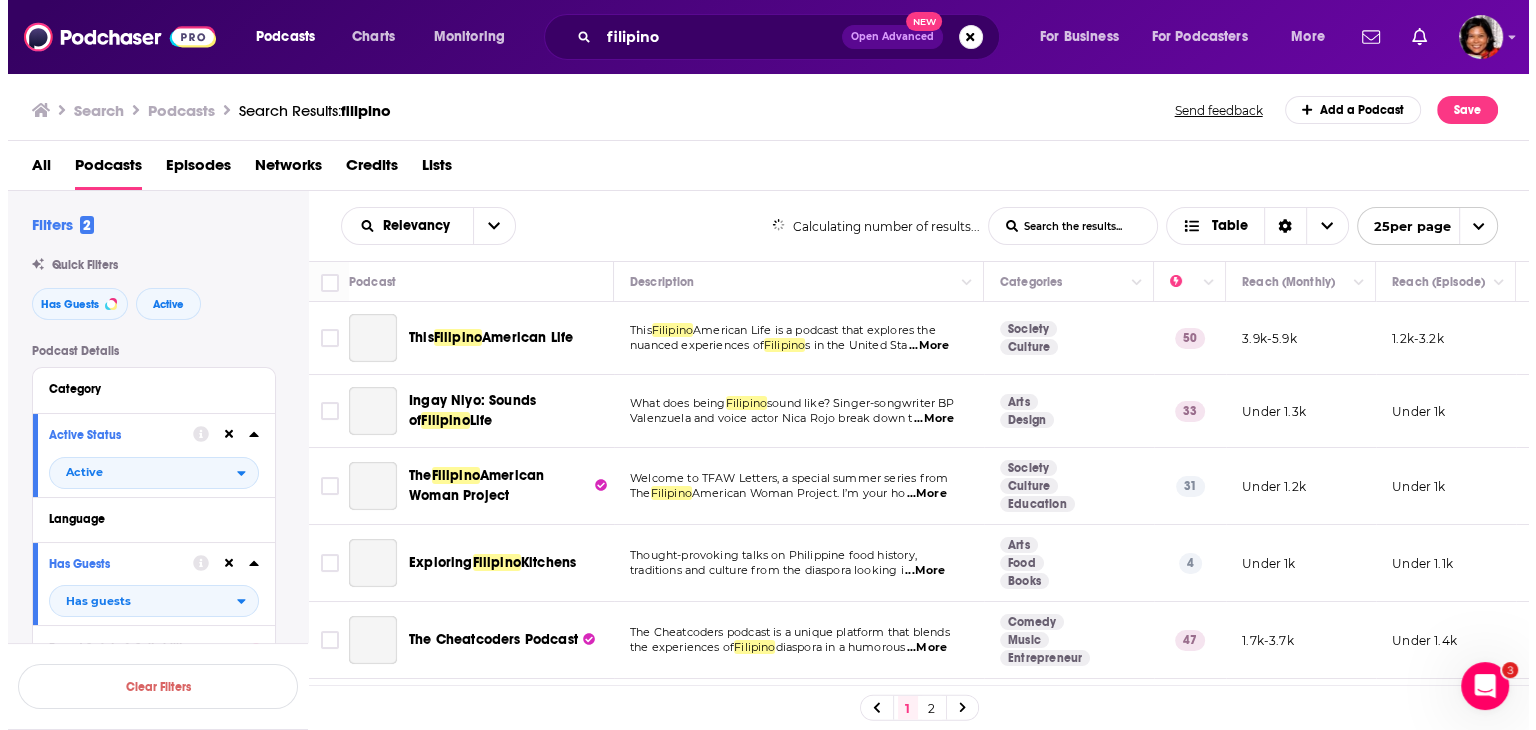 scroll, scrollTop: 0, scrollLeft: 0, axis: both 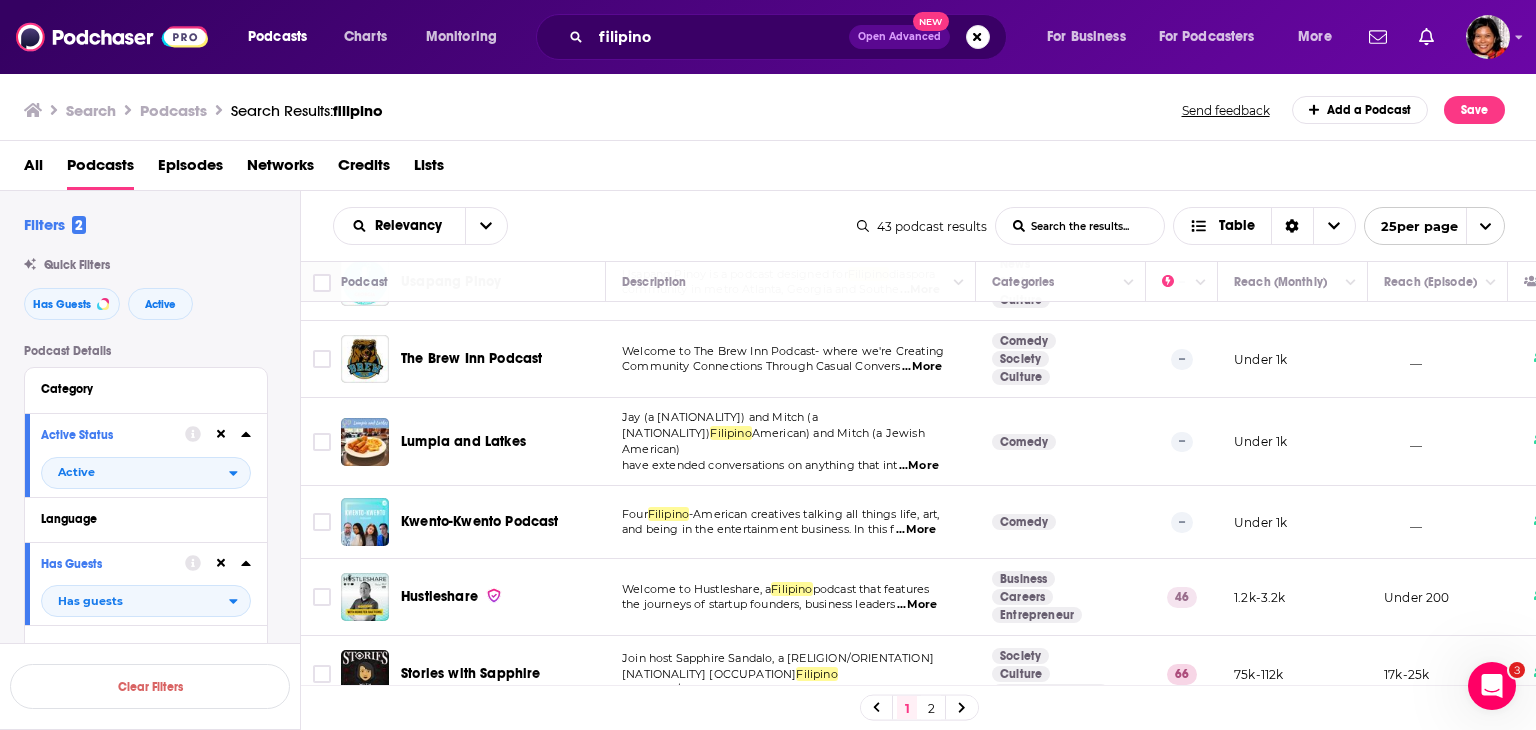 click on "...More" at bounding box center (917, 605) 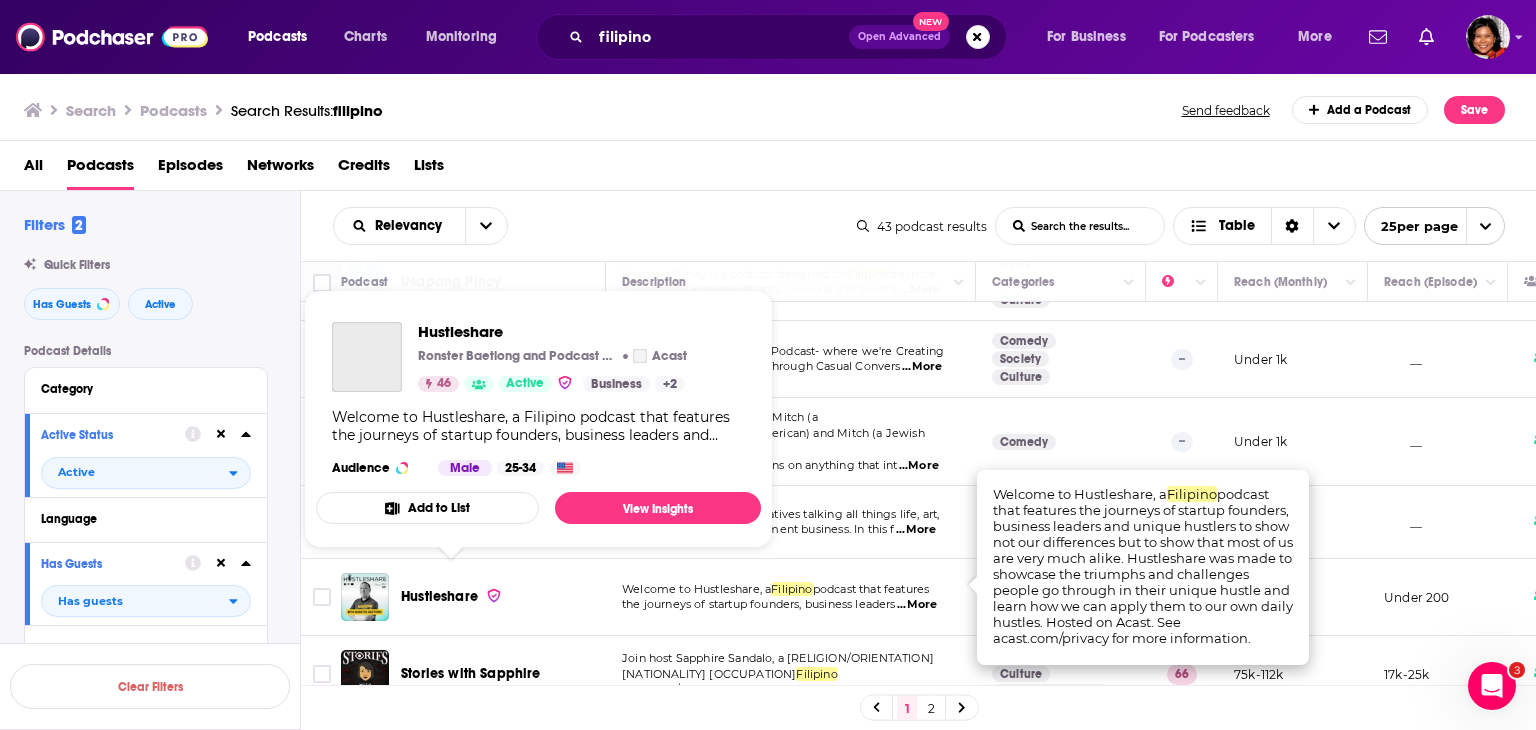 click on "[PODCAST NAME]" at bounding box center (439, 596) 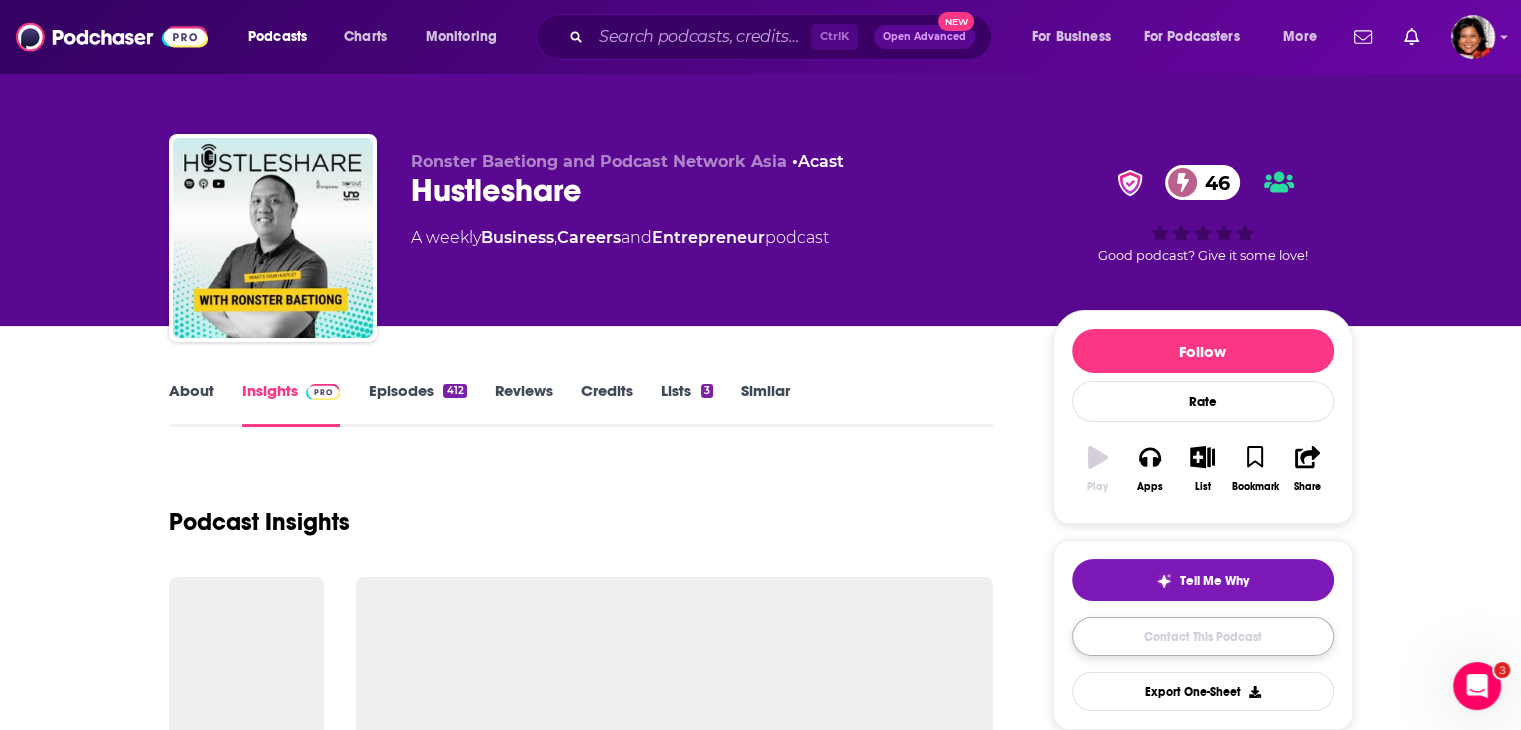 drag, startPoint x: 1200, startPoint y: 634, endPoint x: 1181, endPoint y: 624, distance: 21.470911 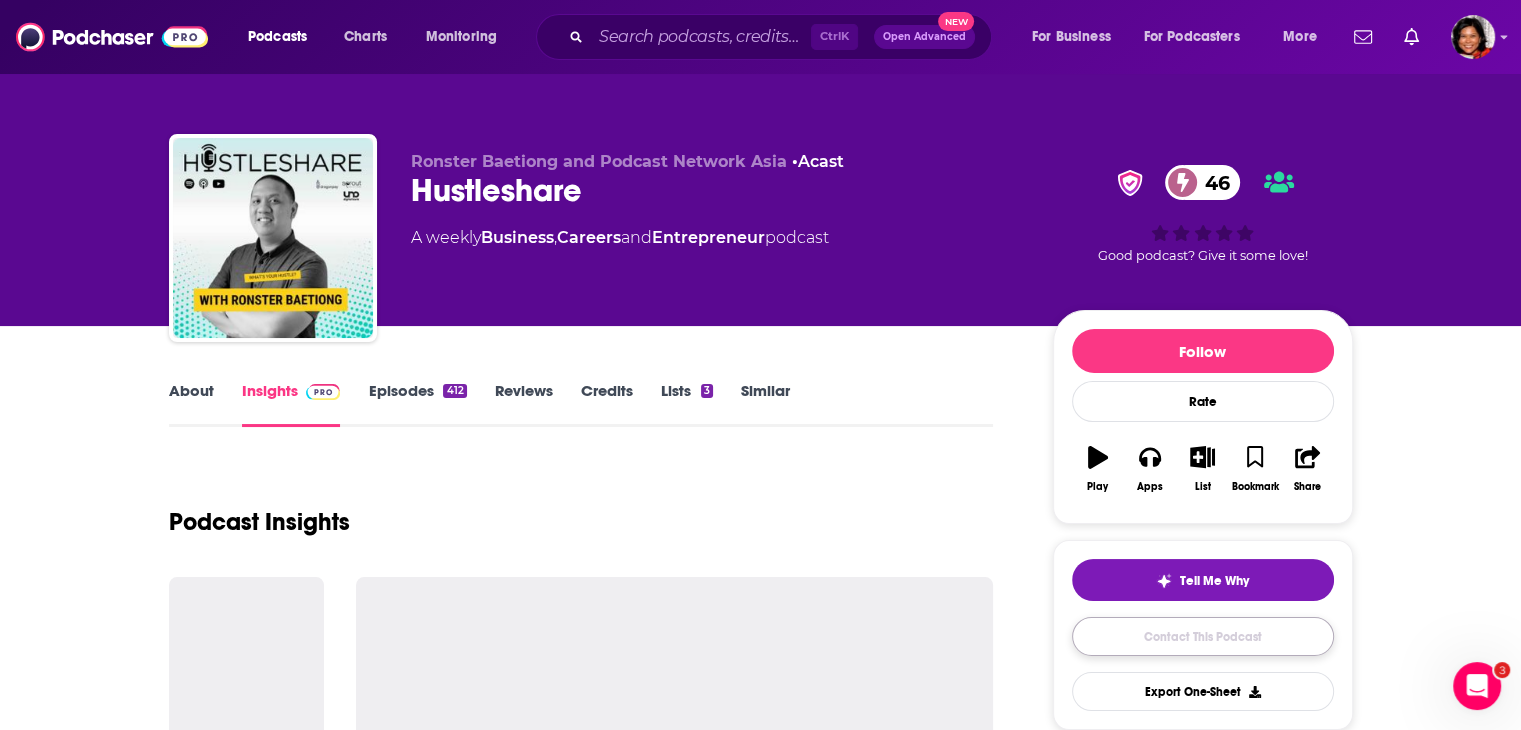 click on "Contact This Podcast" at bounding box center [1203, 636] 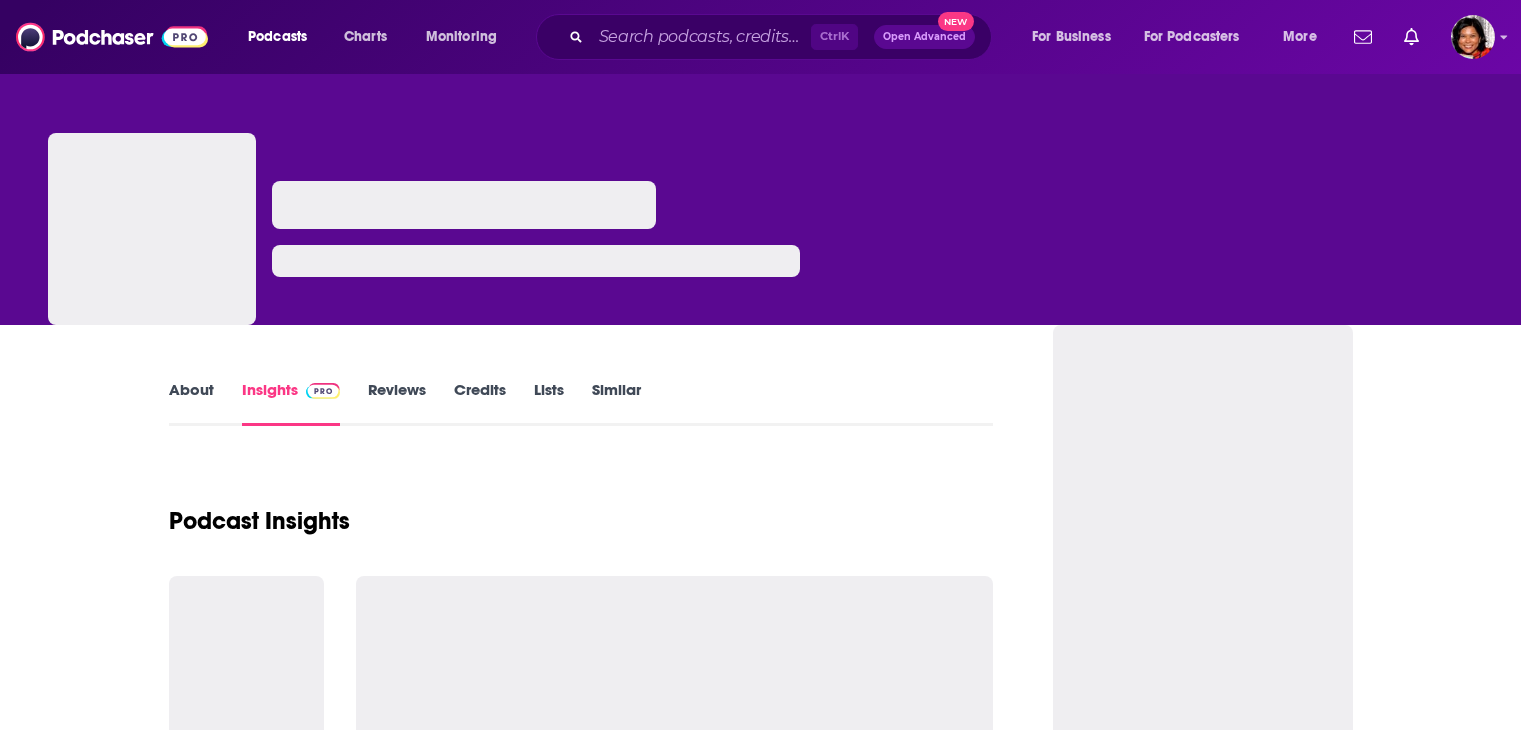 scroll, scrollTop: 0, scrollLeft: 0, axis: both 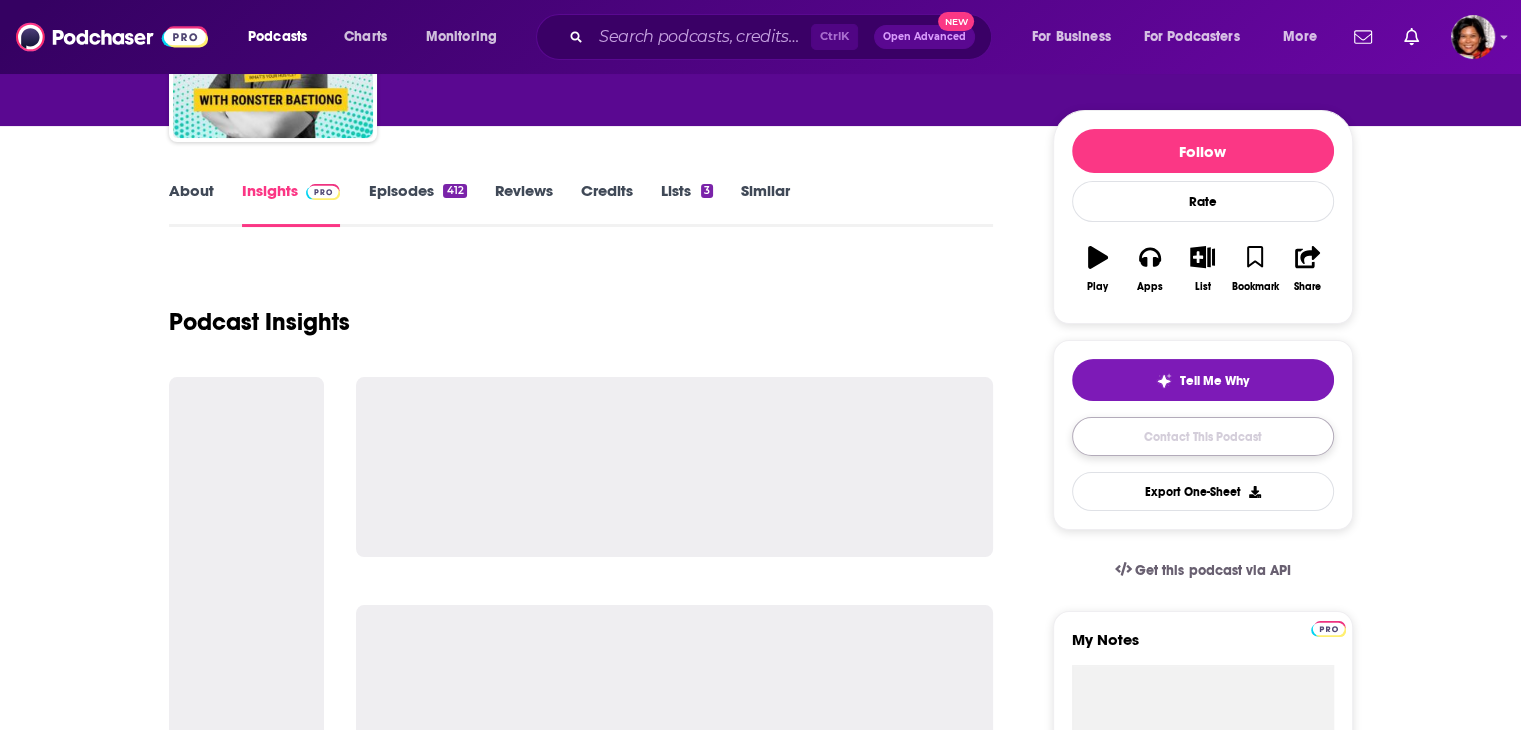 click on "Contact This Podcast" at bounding box center [1203, 436] 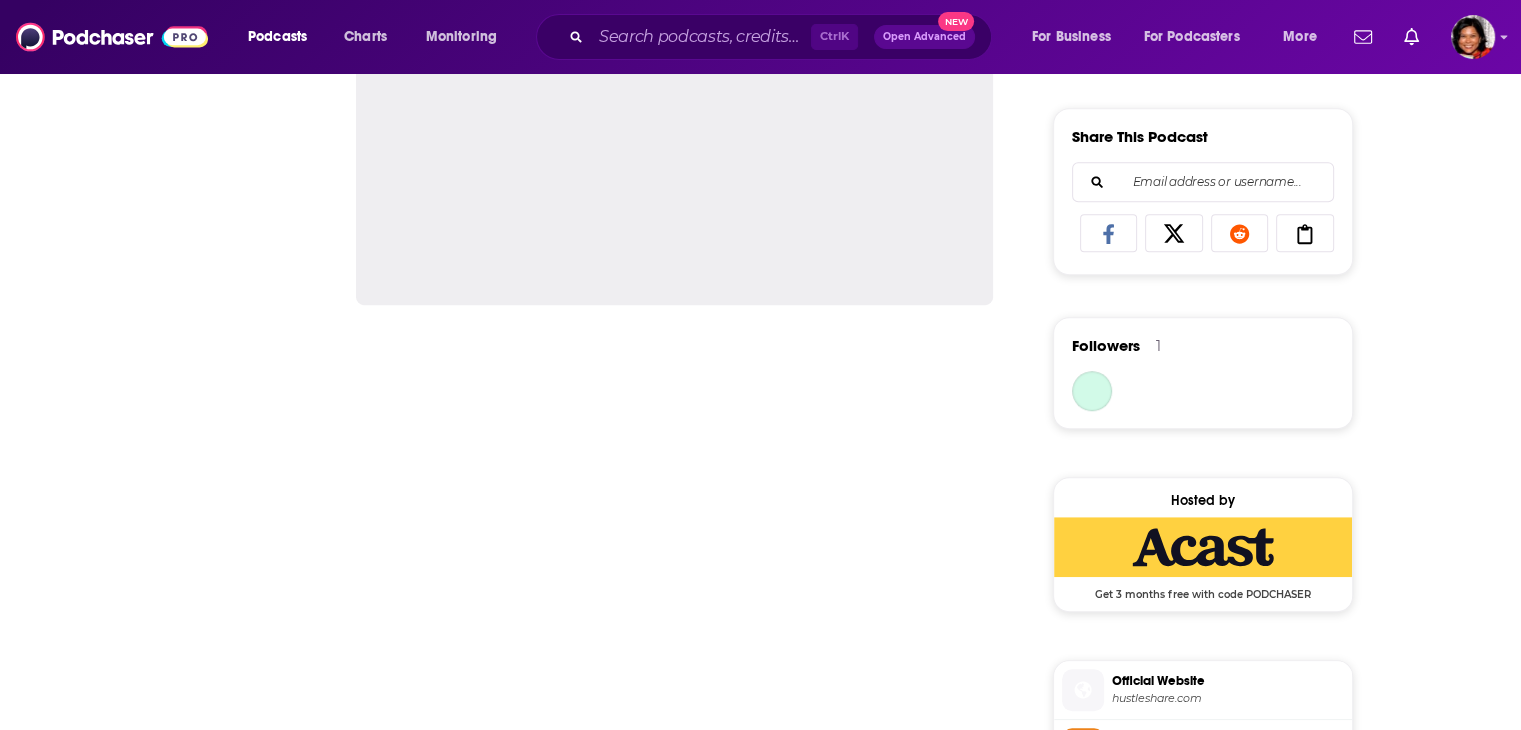 scroll, scrollTop: 1225, scrollLeft: 0, axis: vertical 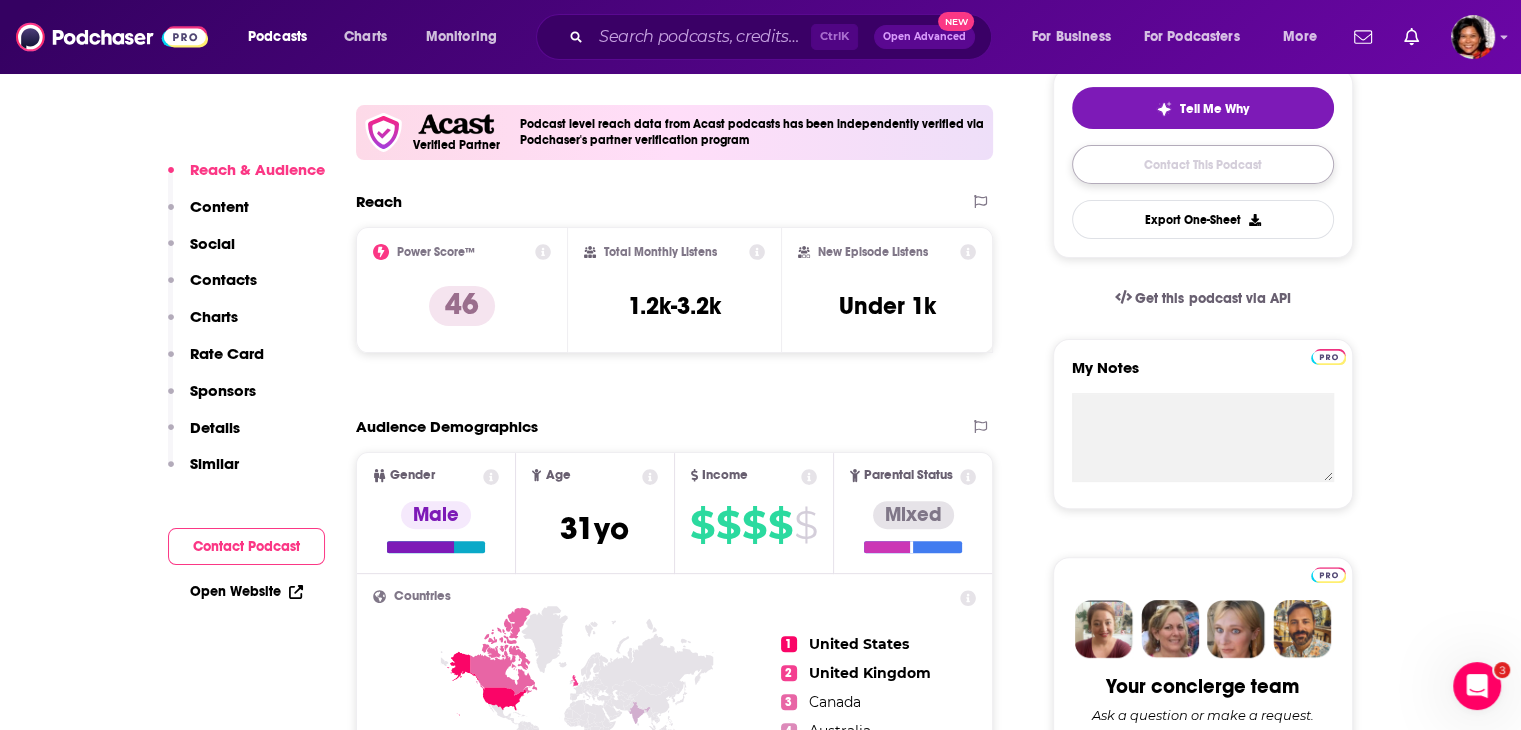 click on "Contact This Podcast" at bounding box center (1203, 164) 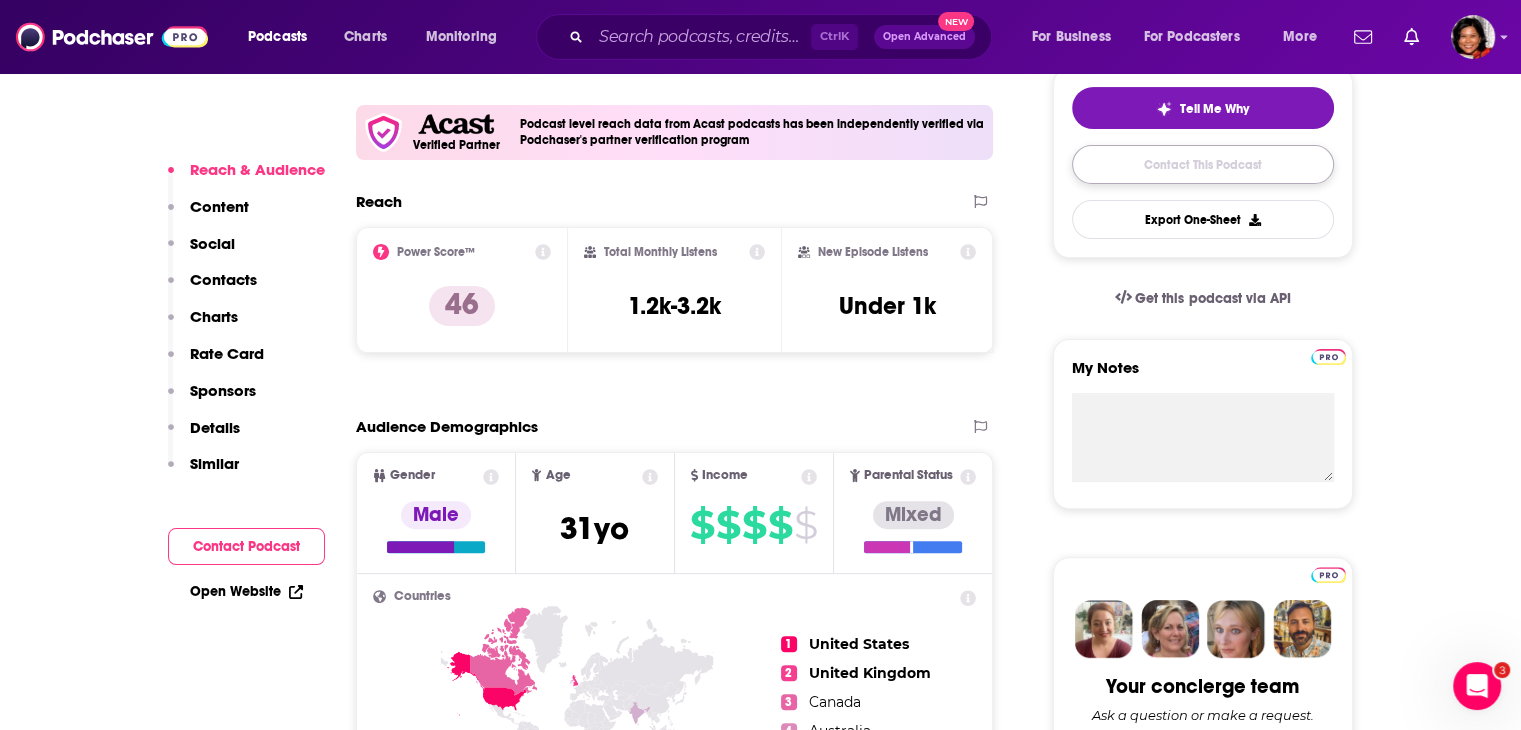 scroll, scrollTop: 2012, scrollLeft: 0, axis: vertical 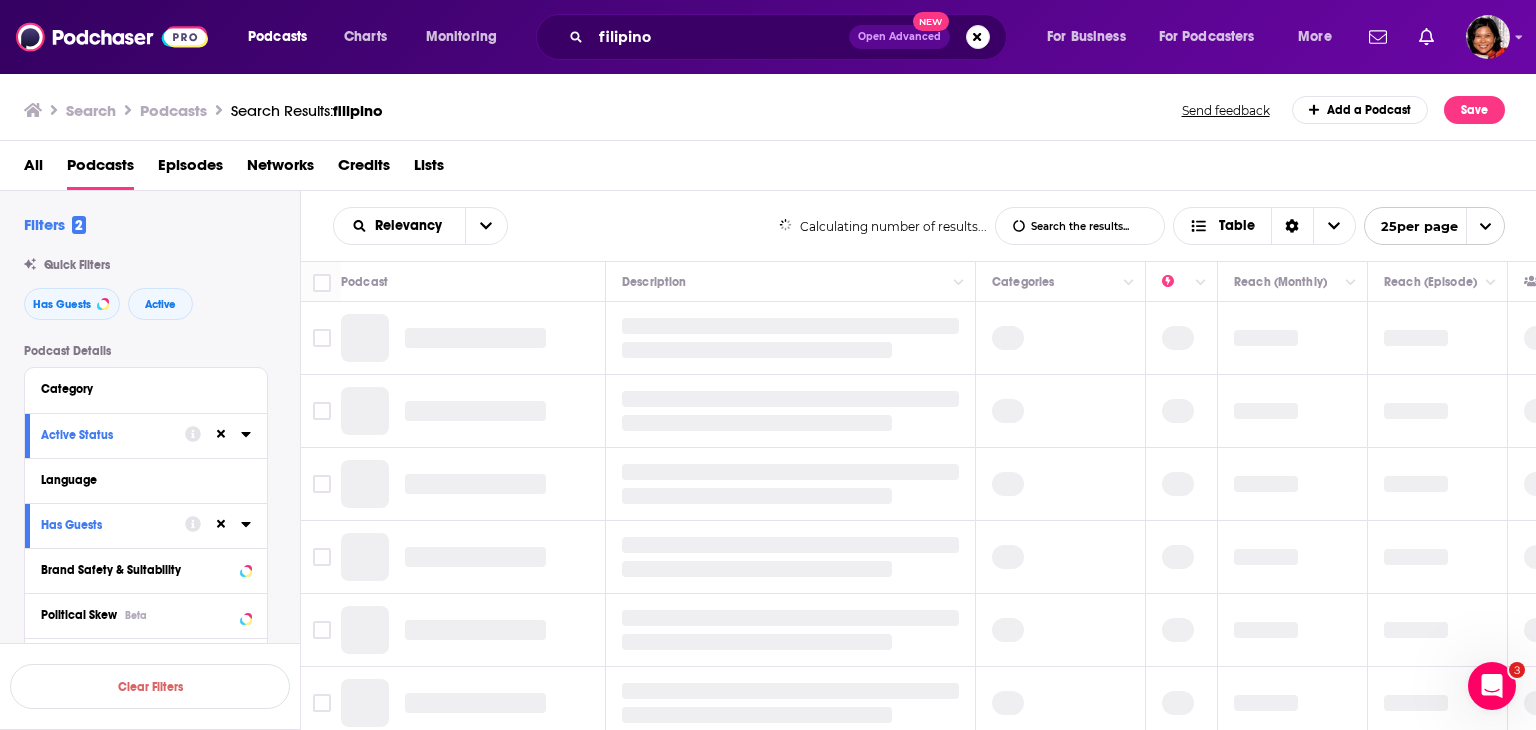 click 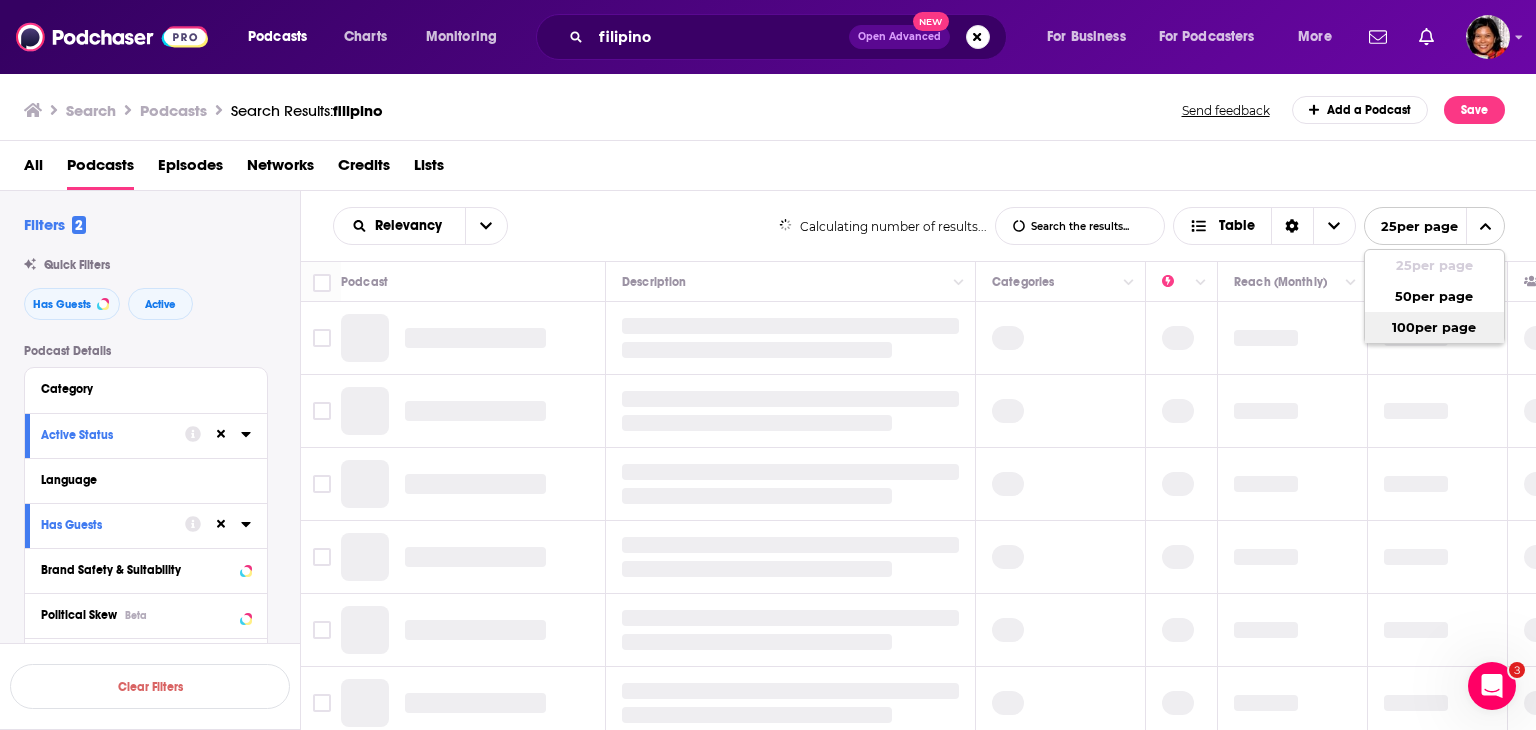 click on "100  per page" at bounding box center [1434, 327] 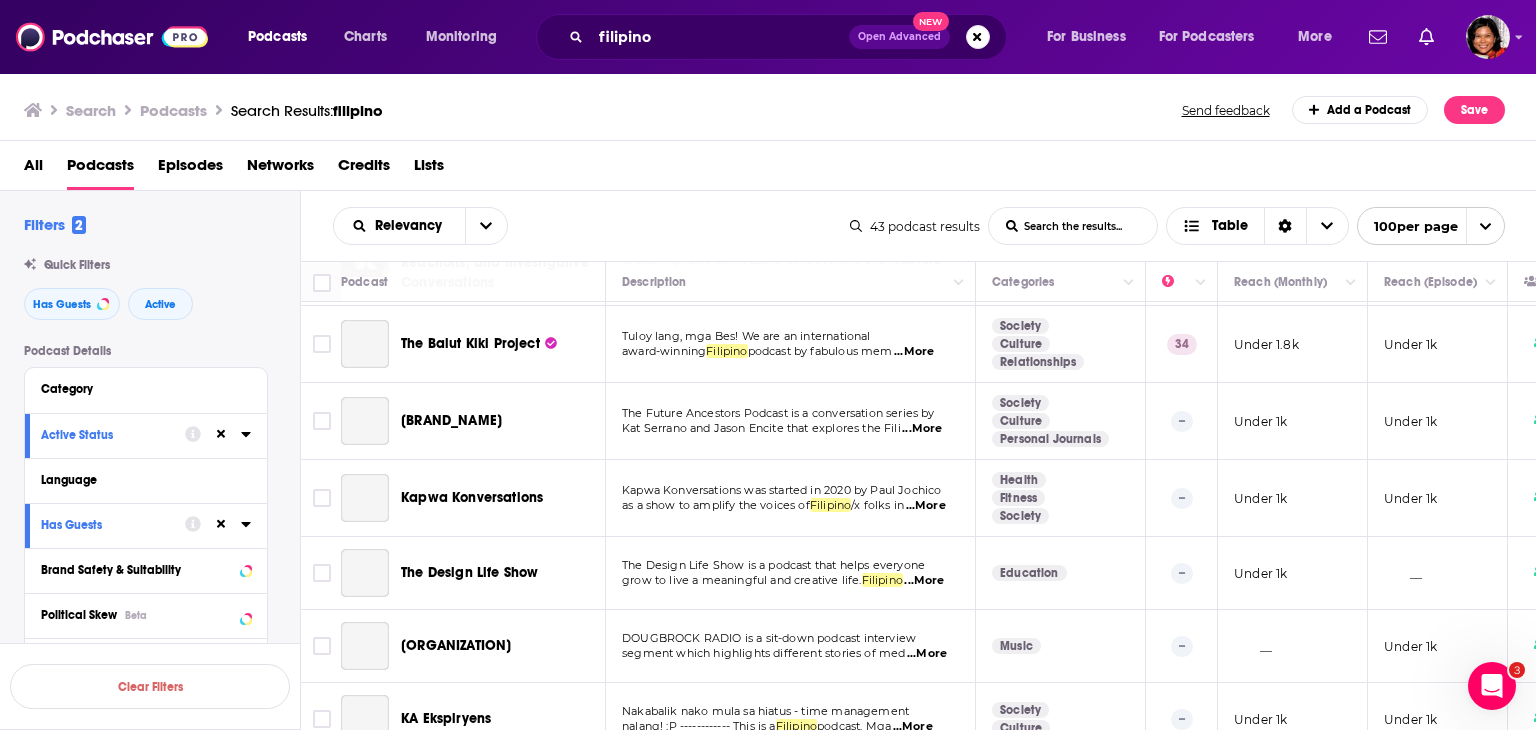 scroll, scrollTop: 2816, scrollLeft: 0, axis: vertical 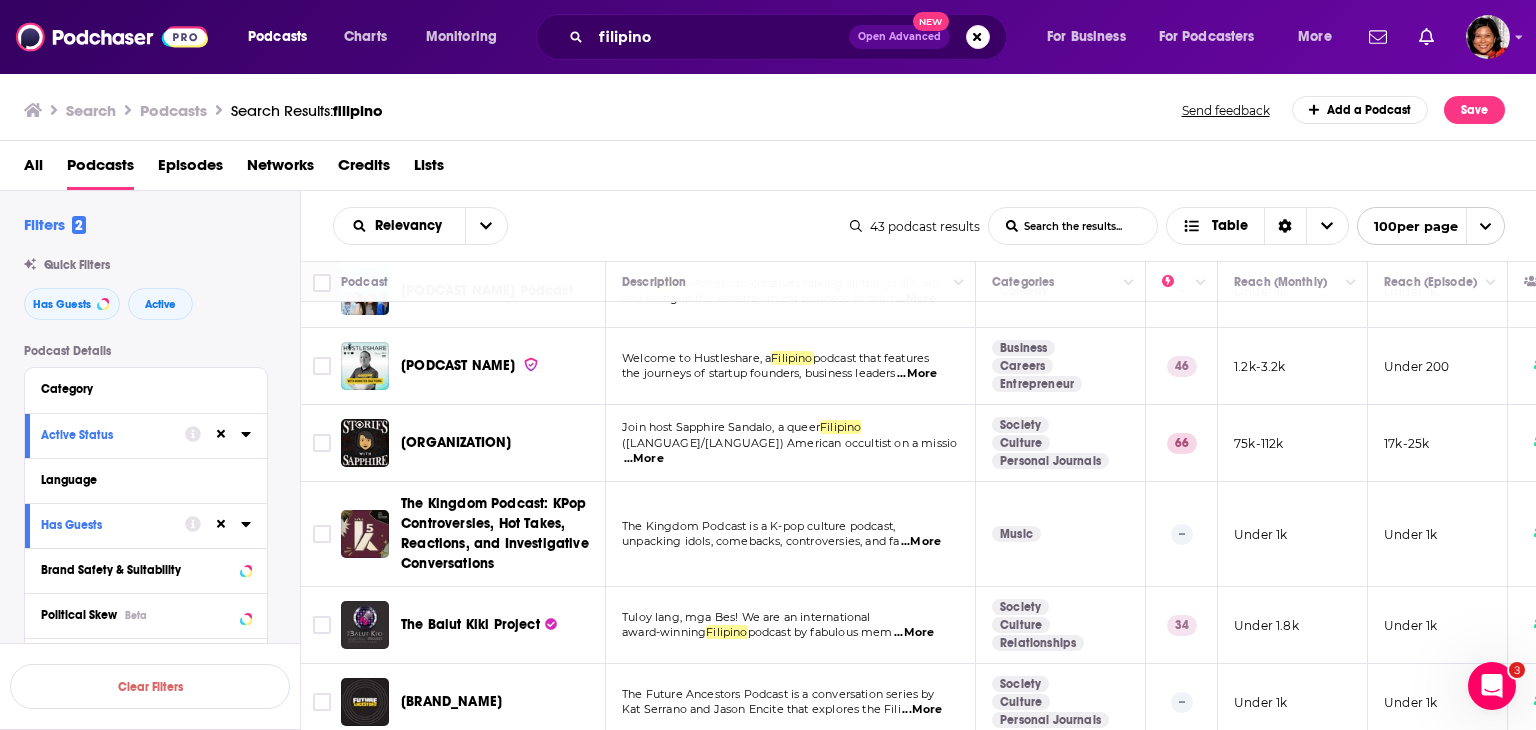 click on "...More" at bounding box center (644, 459) 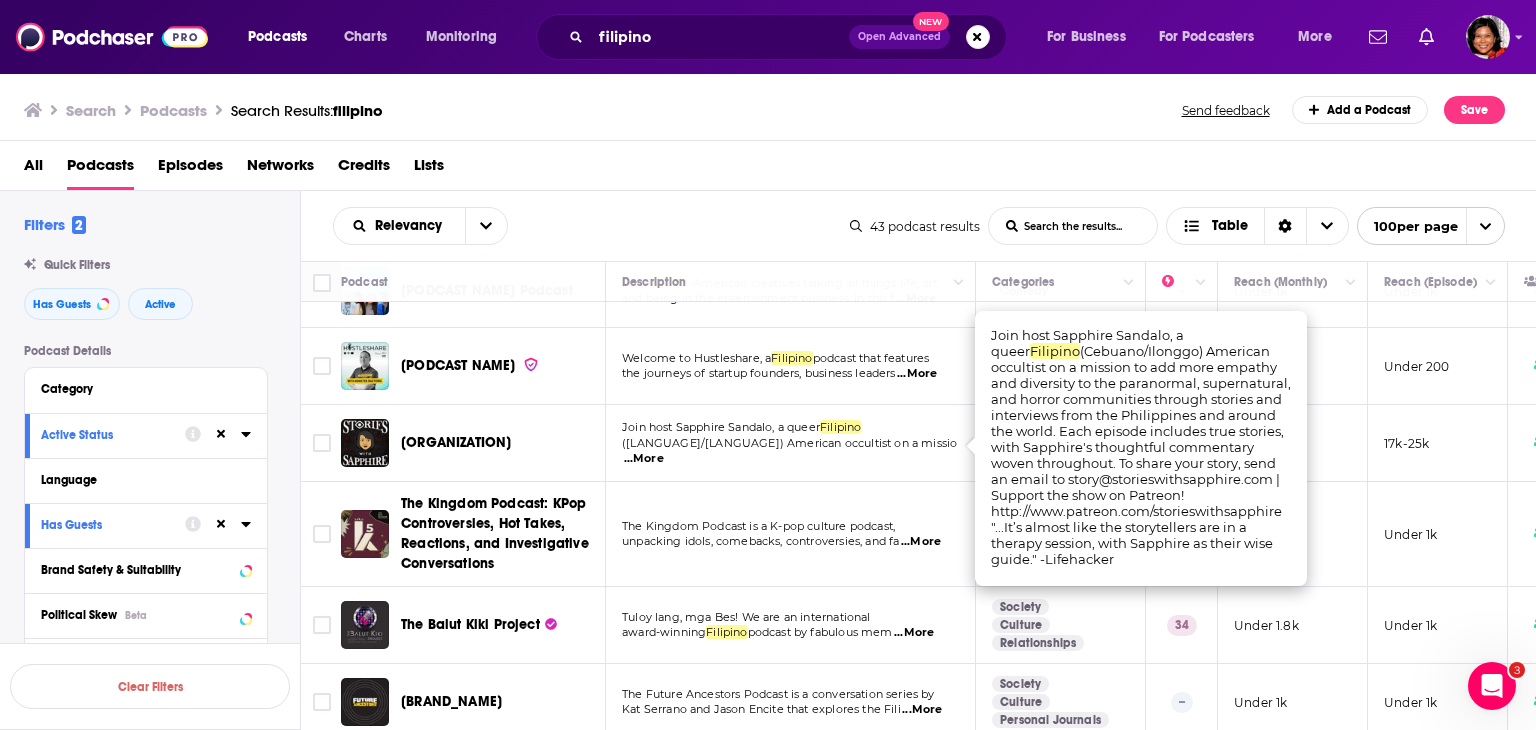 click on "...More" at bounding box center (914, 633) 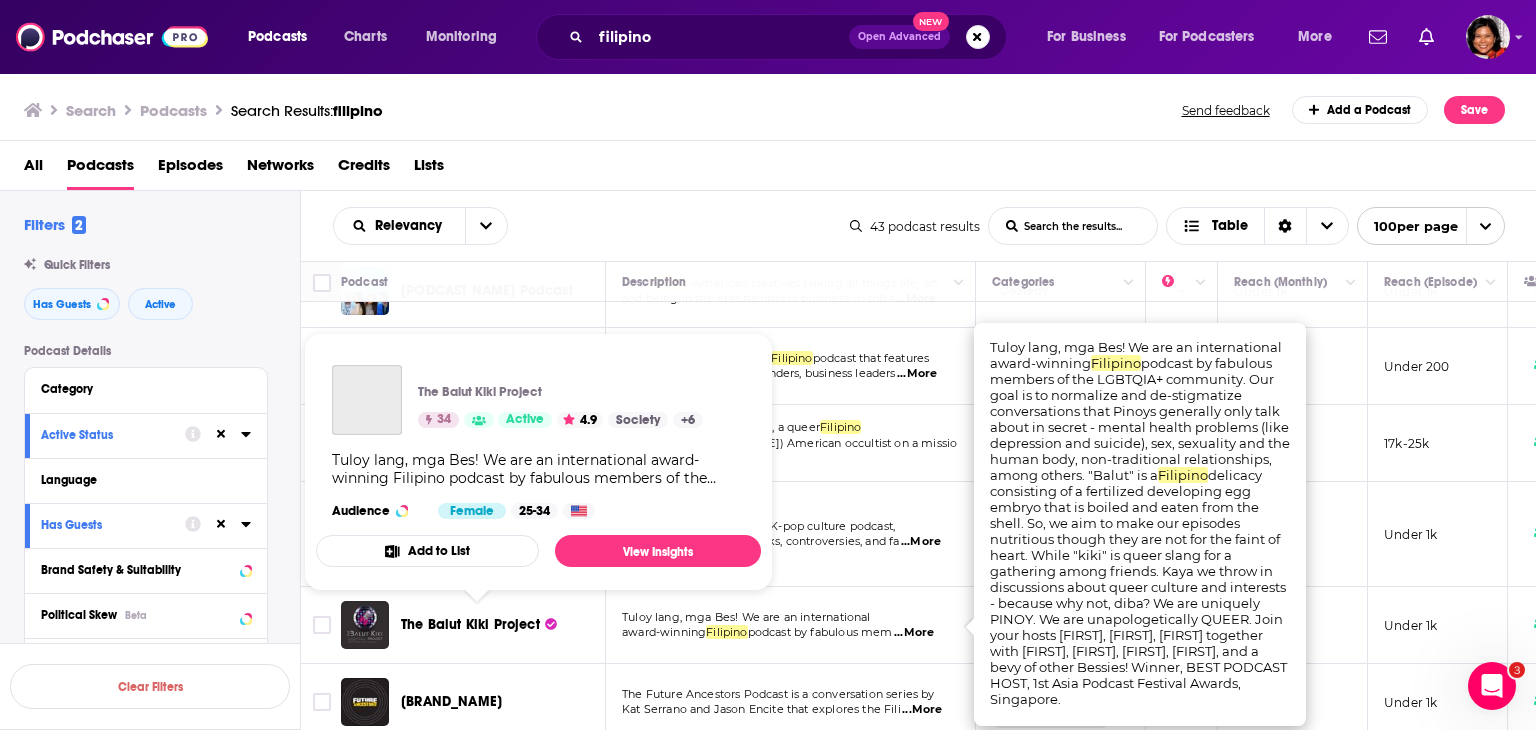 click on "The Balut Kiki Project" at bounding box center [470, 624] 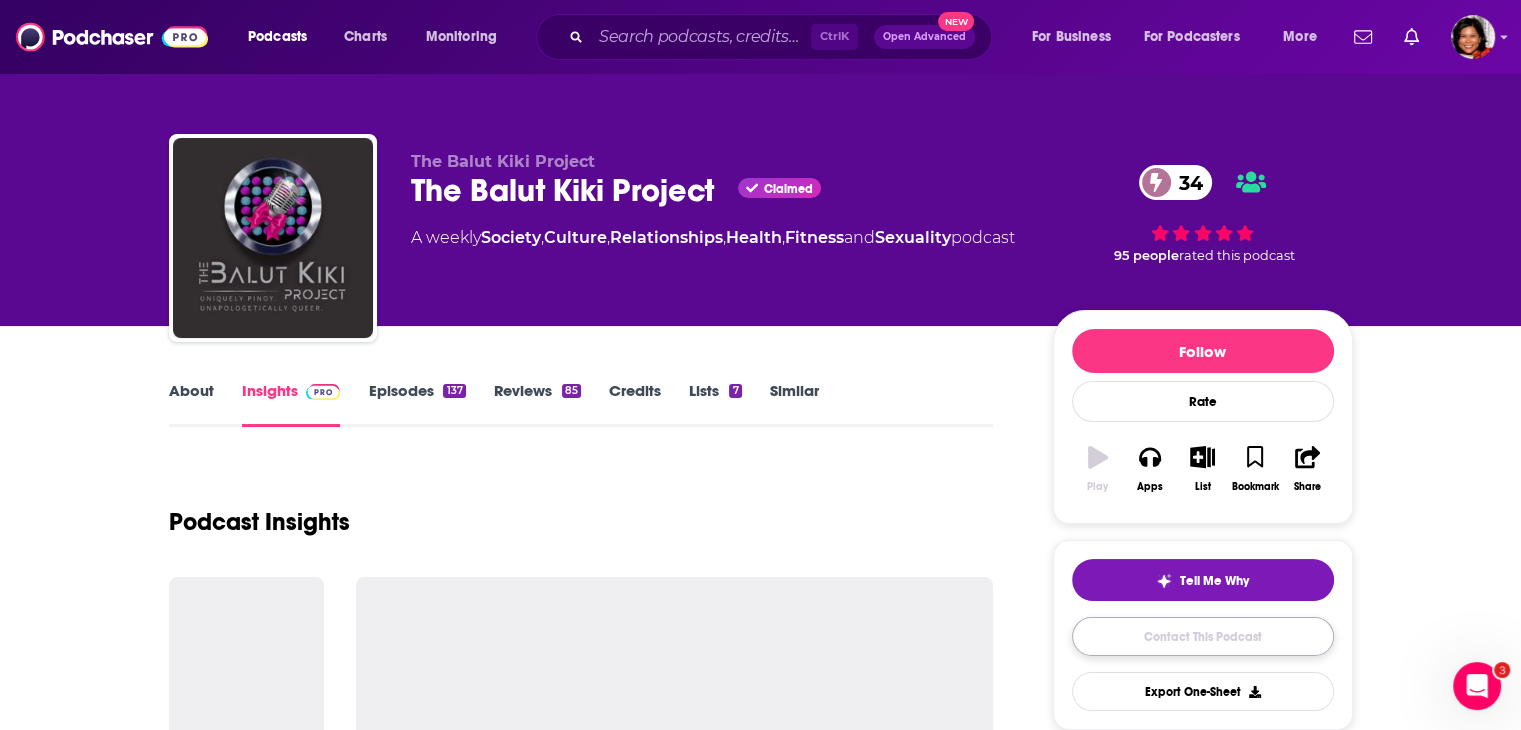click on "Contact This Podcast" at bounding box center (1203, 636) 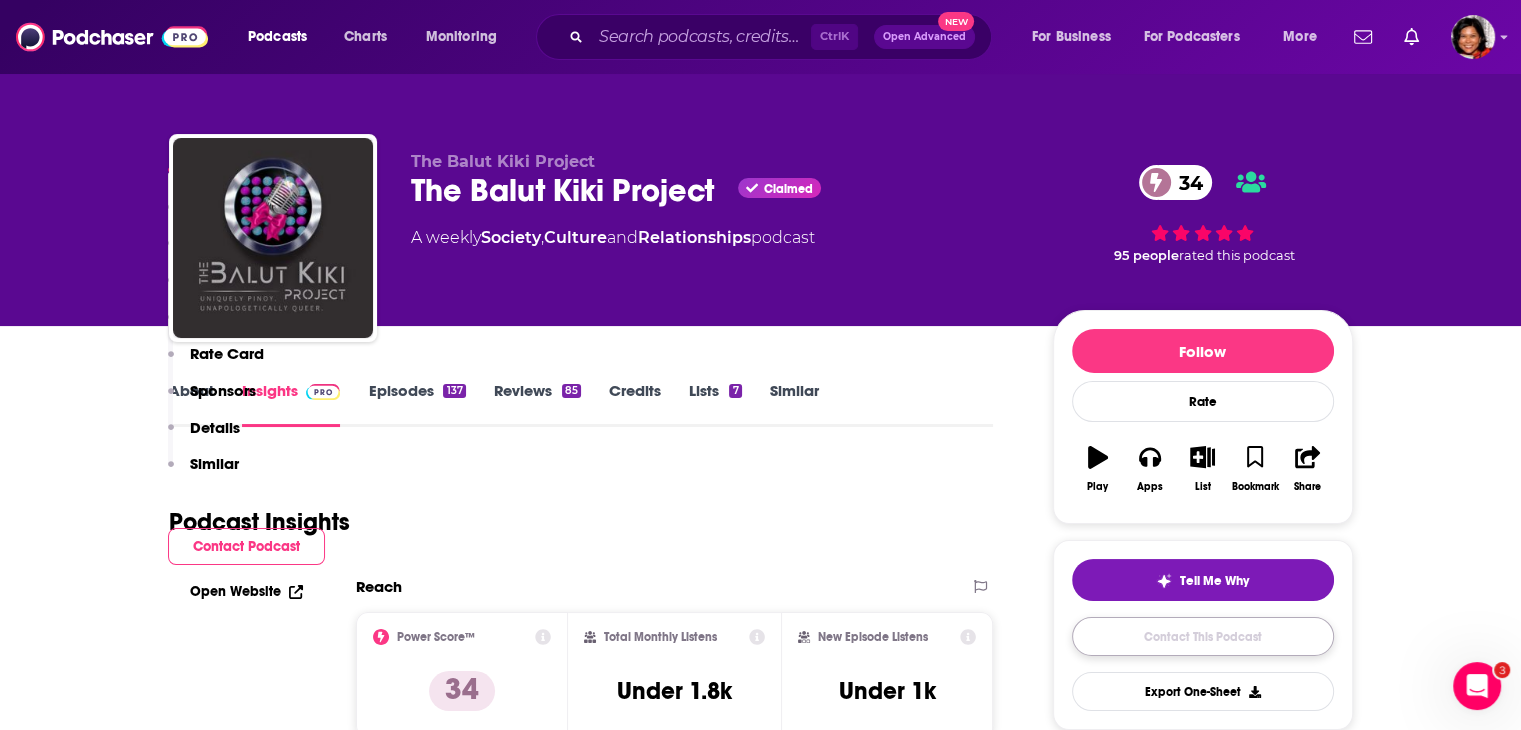 scroll, scrollTop: 1727, scrollLeft: 0, axis: vertical 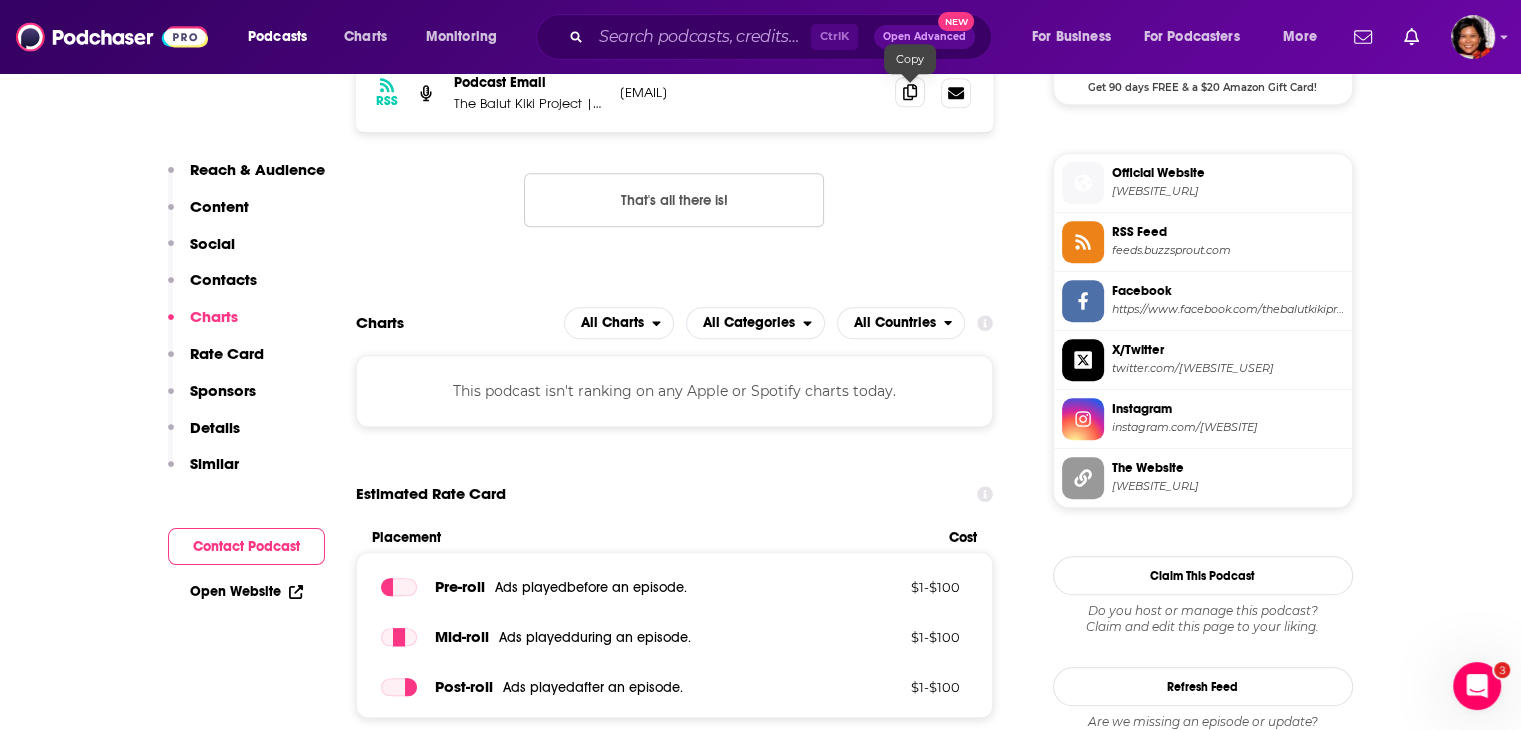 click at bounding box center [910, 92] 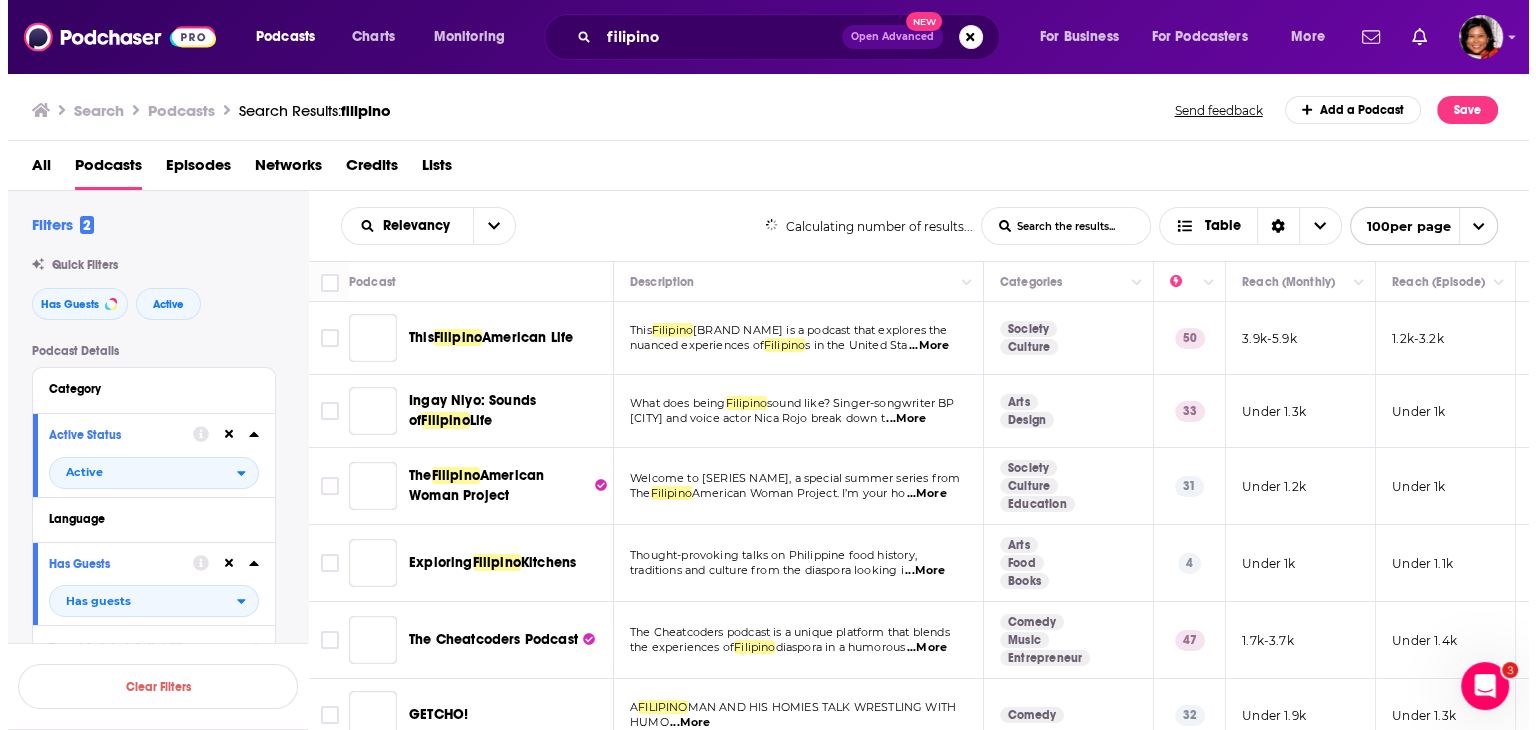 scroll, scrollTop: 0, scrollLeft: 0, axis: both 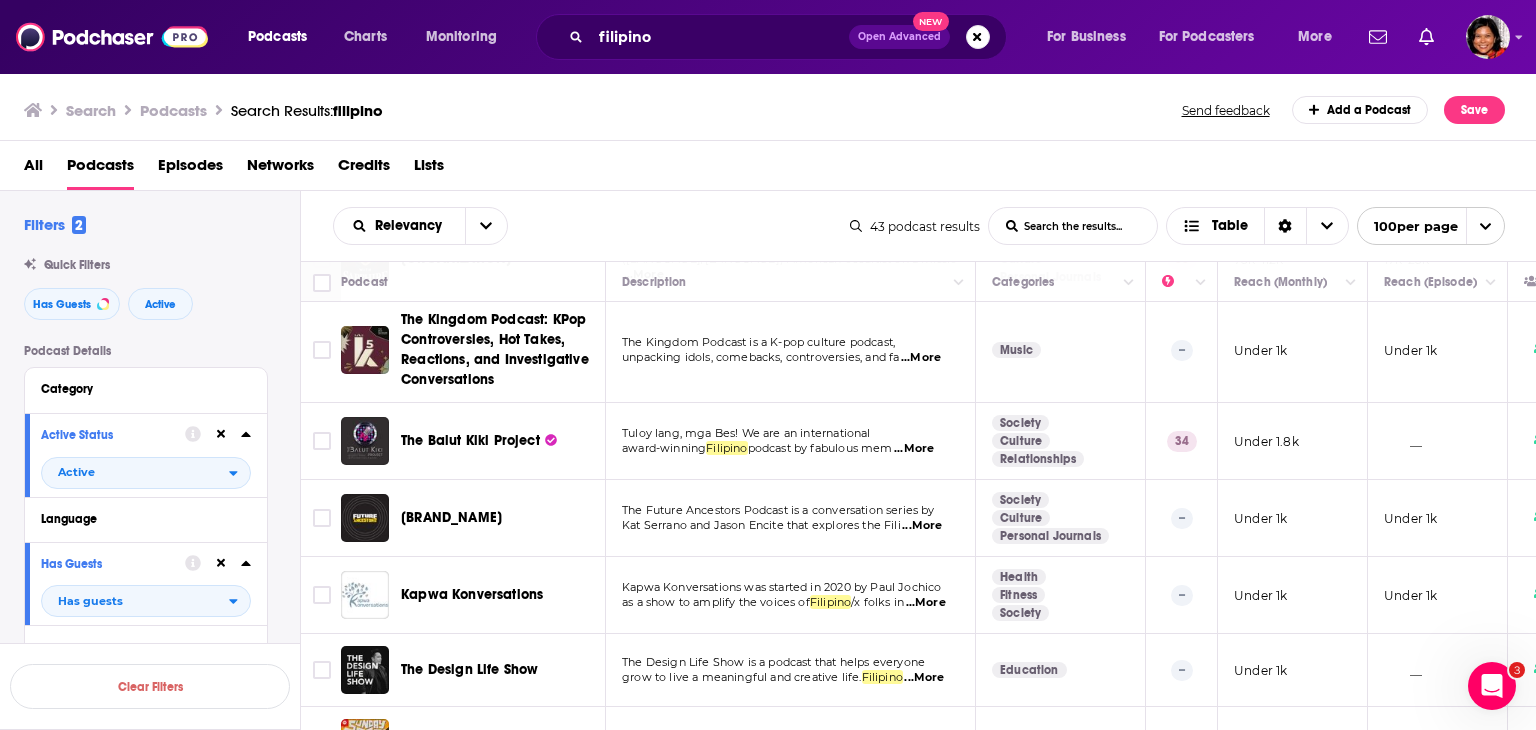 click on "...More" at bounding box center (922, 526) 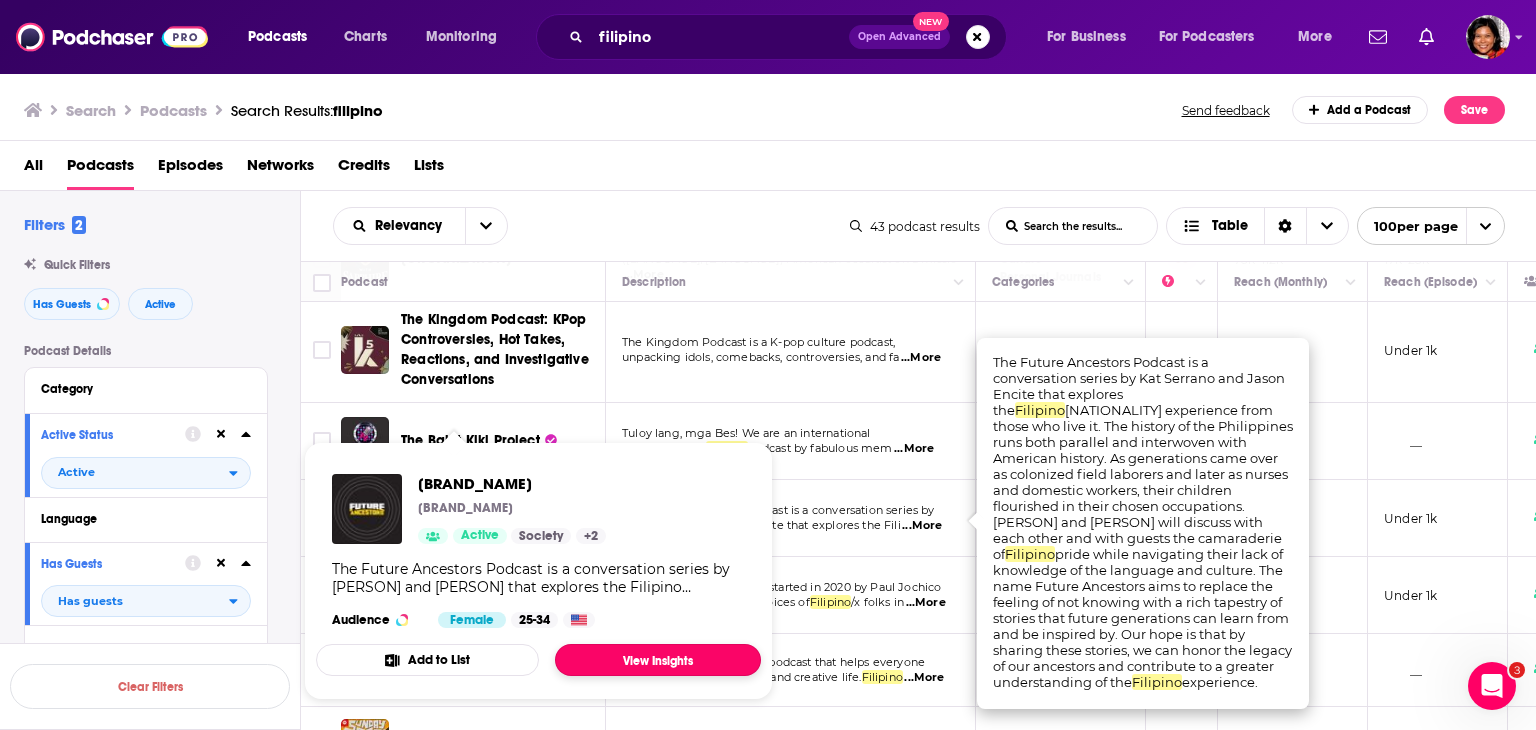 click on "View Insights" at bounding box center (658, 660) 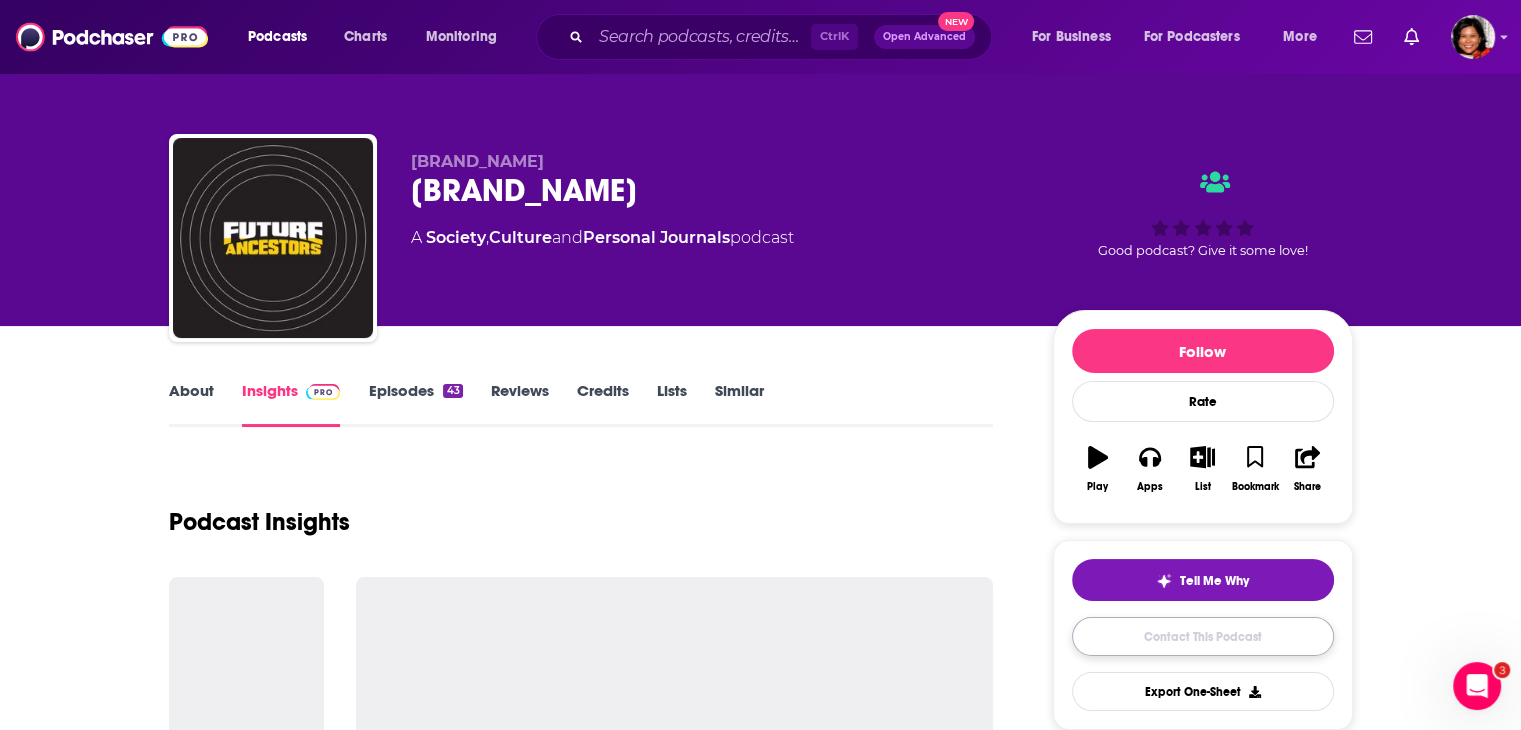 click on "Contact This Podcast" at bounding box center [1203, 636] 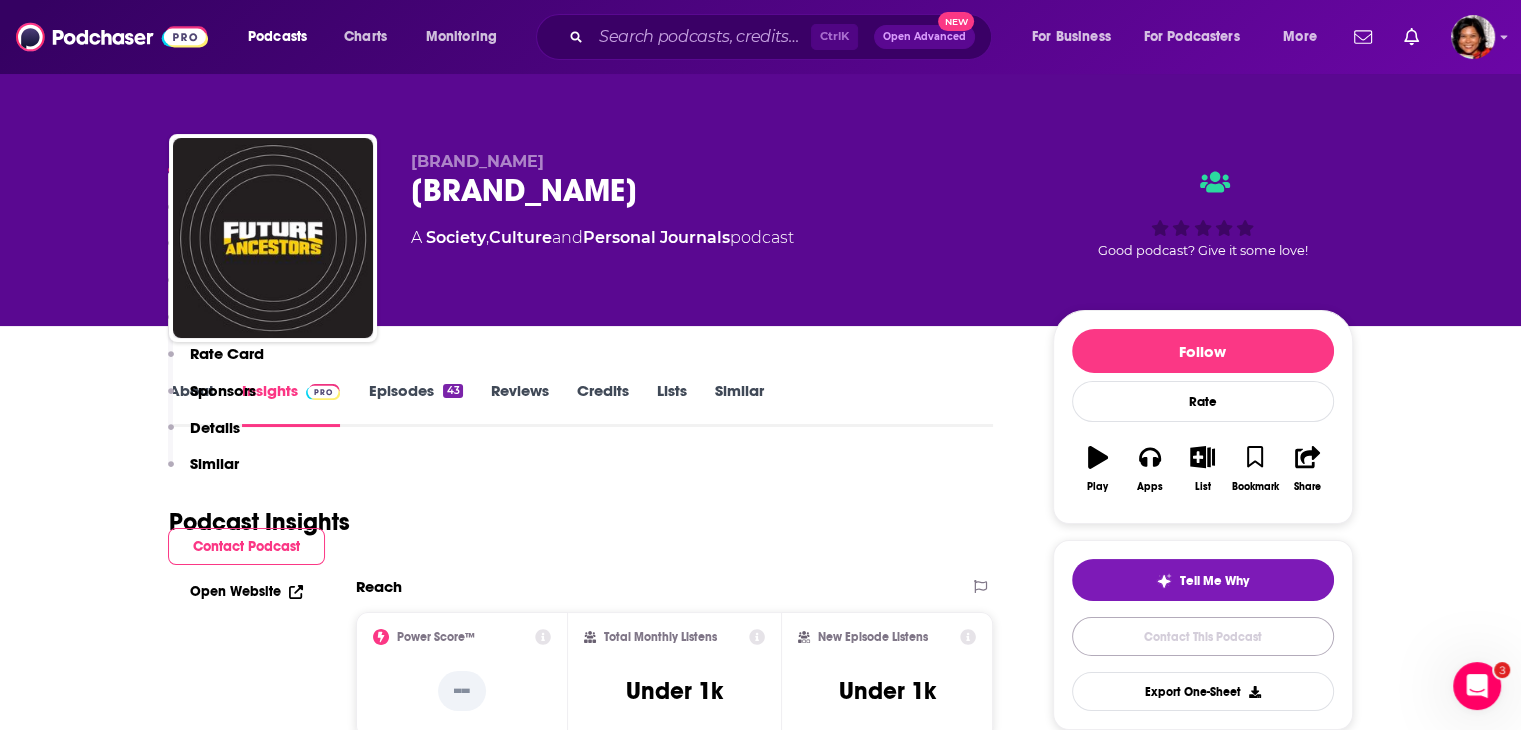 scroll, scrollTop: 1660, scrollLeft: 0, axis: vertical 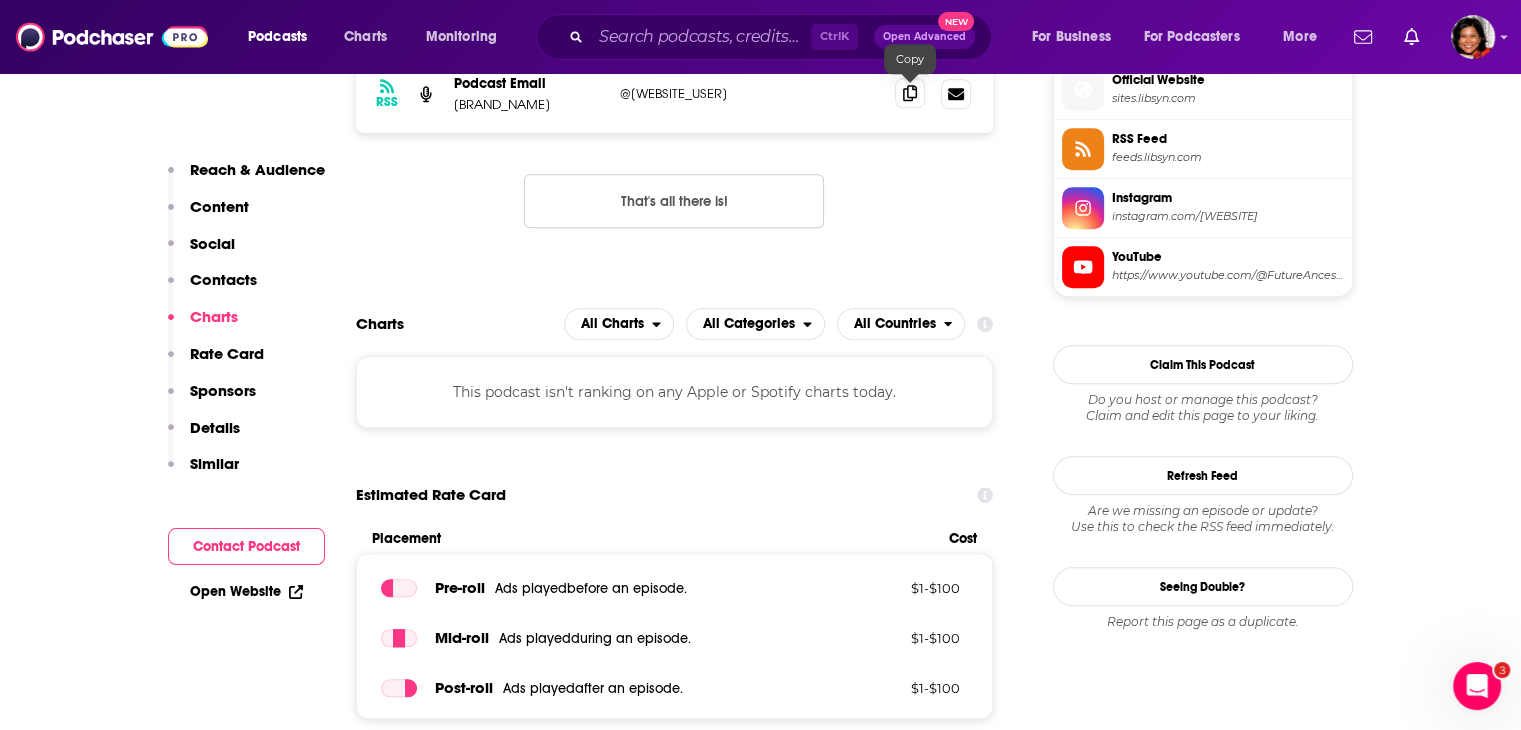 click 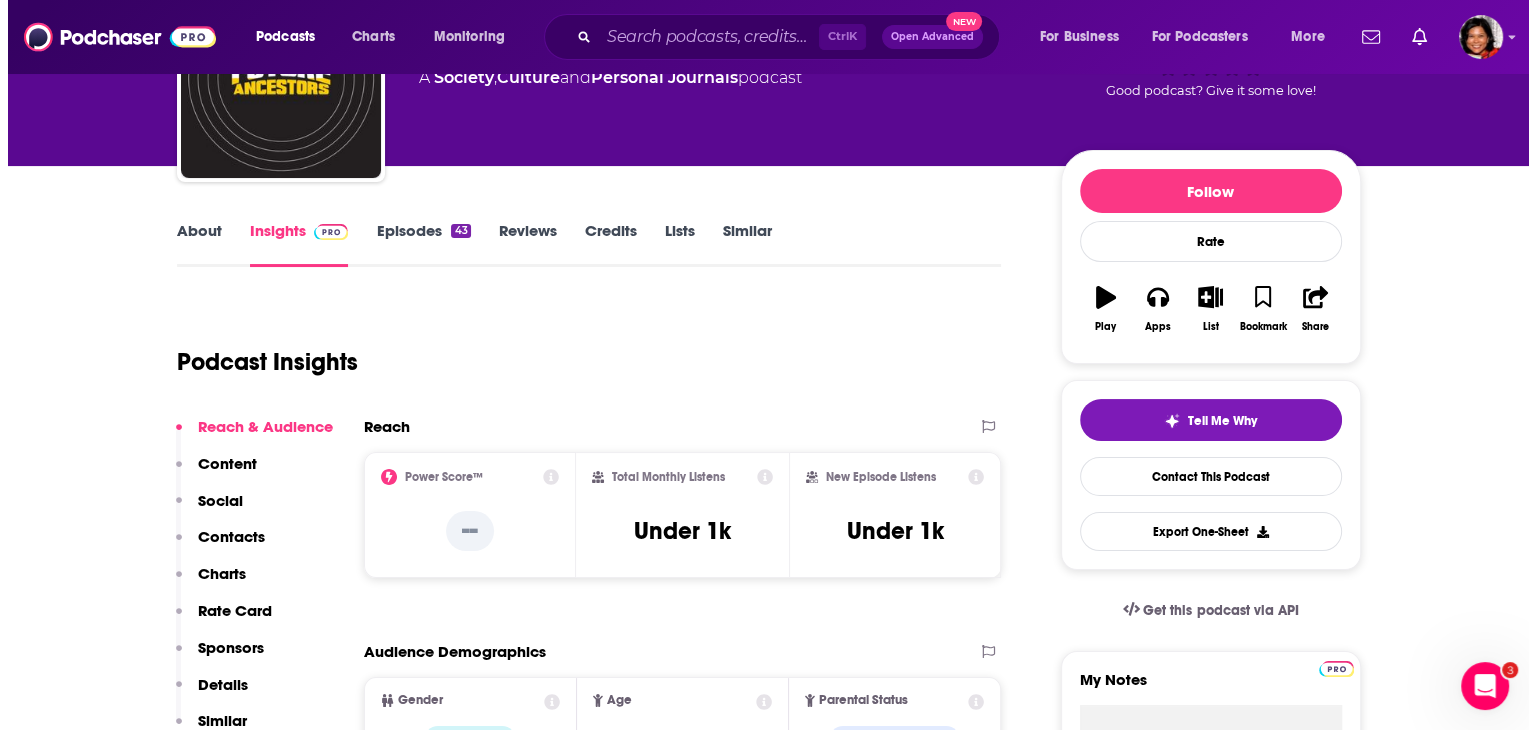 scroll, scrollTop: 0, scrollLeft: 0, axis: both 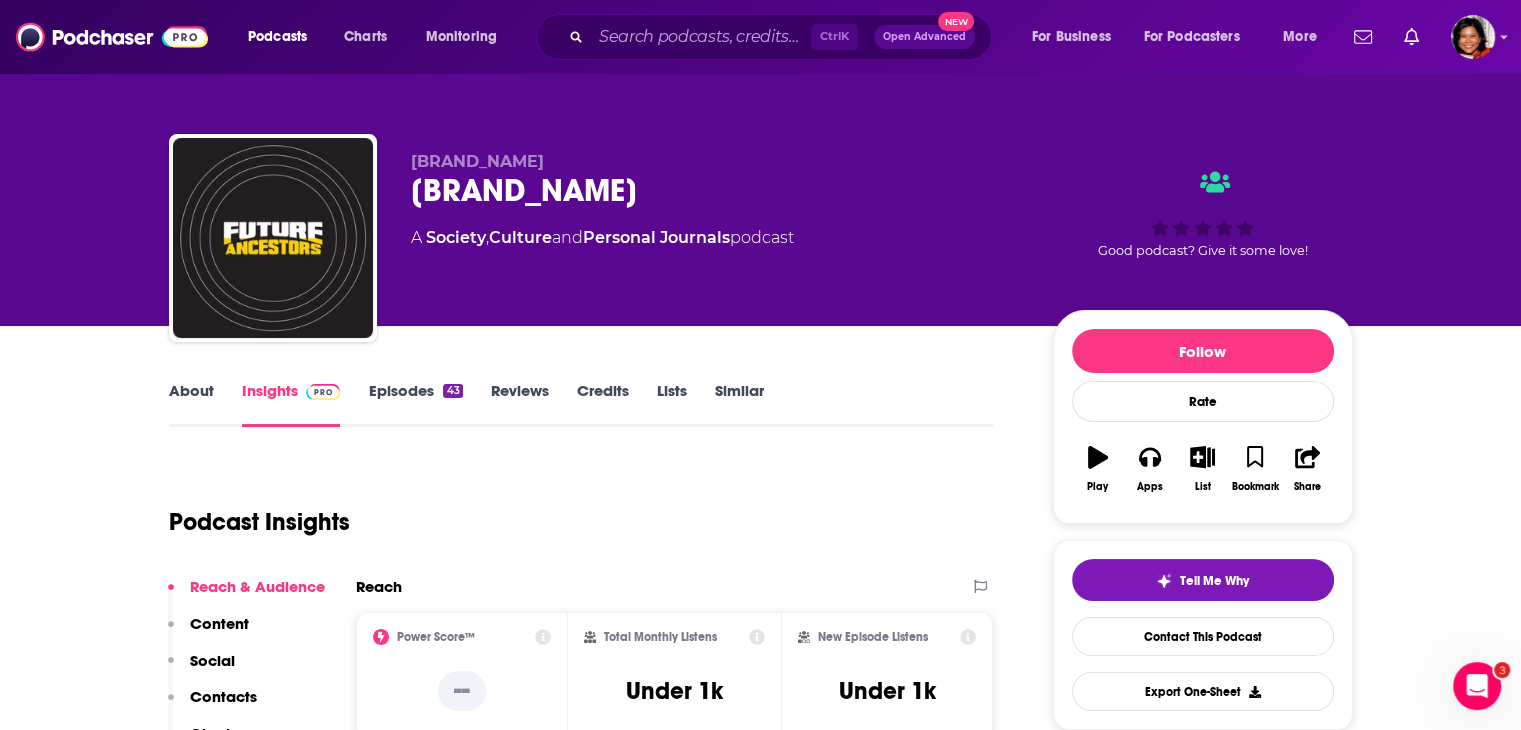 click on "About" at bounding box center (191, 404) 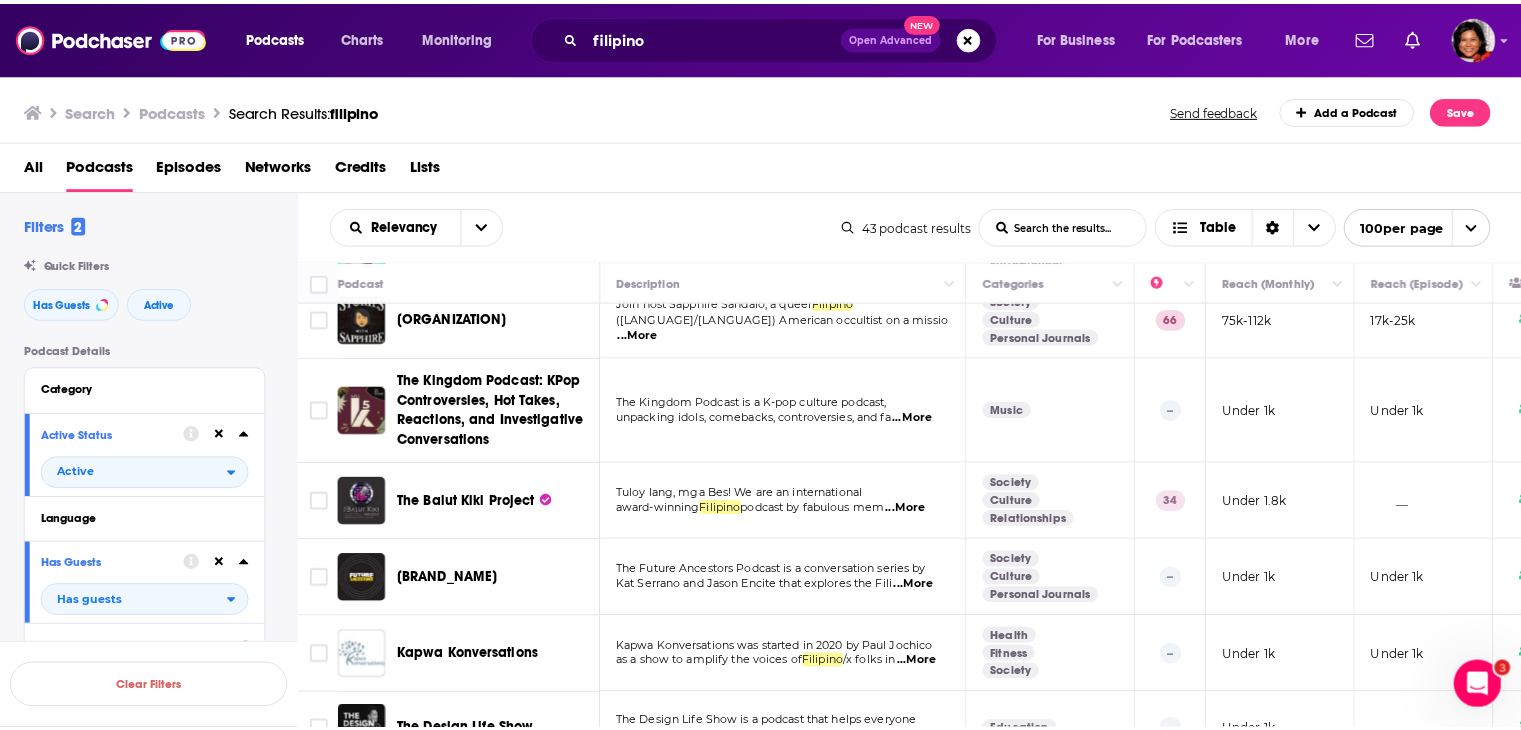 scroll, scrollTop: 1500, scrollLeft: 0, axis: vertical 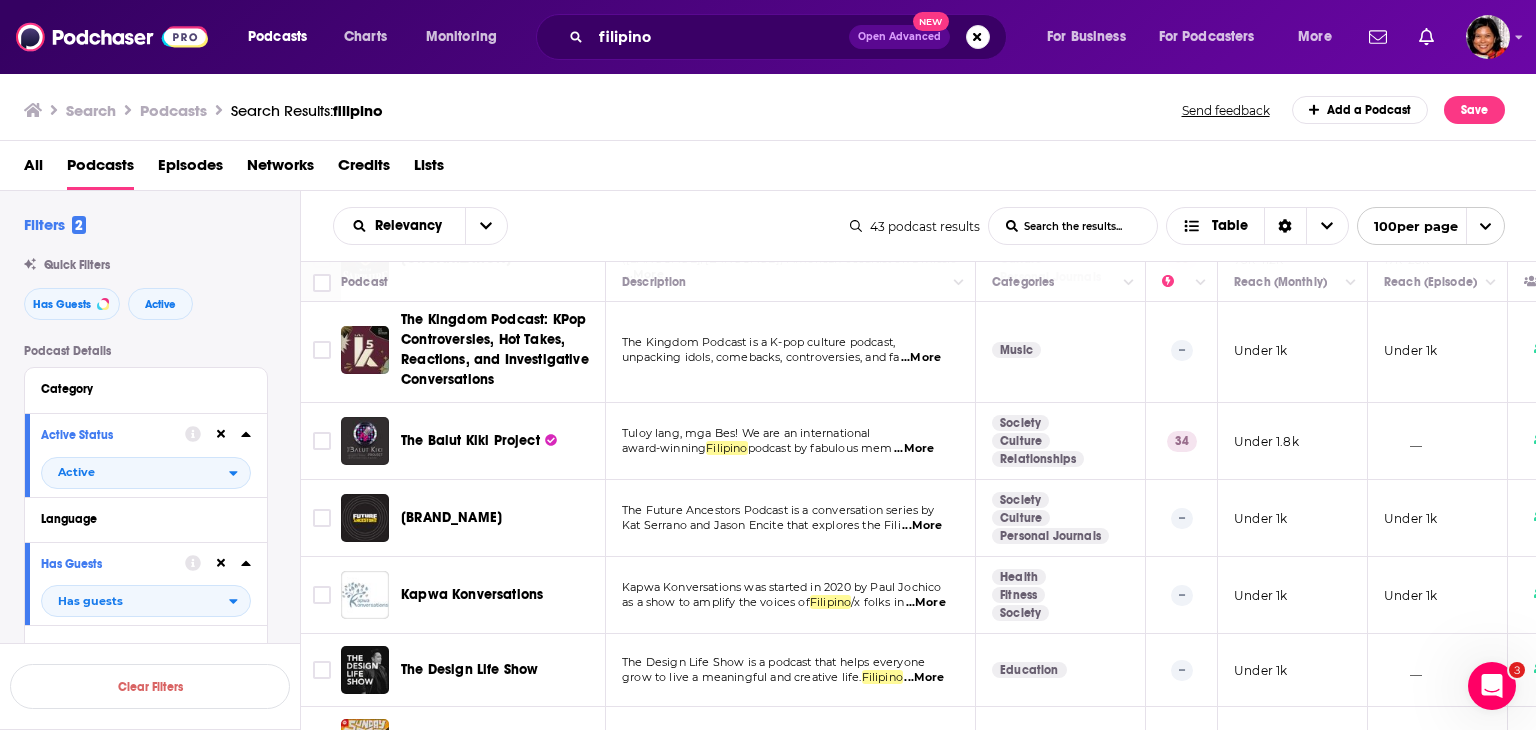 click on "...More" at bounding box center [926, 603] 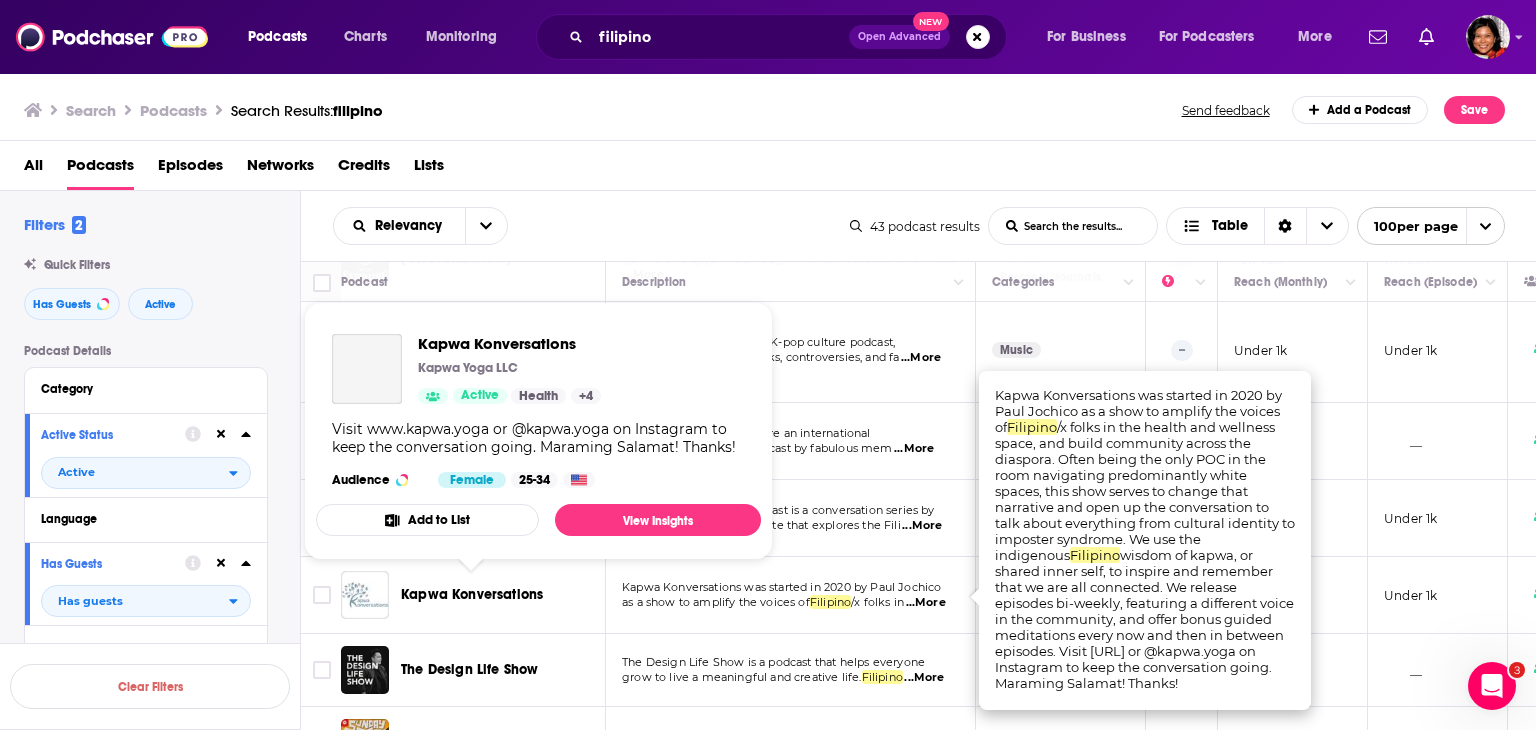 click on "Kapwa Konversations" at bounding box center (472, 594) 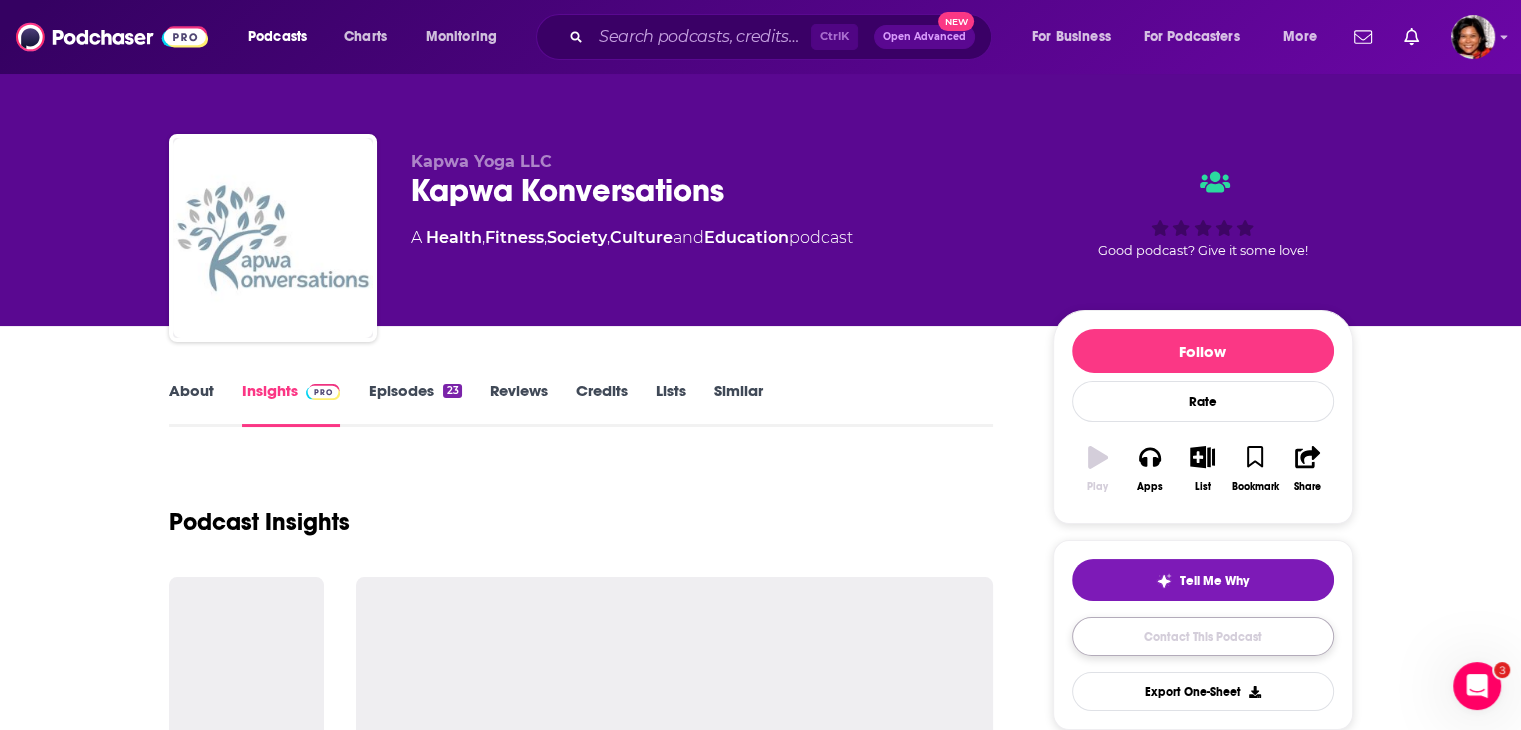 click on "Contact This Podcast" at bounding box center (1203, 636) 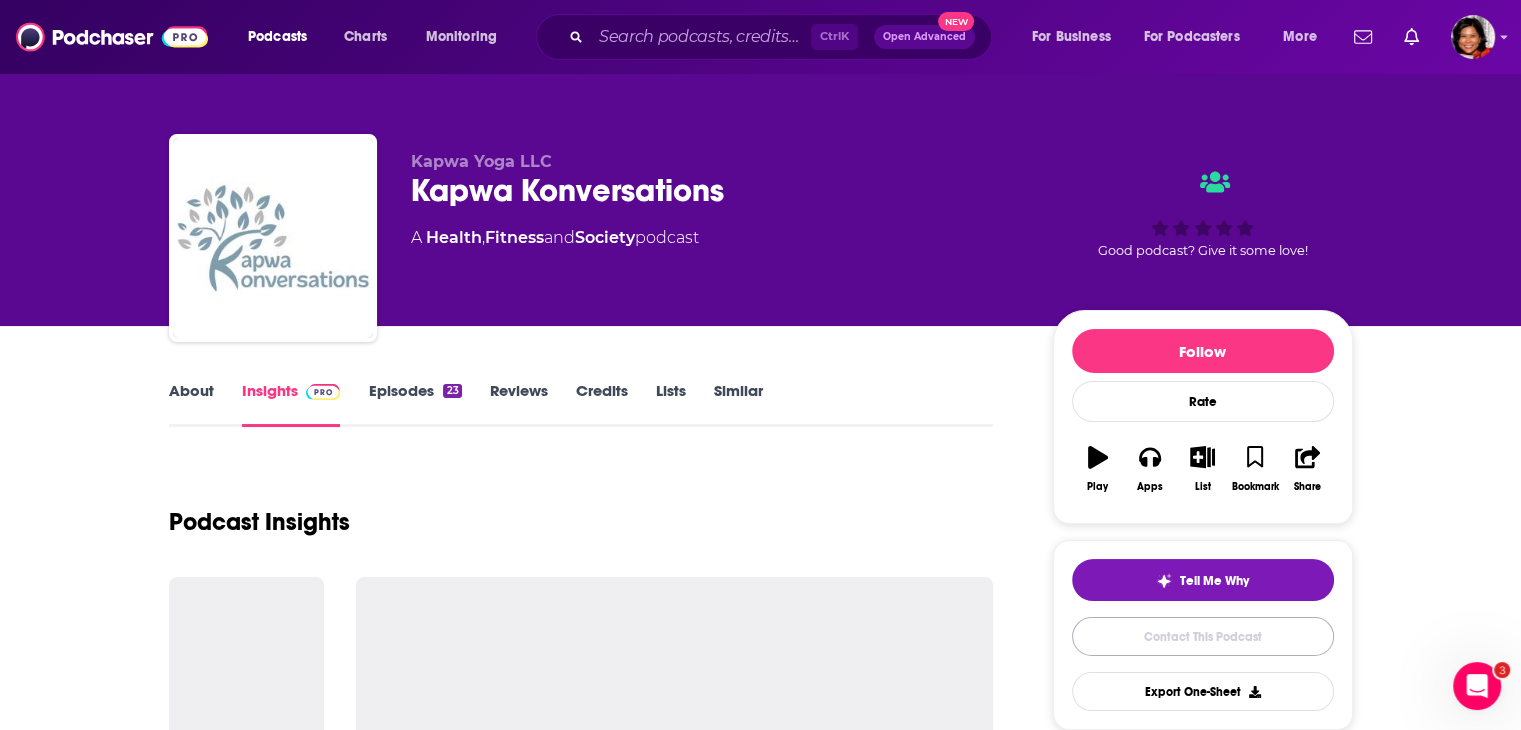 scroll, scrollTop: 1615, scrollLeft: 0, axis: vertical 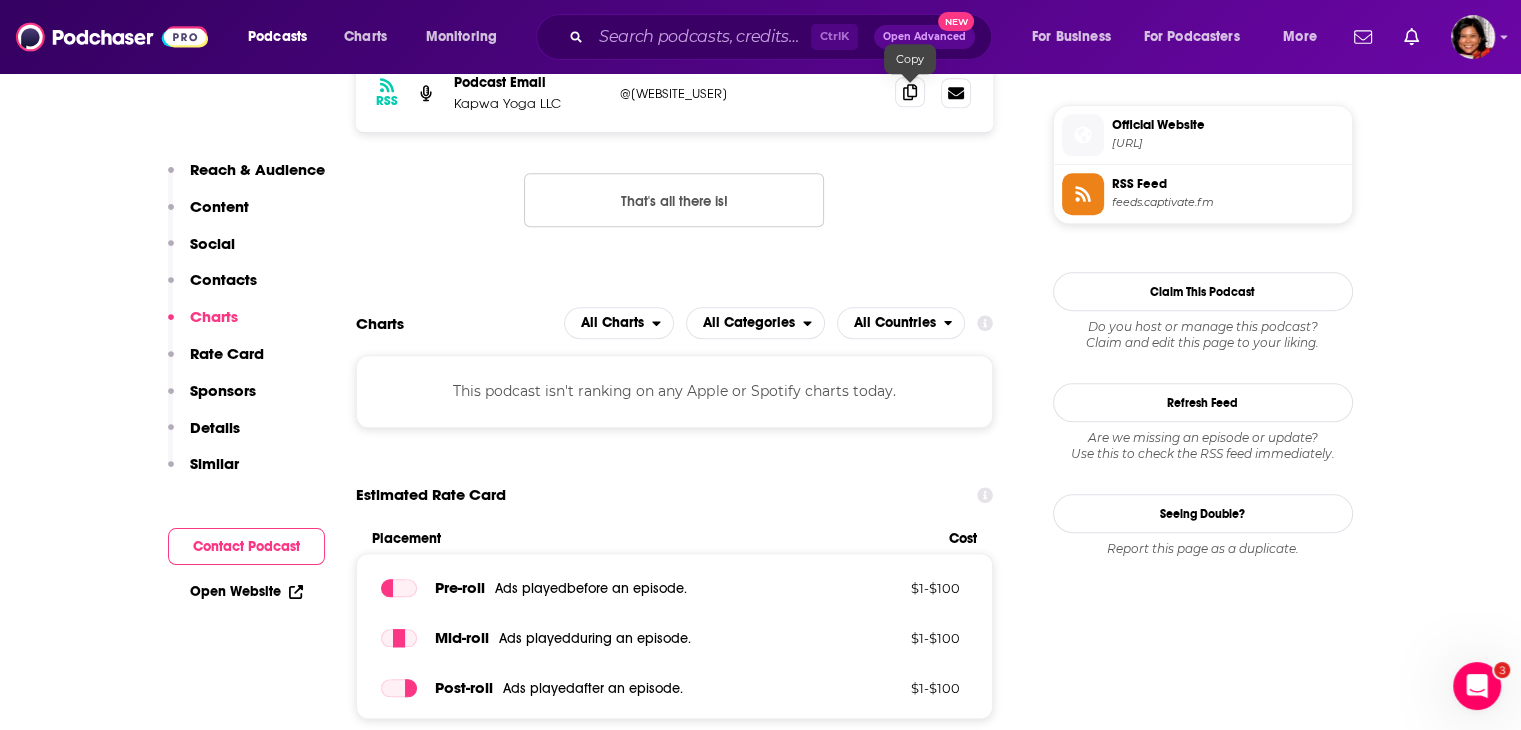 click 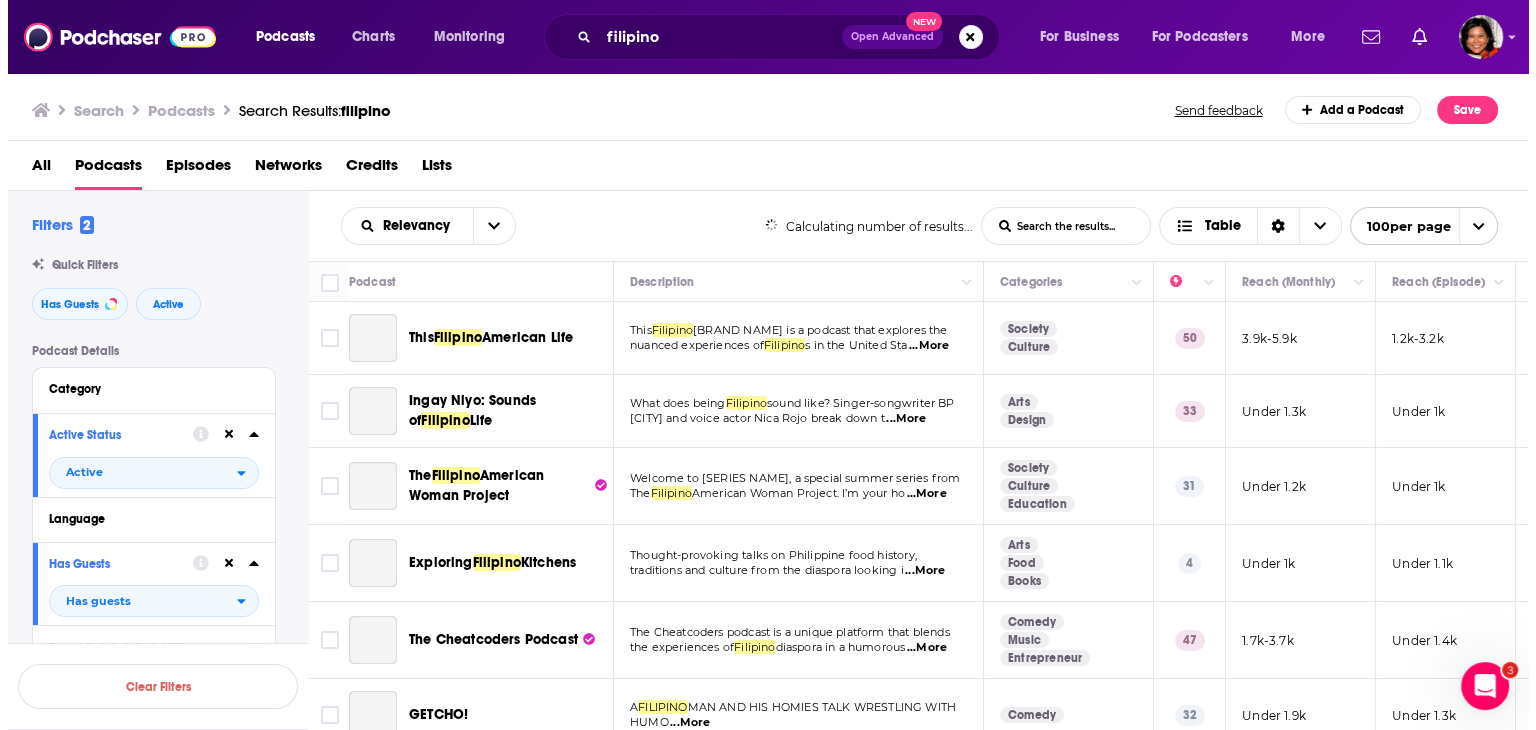 scroll, scrollTop: 0, scrollLeft: 0, axis: both 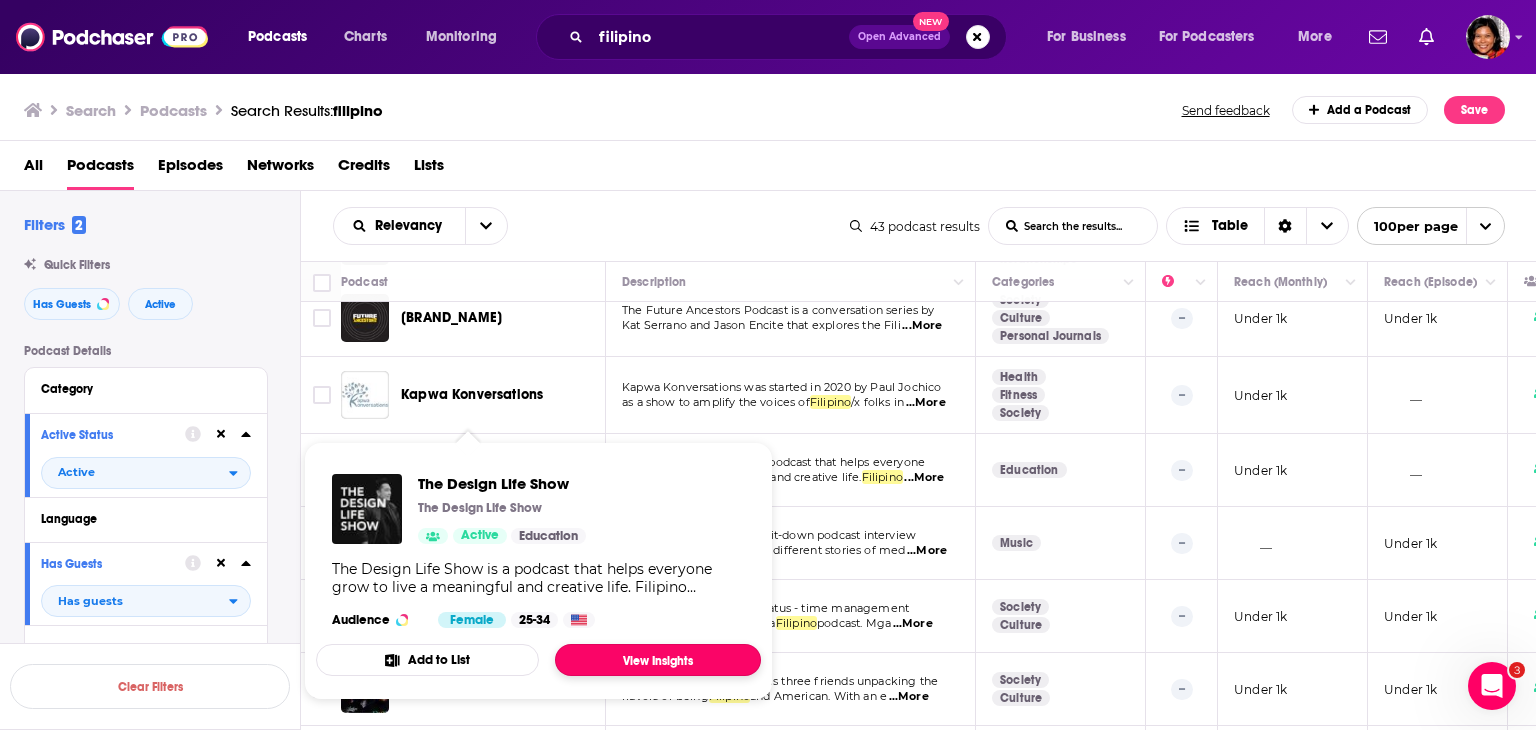 click on "View Insights" at bounding box center (658, 660) 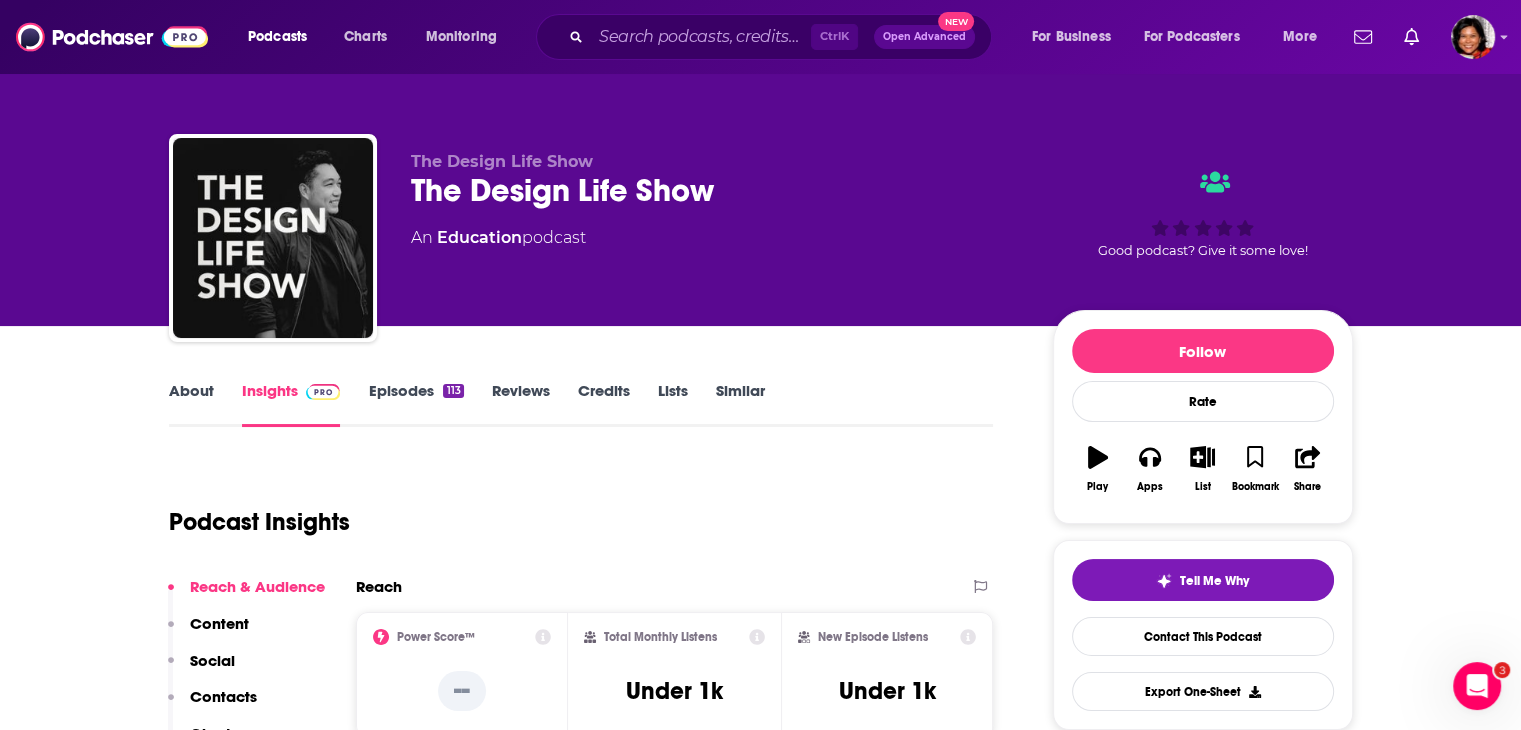 click on "About" at bounding box center (191, 404) 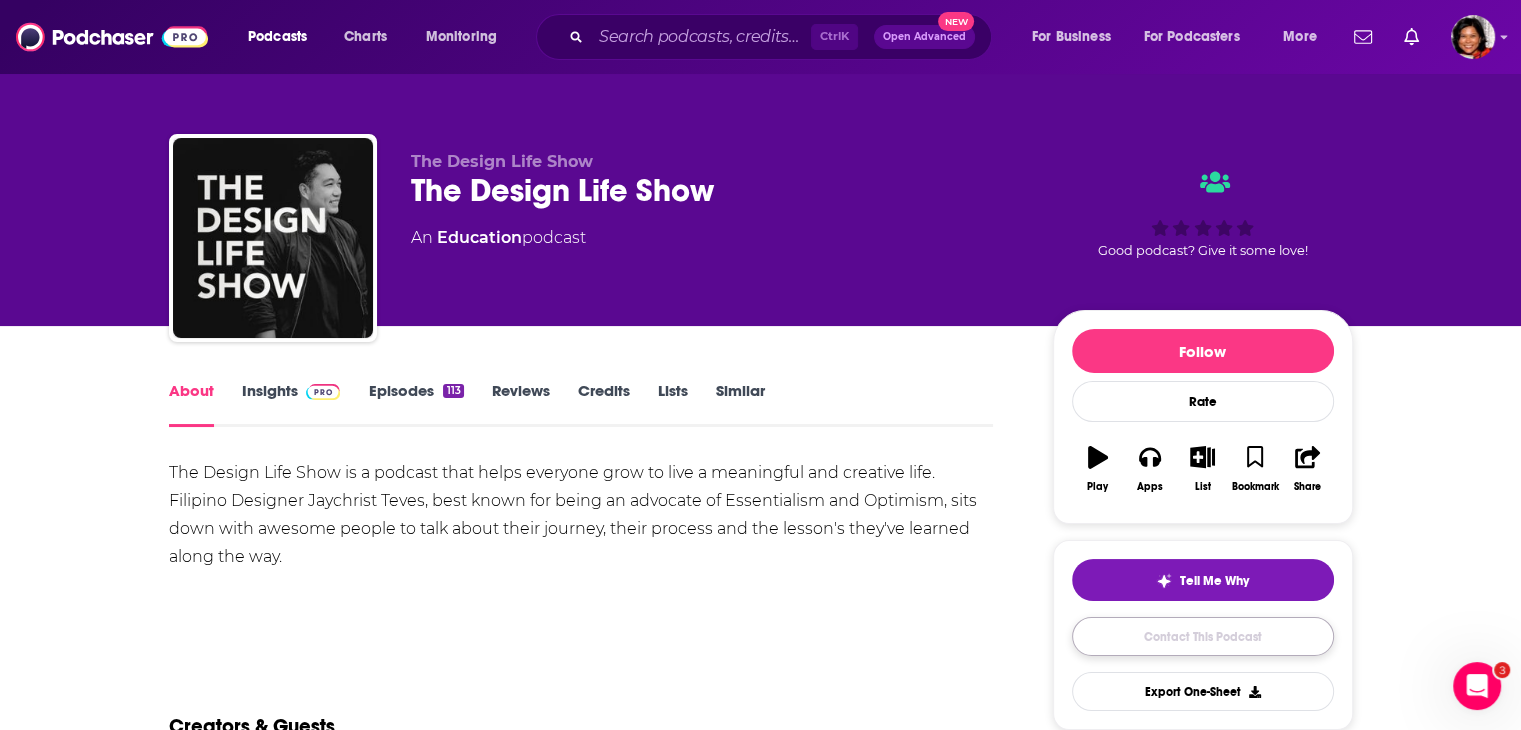 click on "Contact This Podcast" at bounding box center [1203, 636] 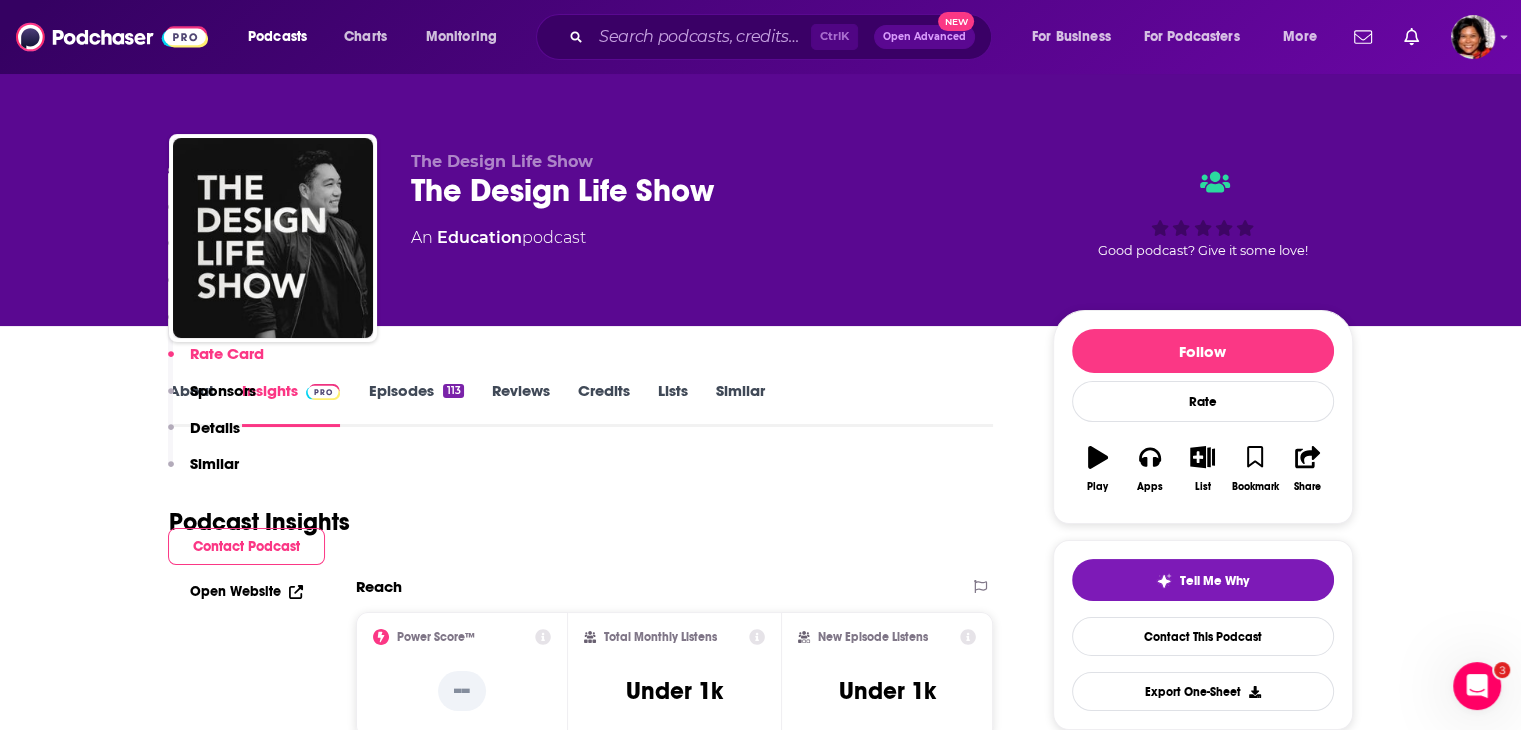 scroll, scrollTop: 1620, scrollLeft: 0, axis: vertical 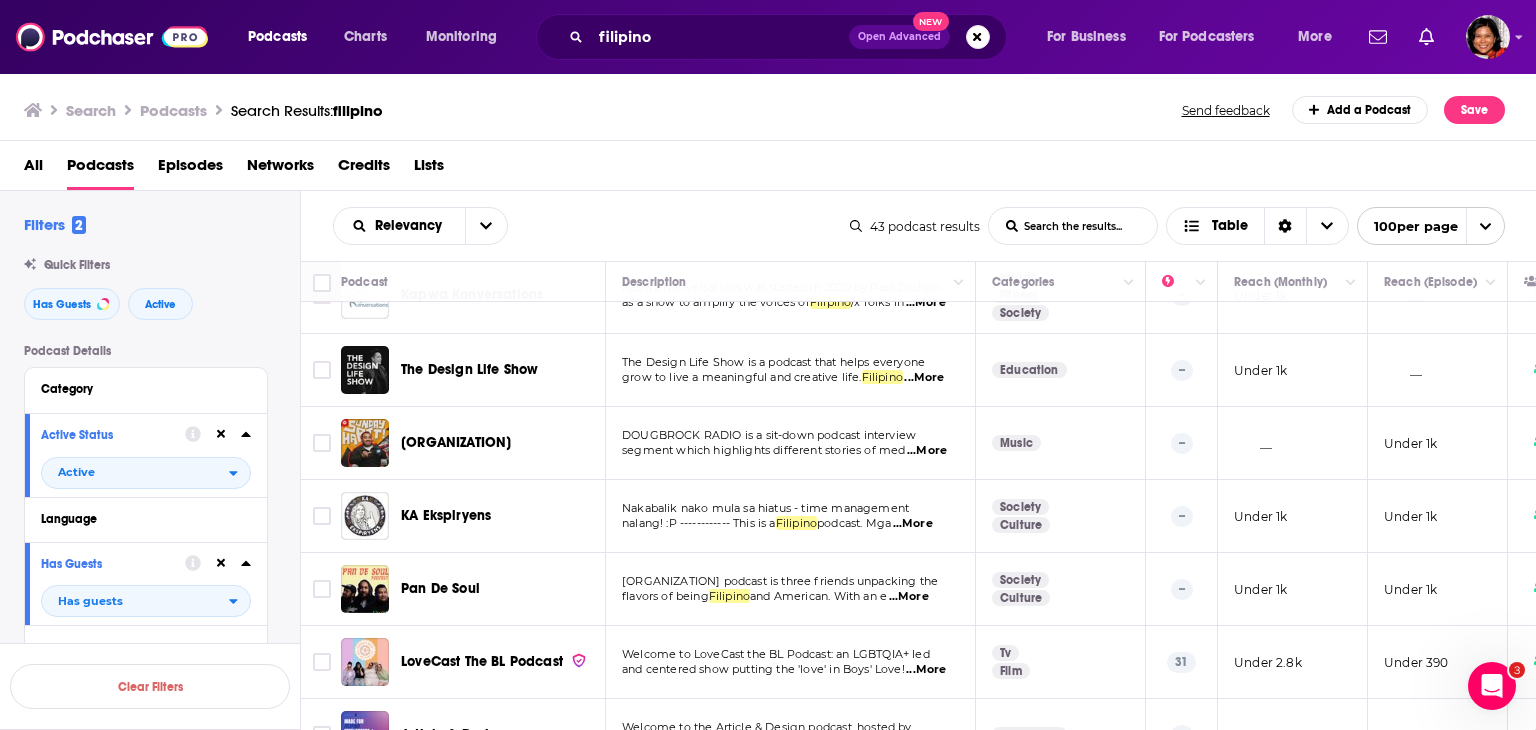 click on "...More" at bounding box center [927, 451] 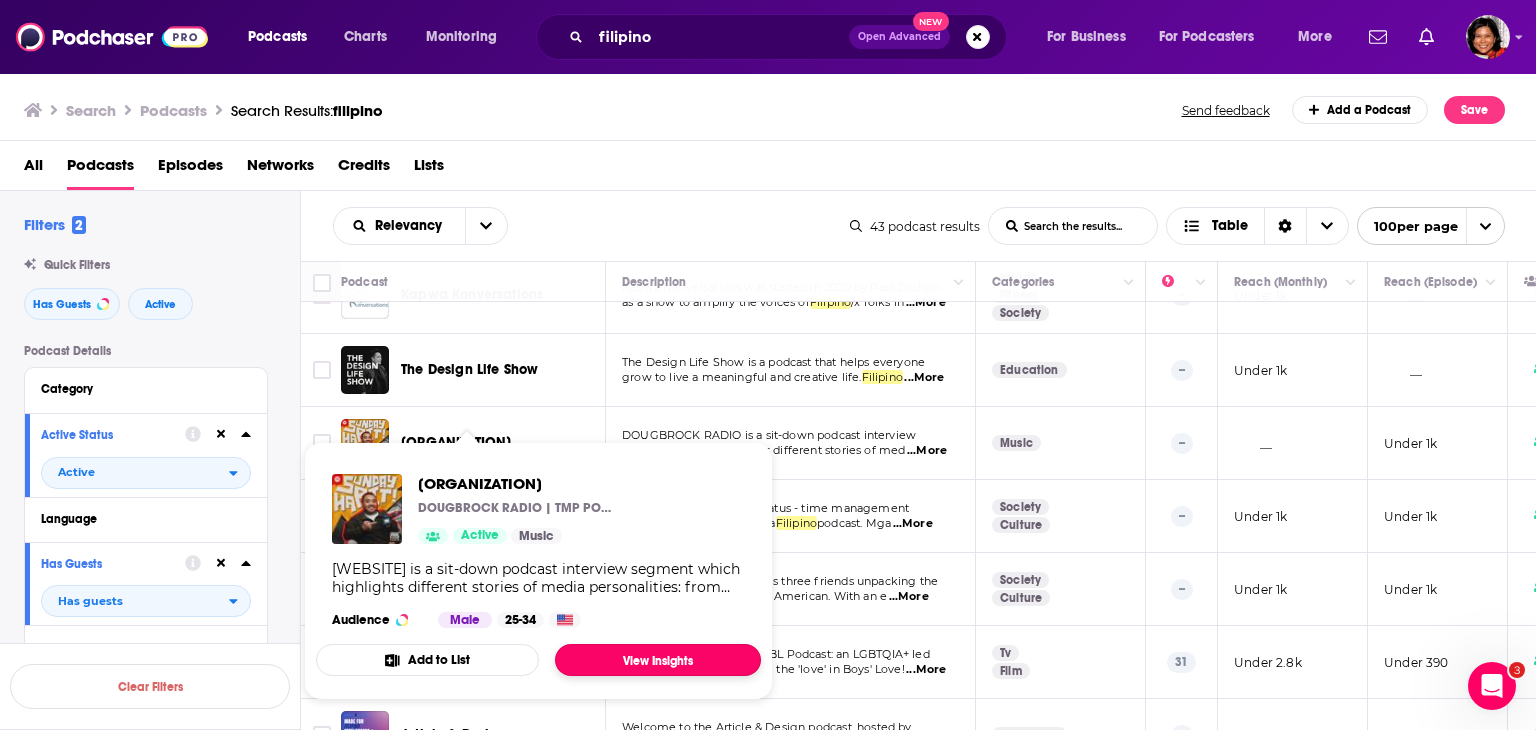 click on "View Insights" at bounding box center (658, 660) 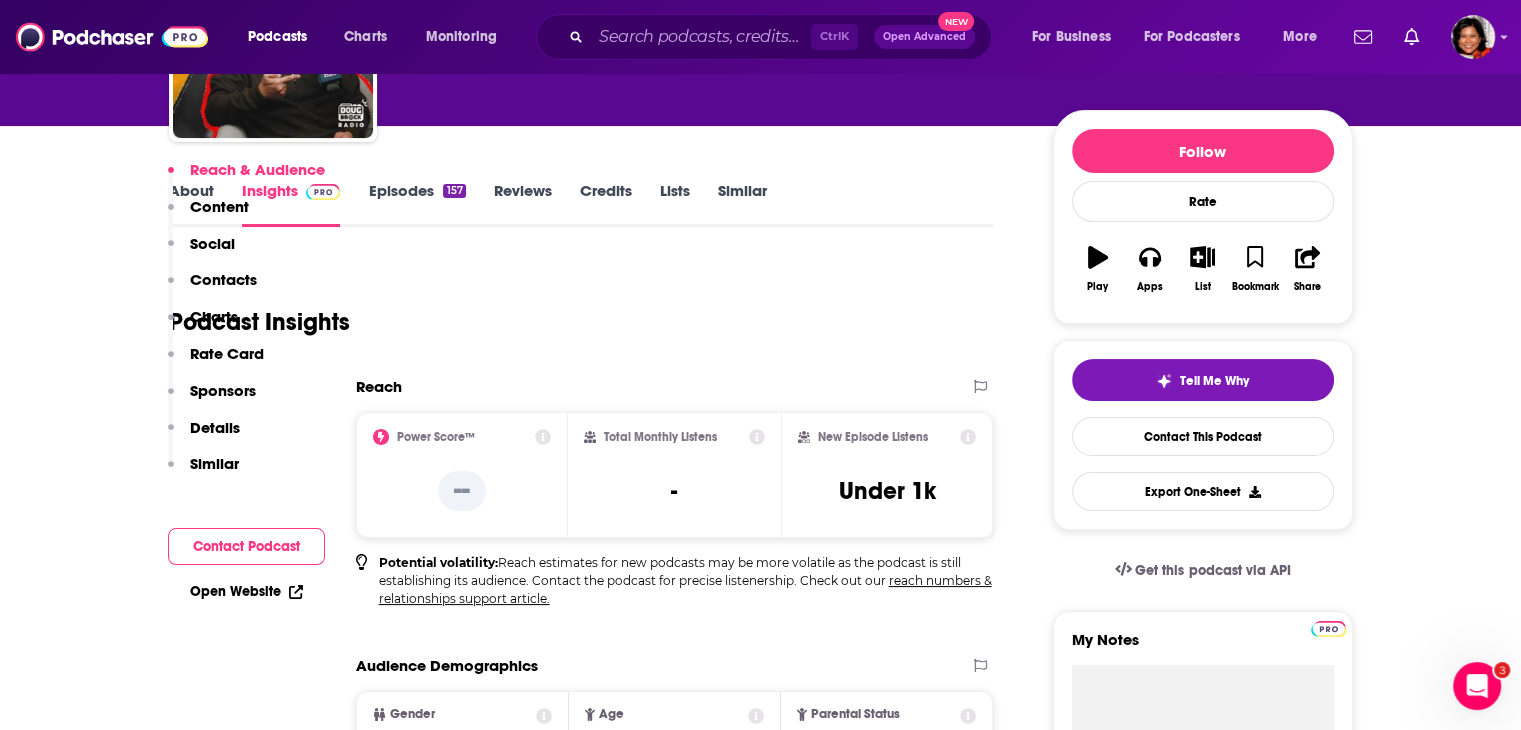 scroll, scrollTop: 600, scrollLeft: 0, axis: vertical 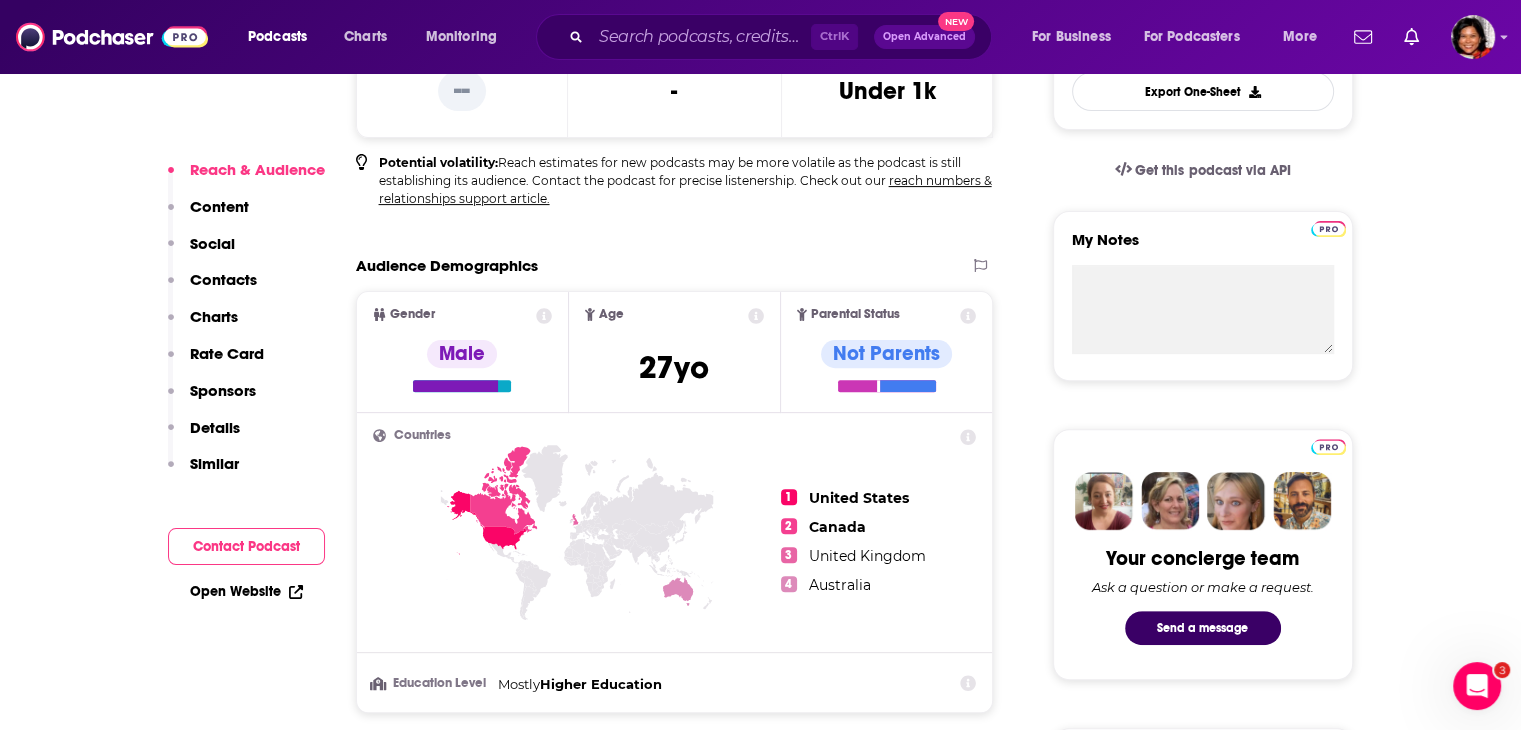 click on "Open Website" at bounding box center (246, 591) 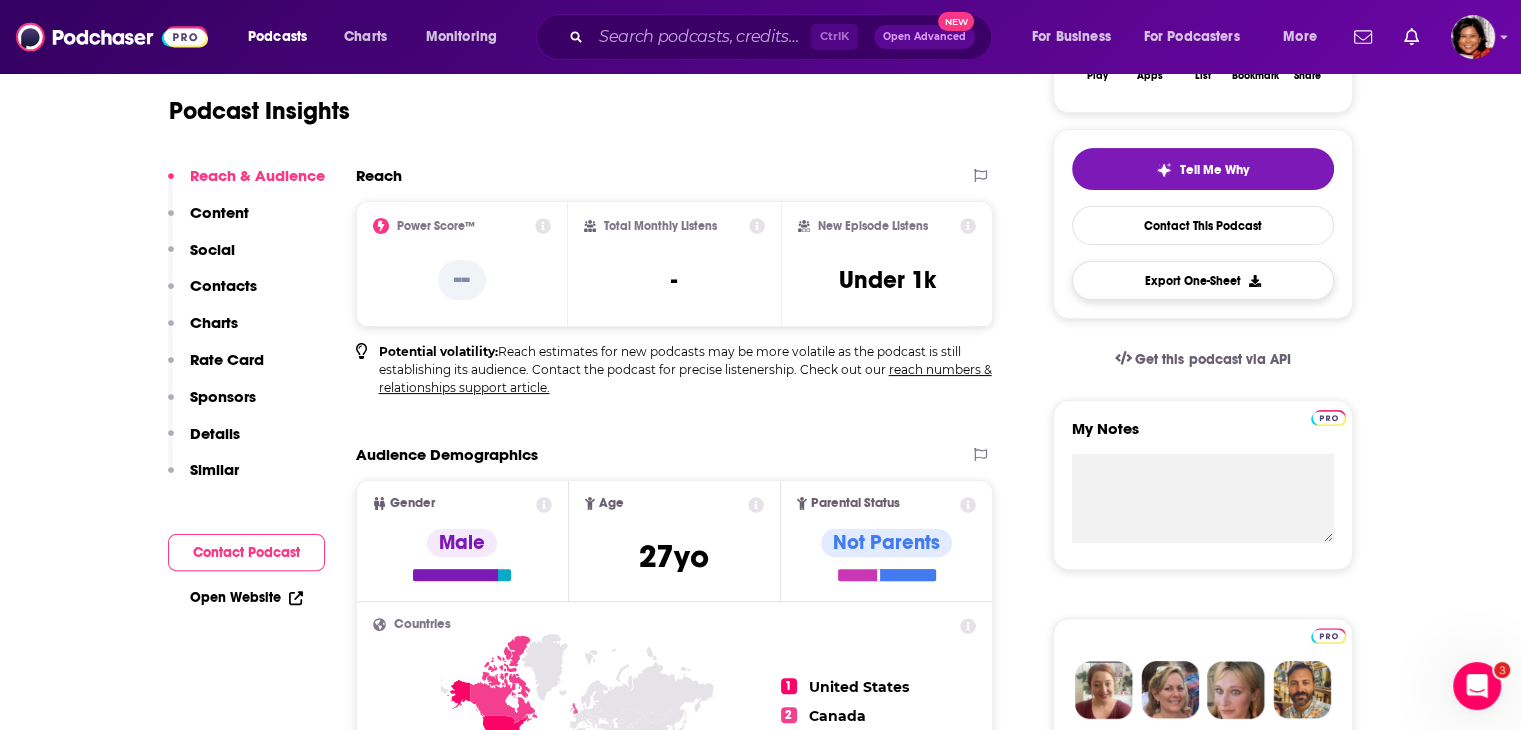 scroll, scrollTop: 300, scrollLeft: 0, axis: vertical 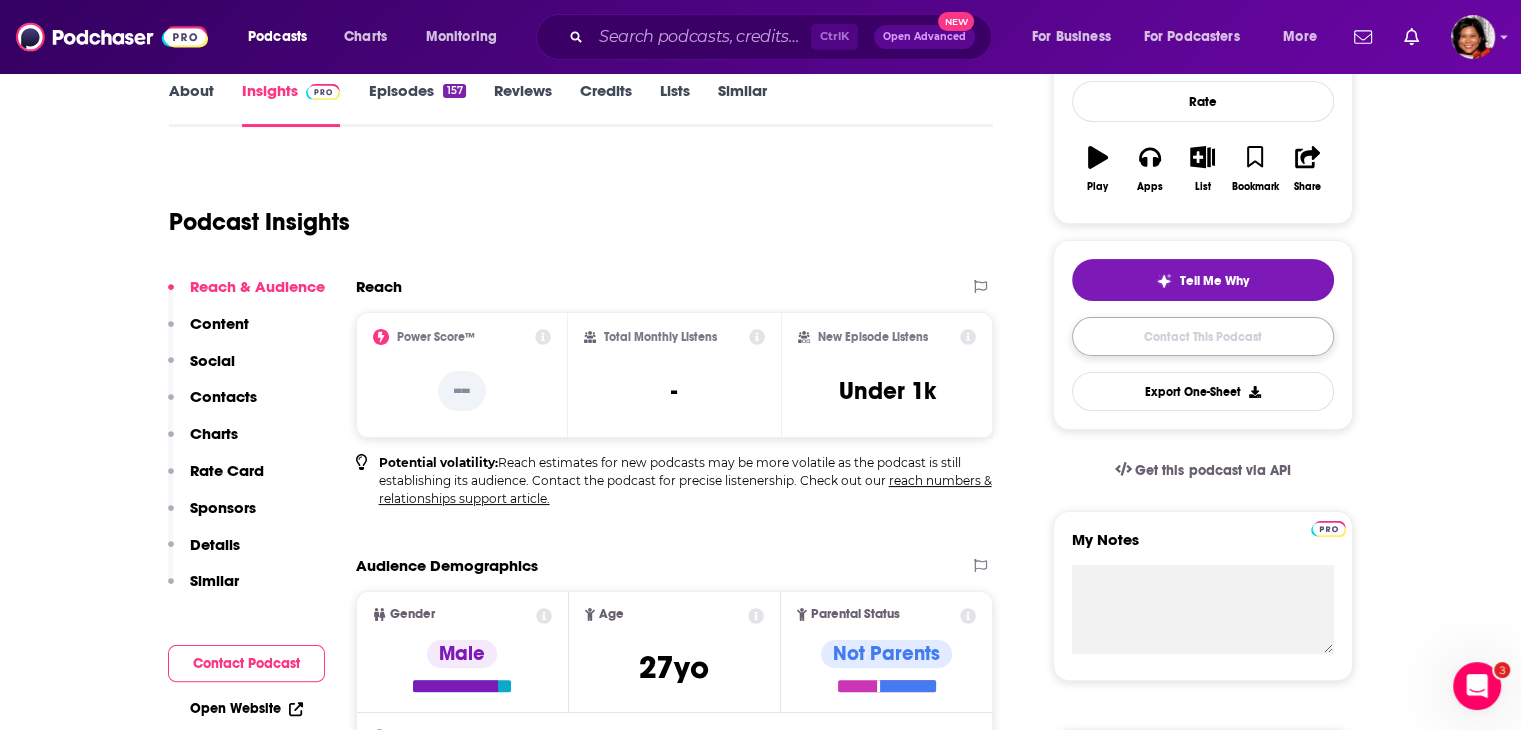 click on "Contact This Podcast" at bounding box center (1203, 336) 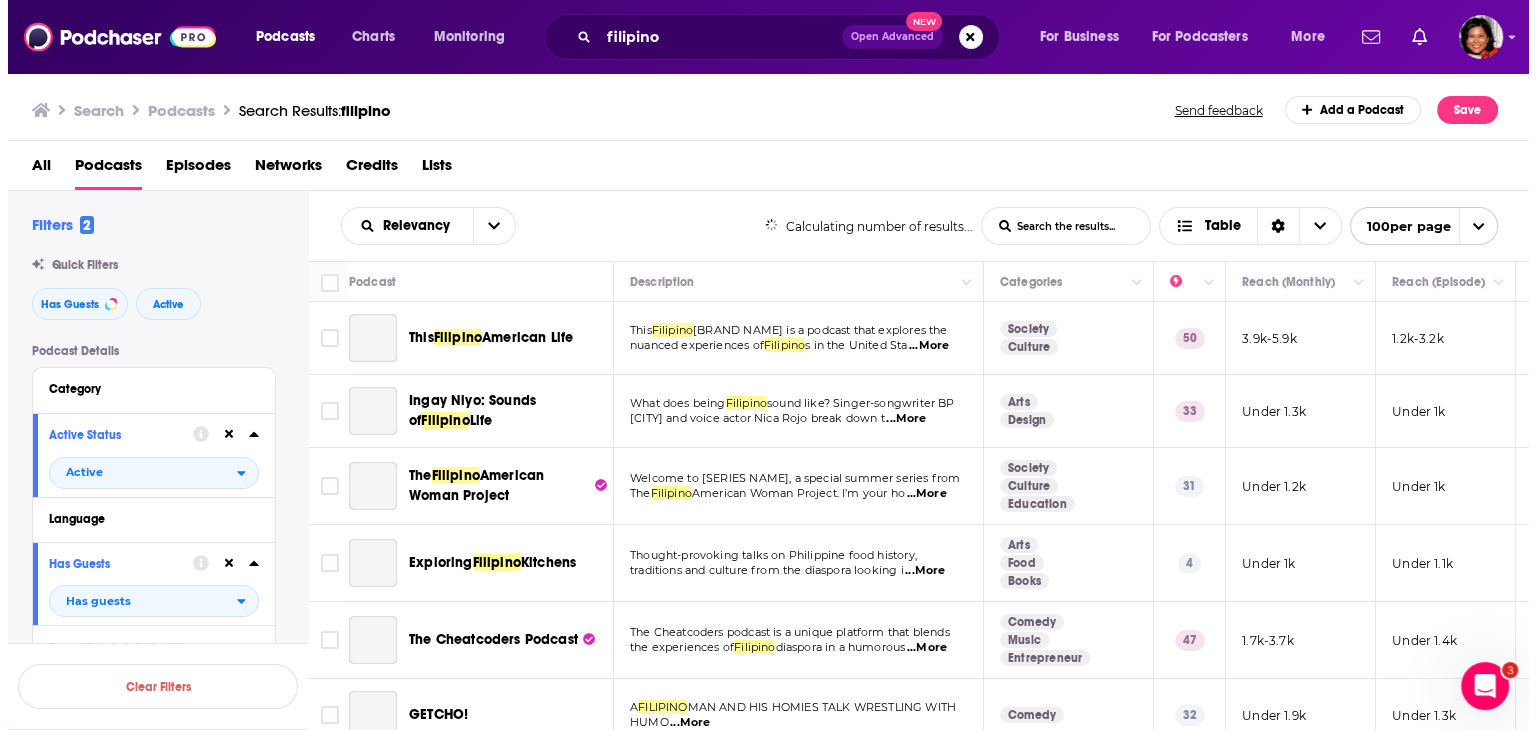scroll, scrollTop: 0, scrollLeft: 0, axis: both 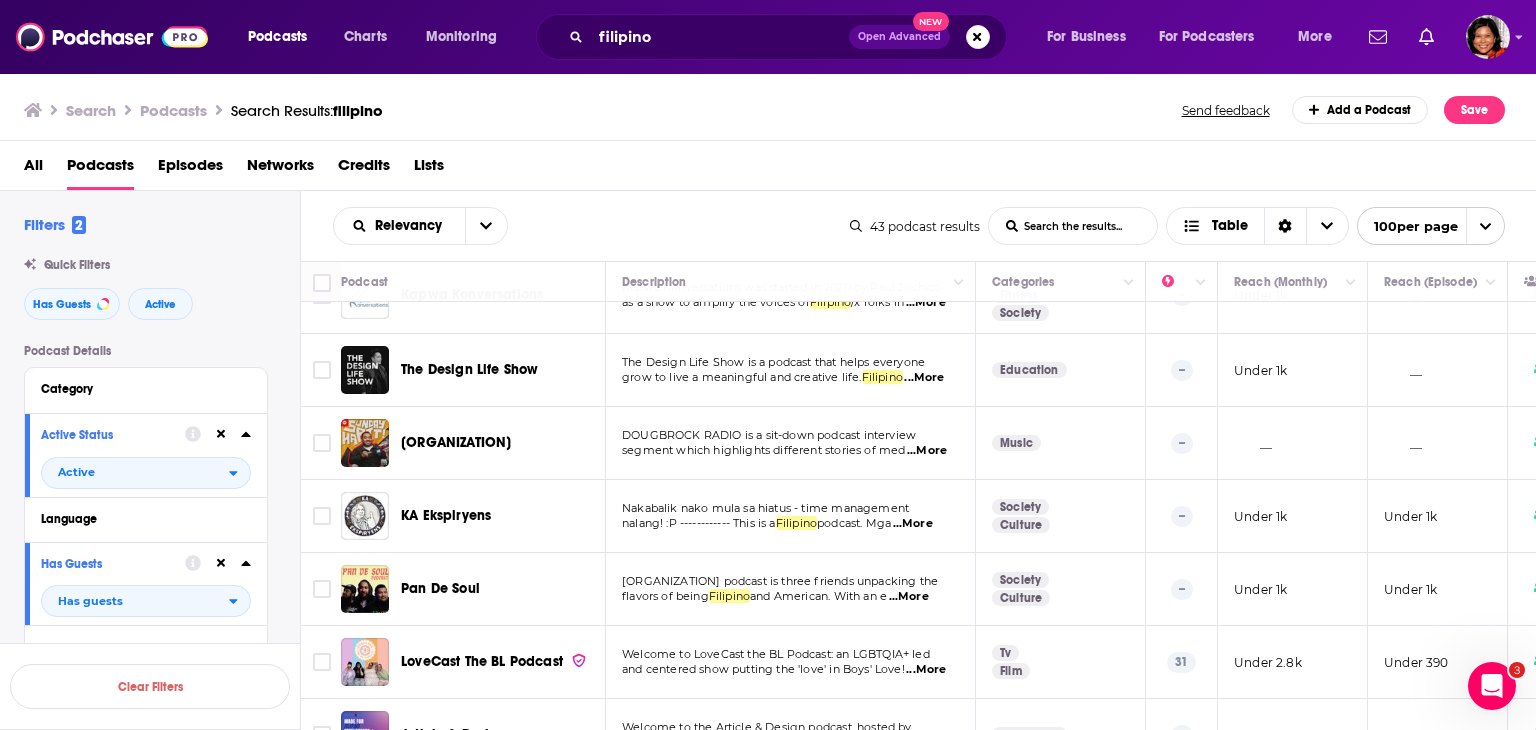 click on "...More" at bounding box center (913, 524) 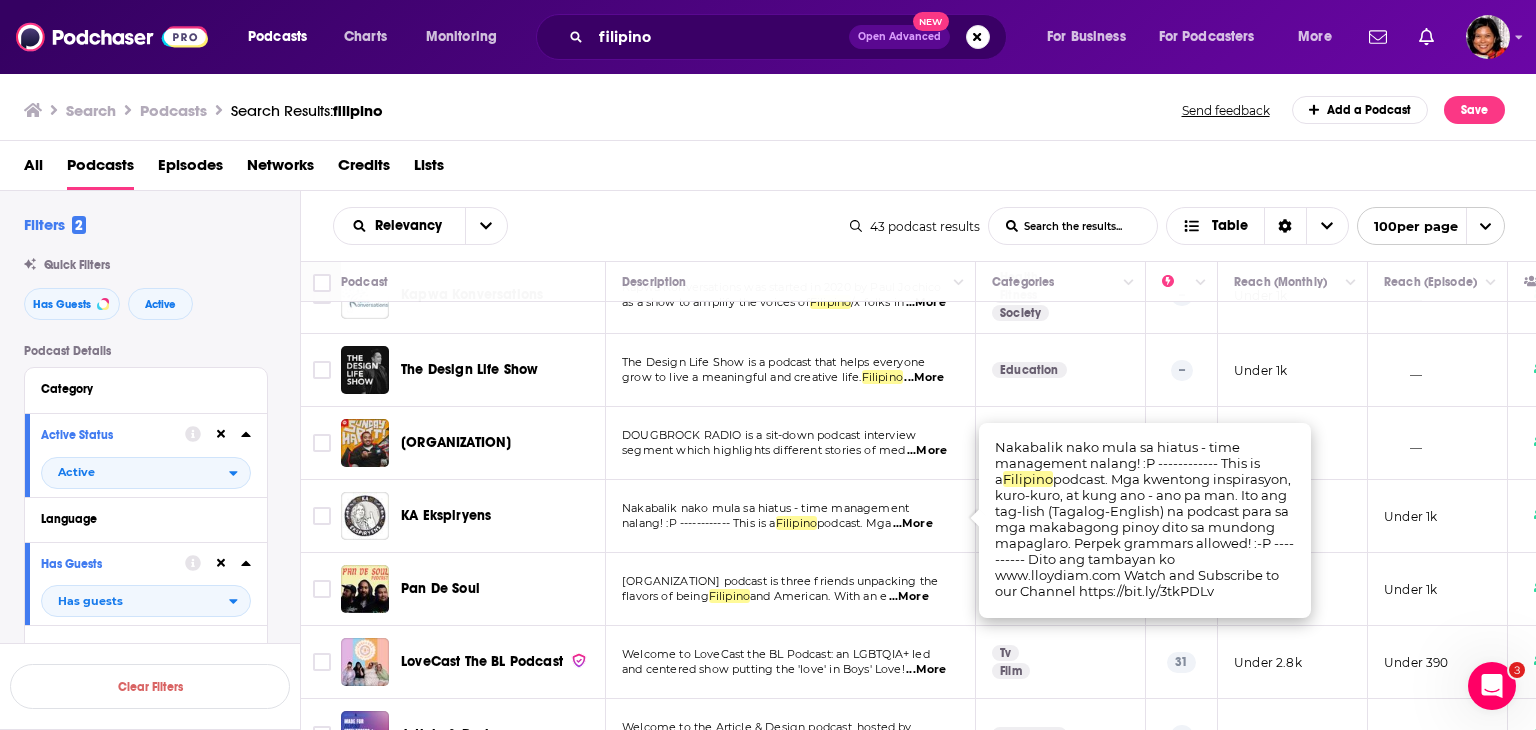 click on "...More" at bounding box center (909, 597) 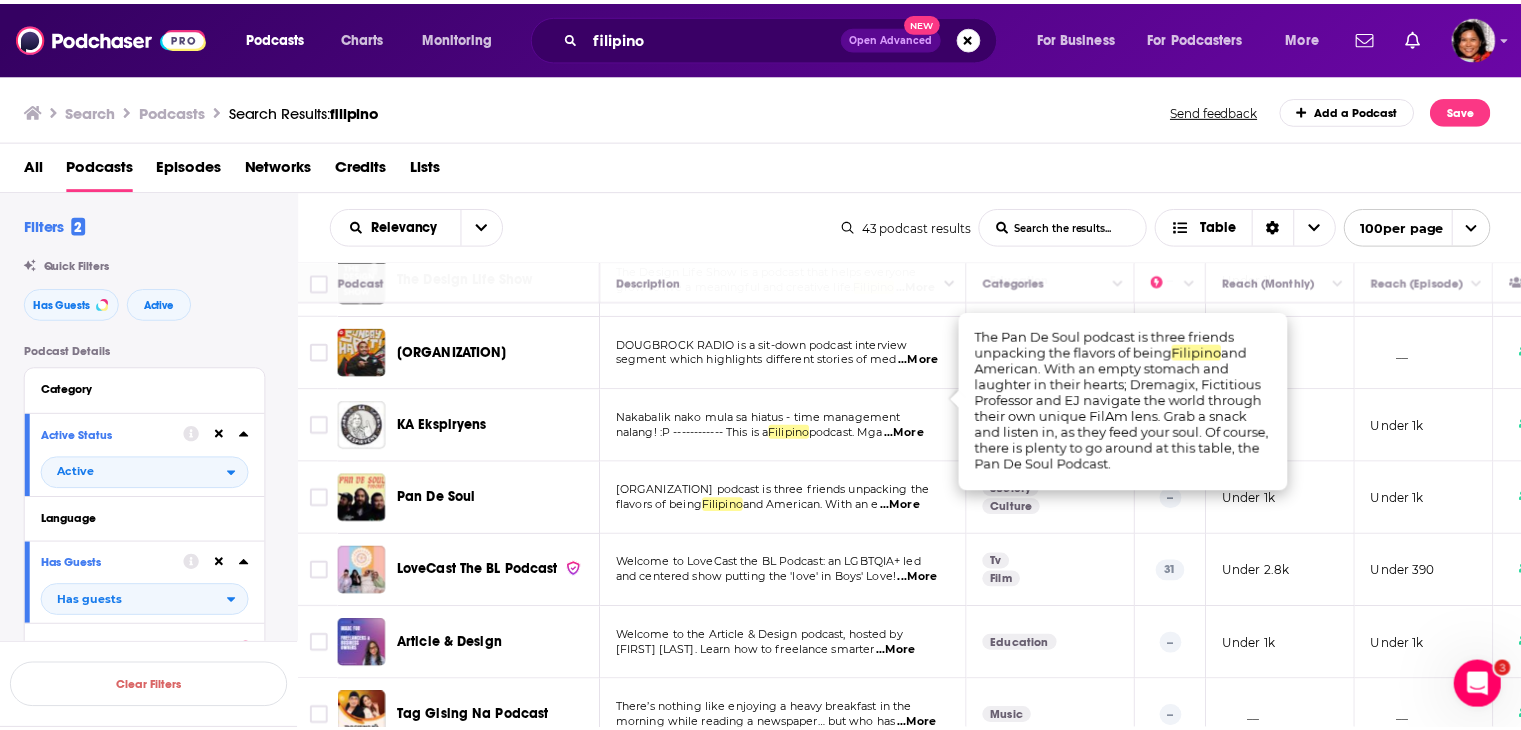 scroll, scrollTop: 2000, scrollLeft: 0, axis: vertical 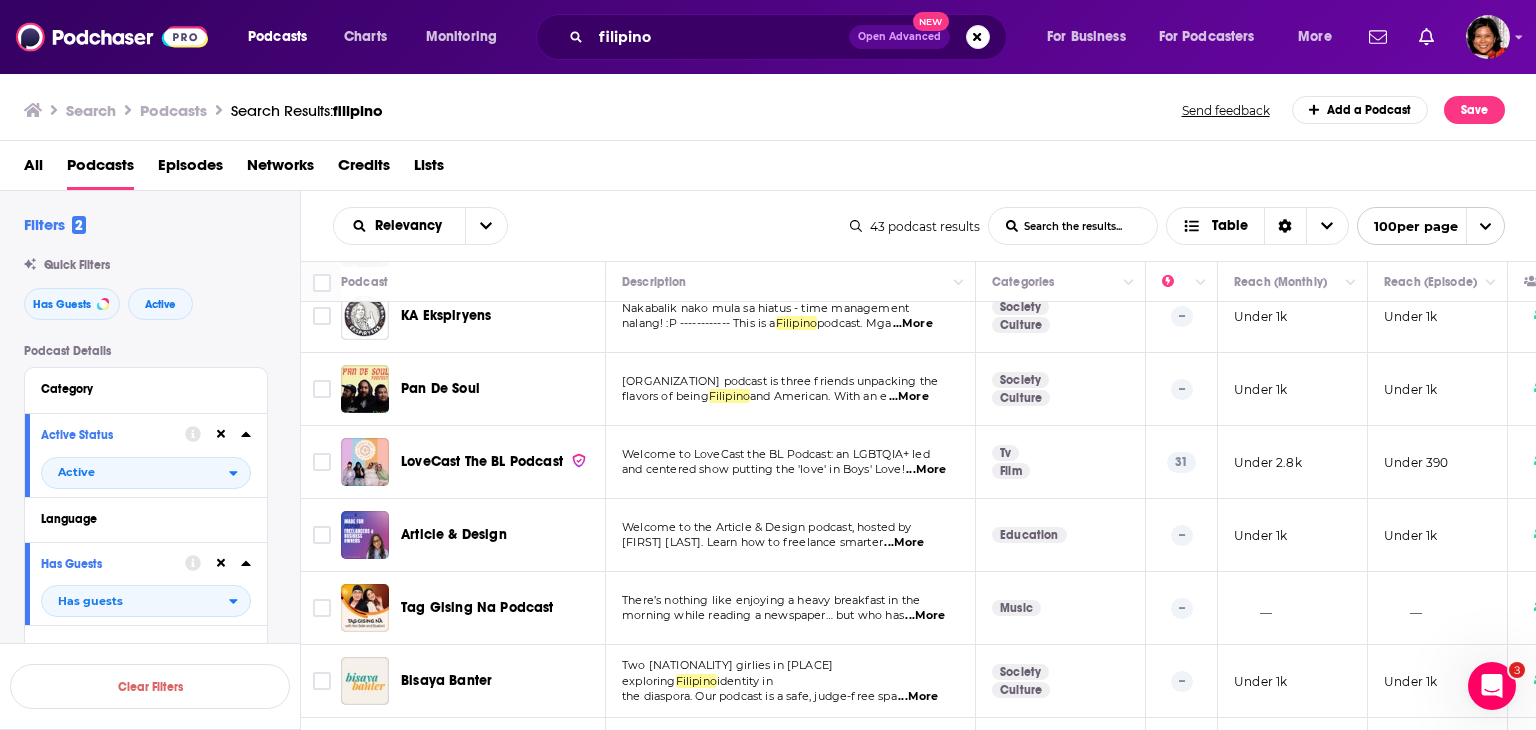 click on "...More" at bounding box center (904, 543) 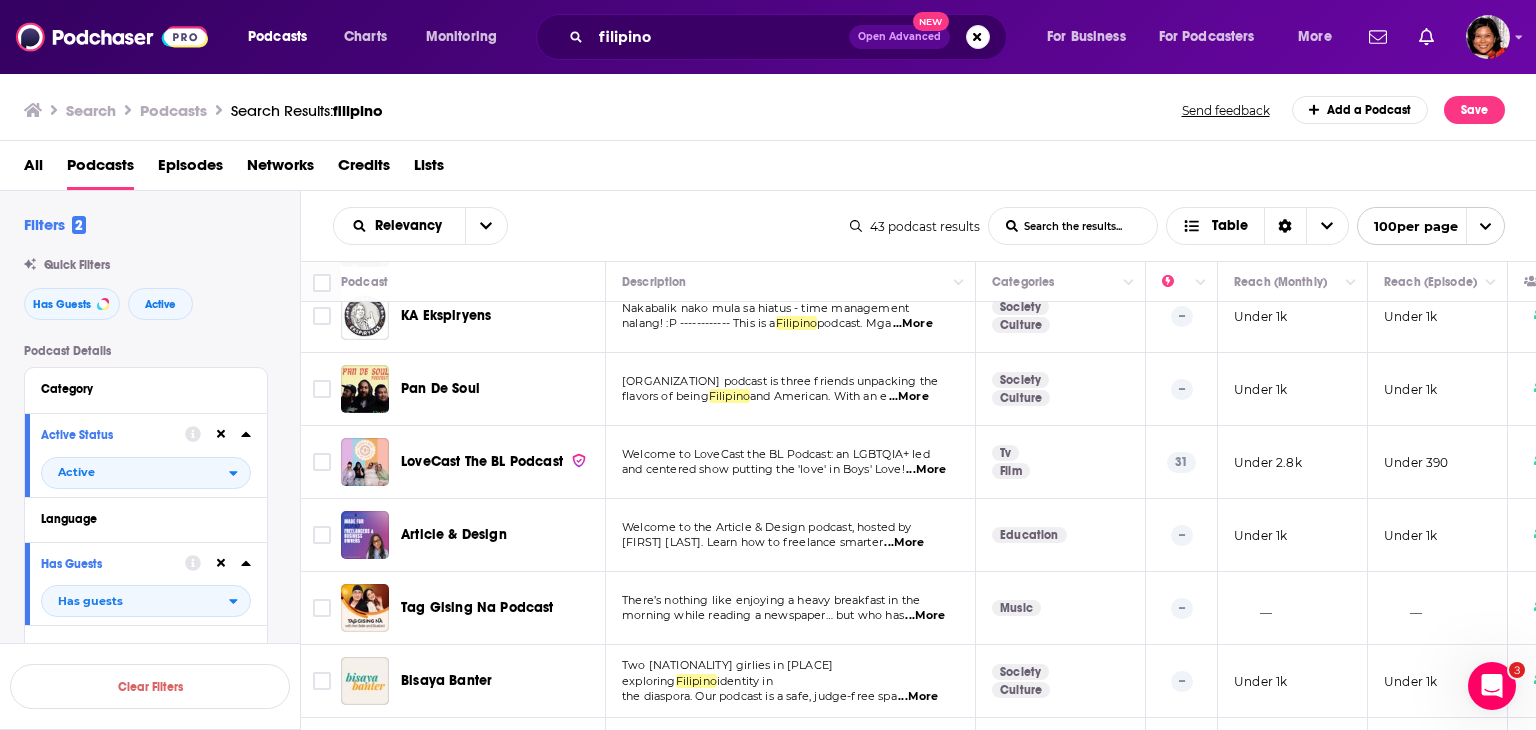 click on "...More" at bounding box center (925, 616) 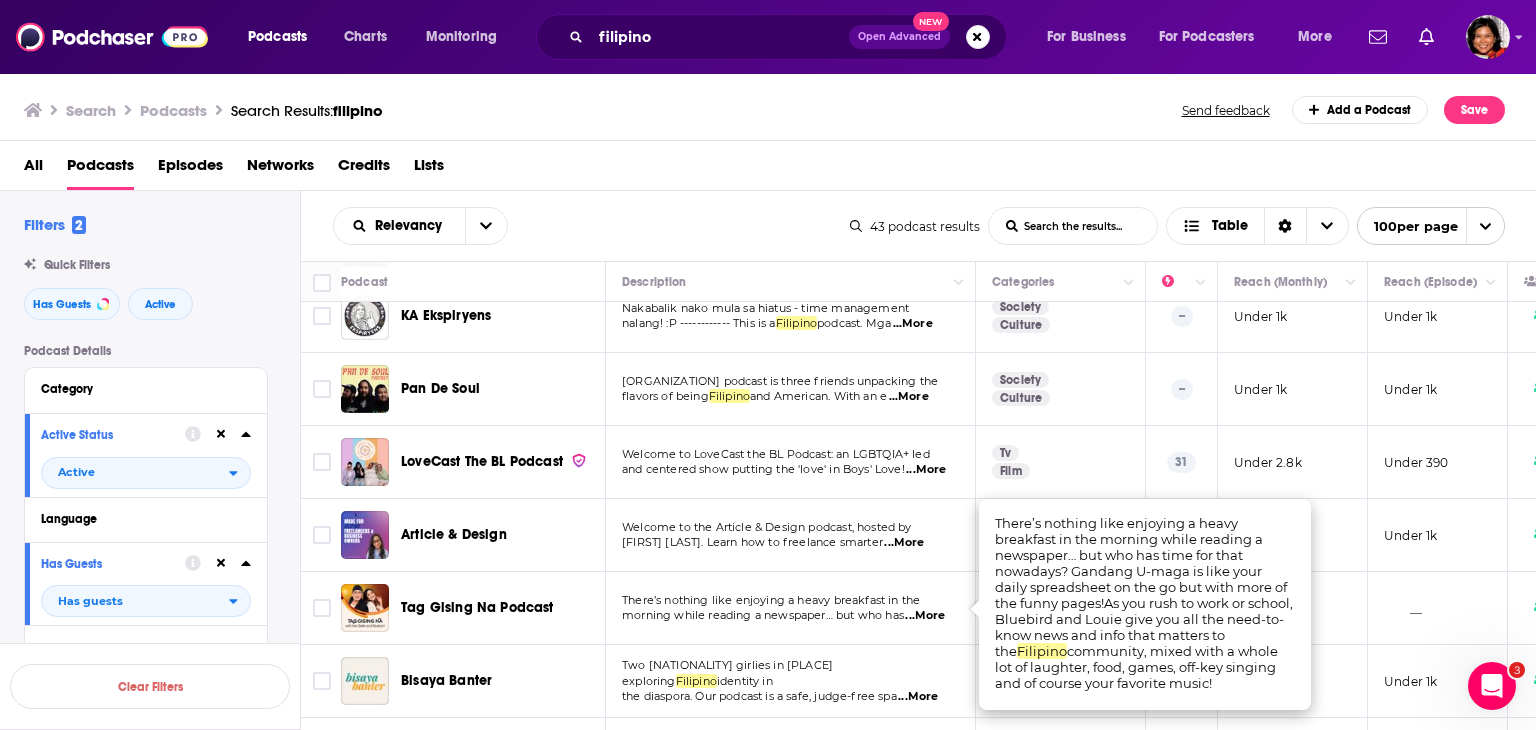 click on "Tag Gising Na Podcast" at bounding box center (477, 607) 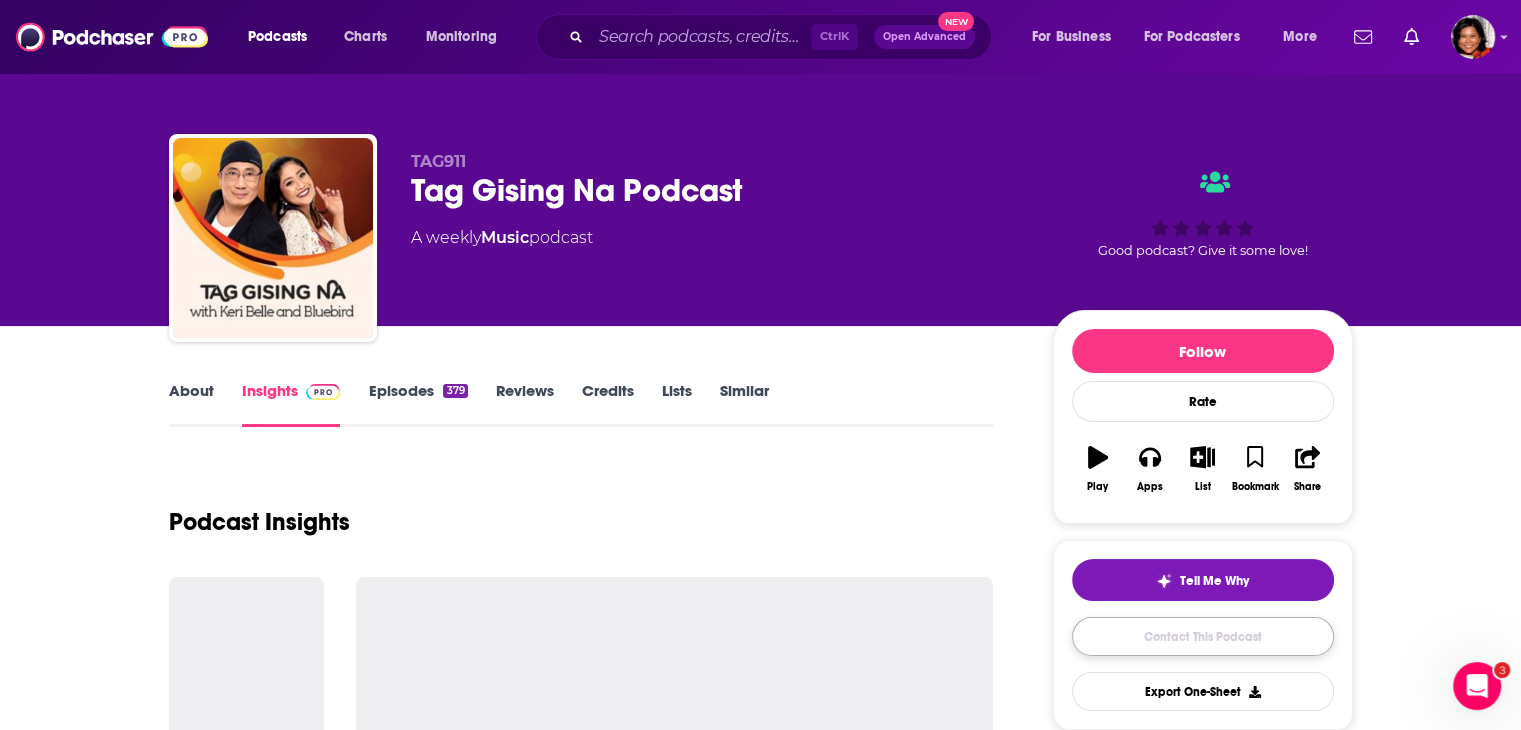 click on "Contact This Podcast" at bounding box center (1203, 636) 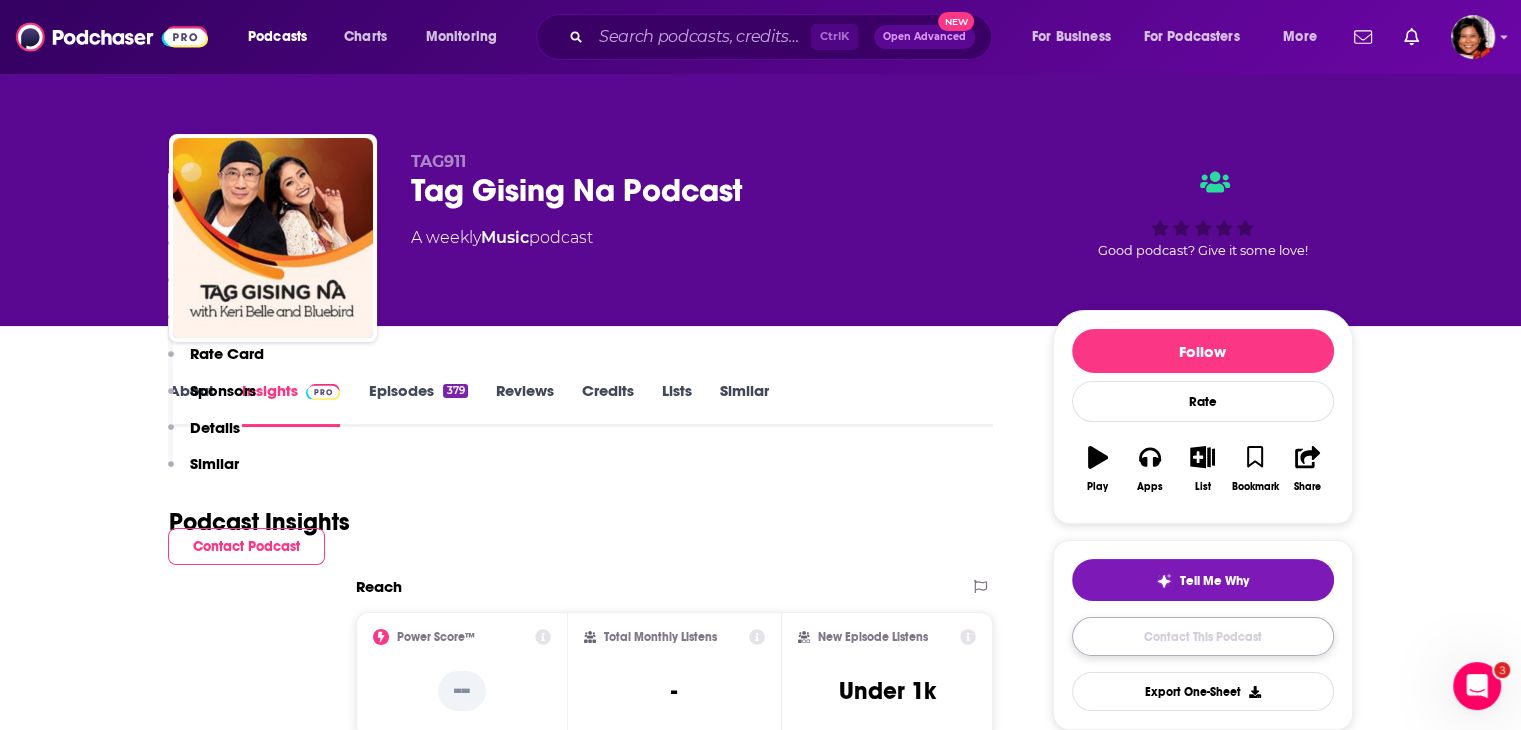 scroll, scrollTop: 1895, scrollLeft: 0, axis: vertical 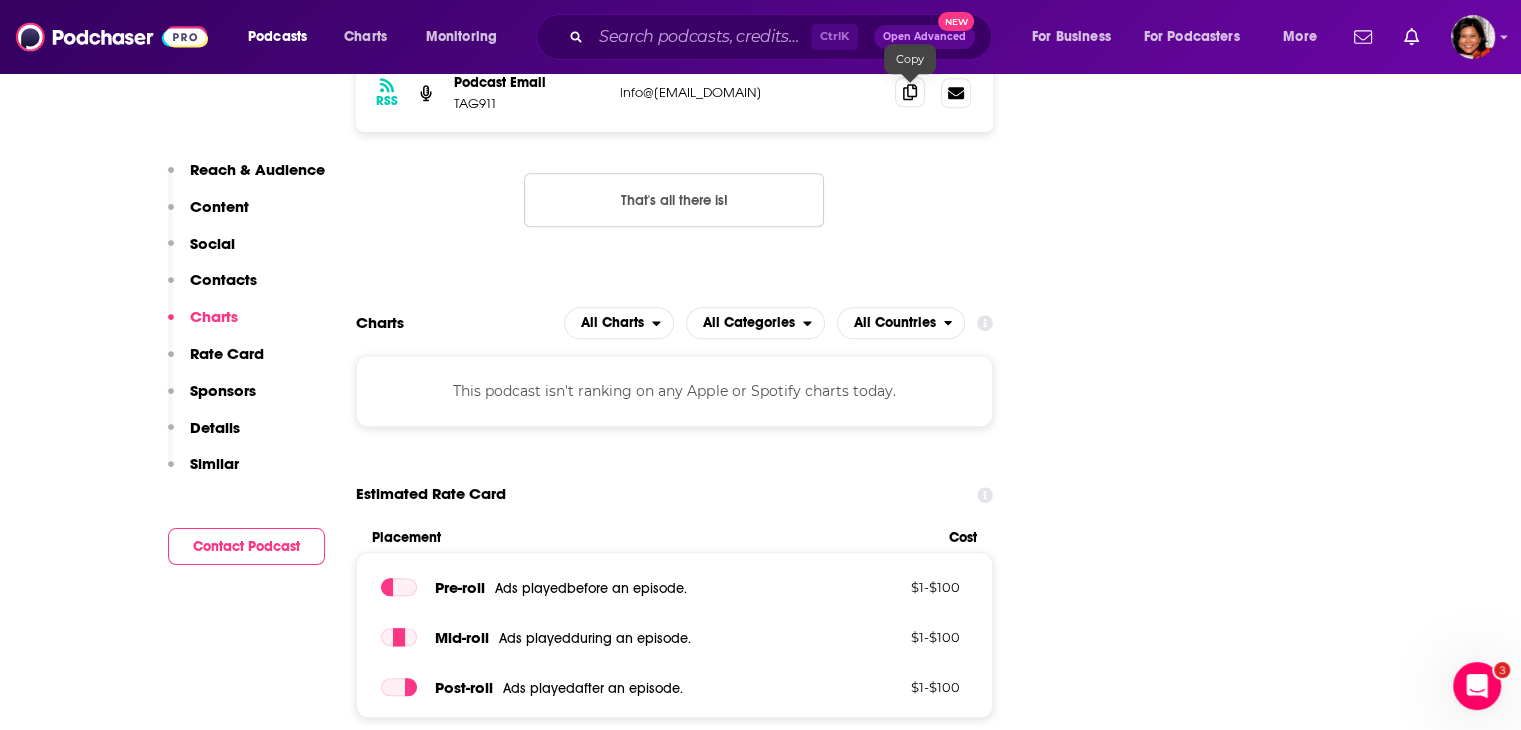 click at bounding box center [910, 92] 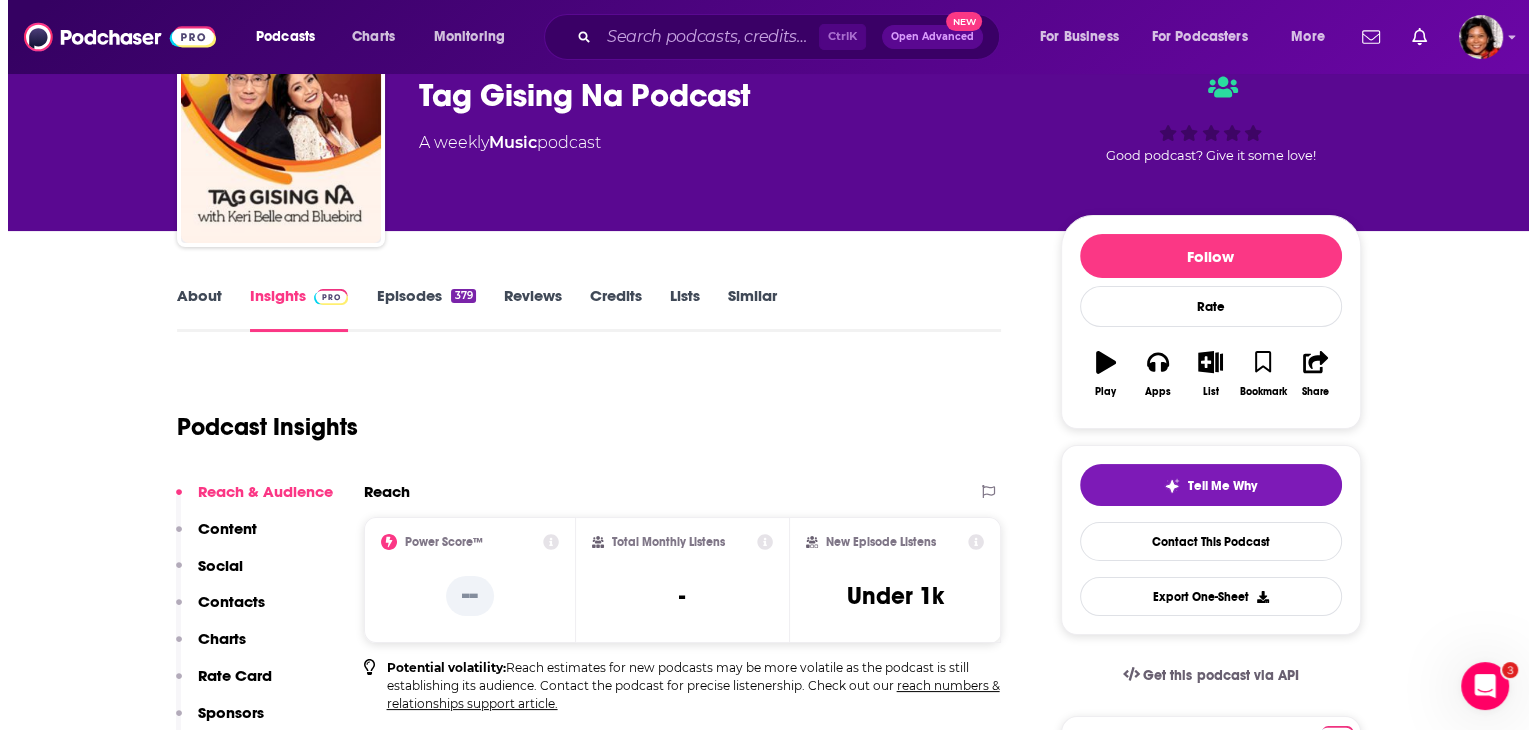 scroll, scrollTop: 0, scrollLeft: 0, axis: both 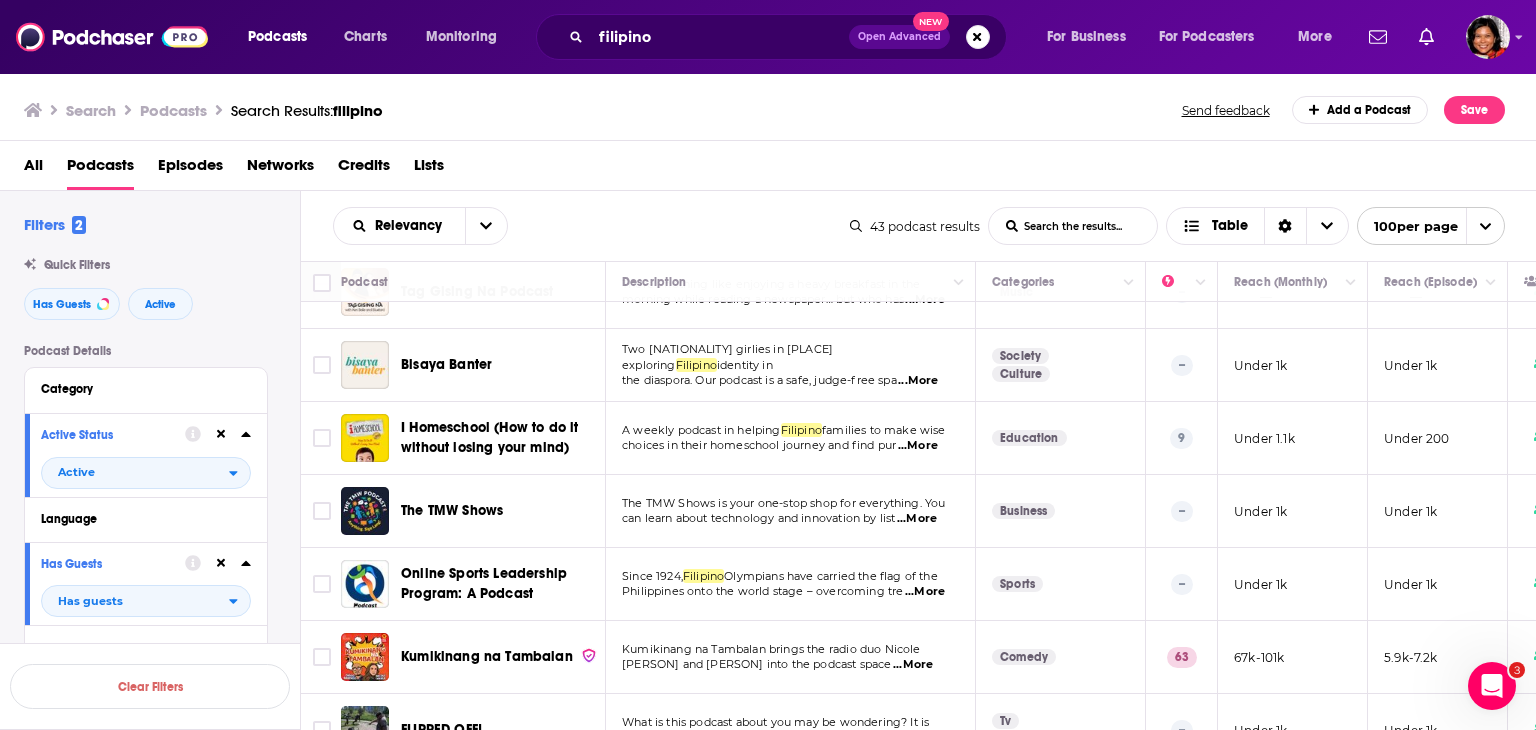 click on "...More" at bounding box center [917, 519] 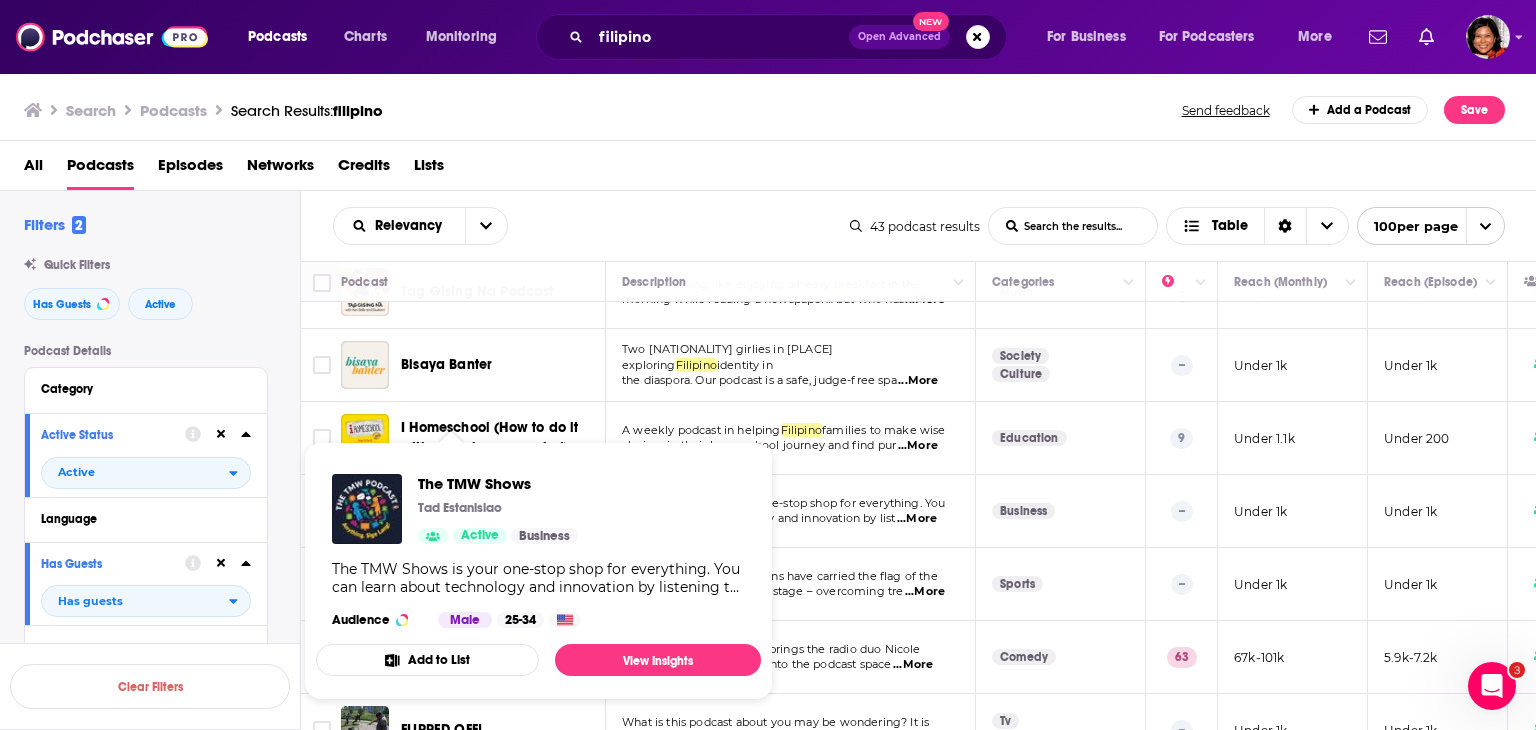 click on "The TMW Shows Tad Estanislao Active Business" at bounding box center [498, 509] 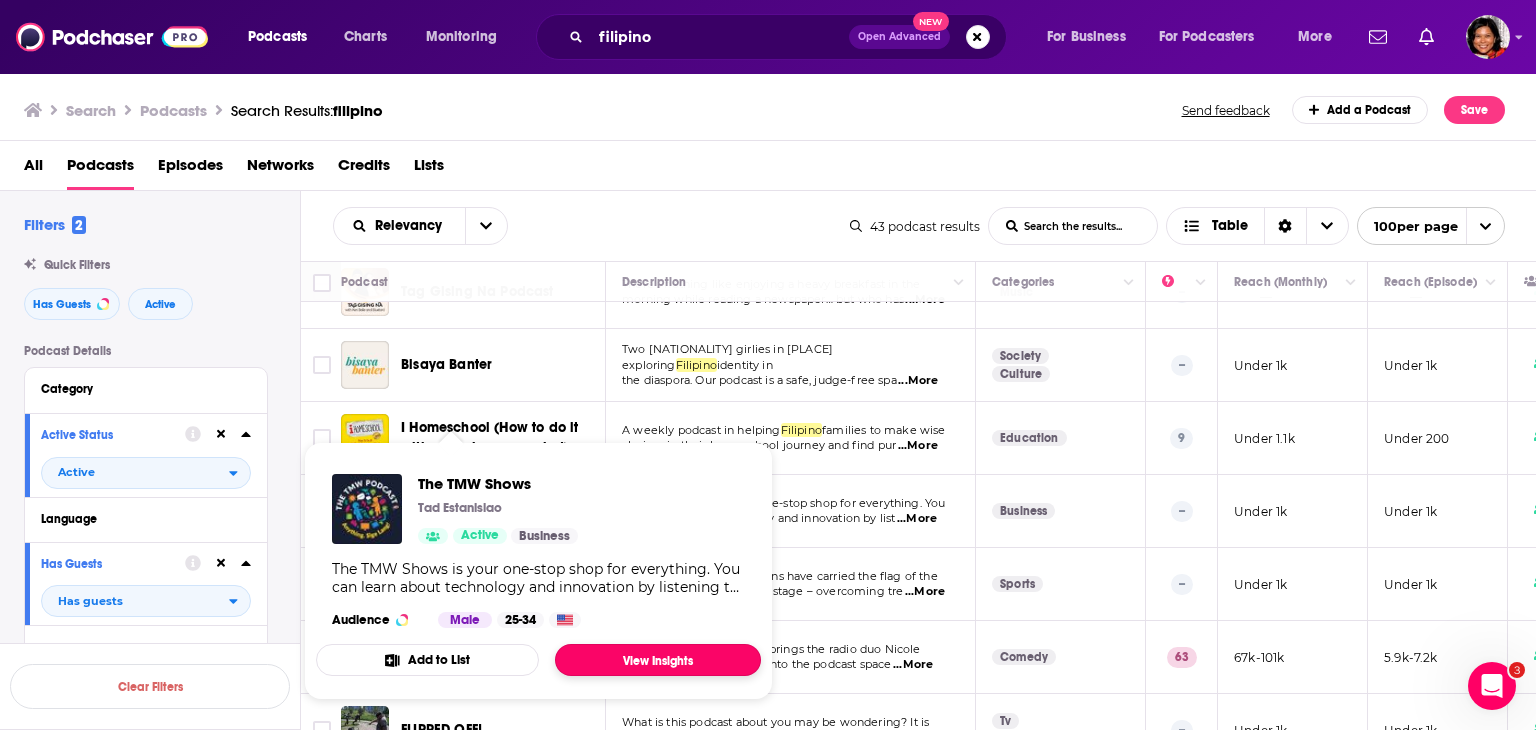 click on "View Insights" at bounding box center (658, 660) 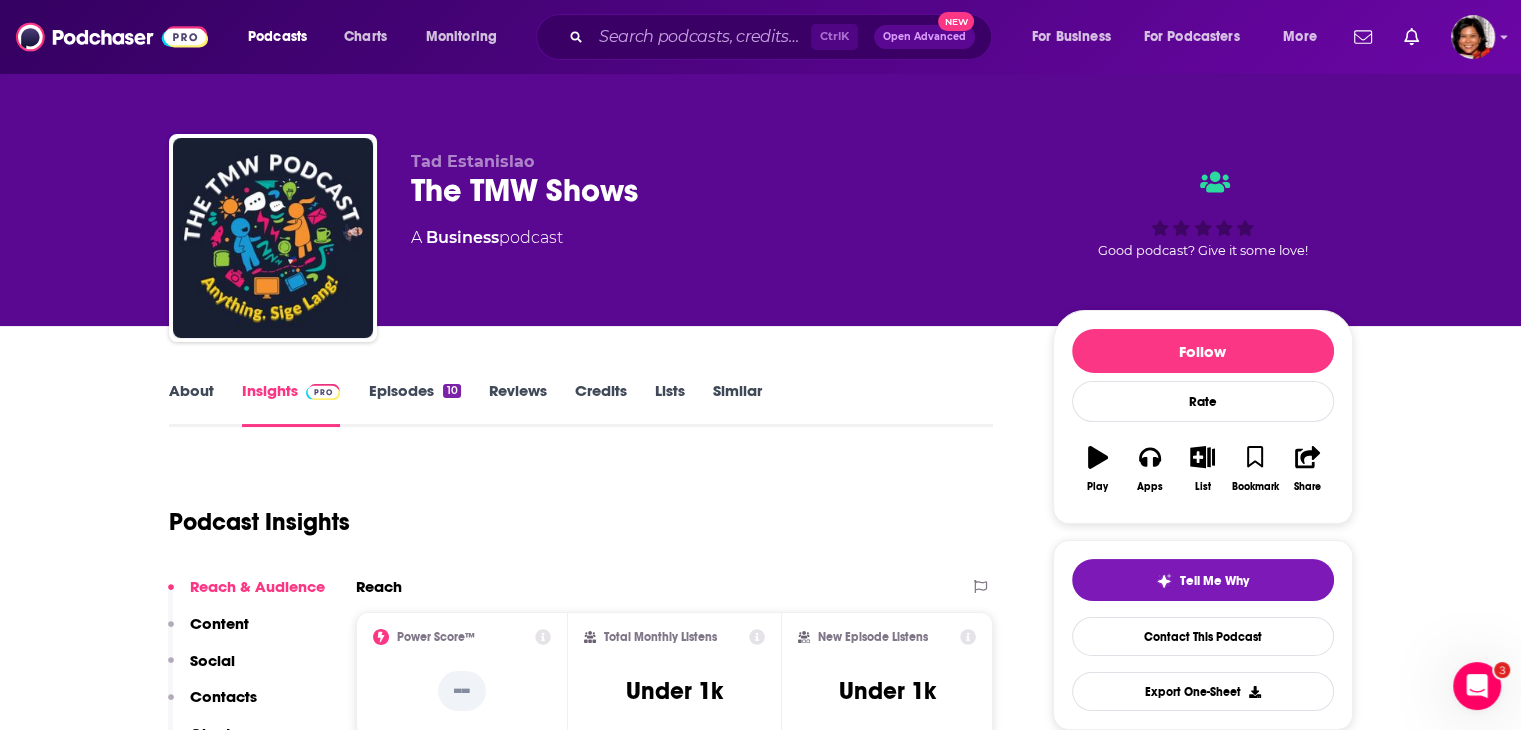 click on "About" at bounding box center [191, 404] 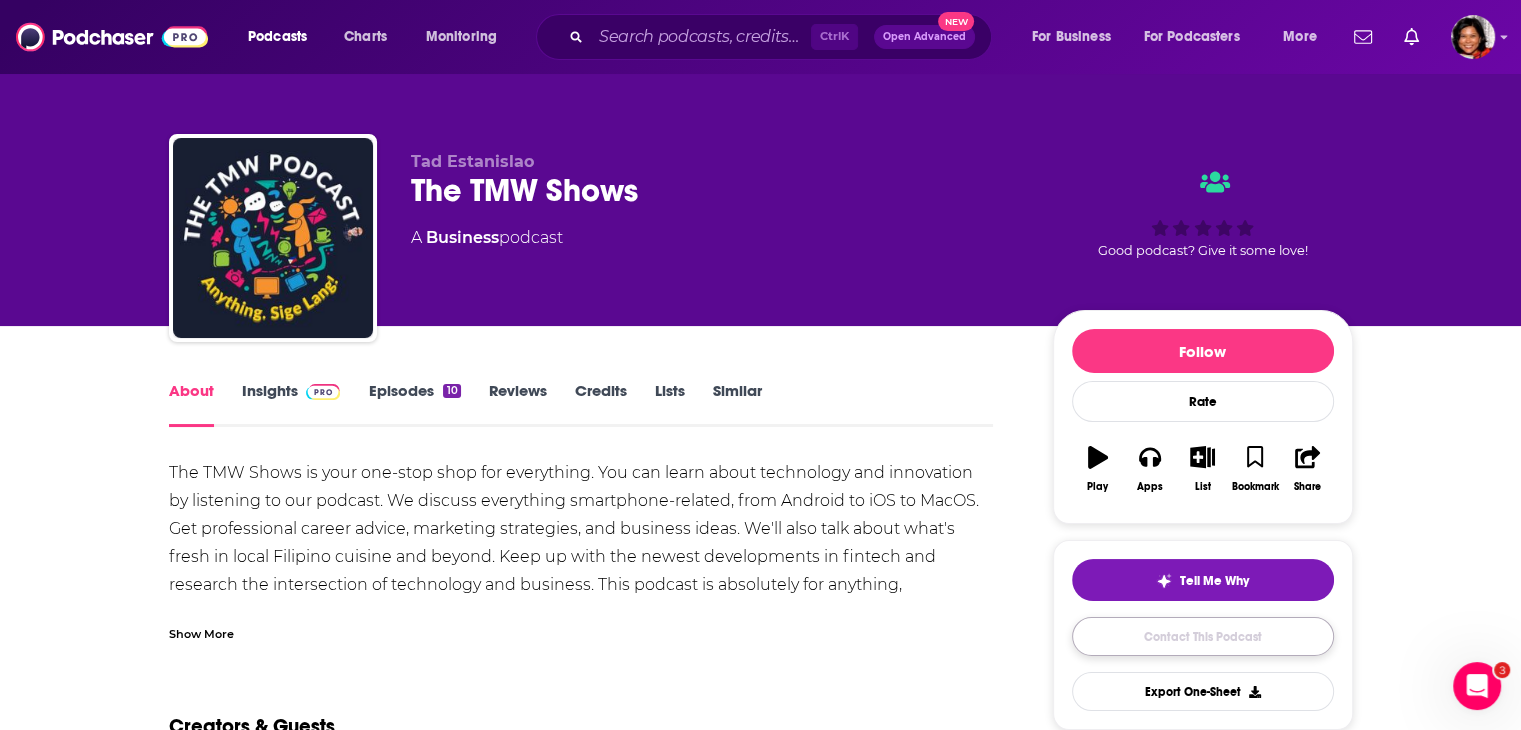 click on "Contact This Podcast" at bounding box center [1203, 636] 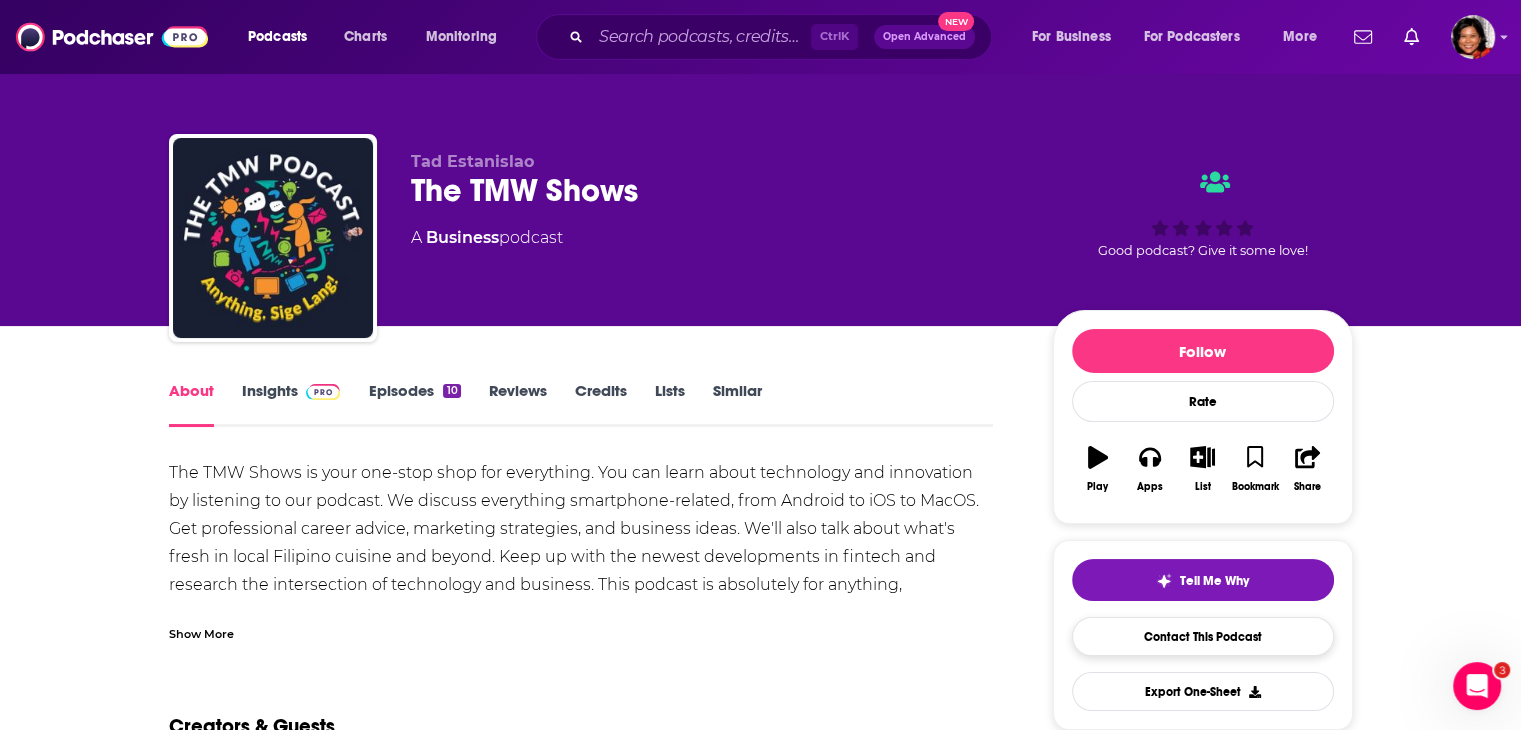 scroll, scrollTop: 1620, scrollLeft: 0, axis: vertical 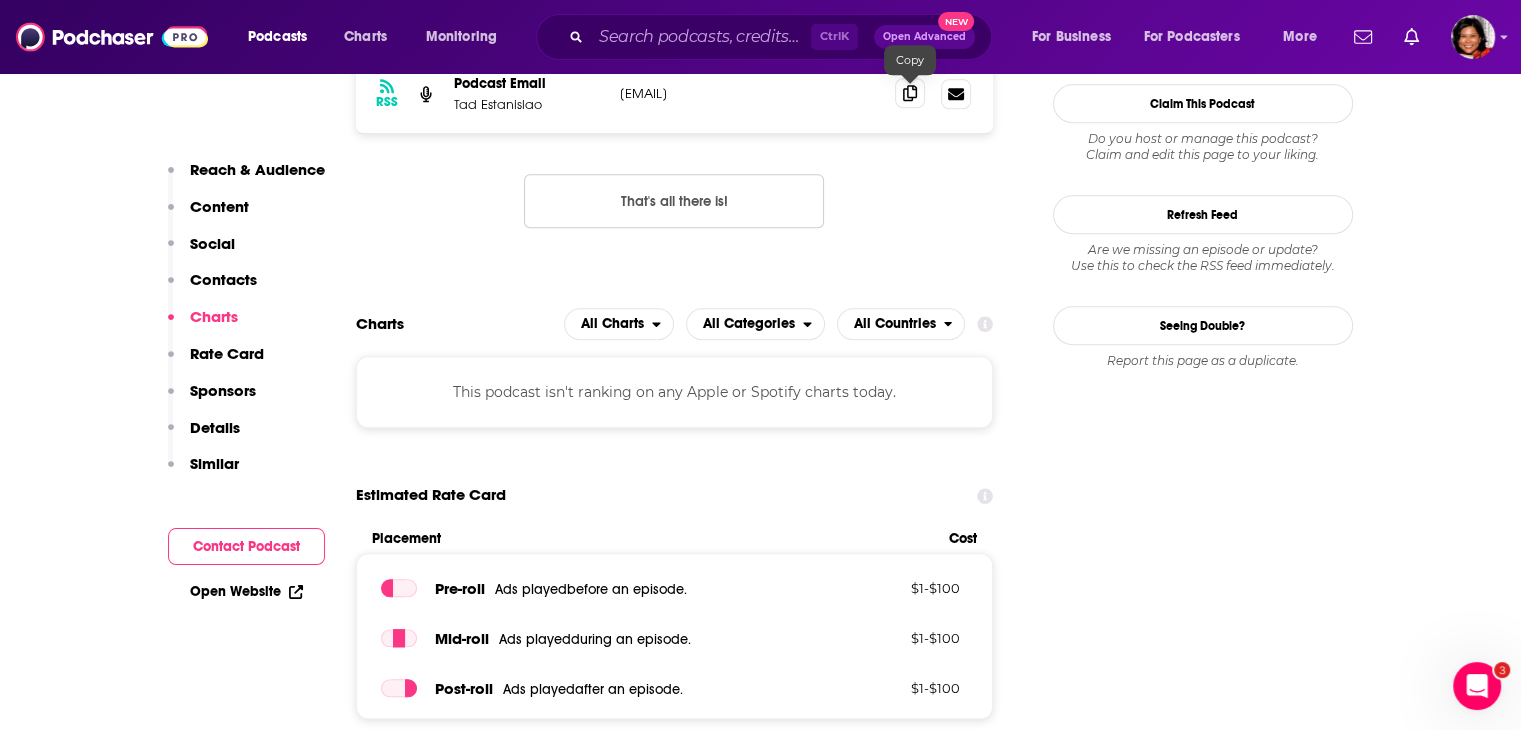 click 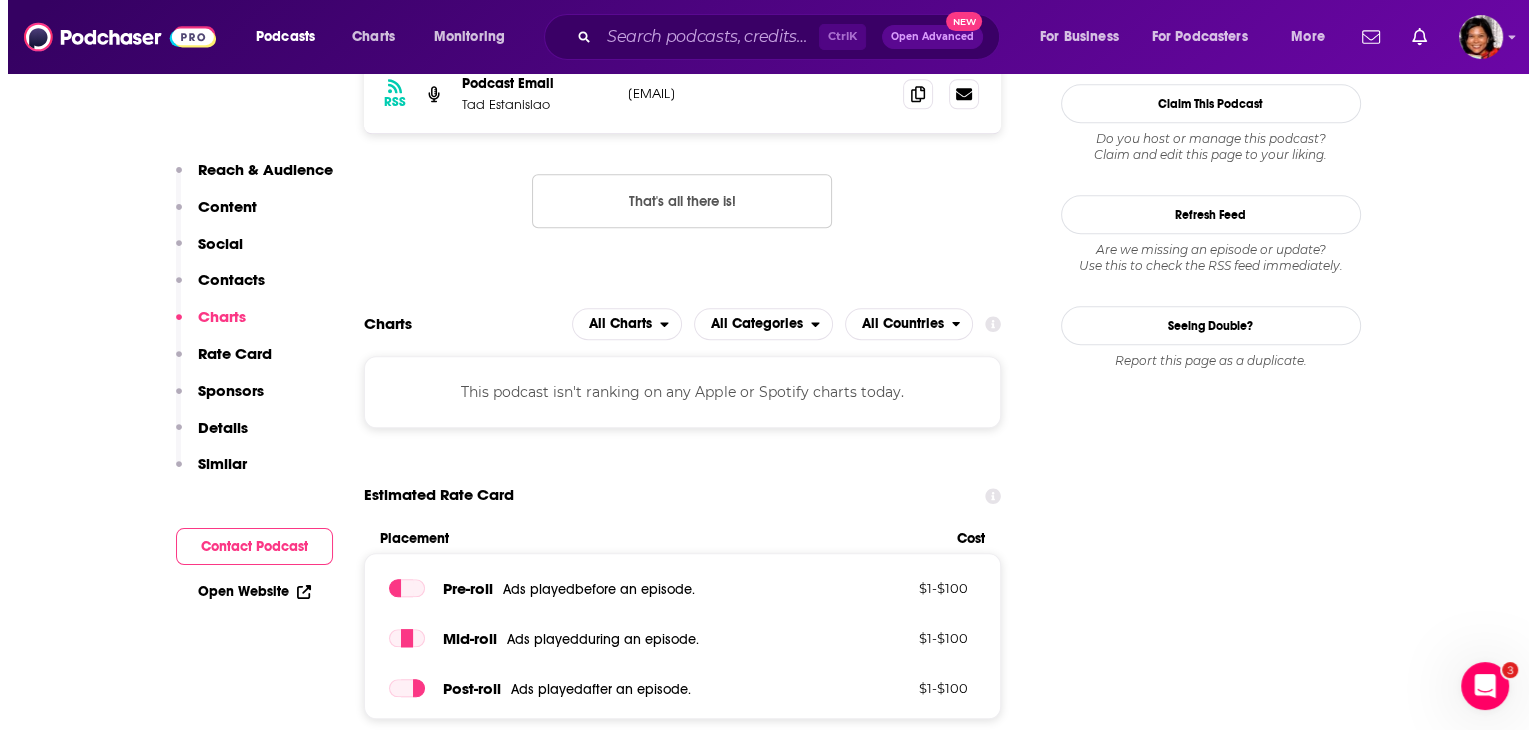 scroll, scrollTop: 0, scrollLeft: 0, axis: both 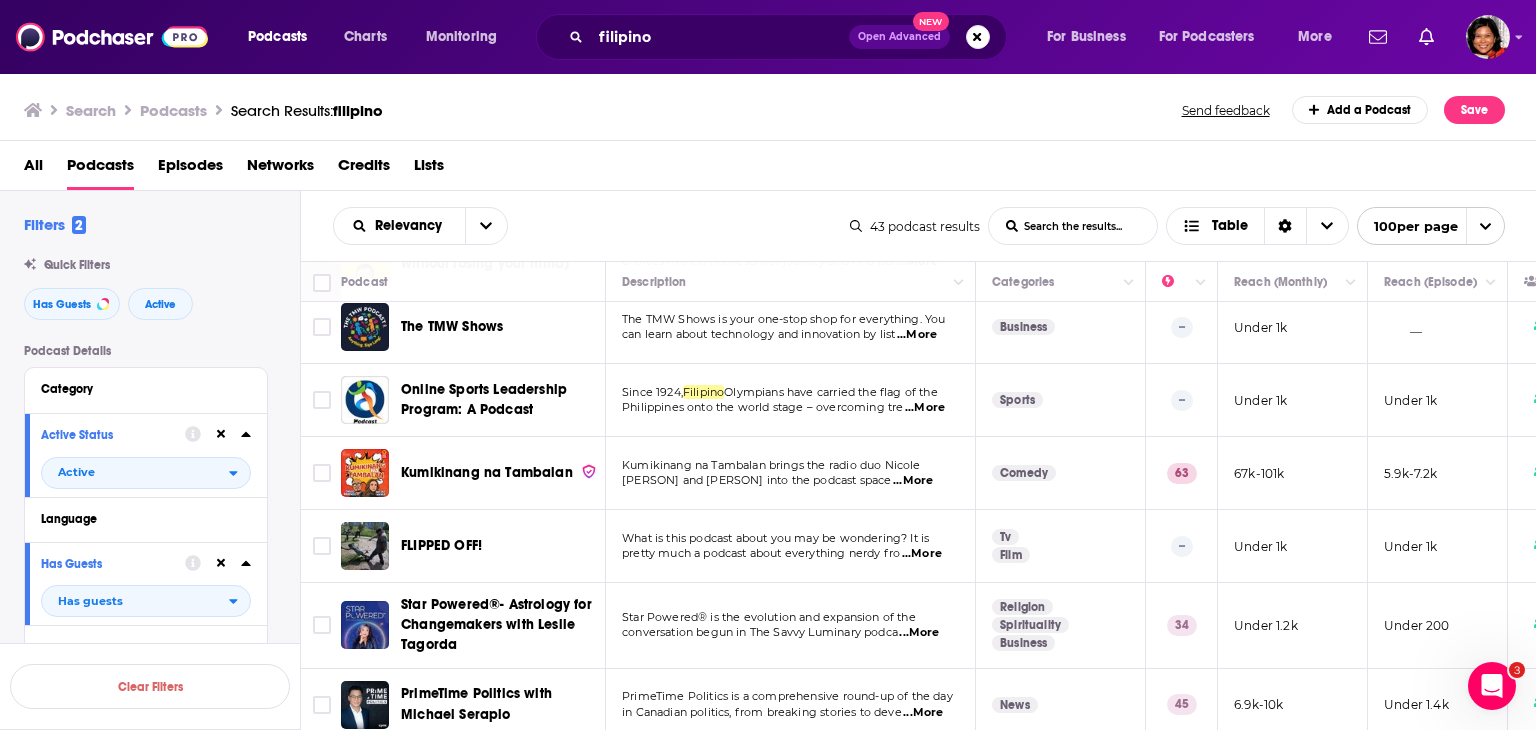 click on "...More" at bounding box center [913, 481] 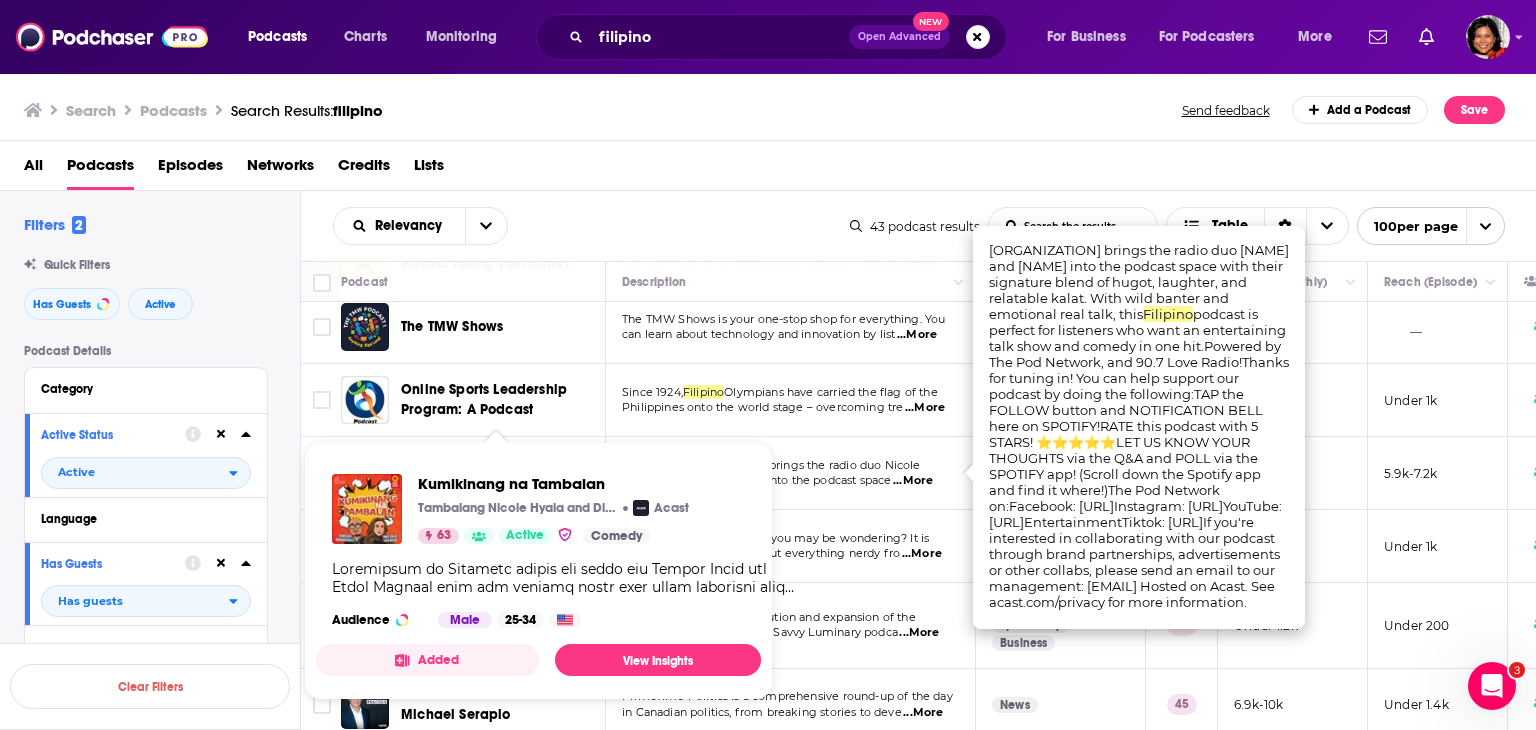 click on "Kumikinang na Tambalan Tambalang Nicole Hyala and Diego Bandido and The Pod Network Acast 63 Active Comedy Audience Male 25-34" at bounding box center [538, 551] 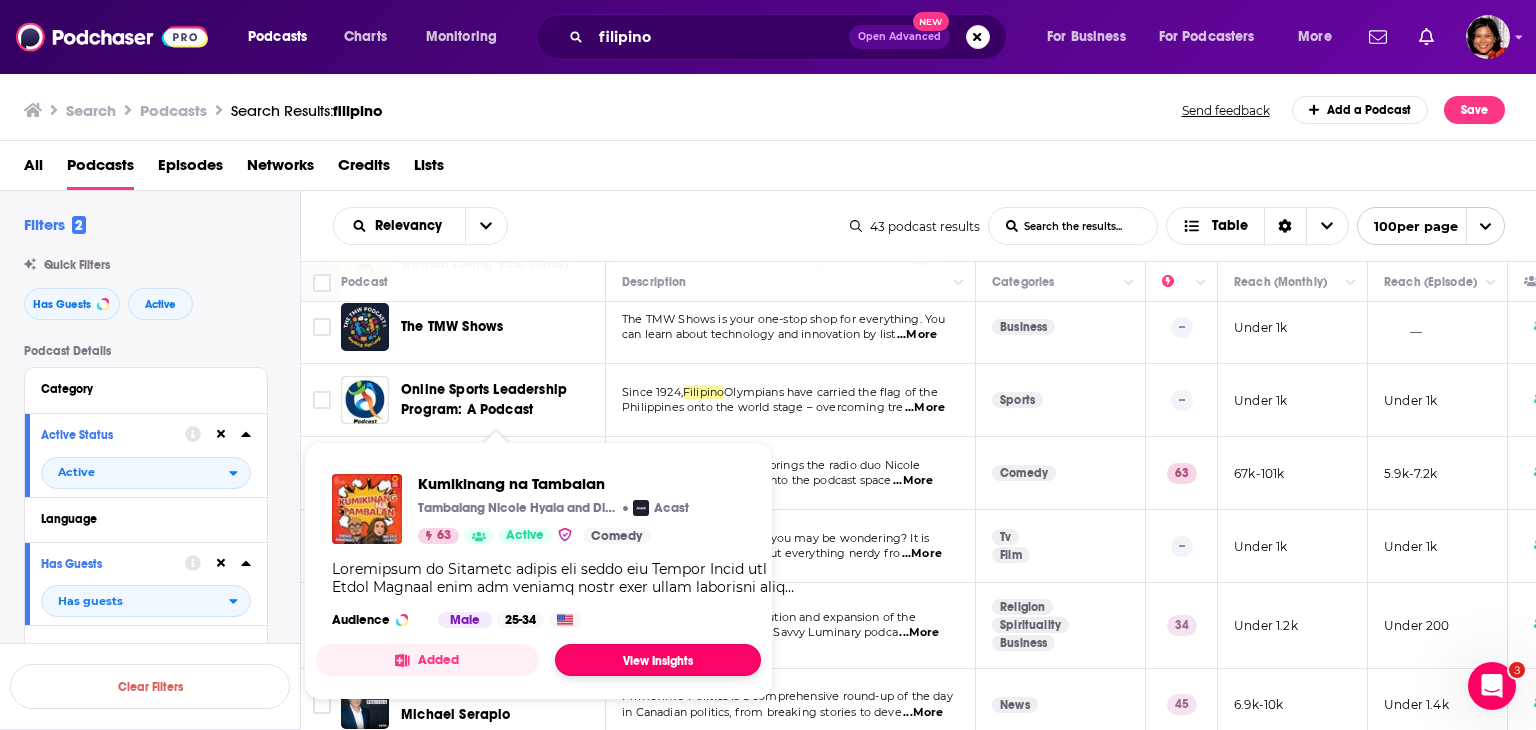 click on "View Insights" at bounding box center (658, 660) 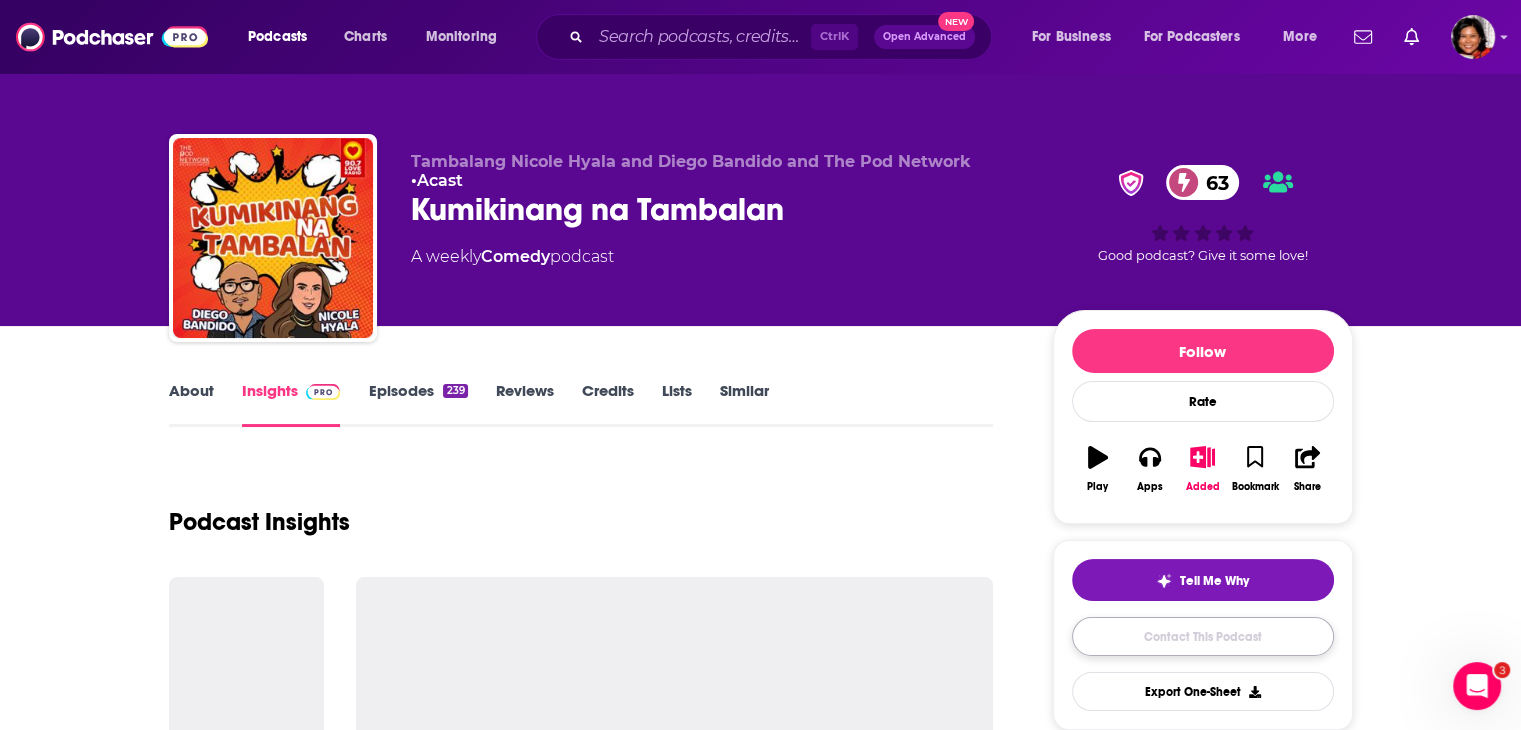 click on "Contact This Podcast" at bounding box center (1203, 636) 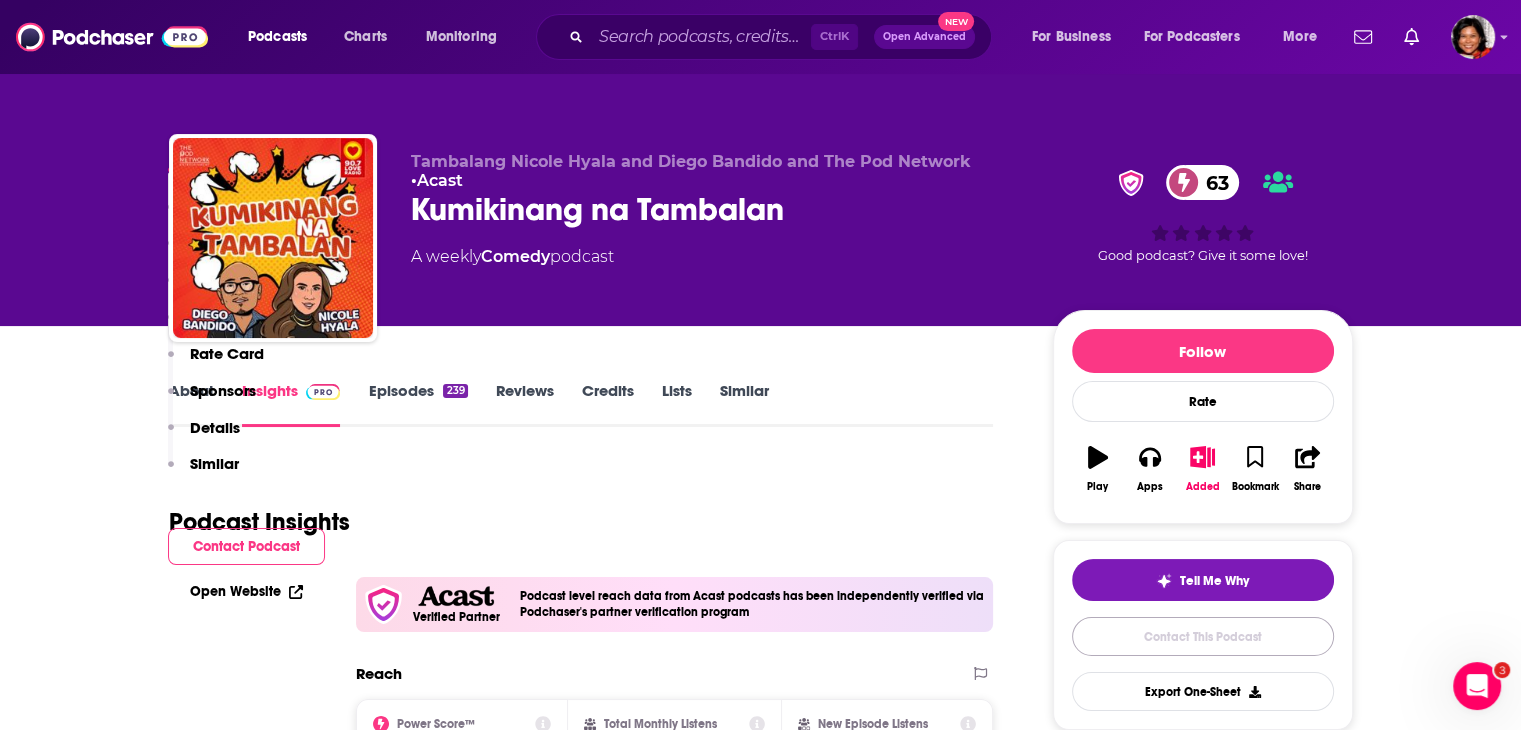 scroll, scrollTop: 1951, scrollLeft: 0, axis: vertical 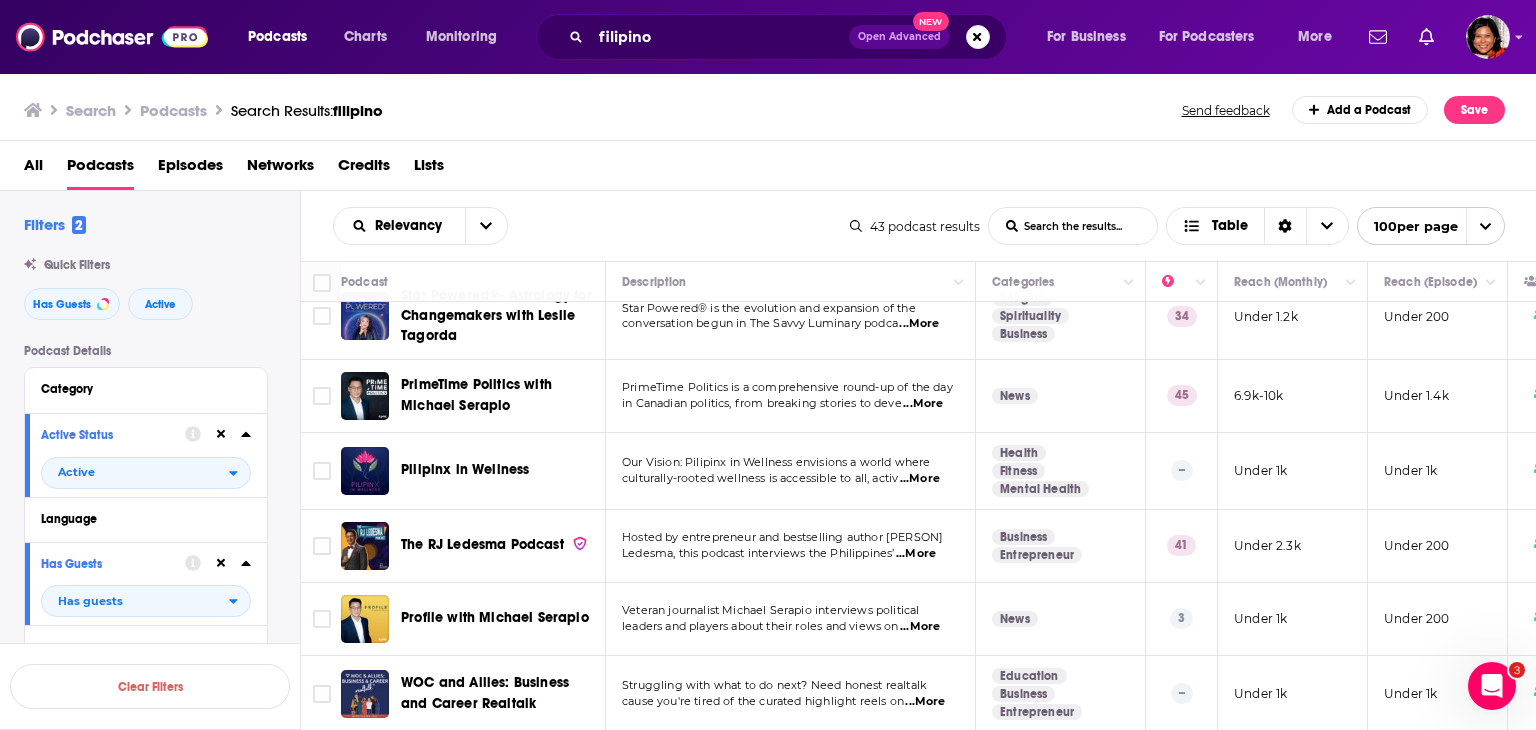 click on "...More" at bounding box center [925, 702] 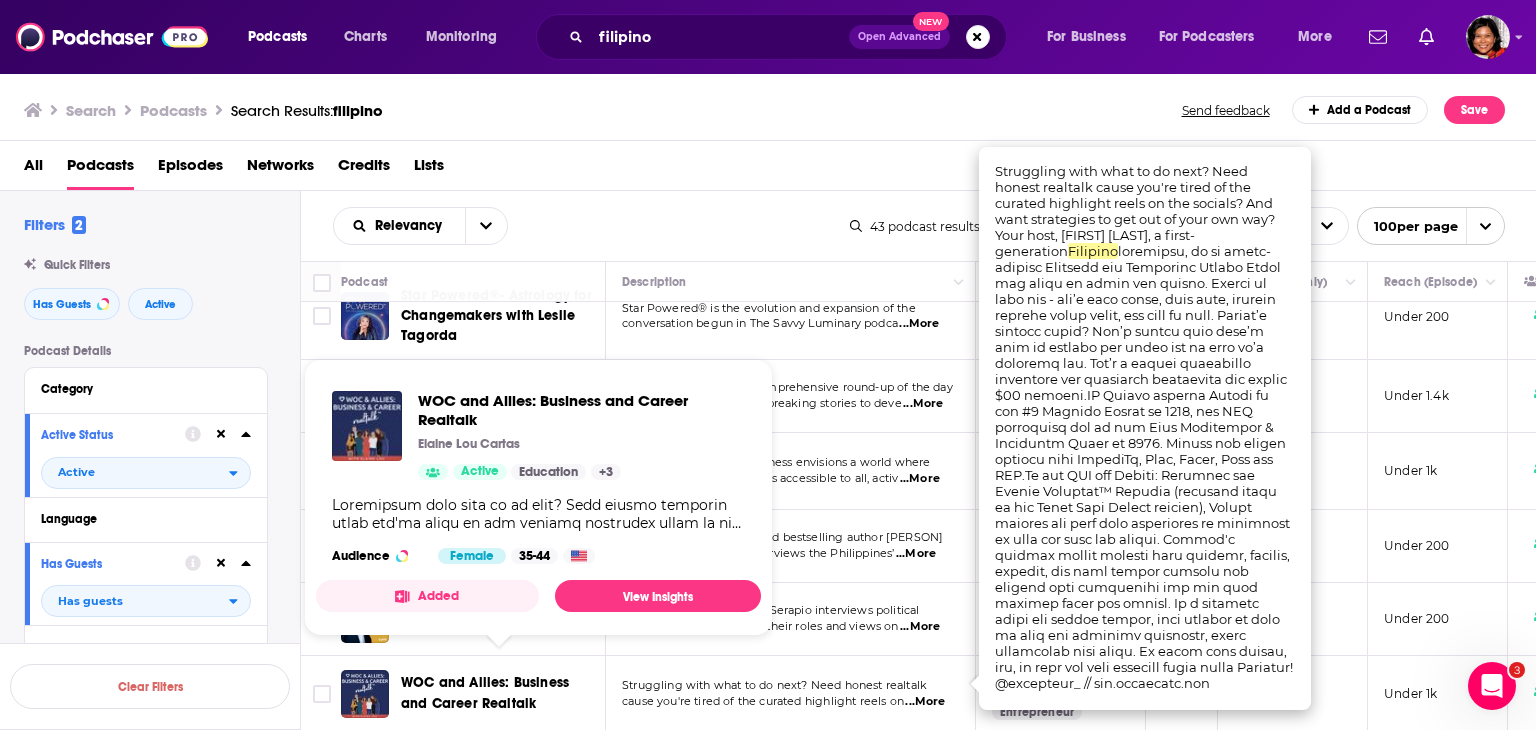 click on "WOC and Allies: Business and Career Realtalk" at bounding box center (485, 692) 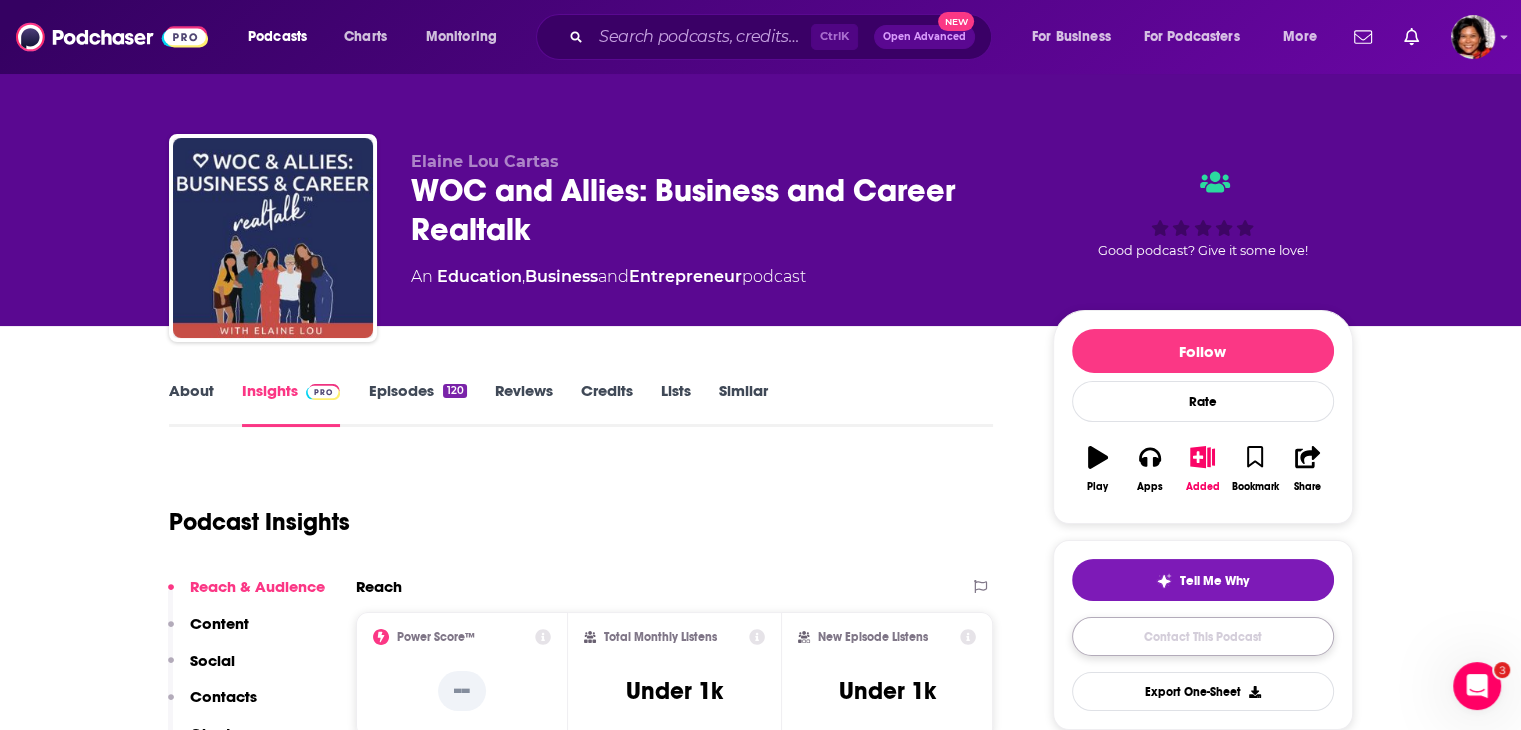 click on "Contact This Podcast" at bounding box center (1203, 636) 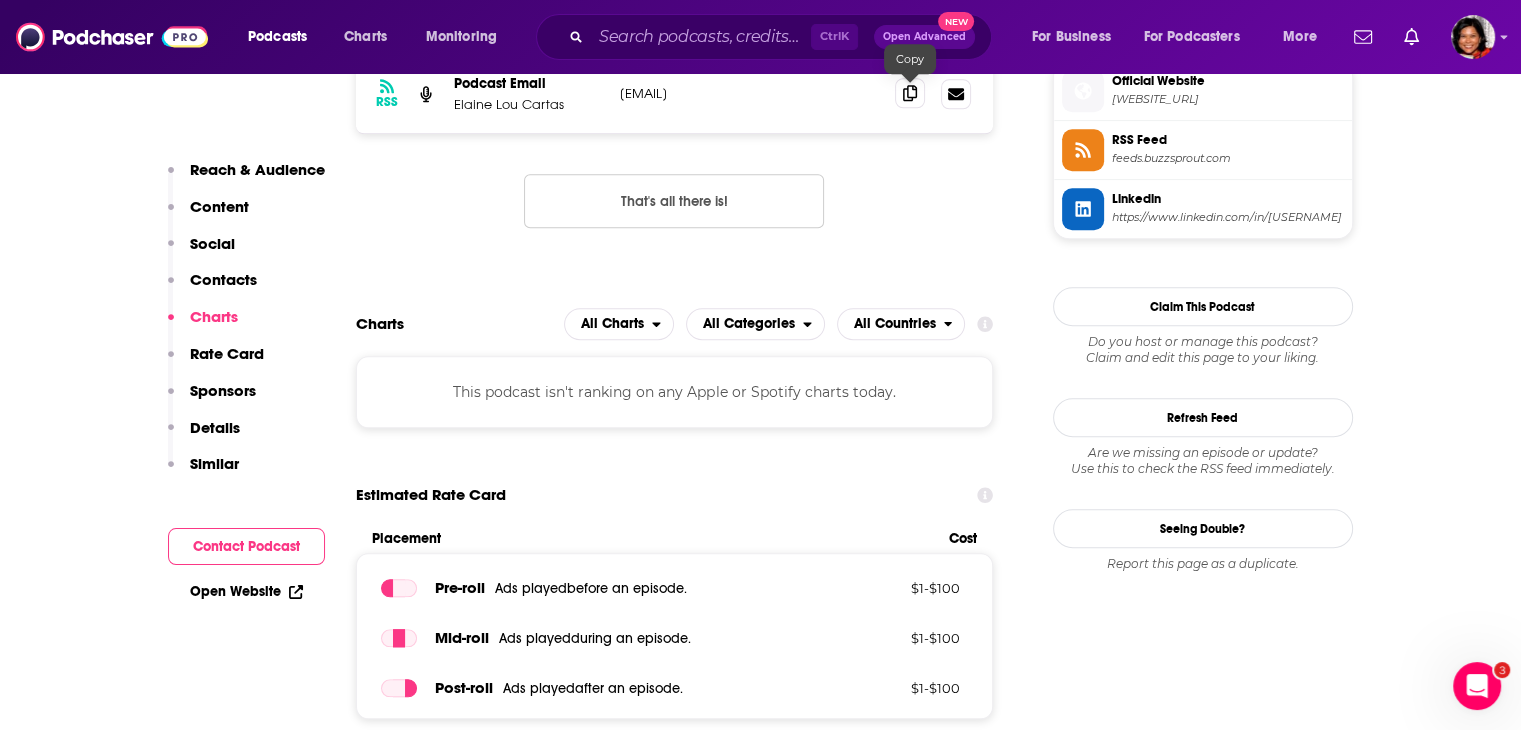 click at bounding box center [910, 93] 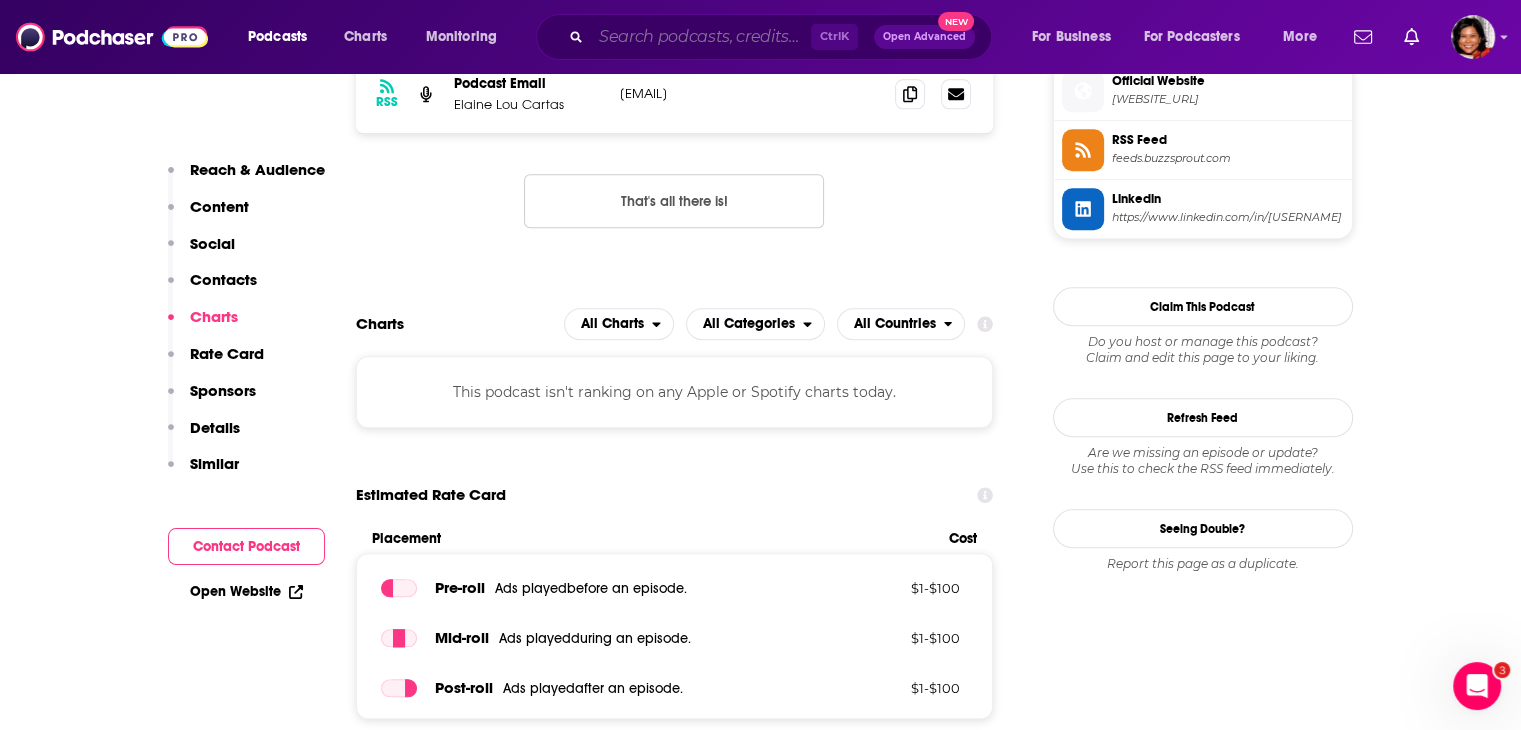 click at bounding box center (701, 37) 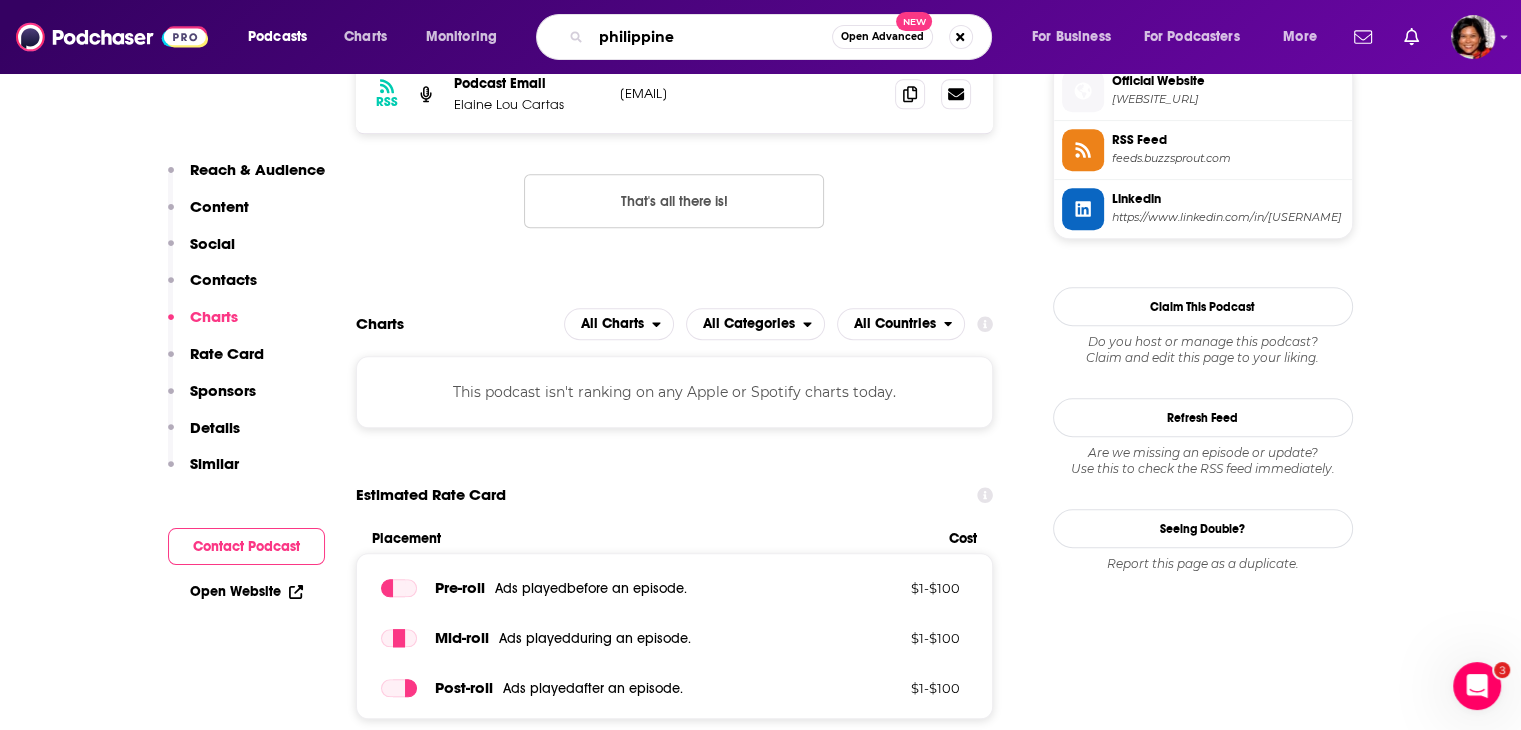 type on "philippines" 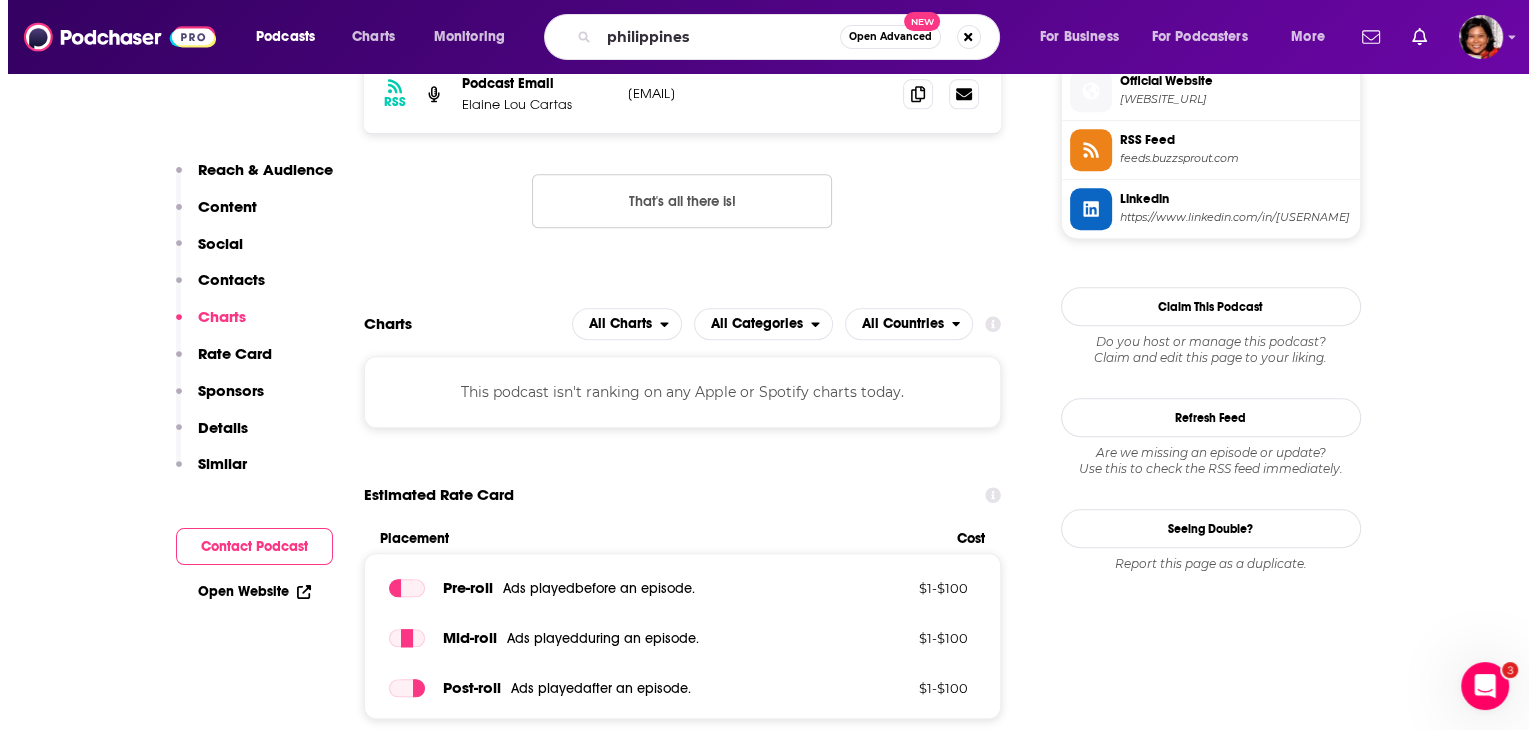 scroll, scrollTop: 0, scrollLeft: 0, axis: both 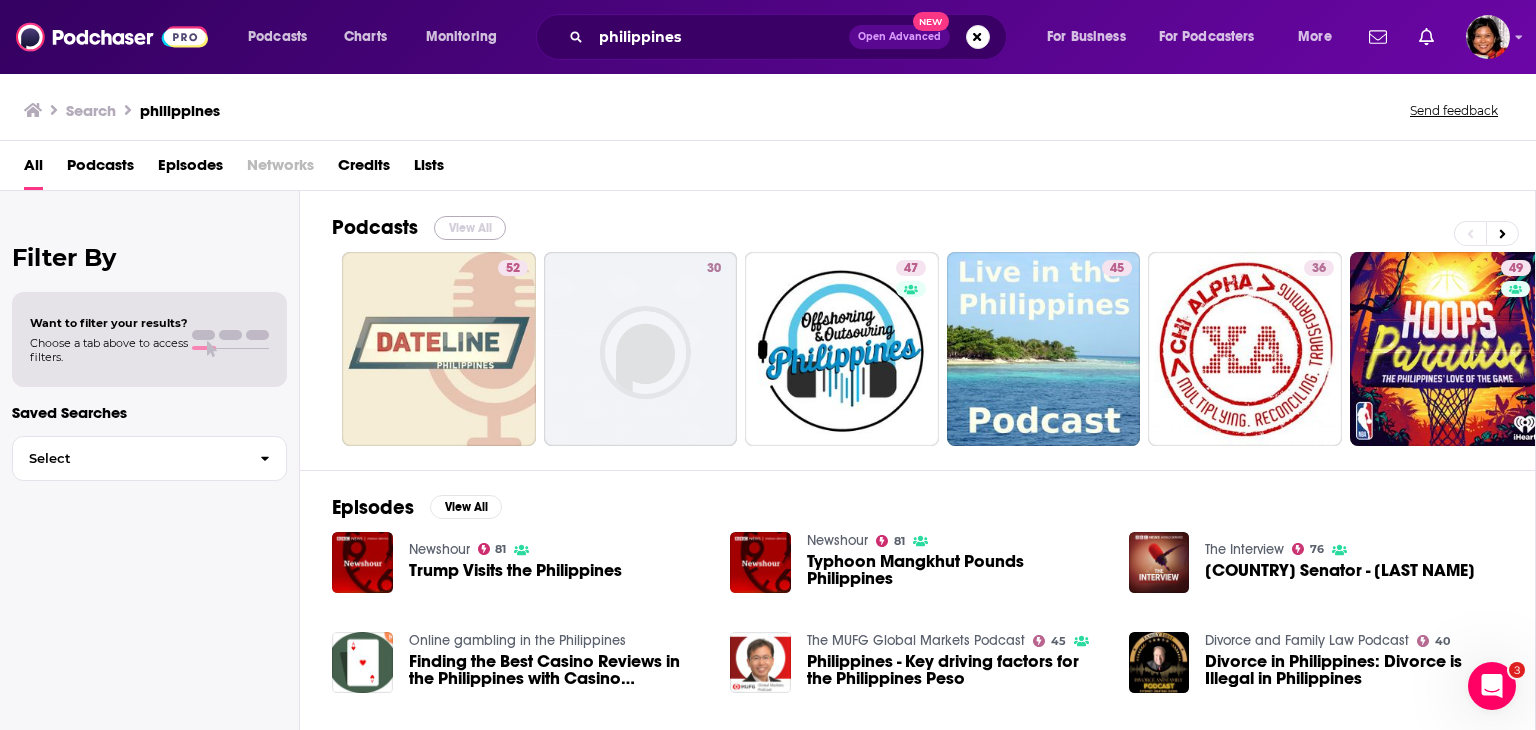click on "View All" at bounding box center (470, 228) 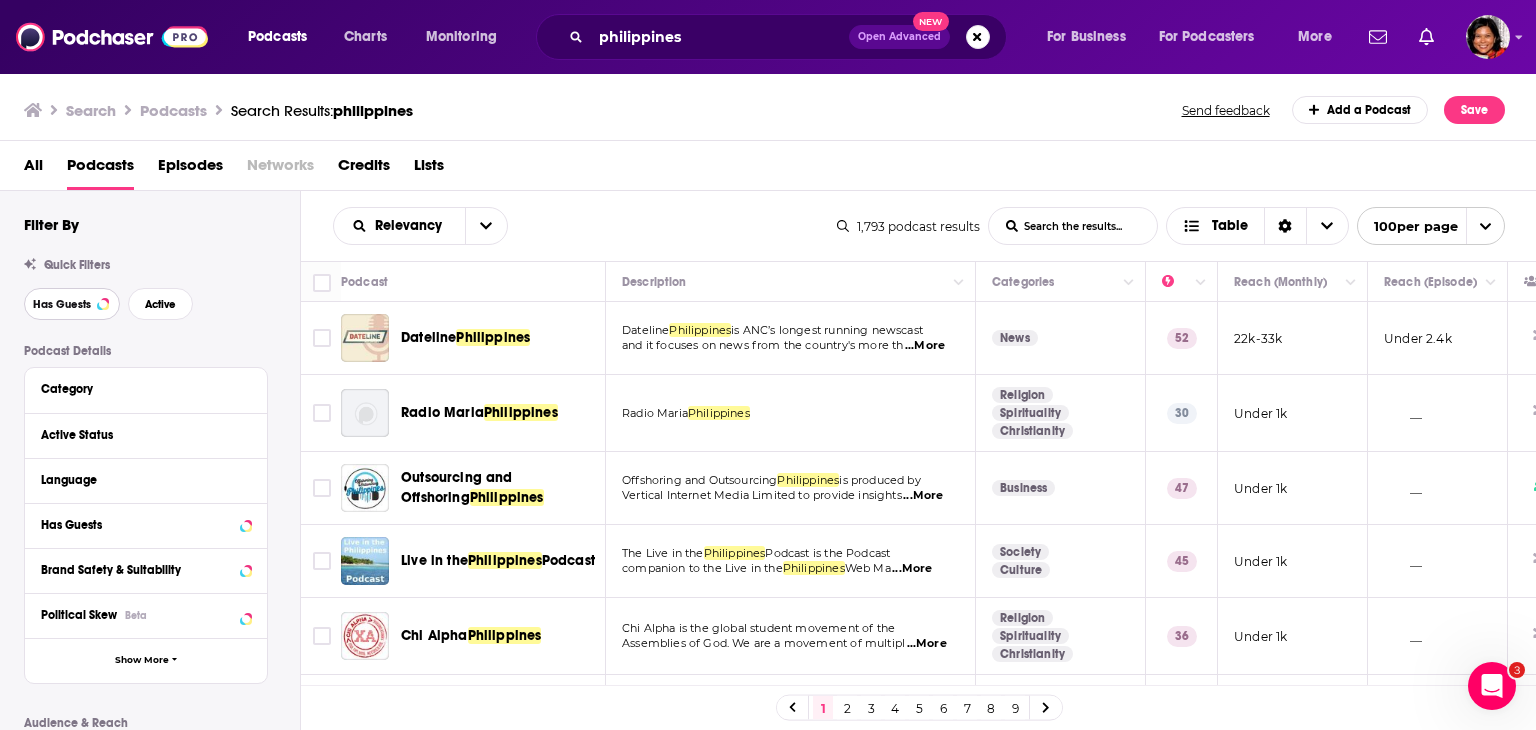 click on "Has Guests" at bounding box center (62, 304) 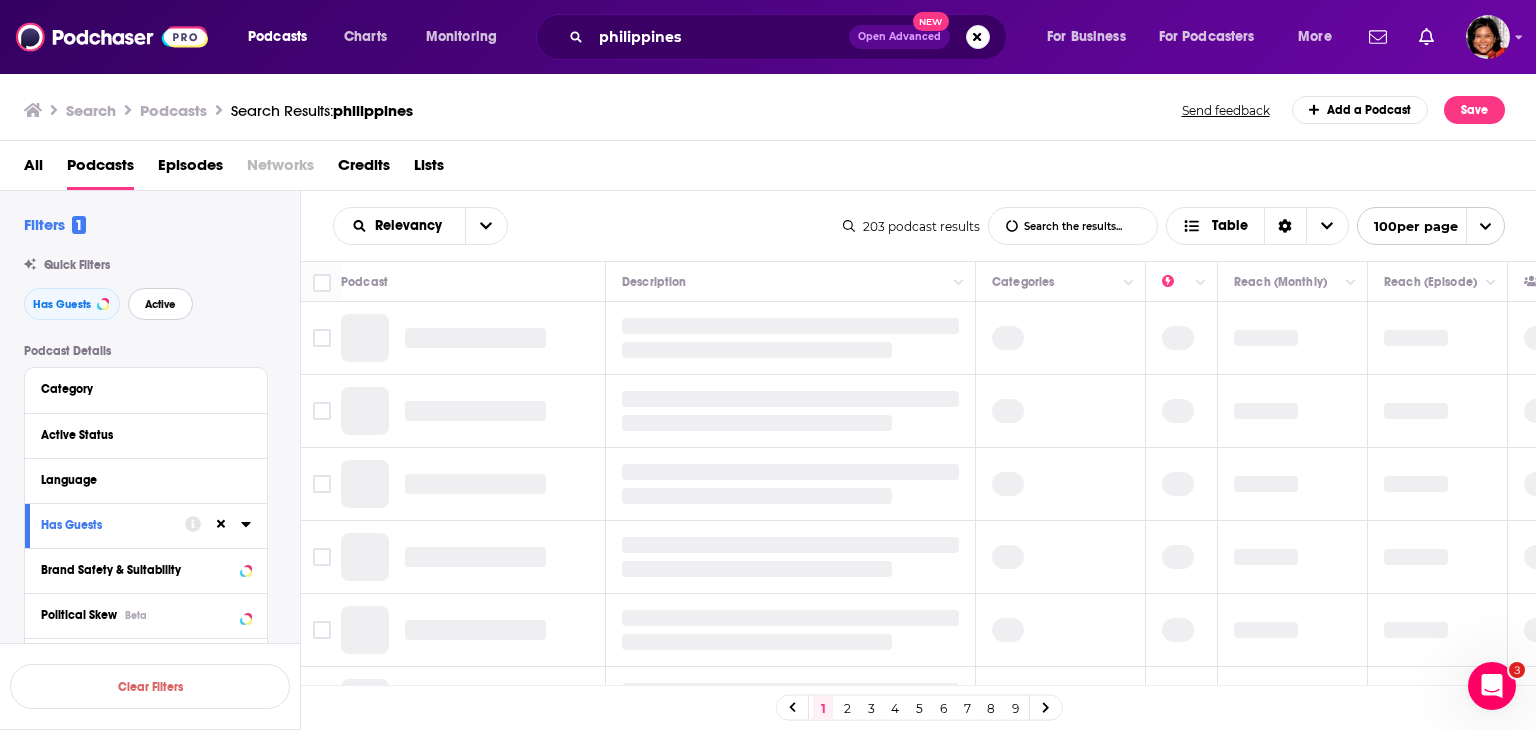 click on "Active" at bounding box center [160, 304] 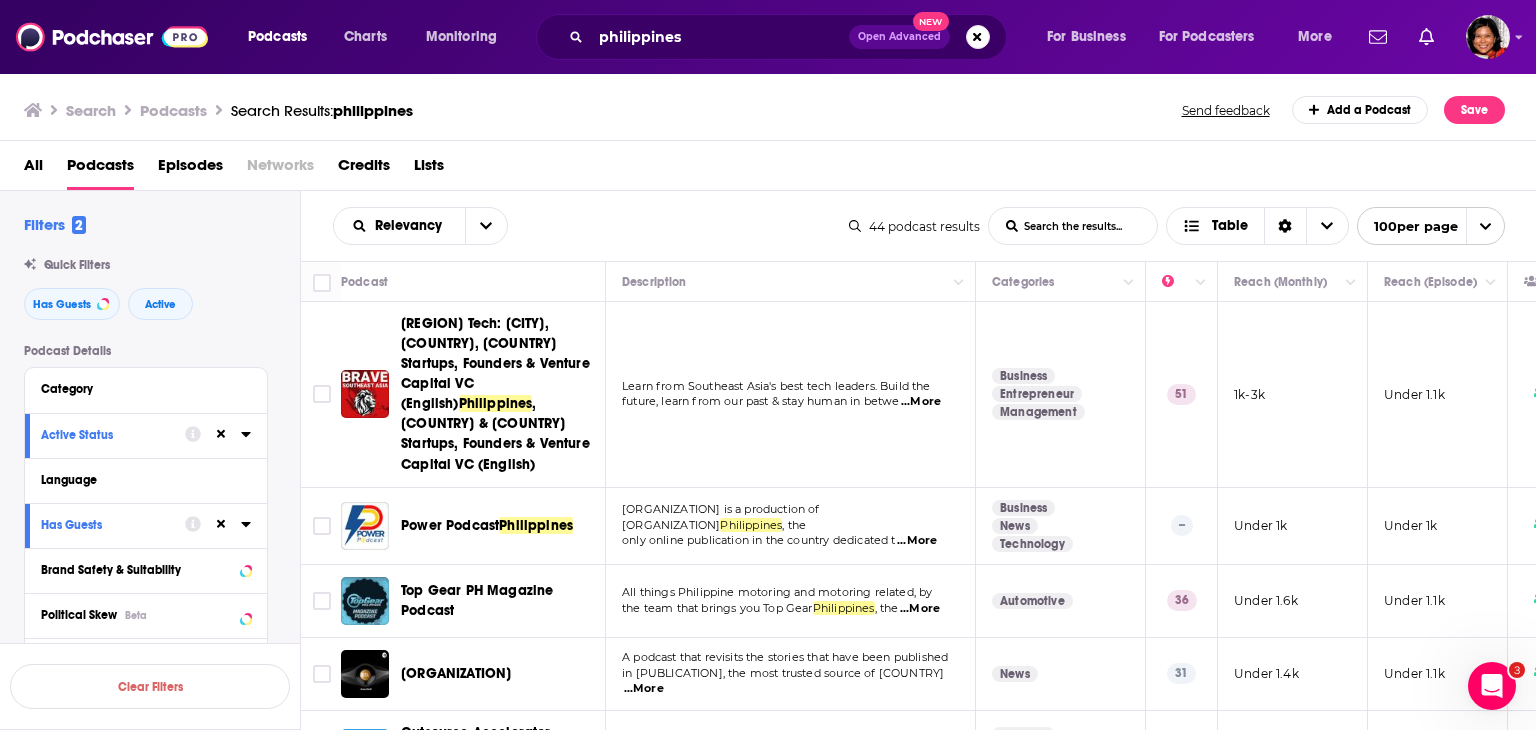 click on "...More" at bounding box center [917, 541] 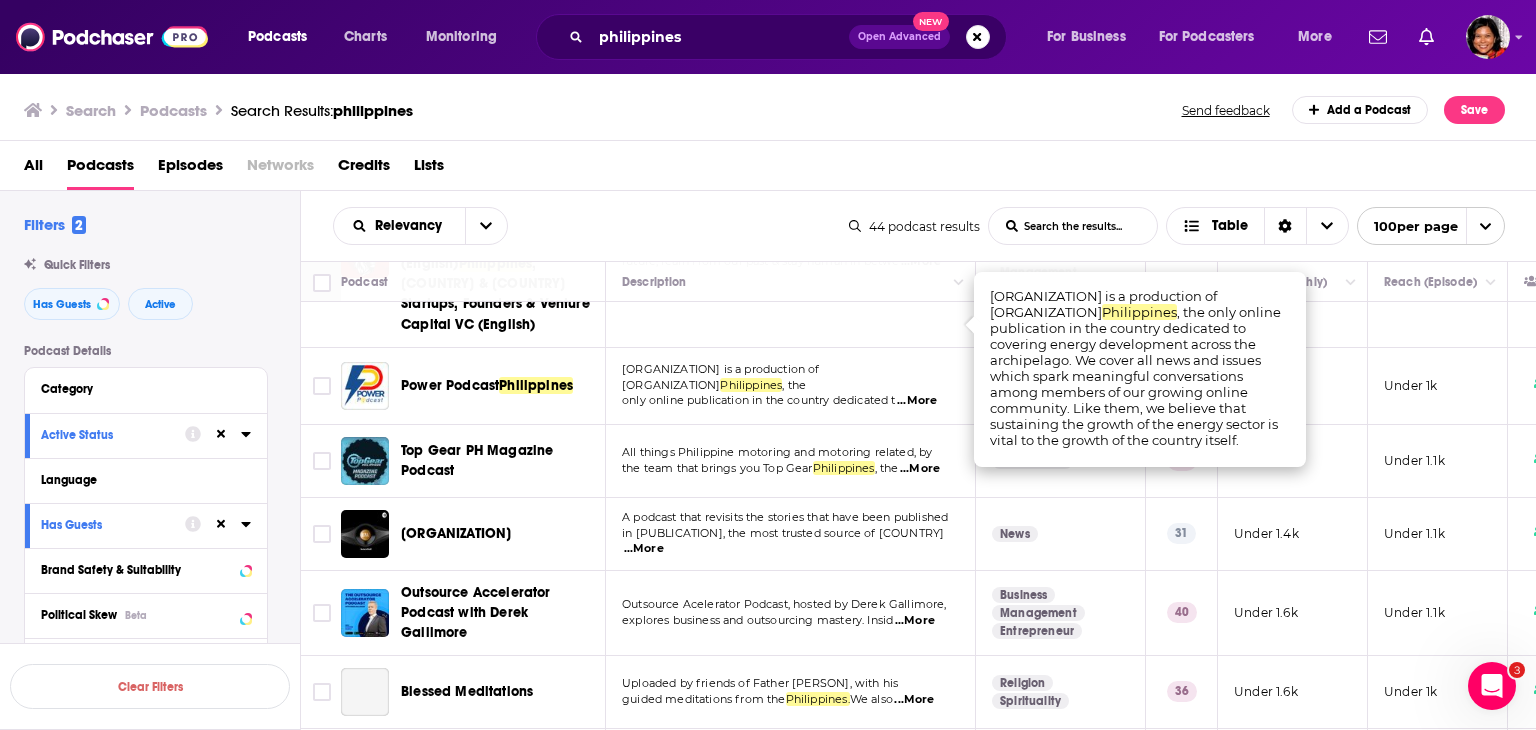 scroll, scrollTop: 200, scrollLeft: 0, axis: vertical 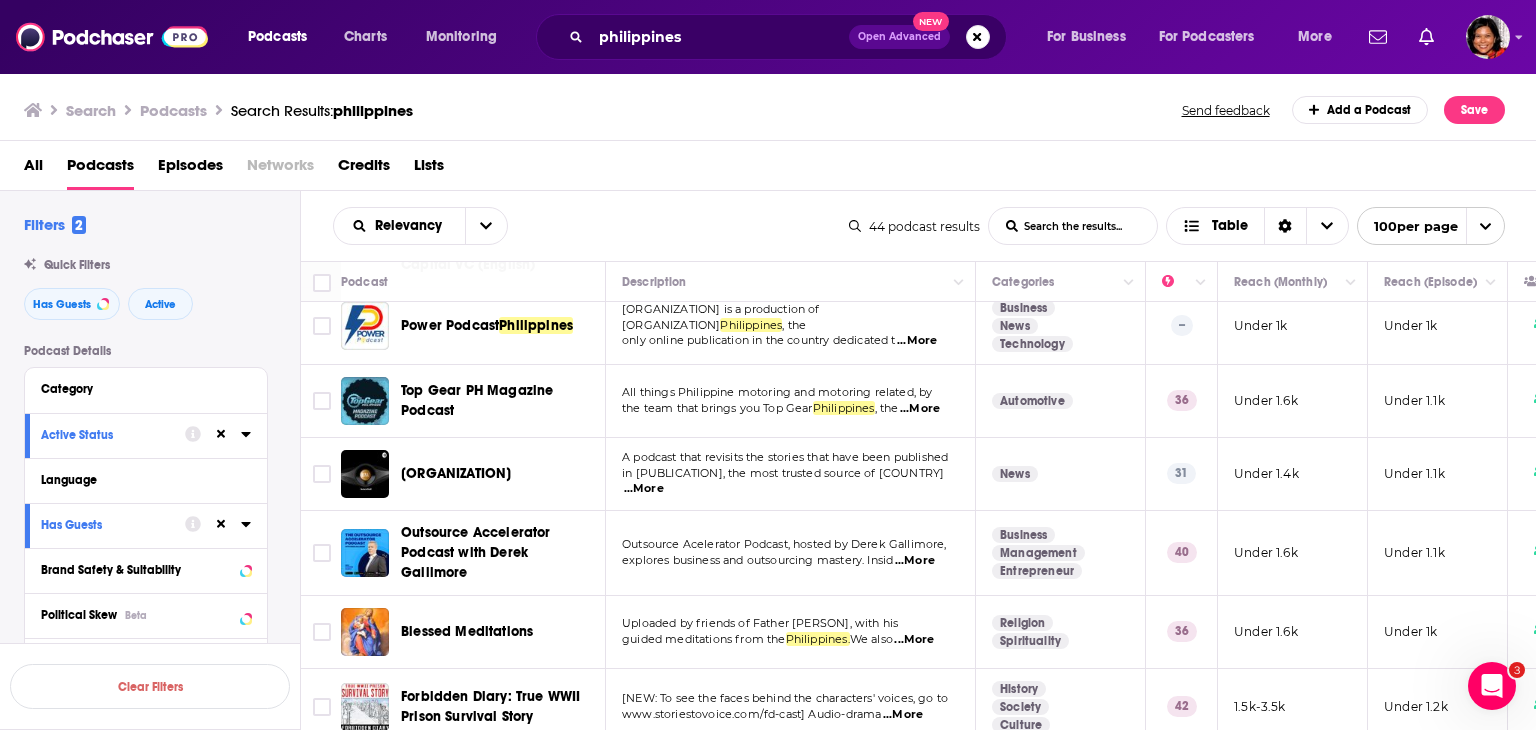 click on "...More" at bounding box center [920, 409] 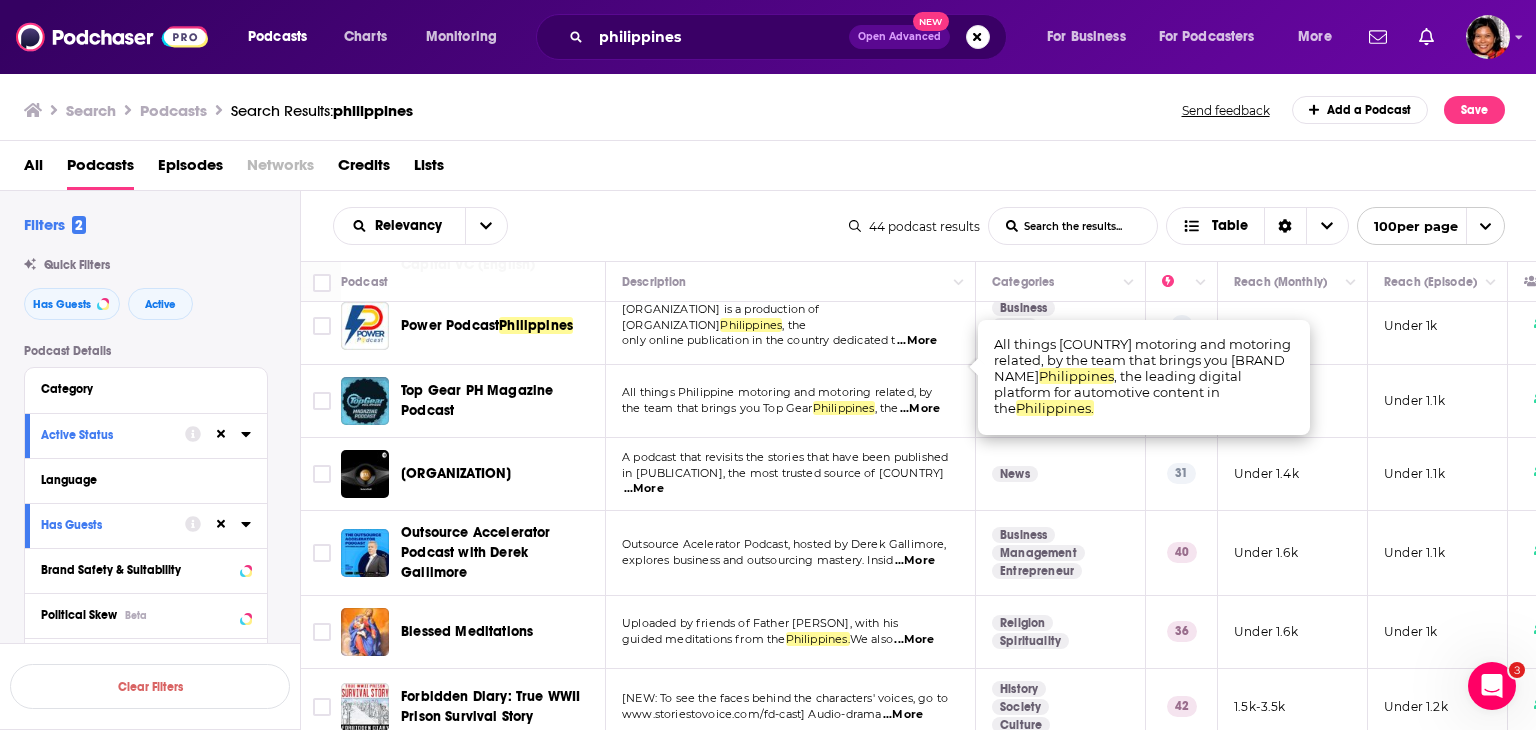 click on "...More" at bounding box center [644, 489] 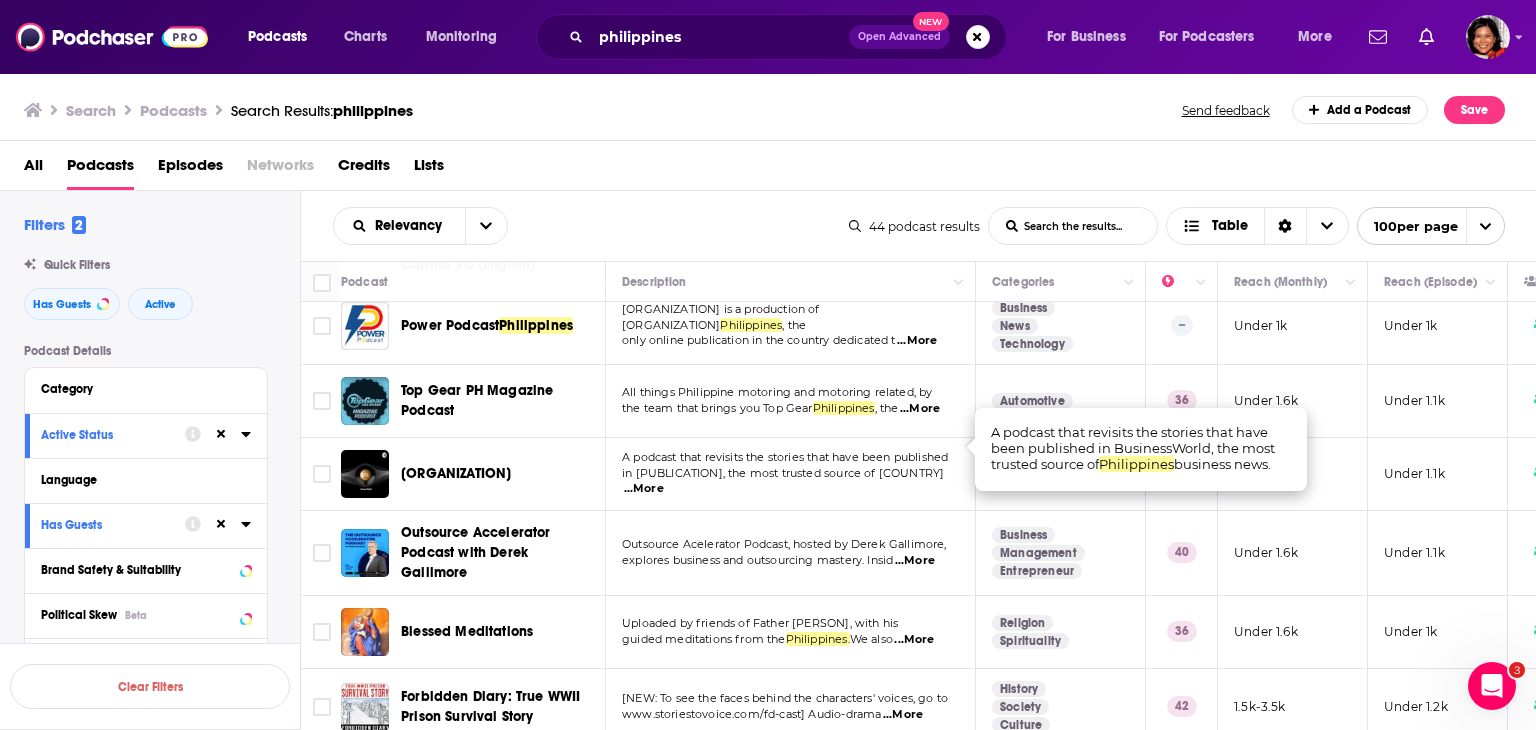 click on "...More" at bounding box center (915, 561) 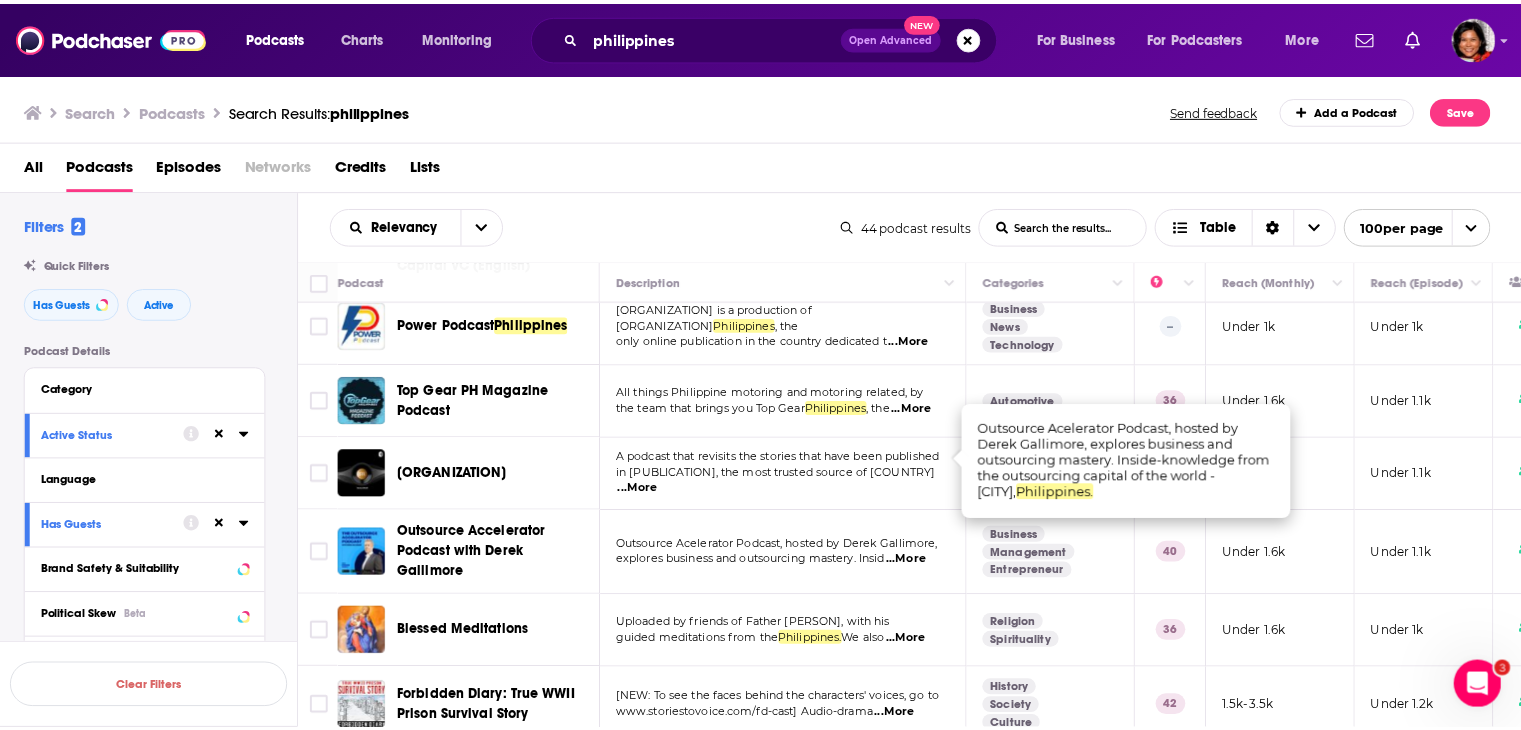 scroll, scrollTop: 400, scrollLeft: 0, axis: vertical 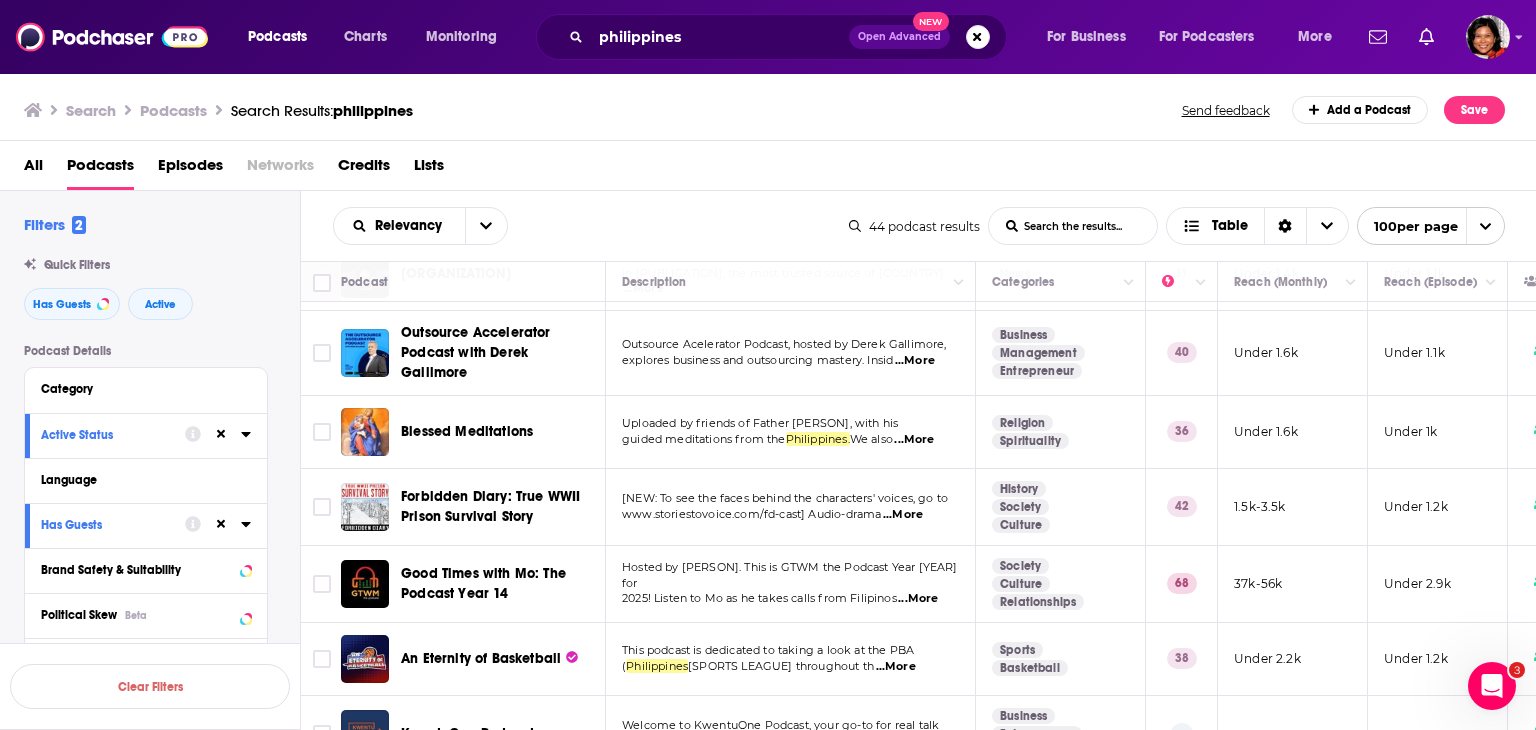 click on "...More" at bounding box center [918, 599] 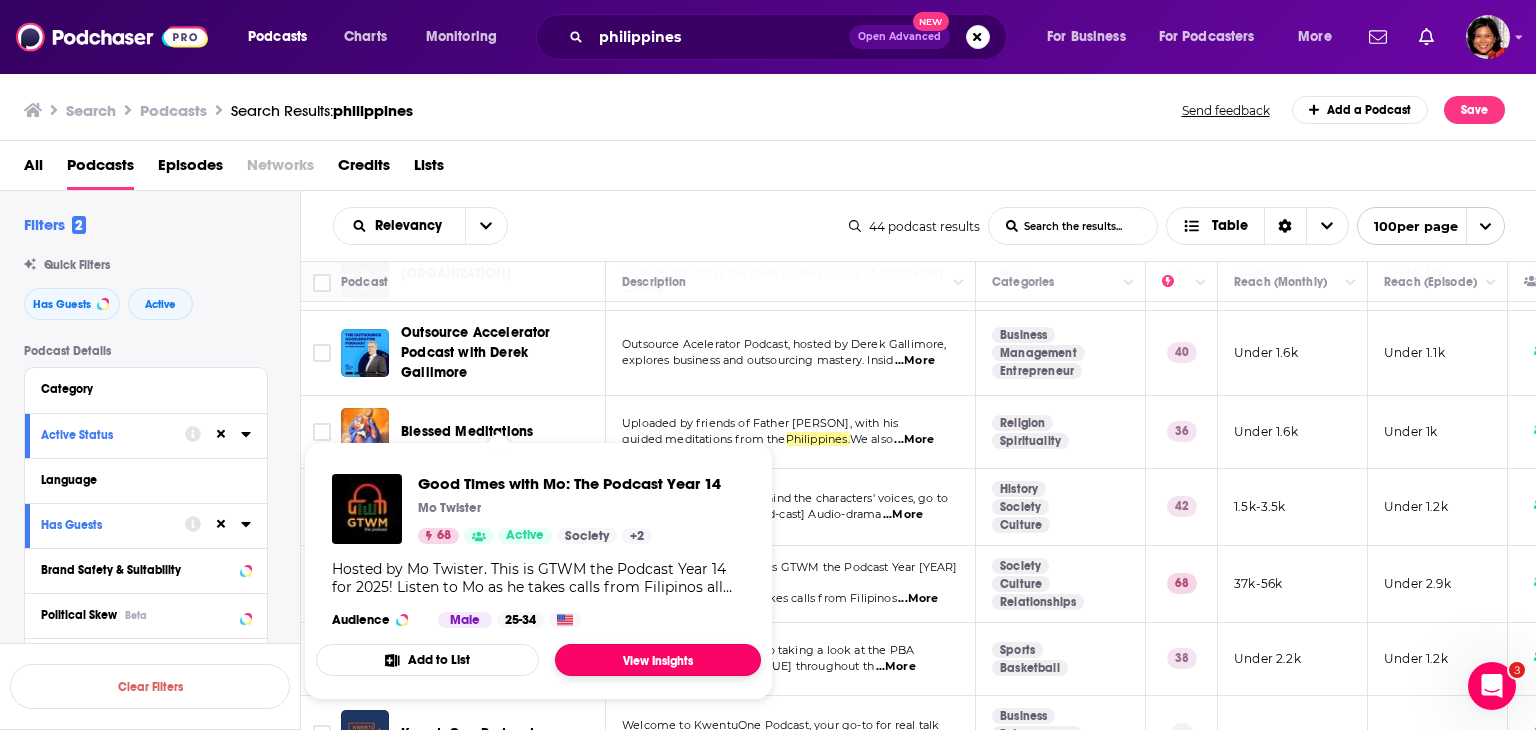 click on "View Insights" at bounding box center (658, 660) 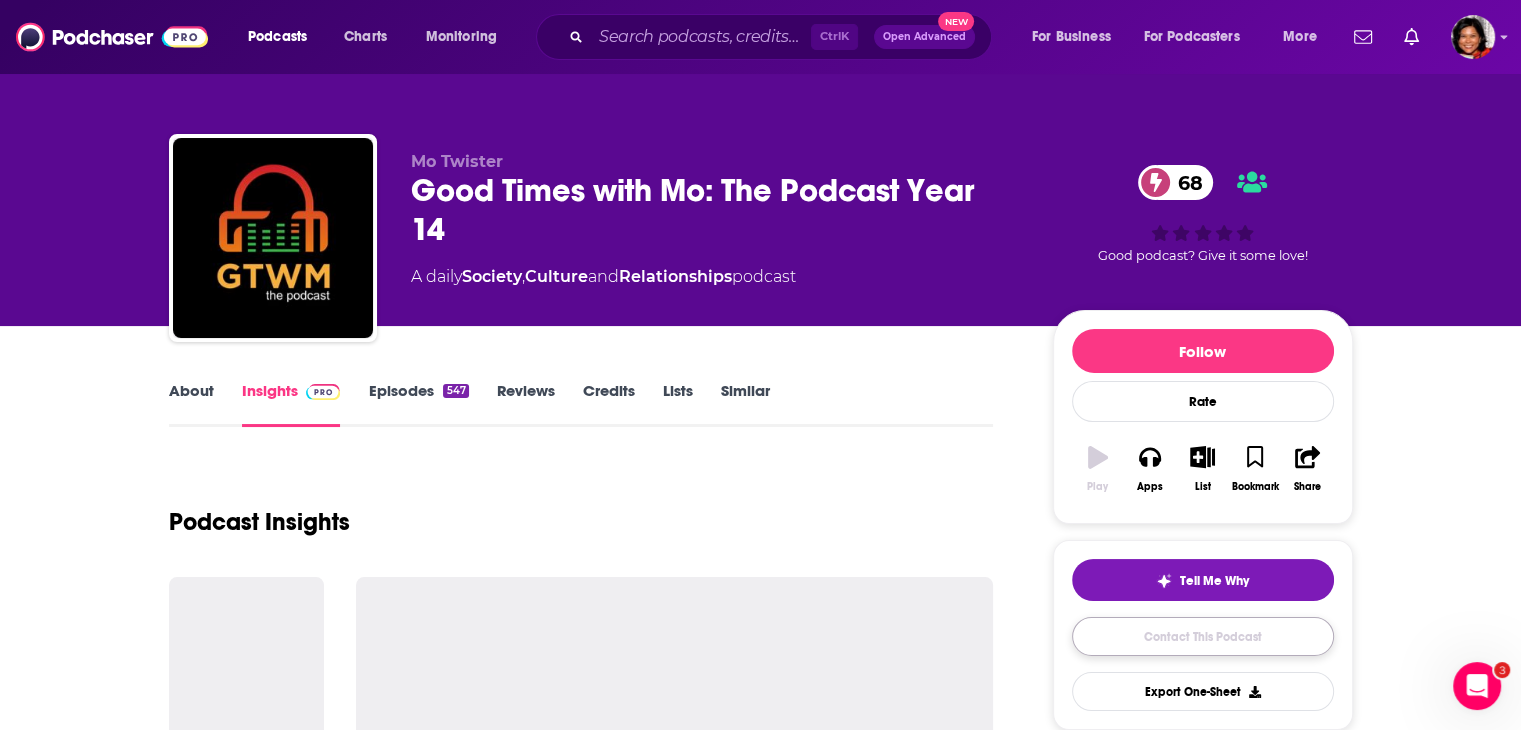 click on "Contact This Podcast" at bounding box center [1203, 636] 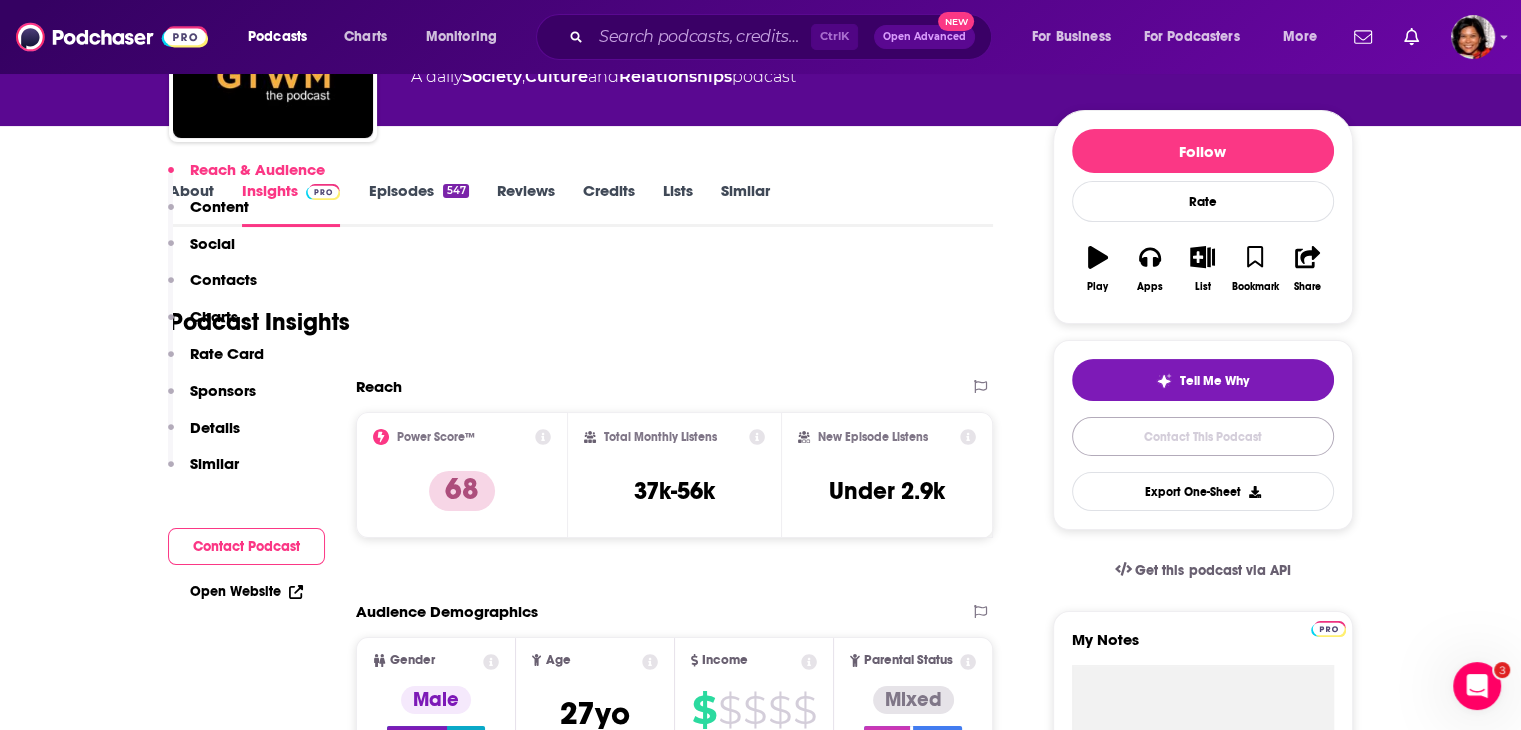 scroll, scrollTop: 1864, scrollLeft: 0, axis: vertical 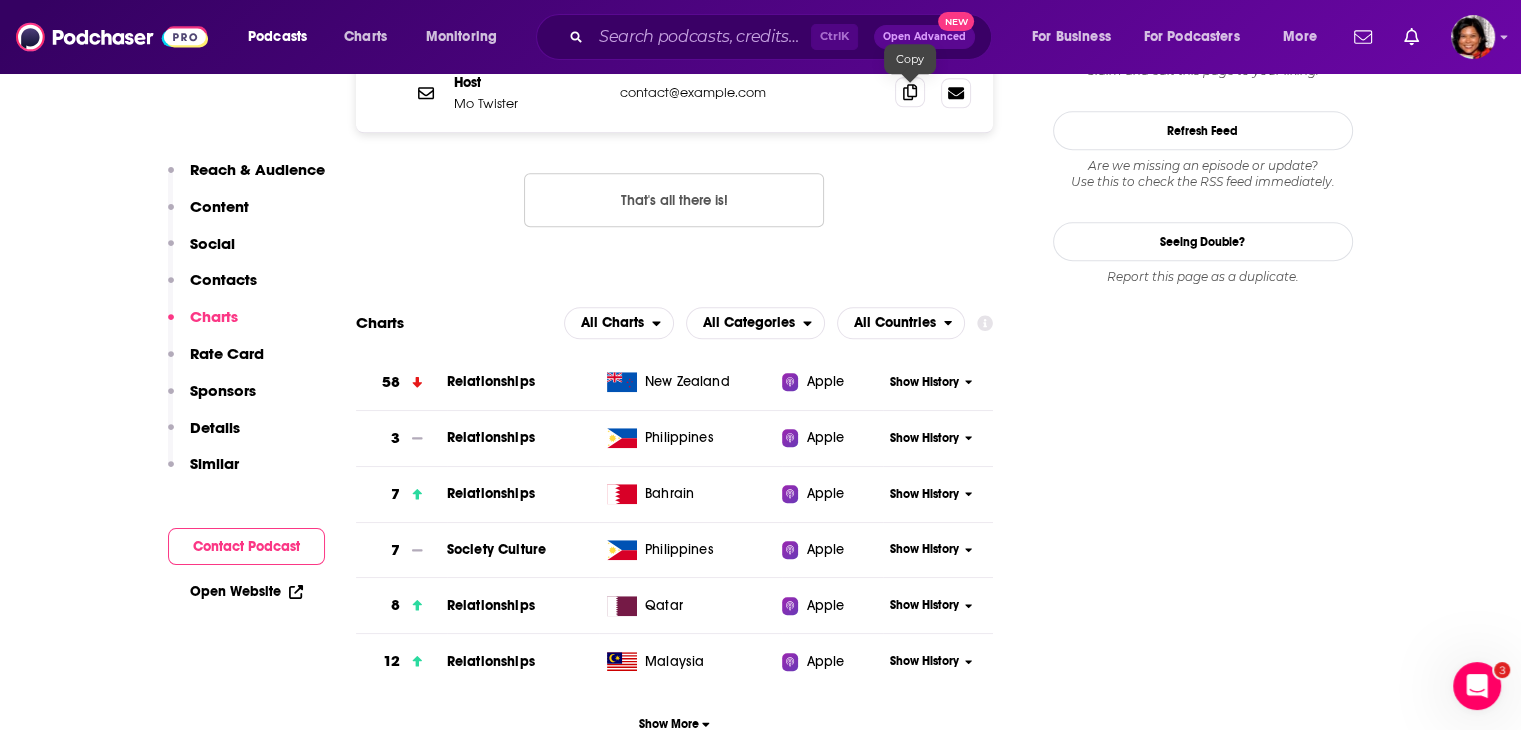 click 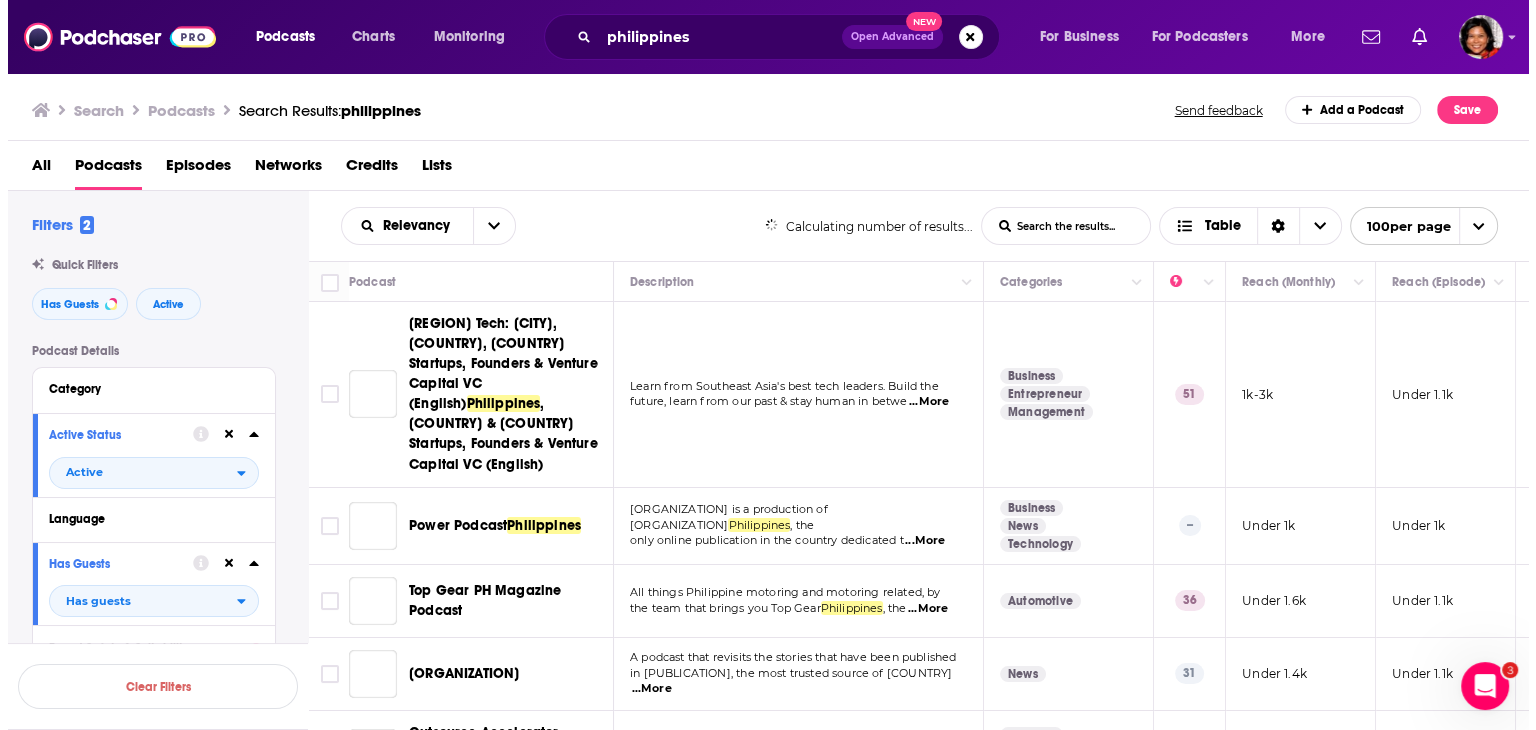 scroll, scrollTop: 0, scrollLeft: 0, axis: both 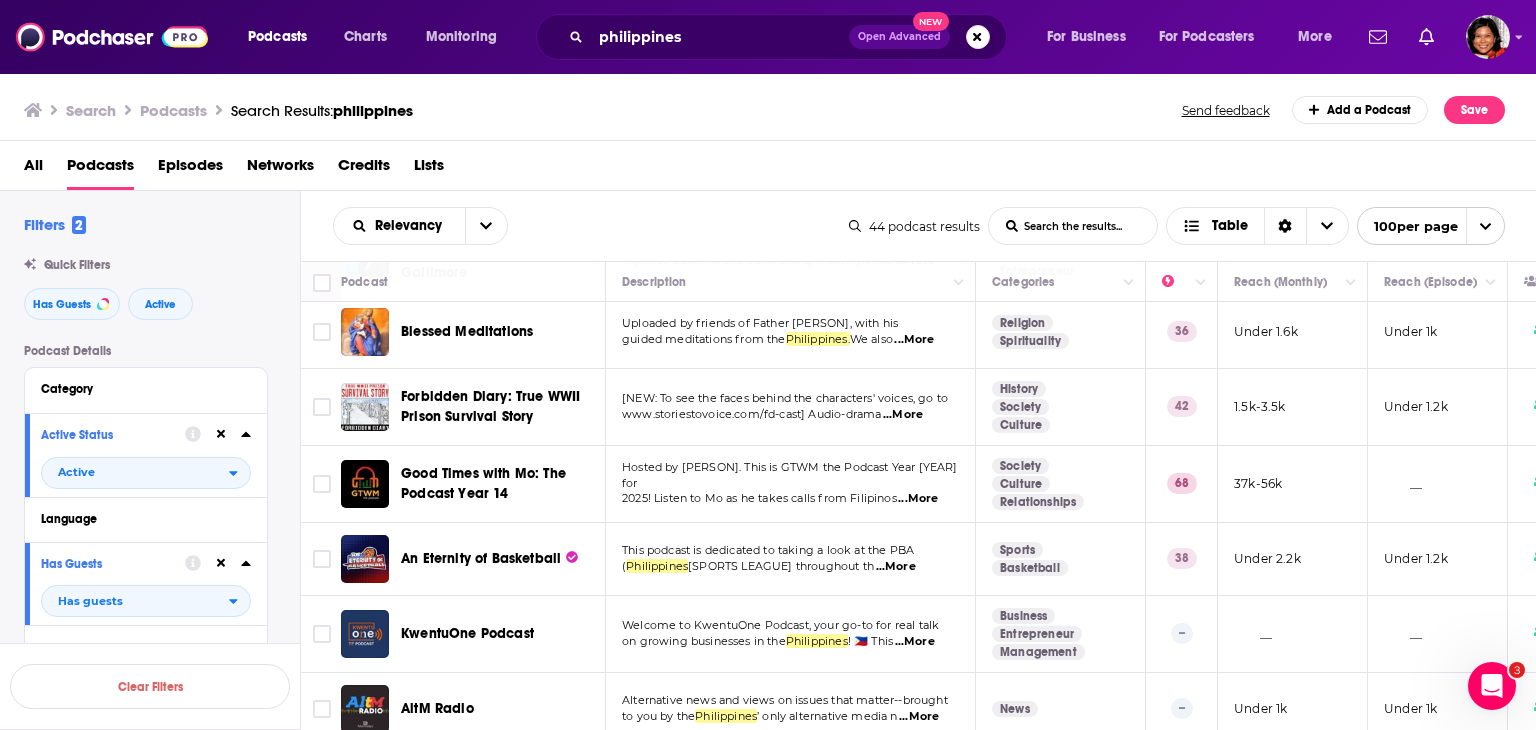 click on "...More" at bounding box center [915, 642] 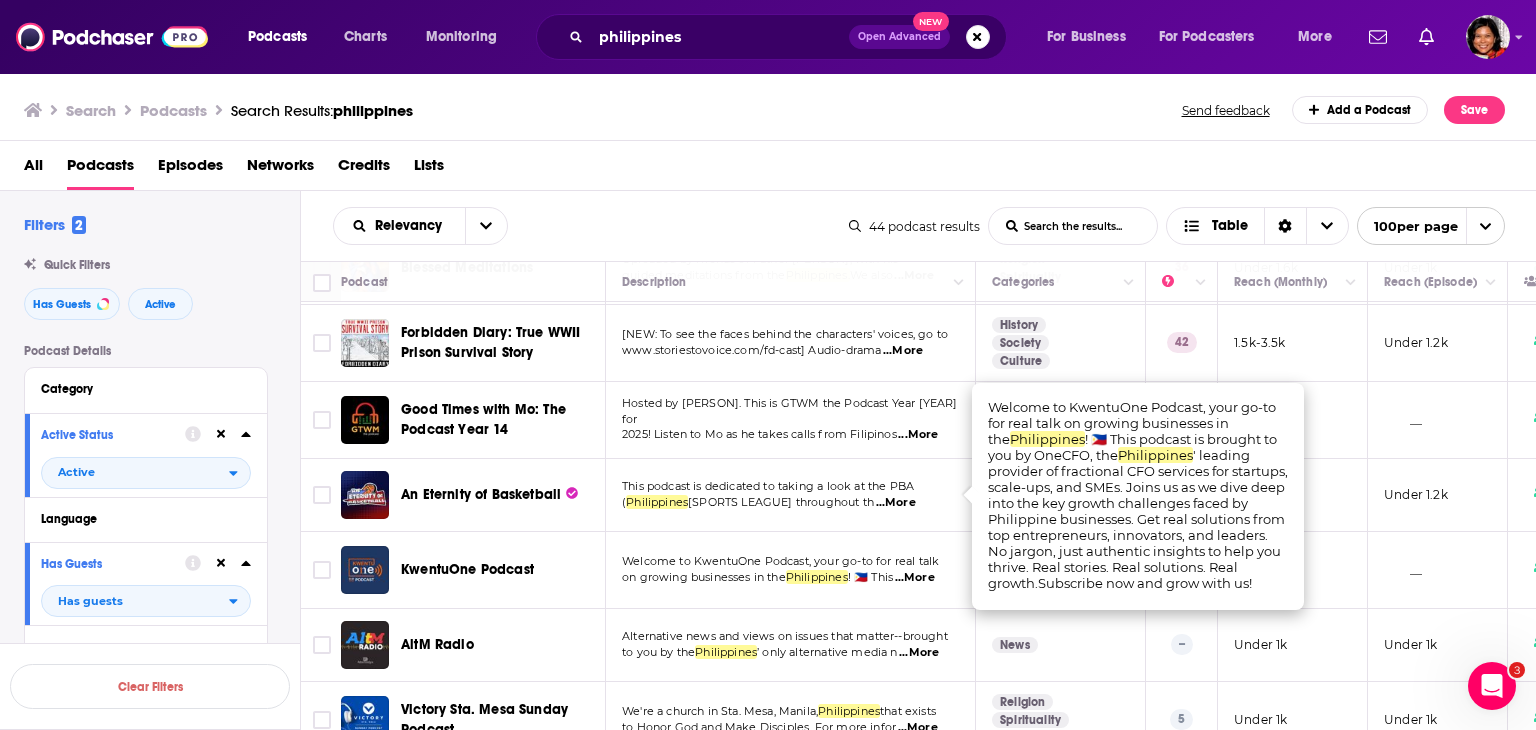 scroll, scrollTop: 600, scrollLeft: 0, axis: vertical 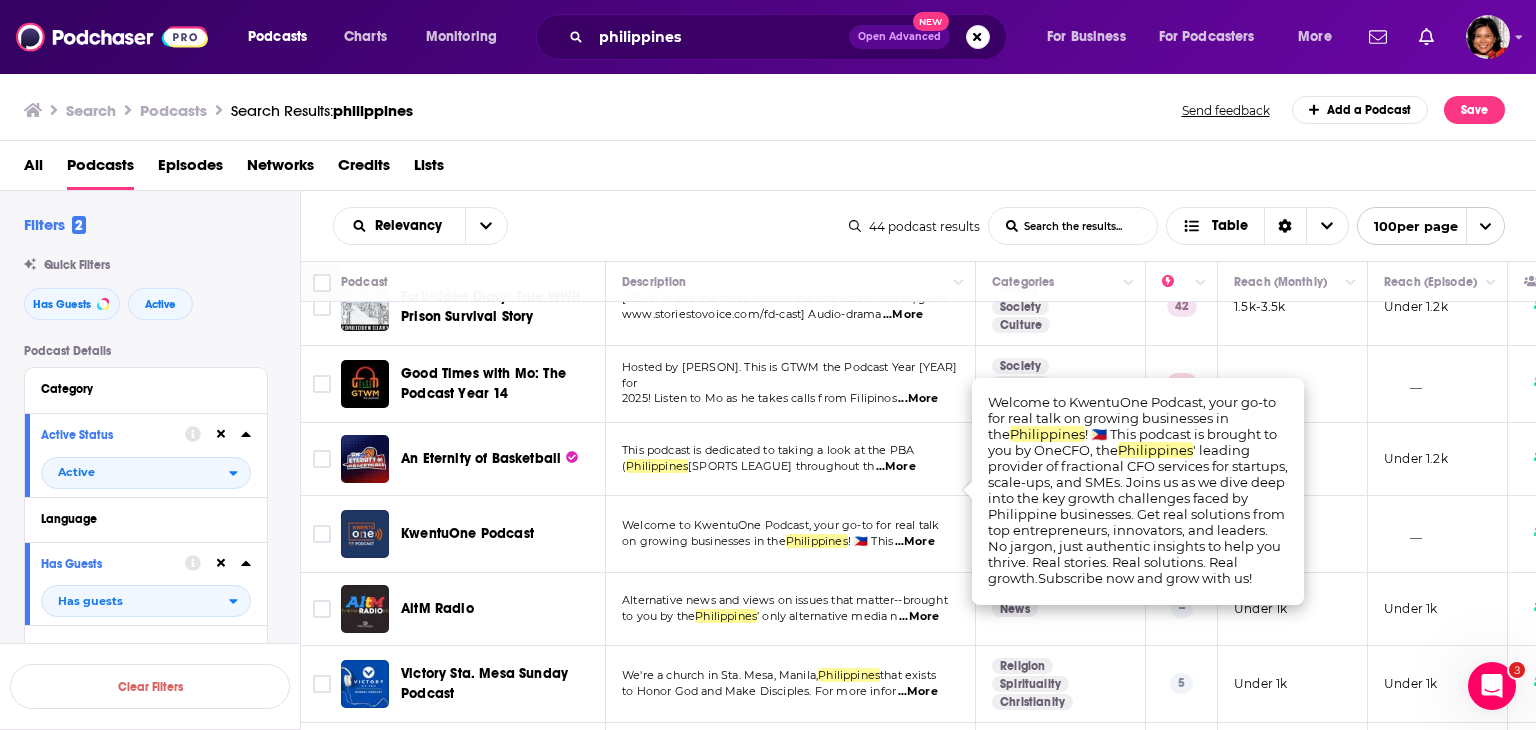 click on "...More" at bounding box center (919, 617) 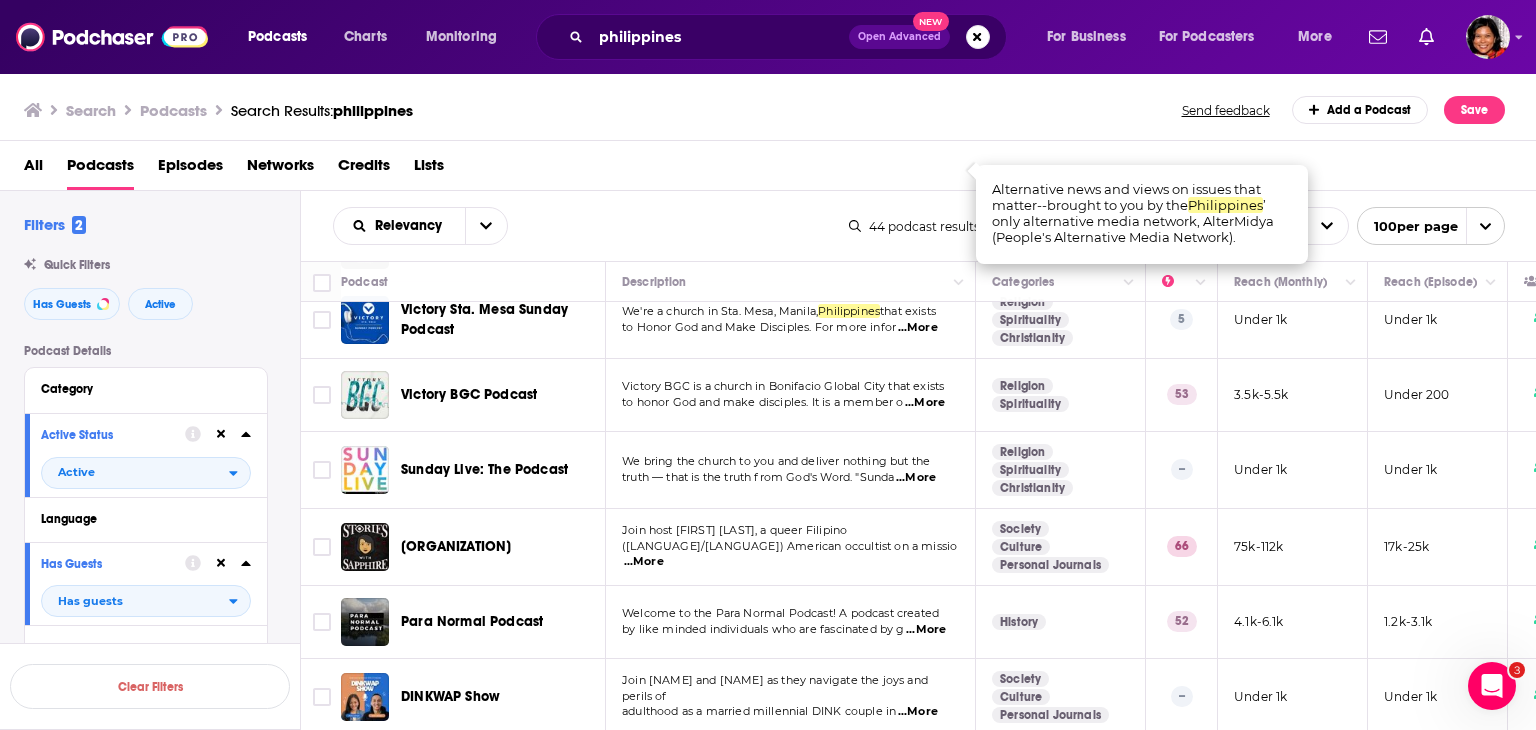 scroll, scrollTop: 1000, scrollLeft: 0, axis: vertical 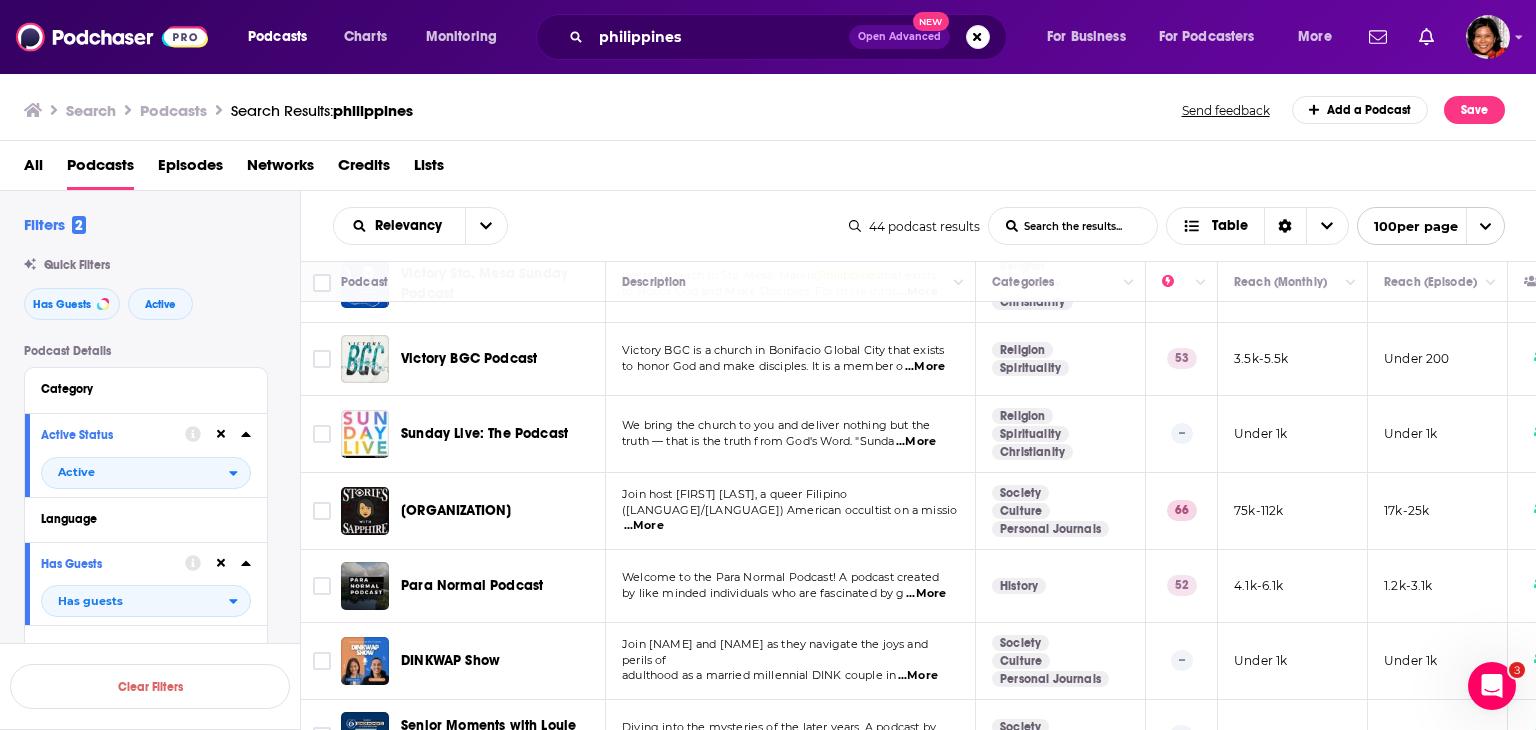 click on "...More" at bounding box center [926, 594] 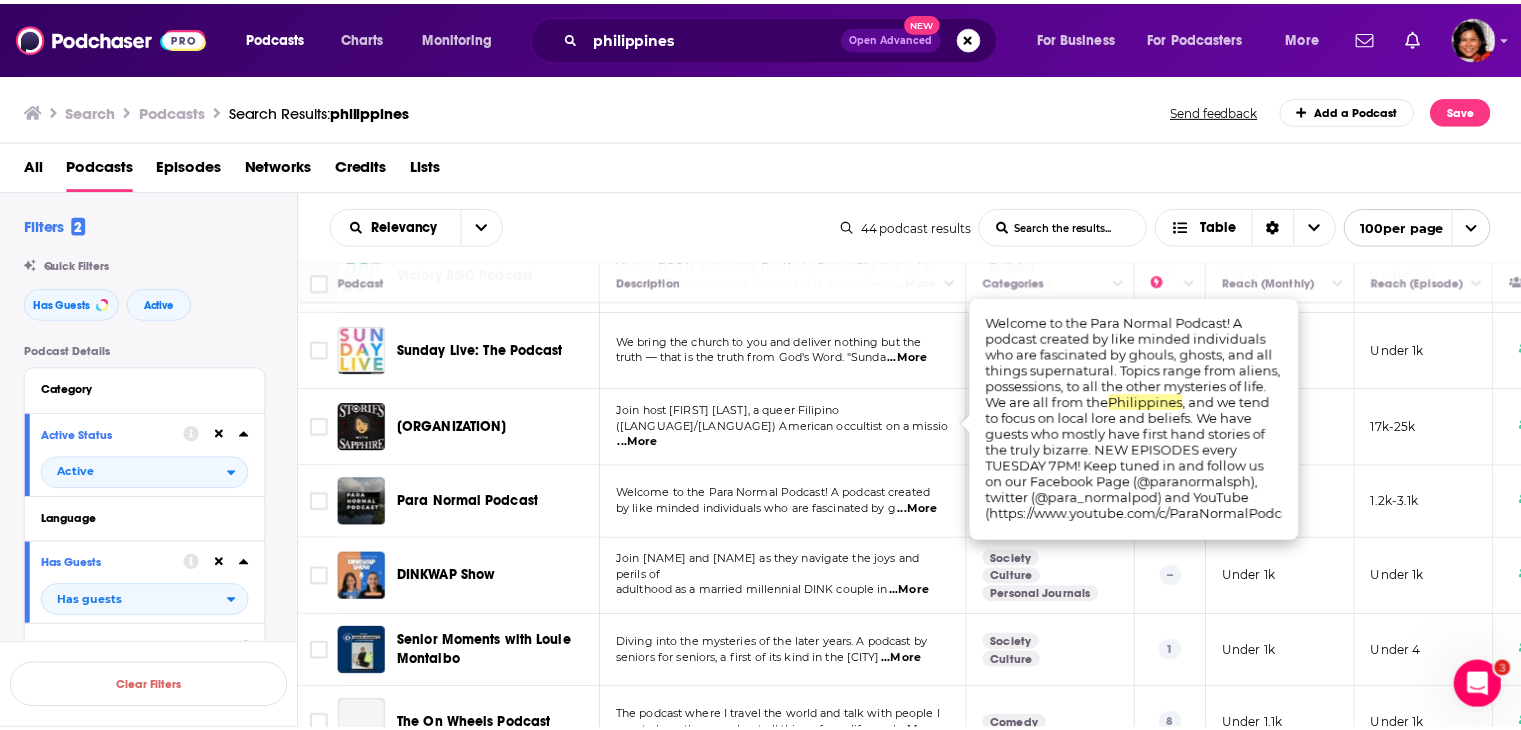 scroll, scrollTop: 1200, scrollLeft: 0, axis: vertical 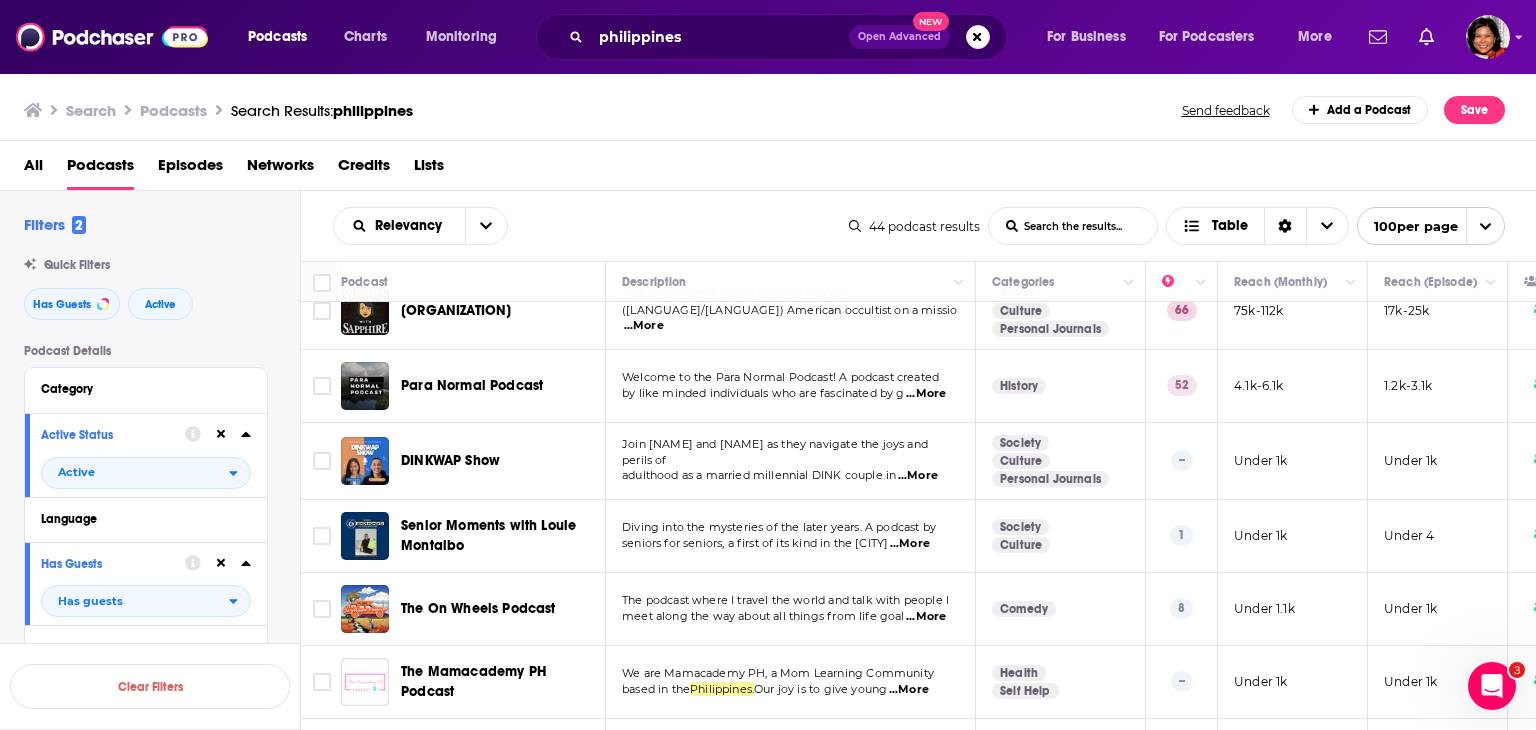 click on "...More" at bounding box center (918, 476) 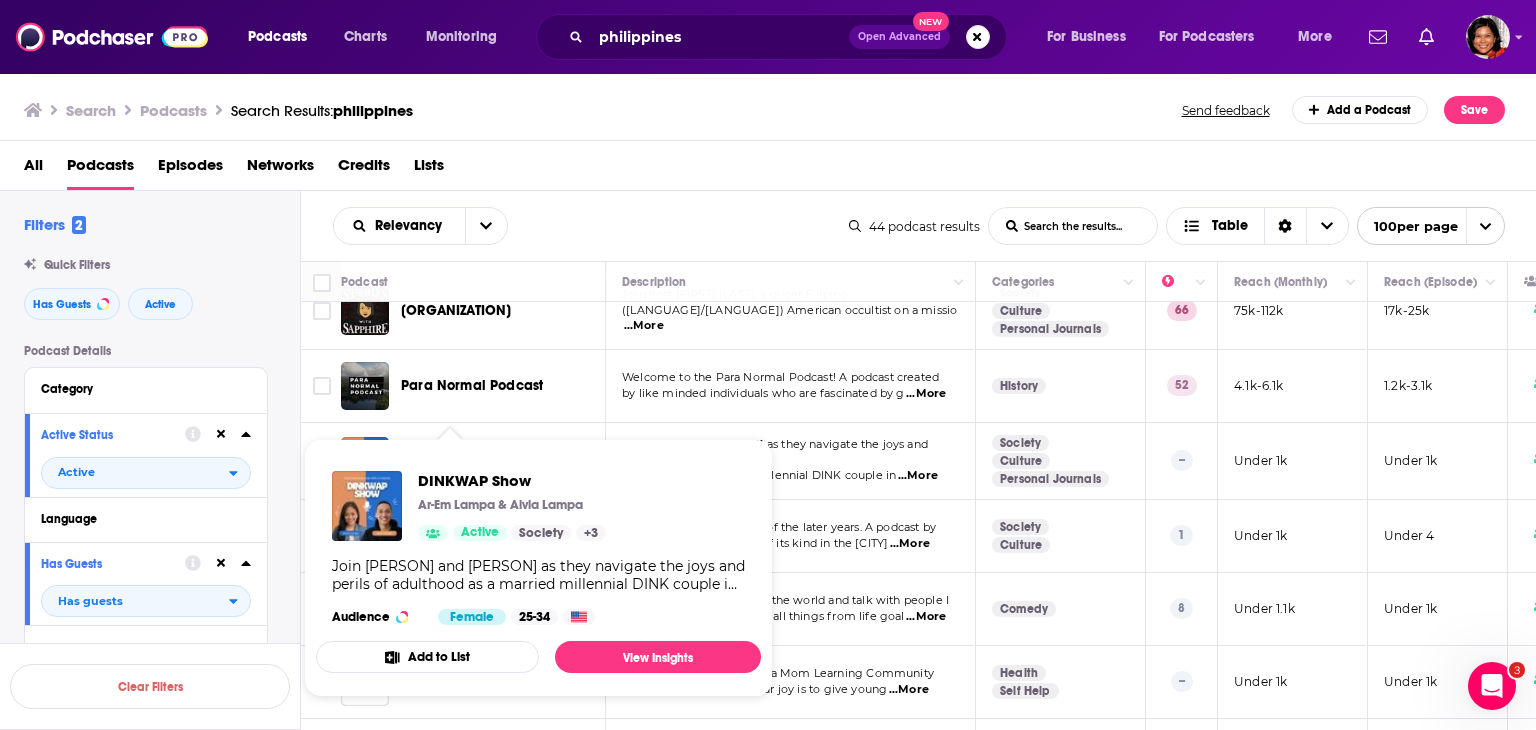 click on "DINKWAP Show" at bounding box center (450, 460) 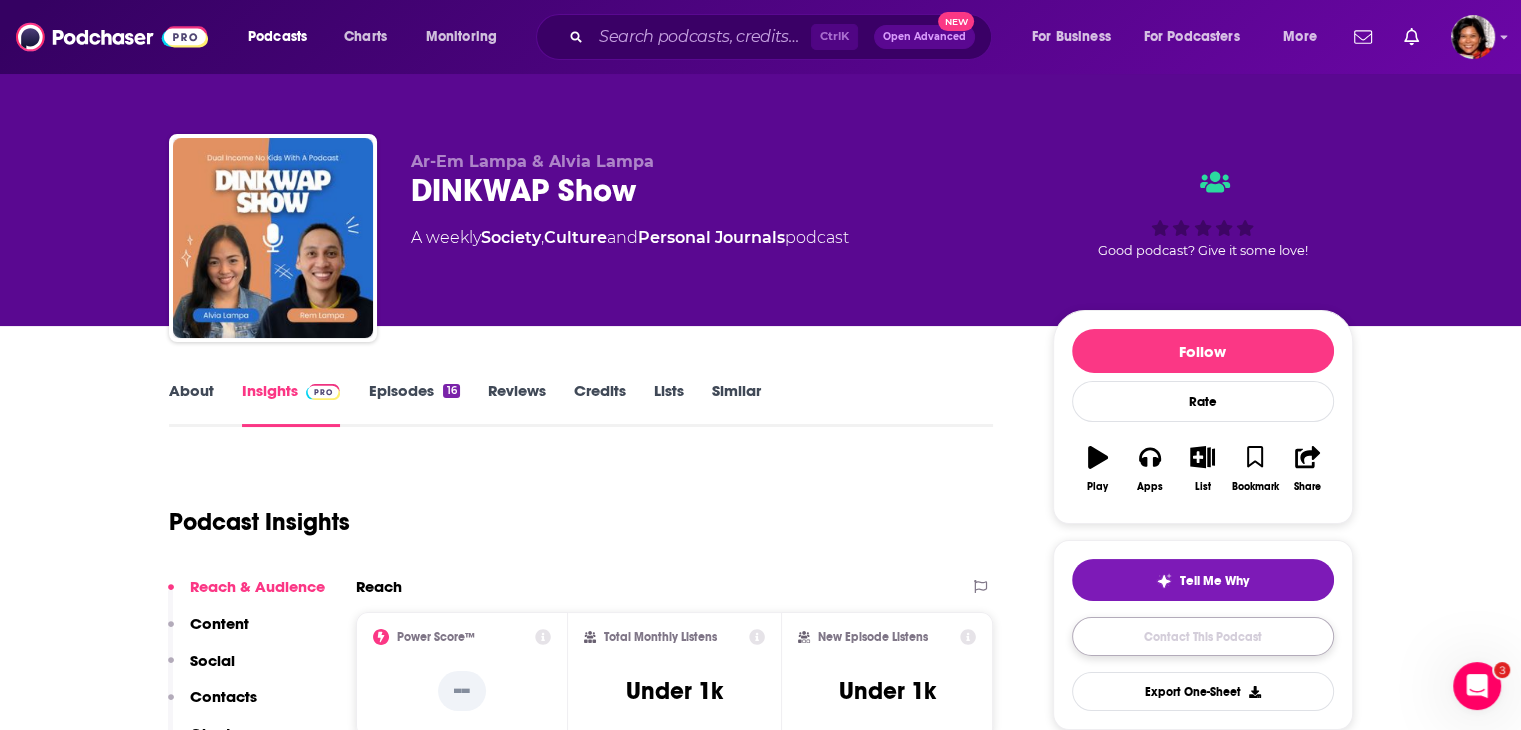 click on "Contact This Podcast" at bounding box center (1203, 636) 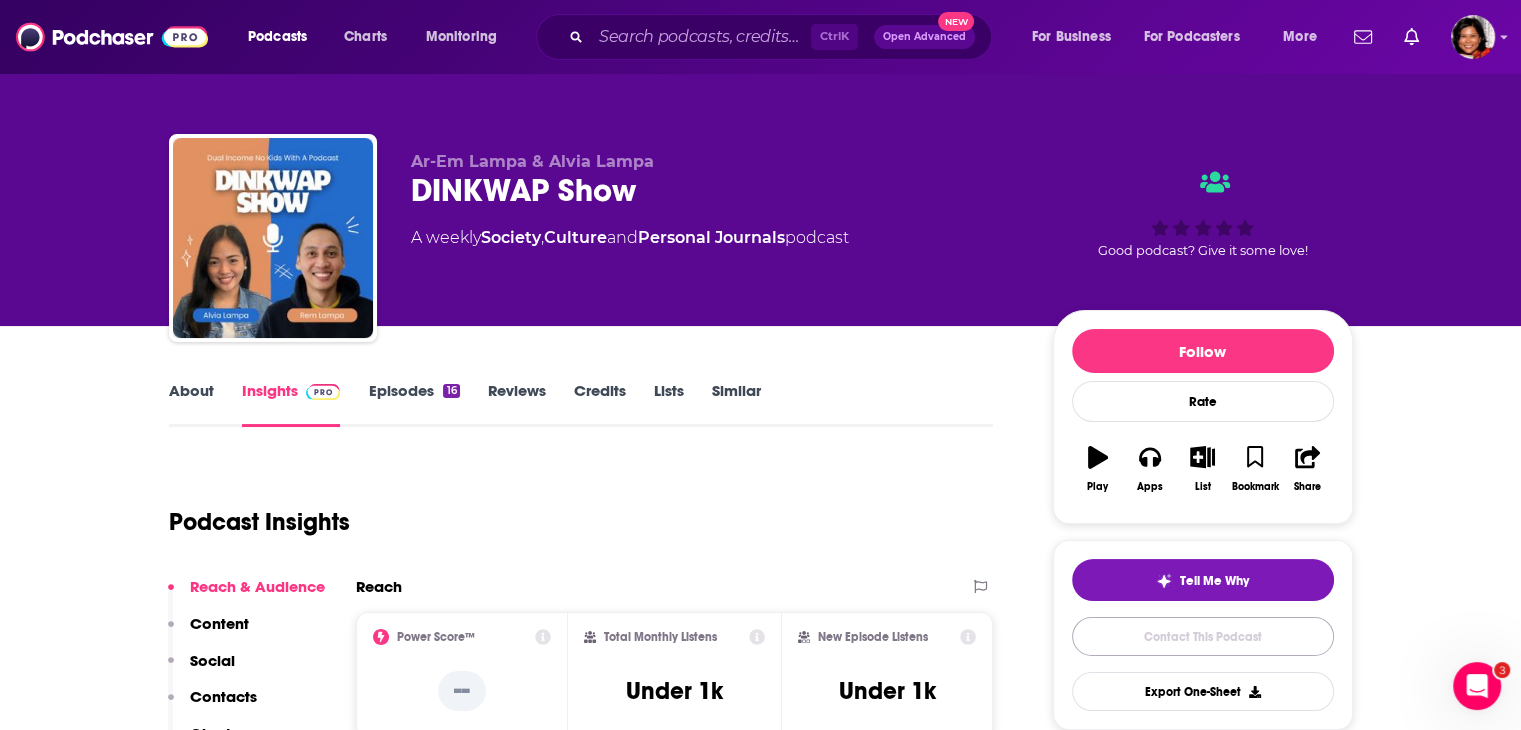 scroll, scrollTop: 1655, scrollLeft: 0, axis: vertical 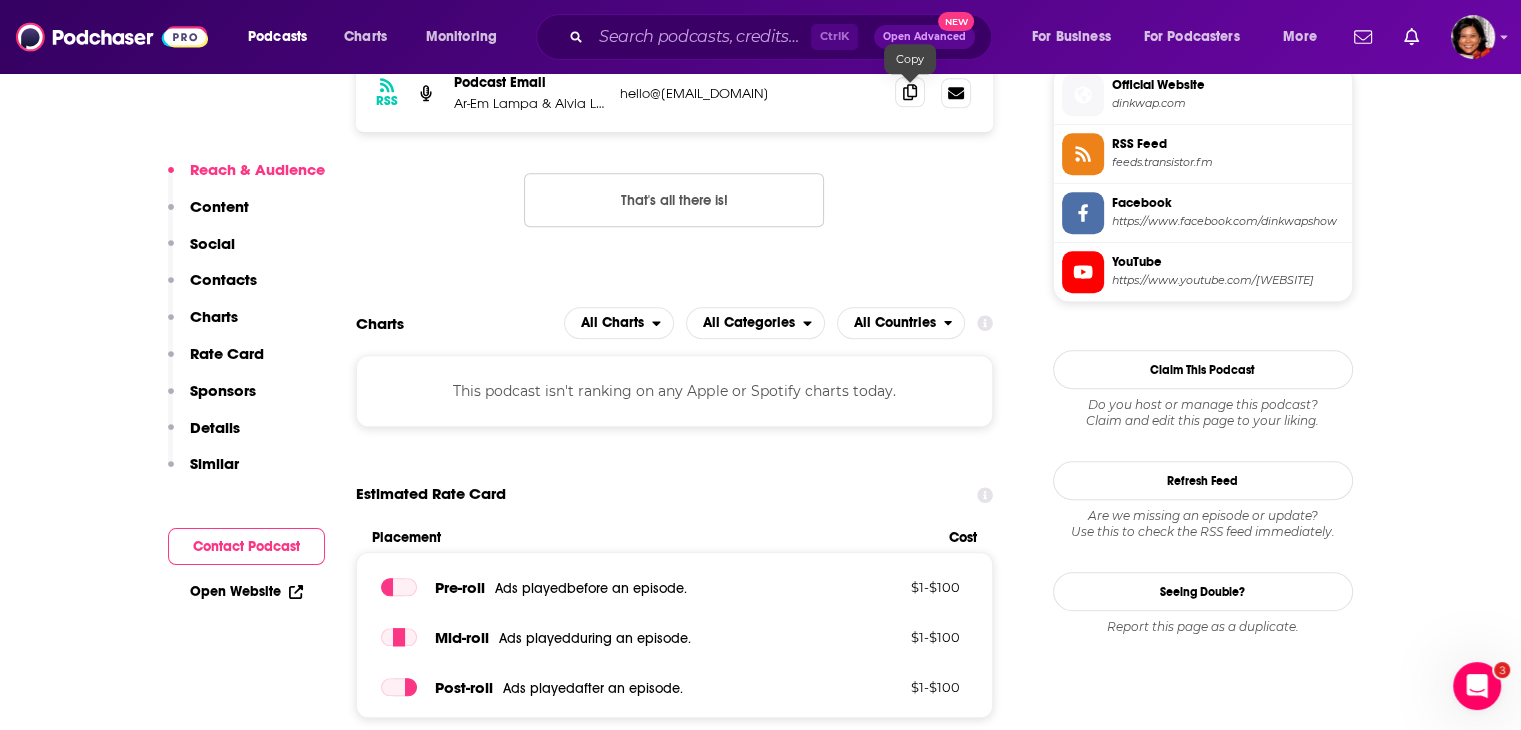 click 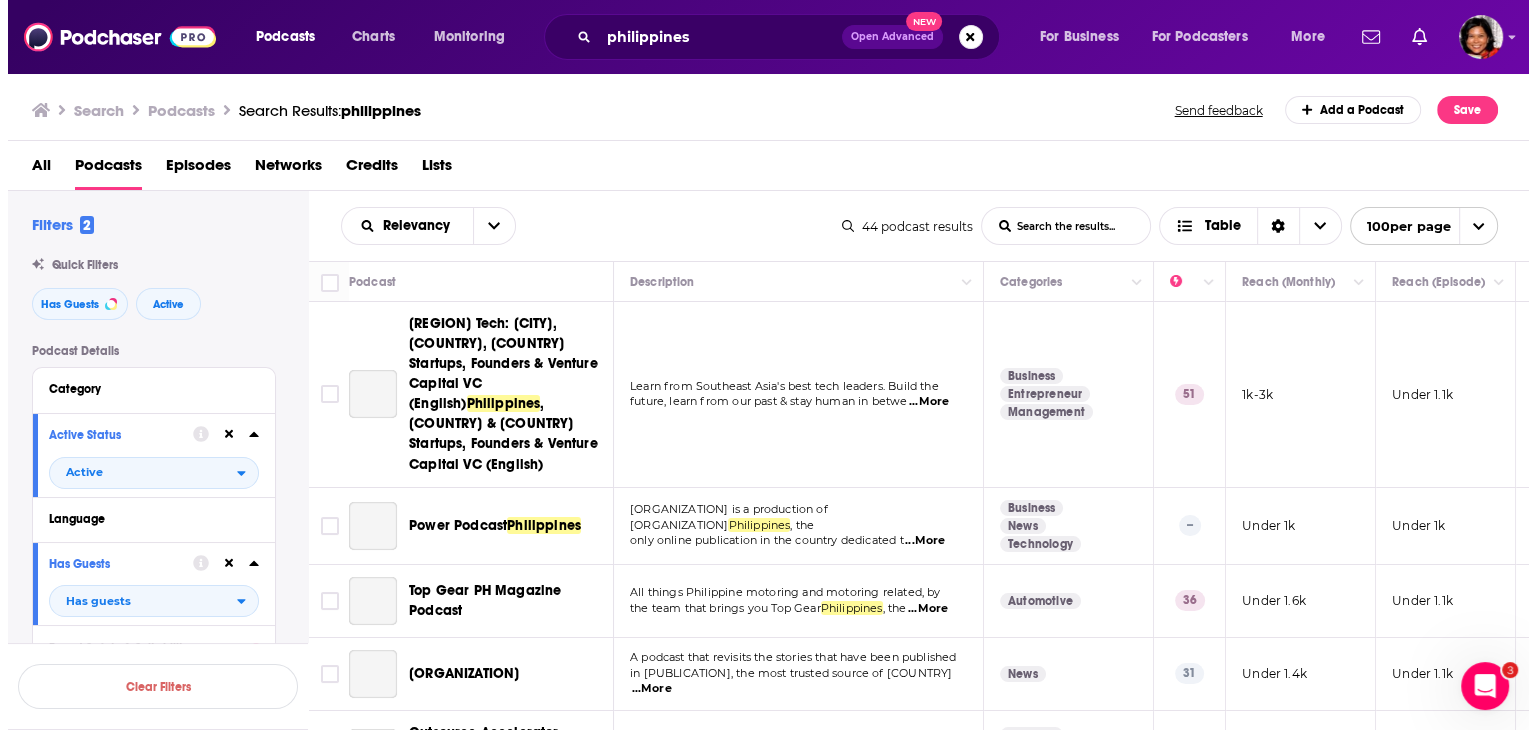 scroll, scrollTop: 0, scrollLeft: 0, axis: both 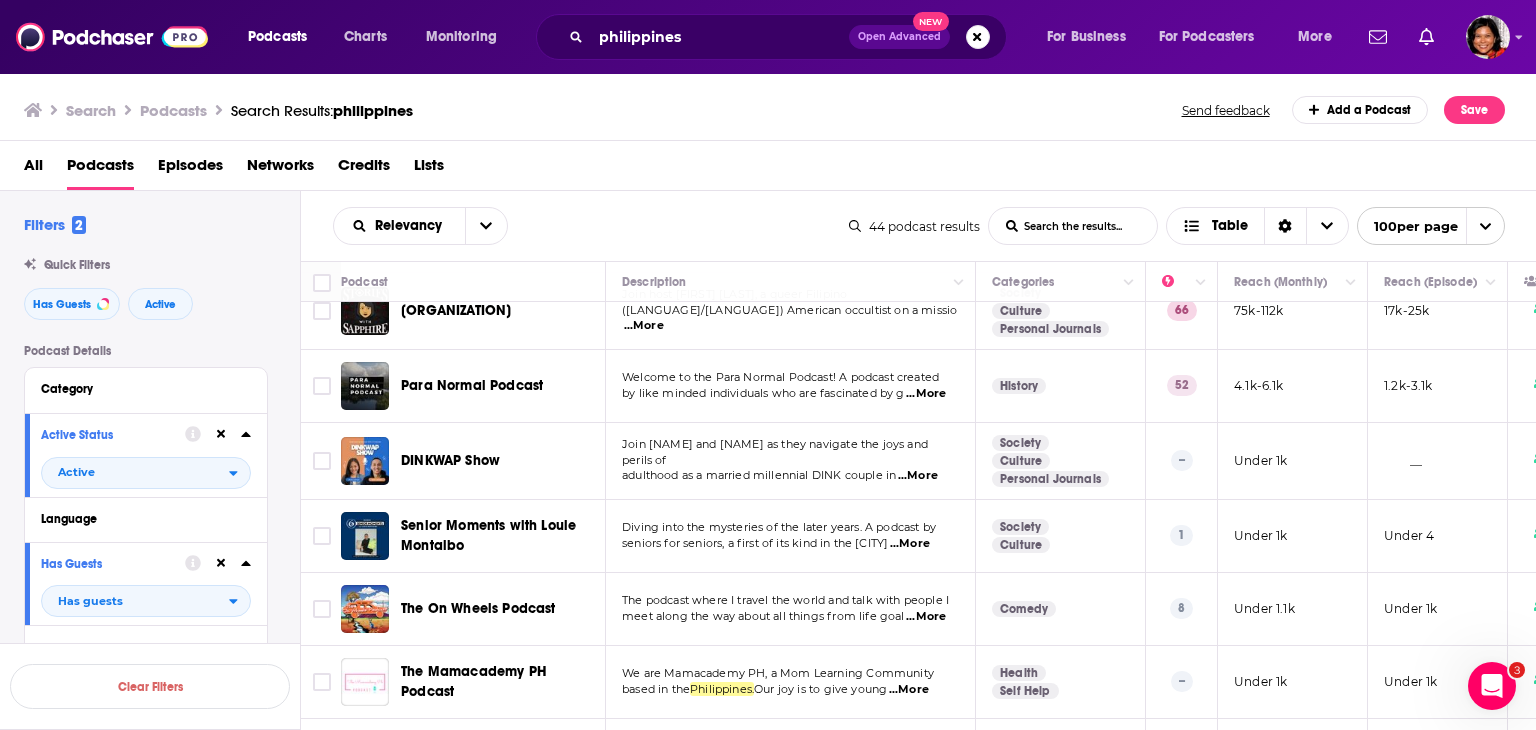 click on "...More" at bounding box center (926, 617) 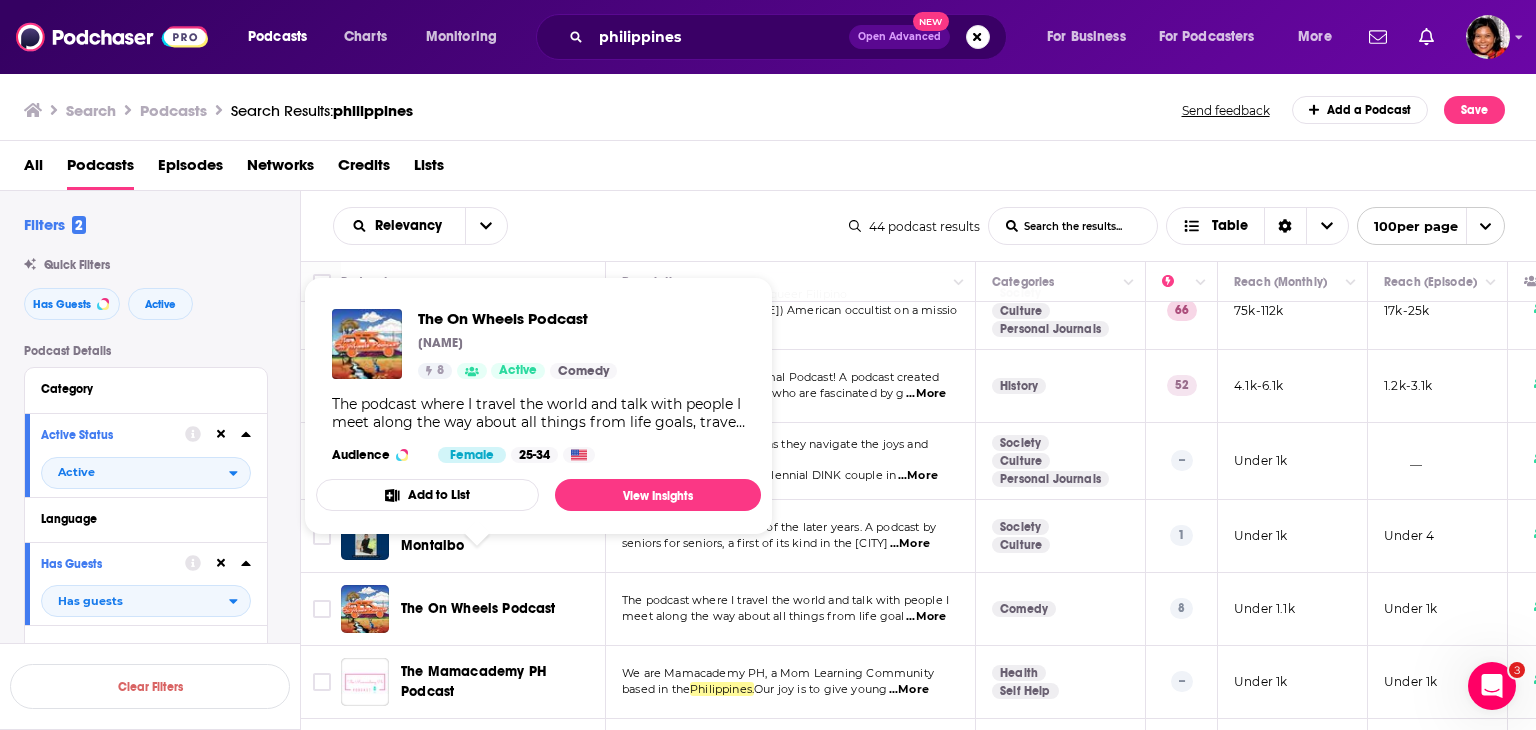 click on "The On Wheels Podcast" at bounding box center [478, 608] 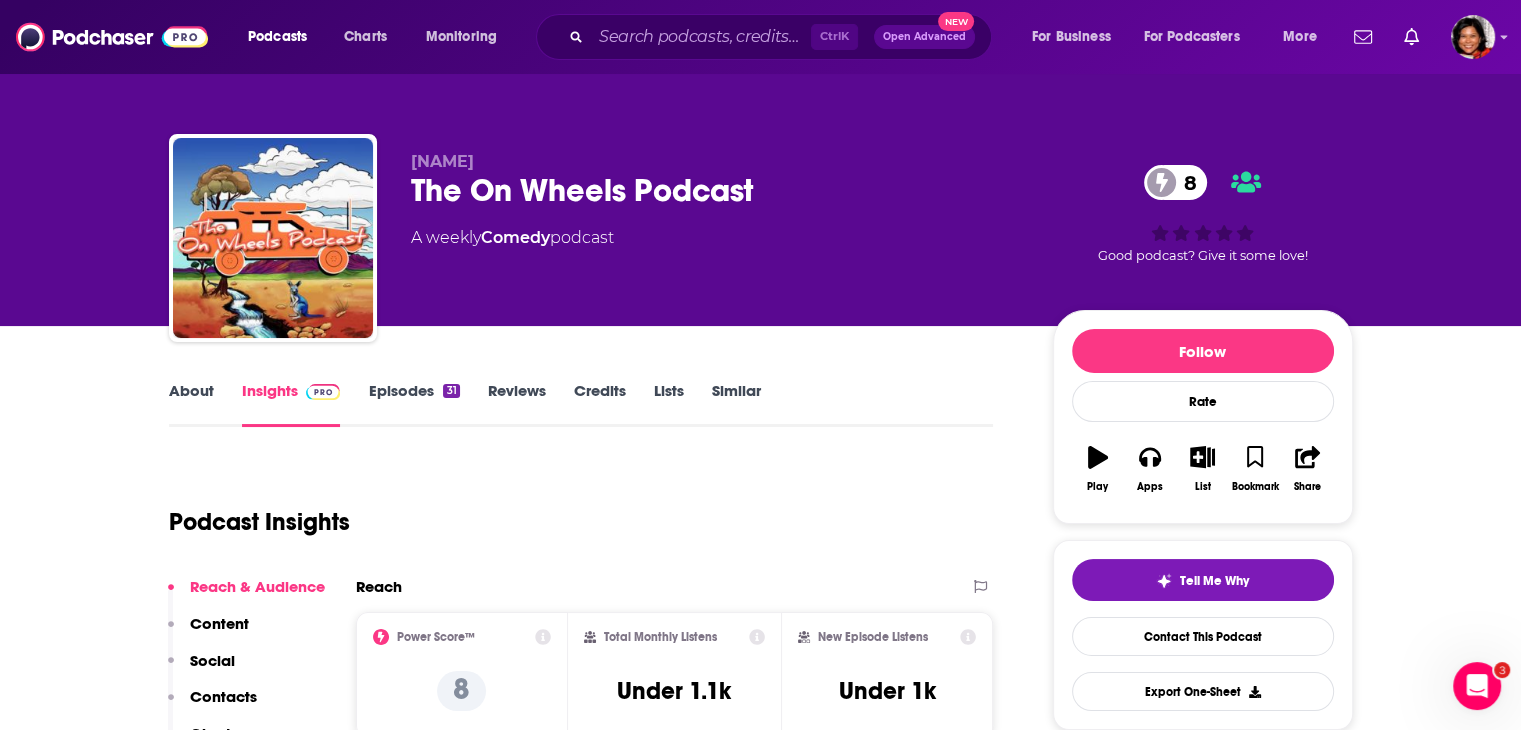 click on "About" at bounding box center (191, 404) 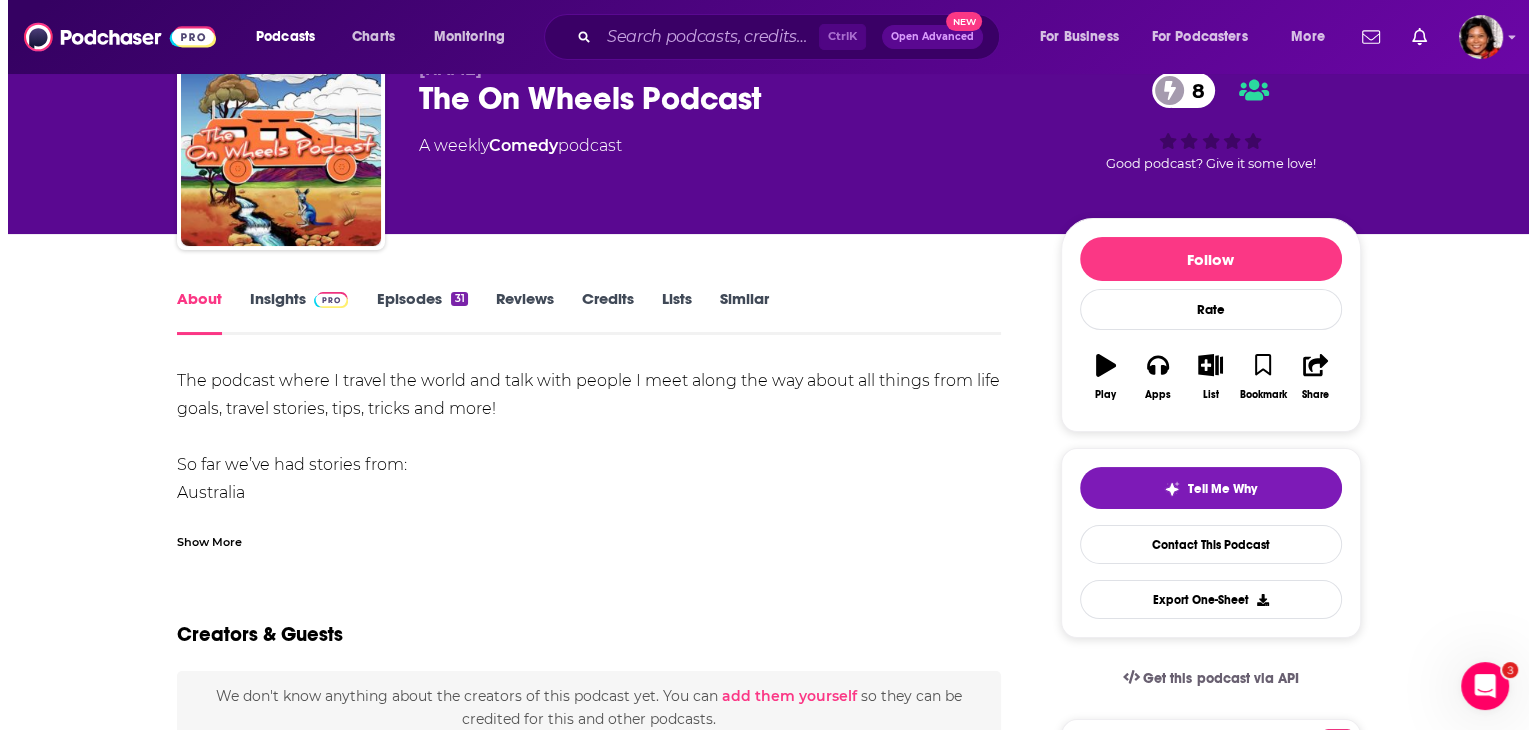 scroll, scrollTop: 0, scrollLeft: 0, axis: both 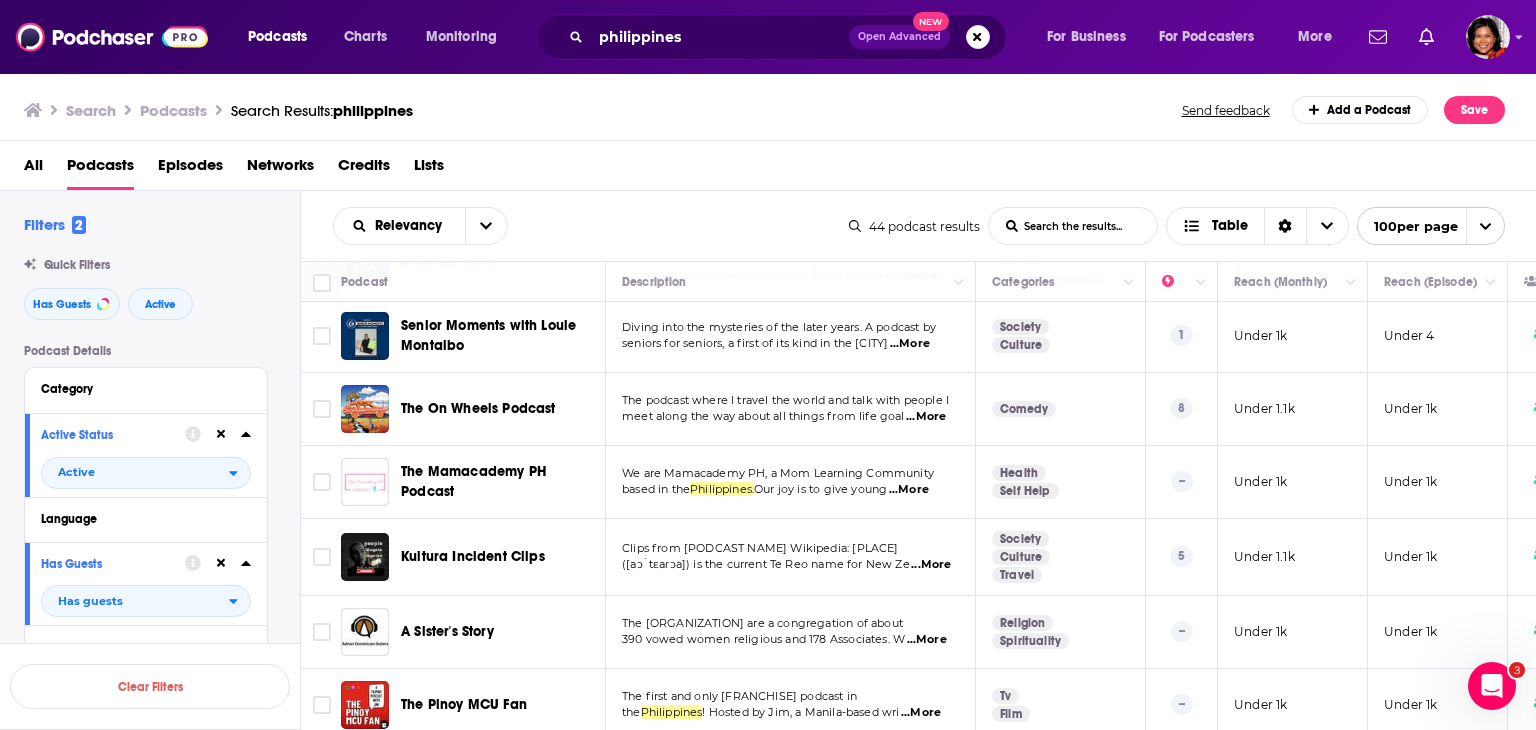 click on "...More" at bounding box center [909, 490] 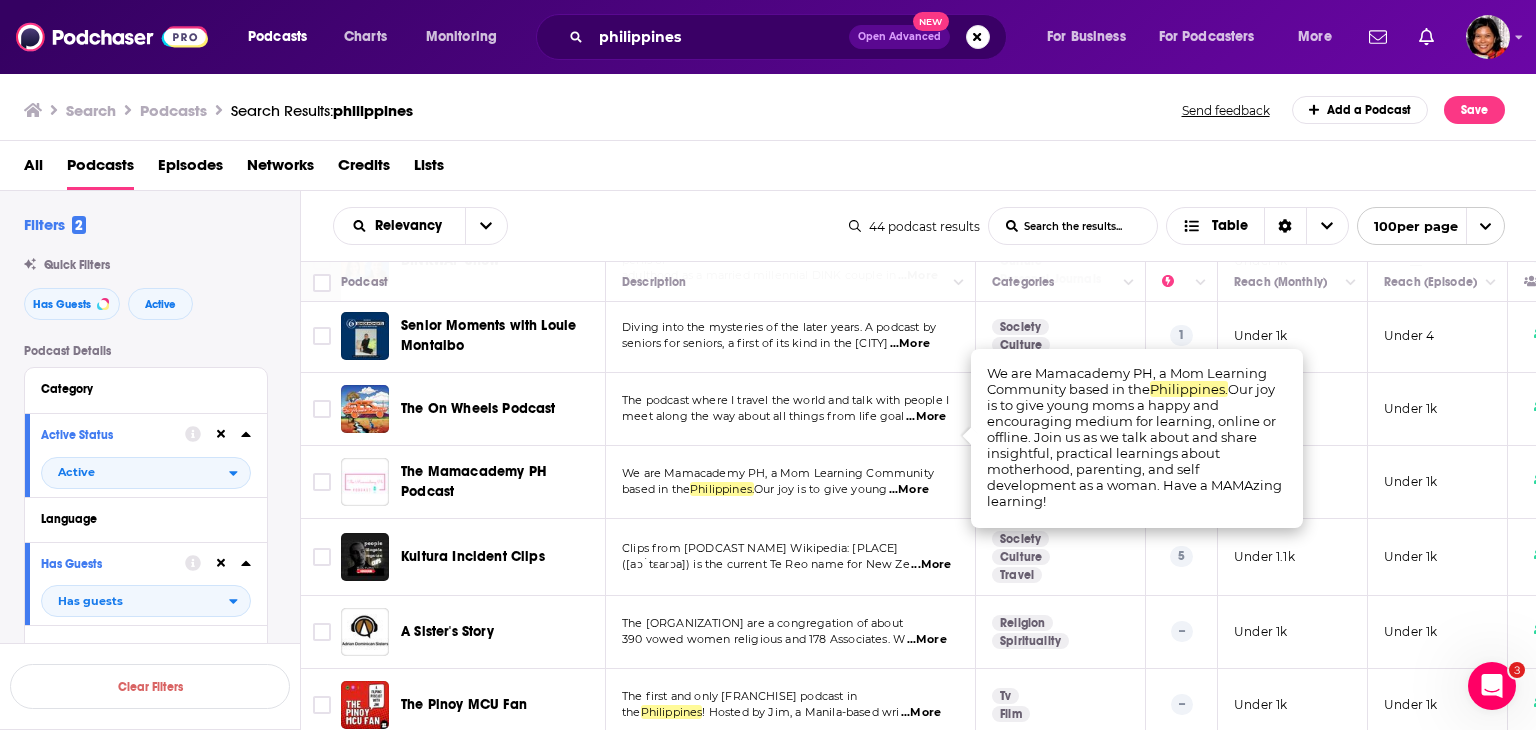 click on "Clips from Kultura Incident Podcast Wikipedia: Aotearoa ([aɔˈtɛaɾɔa]) is the current Te Reo name for New Ze  ...More" at bounding box center (791, 557) 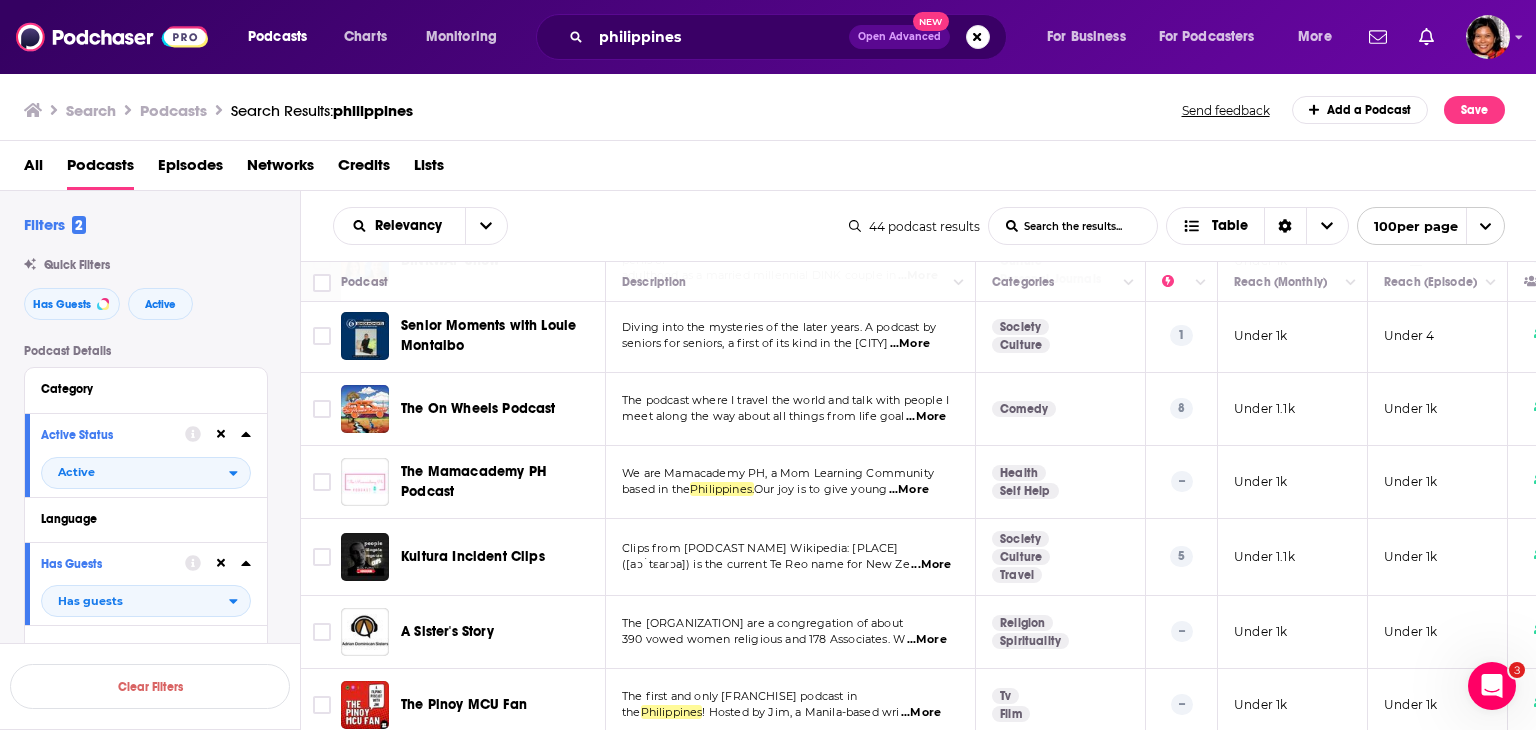 click on "...More" at bounding box center (931, 565) 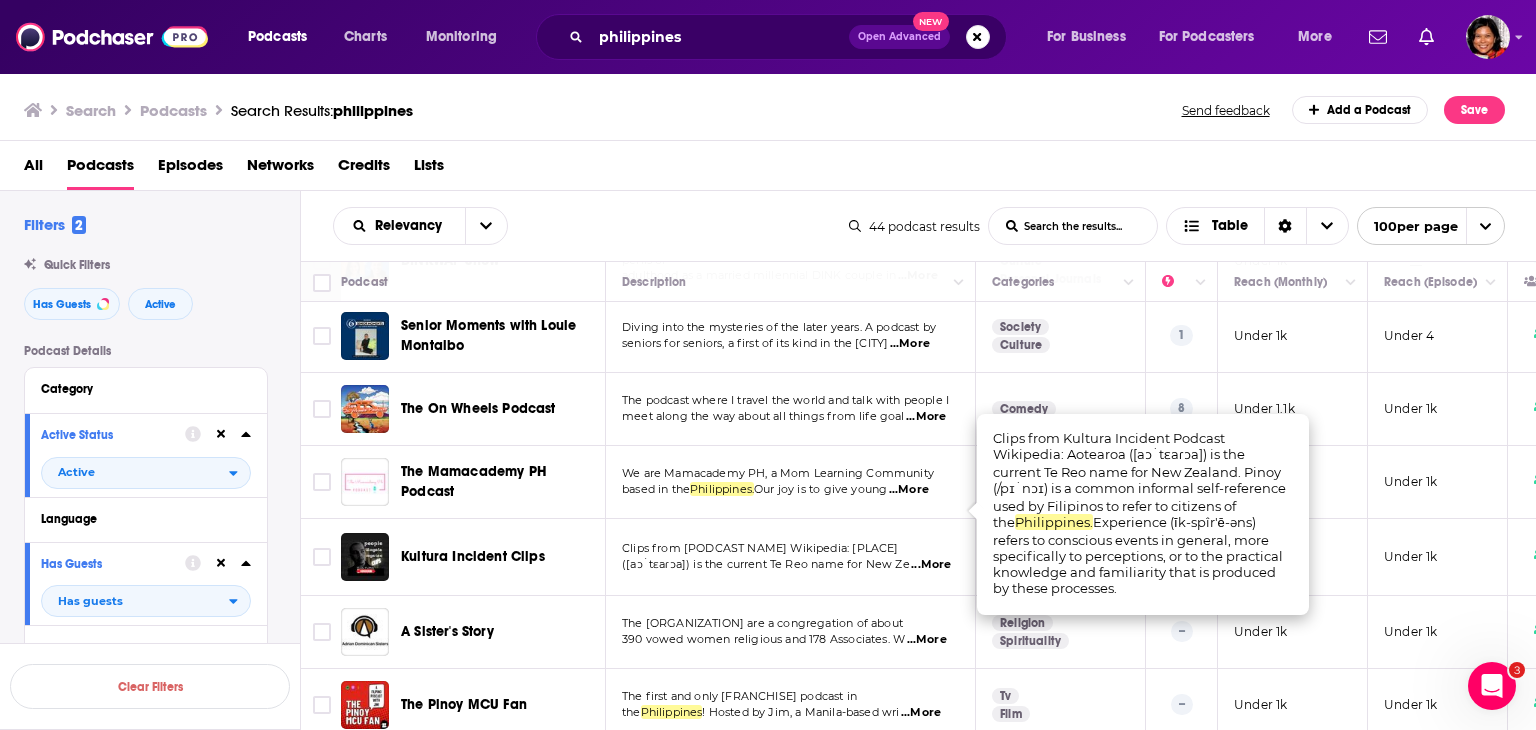 click on "...More" at bounding box center (927, 640) 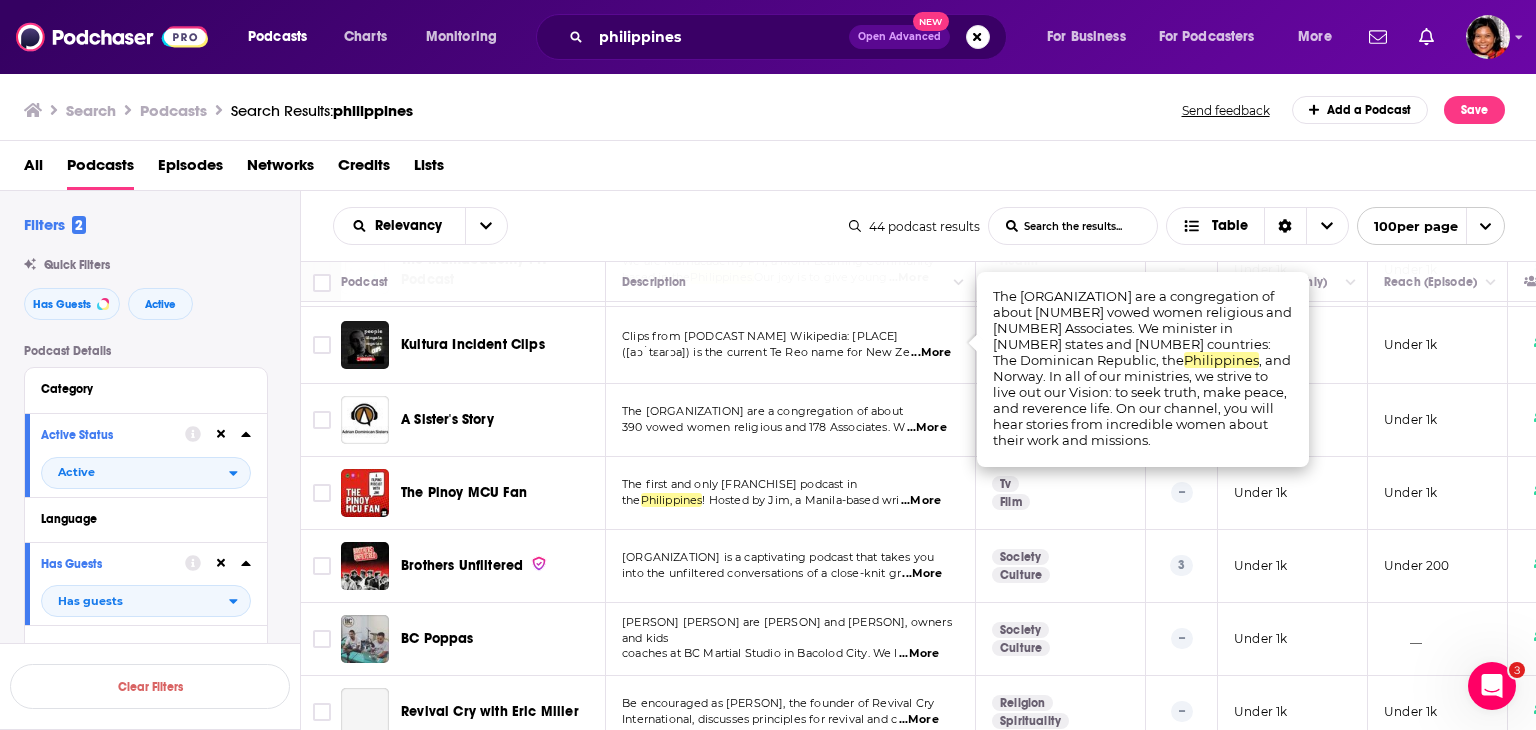 scroll, scrollTop: 1700, scrollLeft: 0, axis: vertical 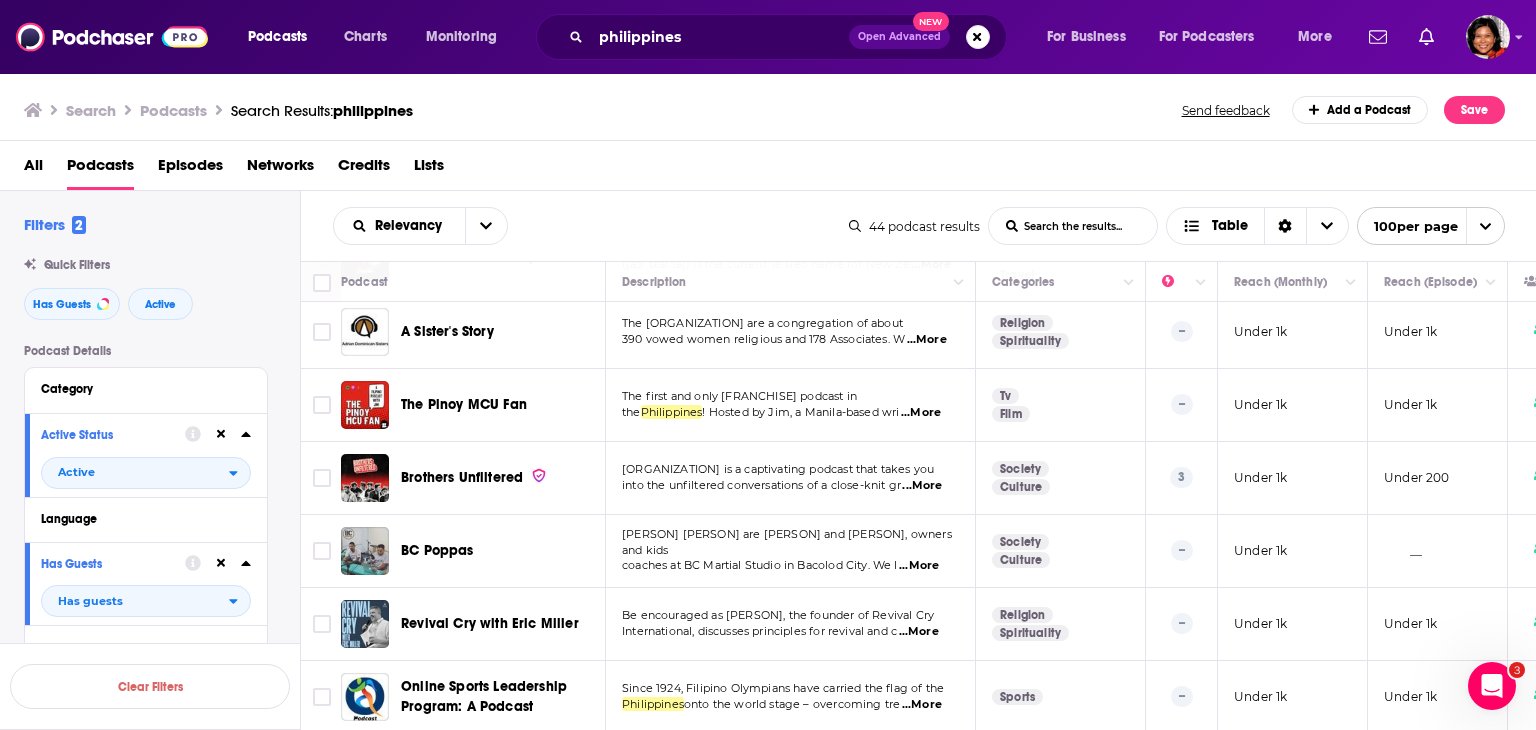 click on "...More" at bounding box center [921, 413] 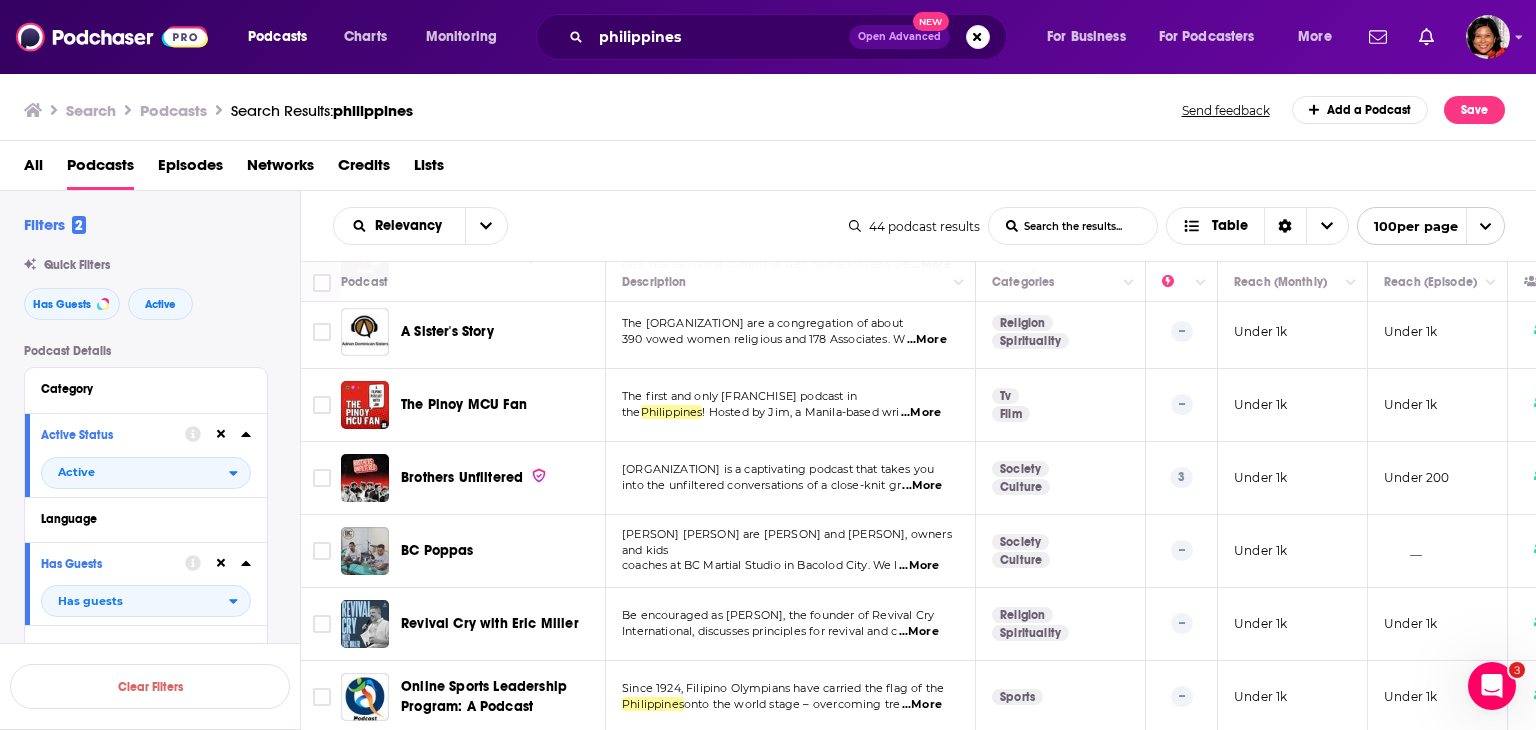 click on "...More" at bounding box center [922, 486] 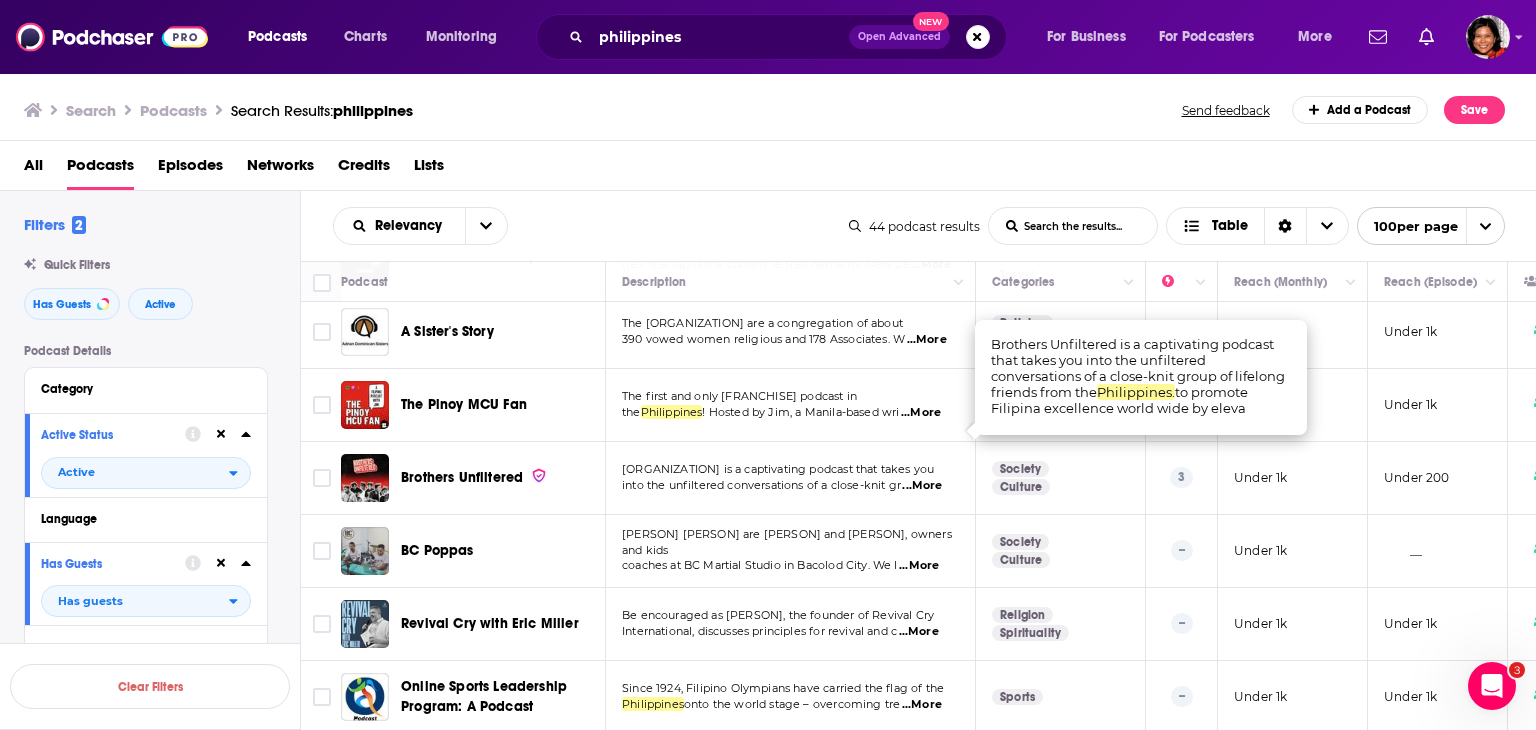 click on "...More" at bounding box center [919, 566] 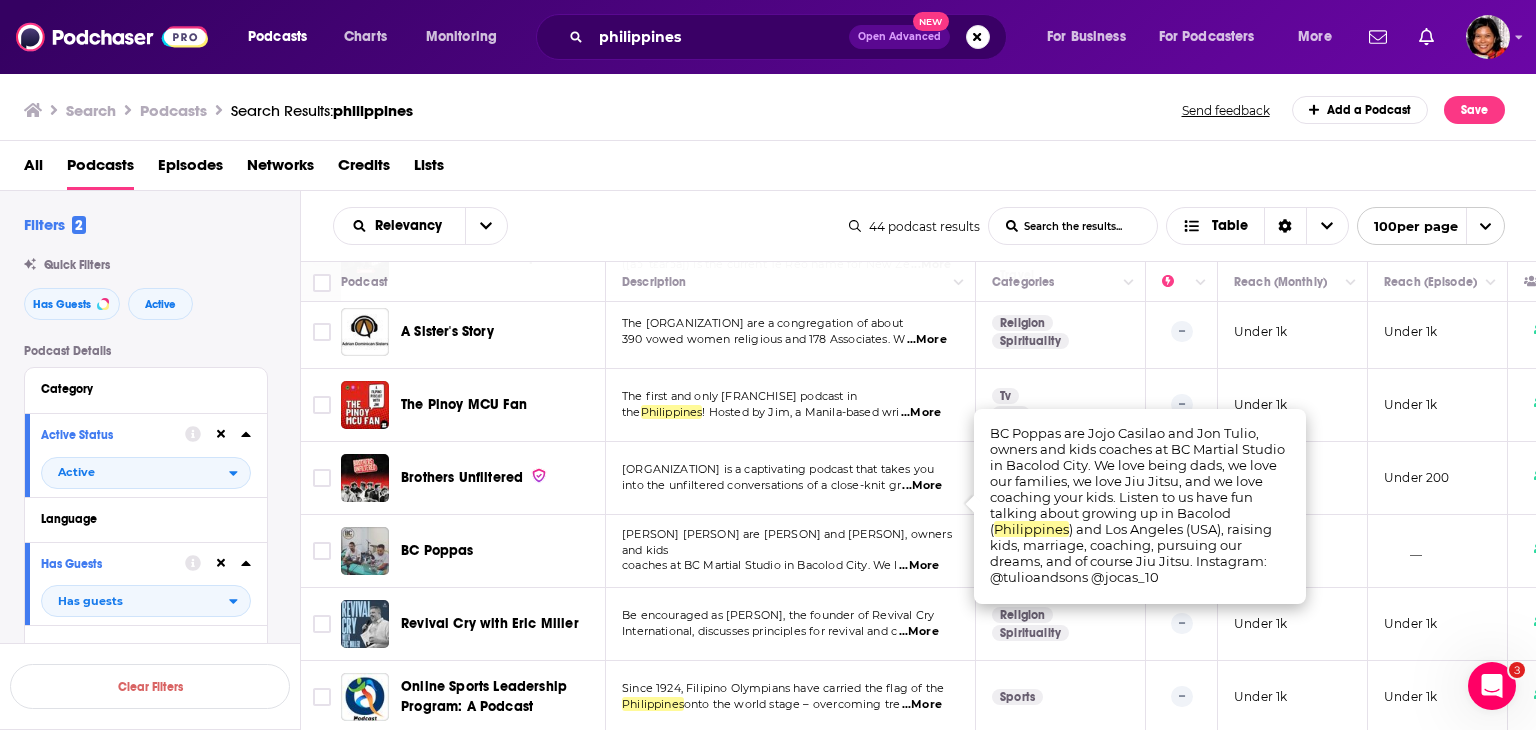 click on "...More" at bounding box center (919, 632) 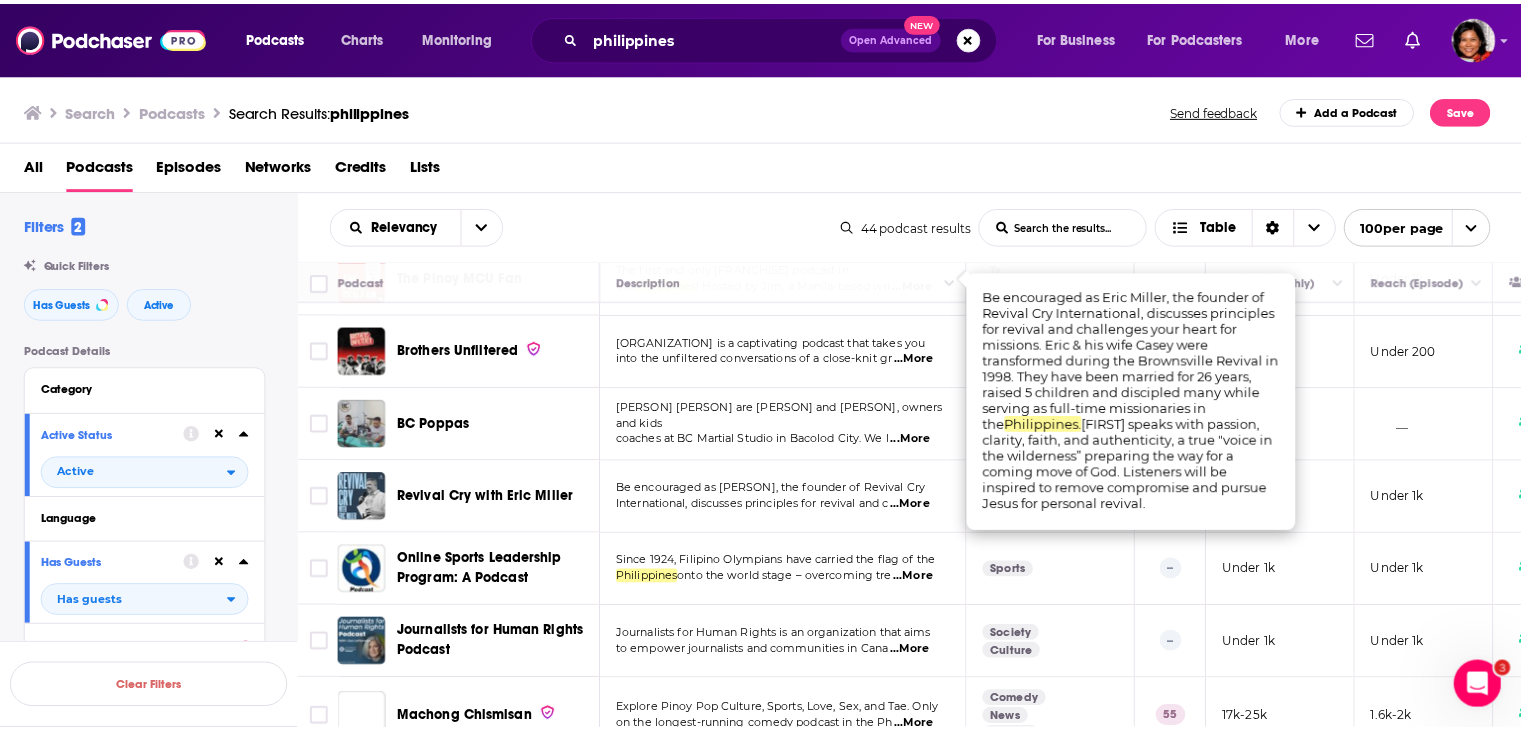 scroll, scrollTop: 2000, scrollLeft: 0, axis: vertical 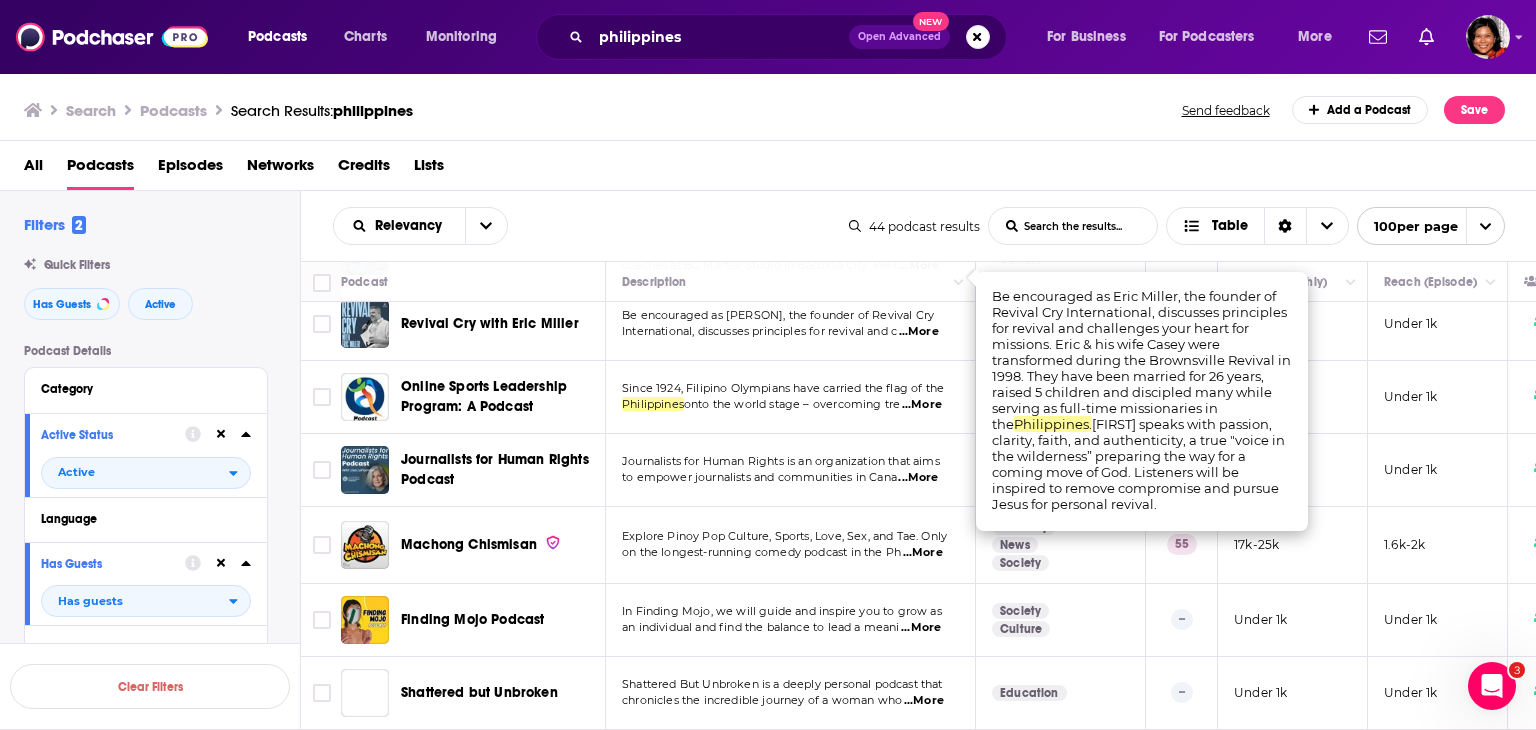 click on "...More" at bounding box center (918, 478) 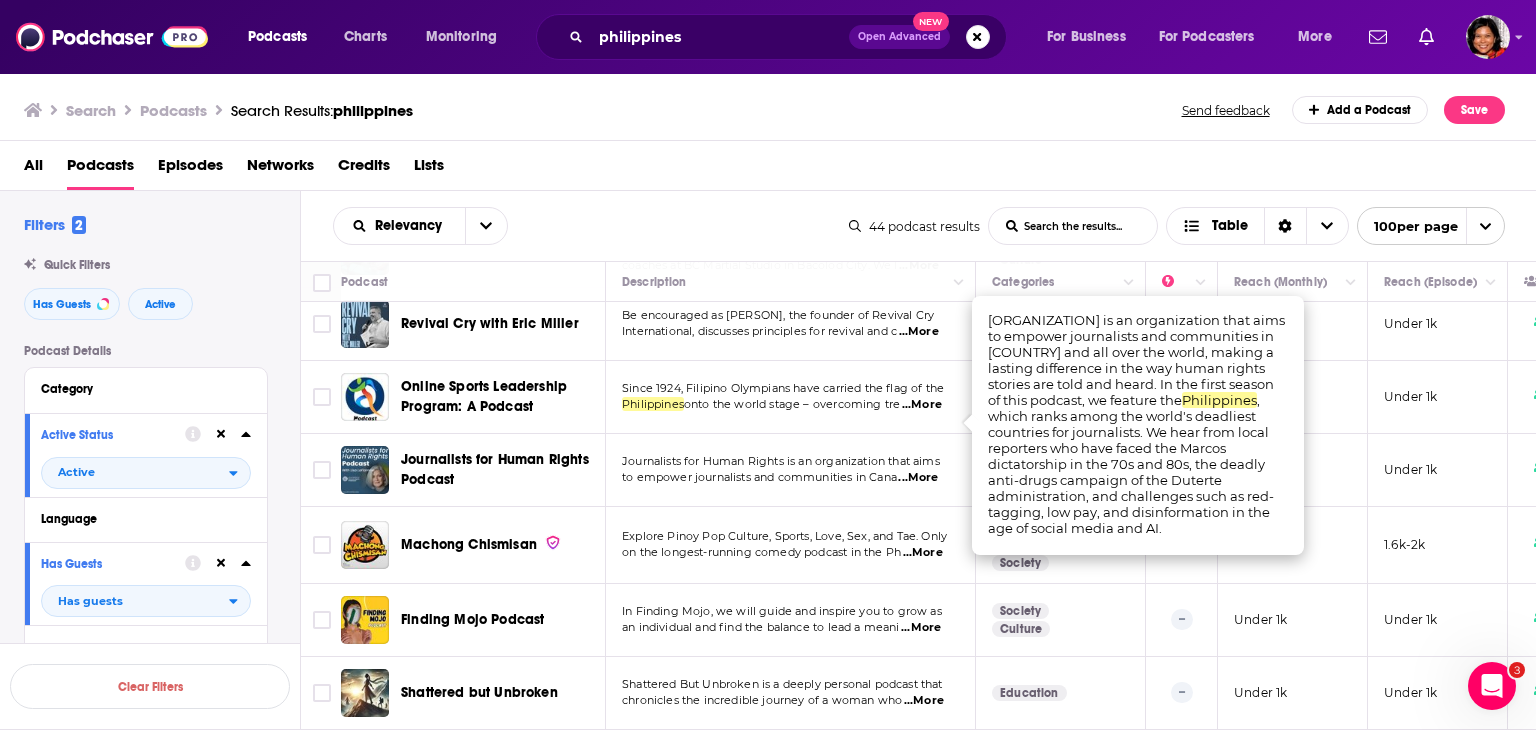 click on "...More" at bounding box center [923, 553] 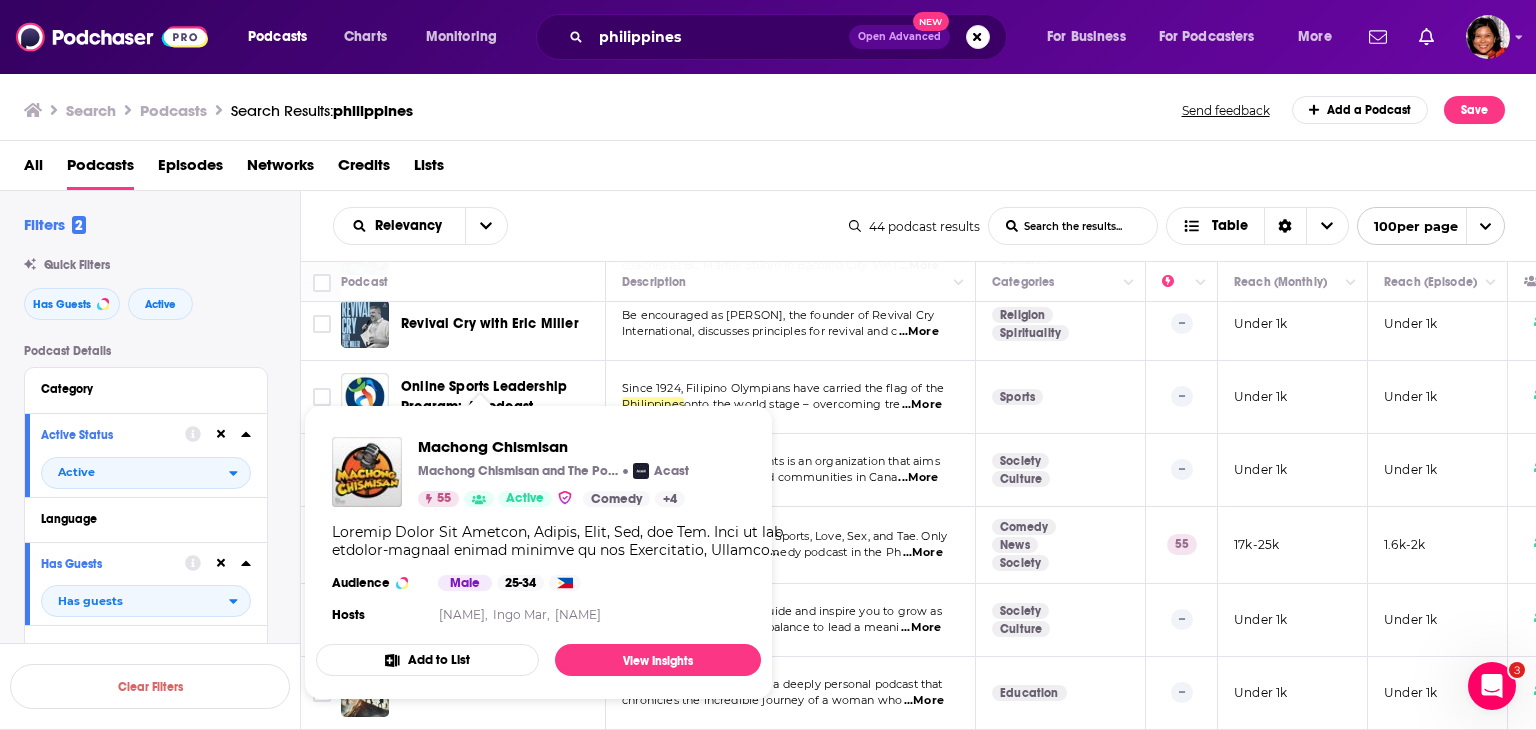 click at bounding box center (479, 499) 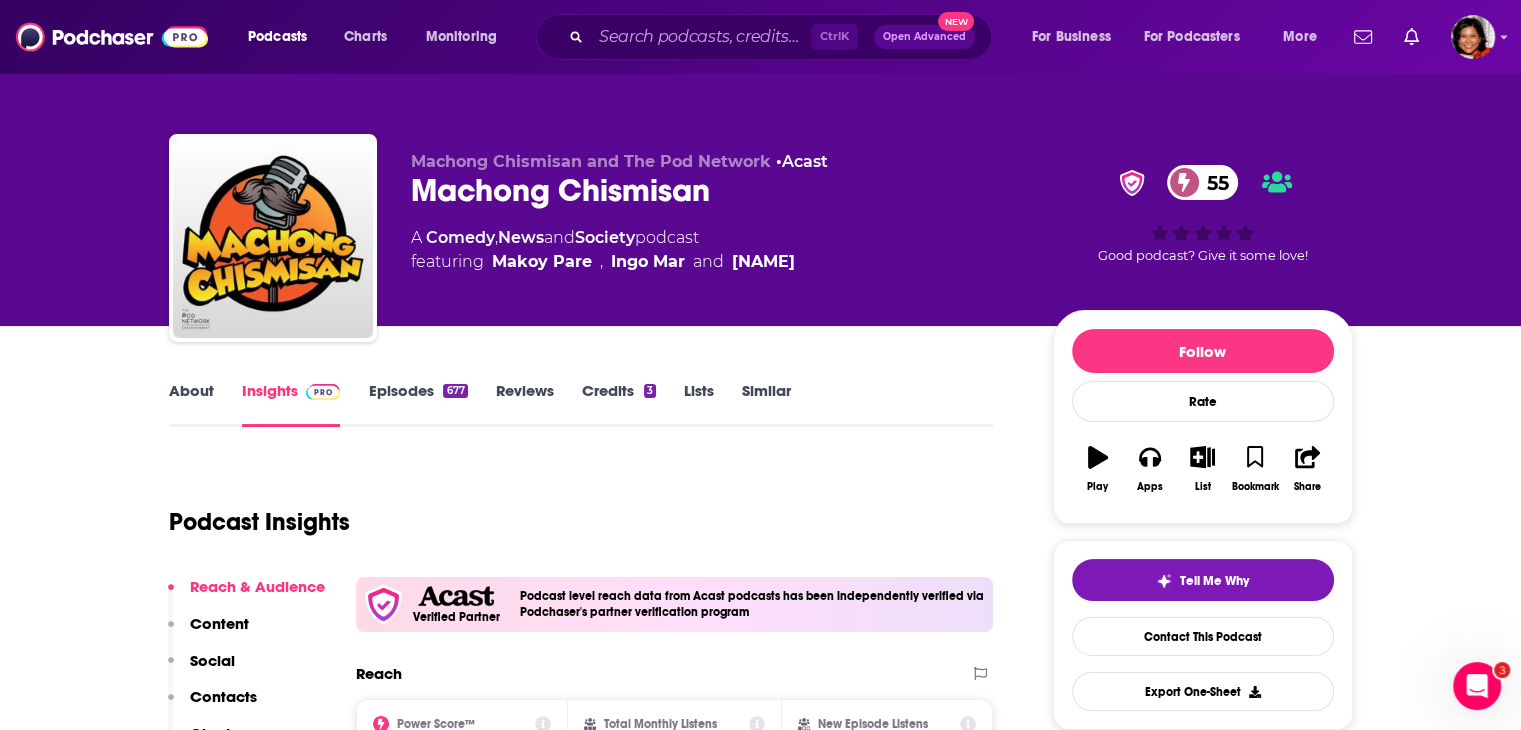 click on "About" at bounding box center (191, 404) 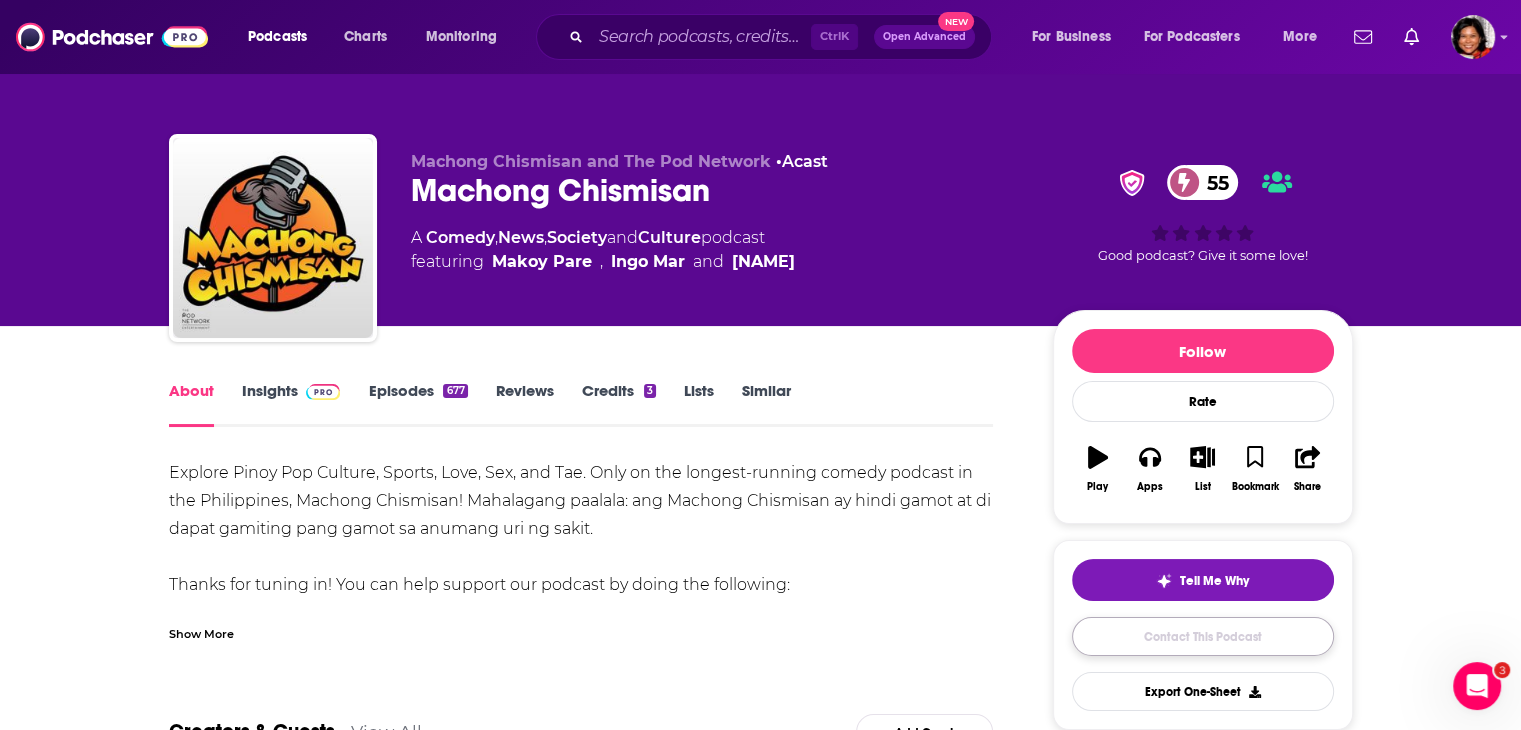 click on "Contact This Podcast" at bounding box center [1203, 636] 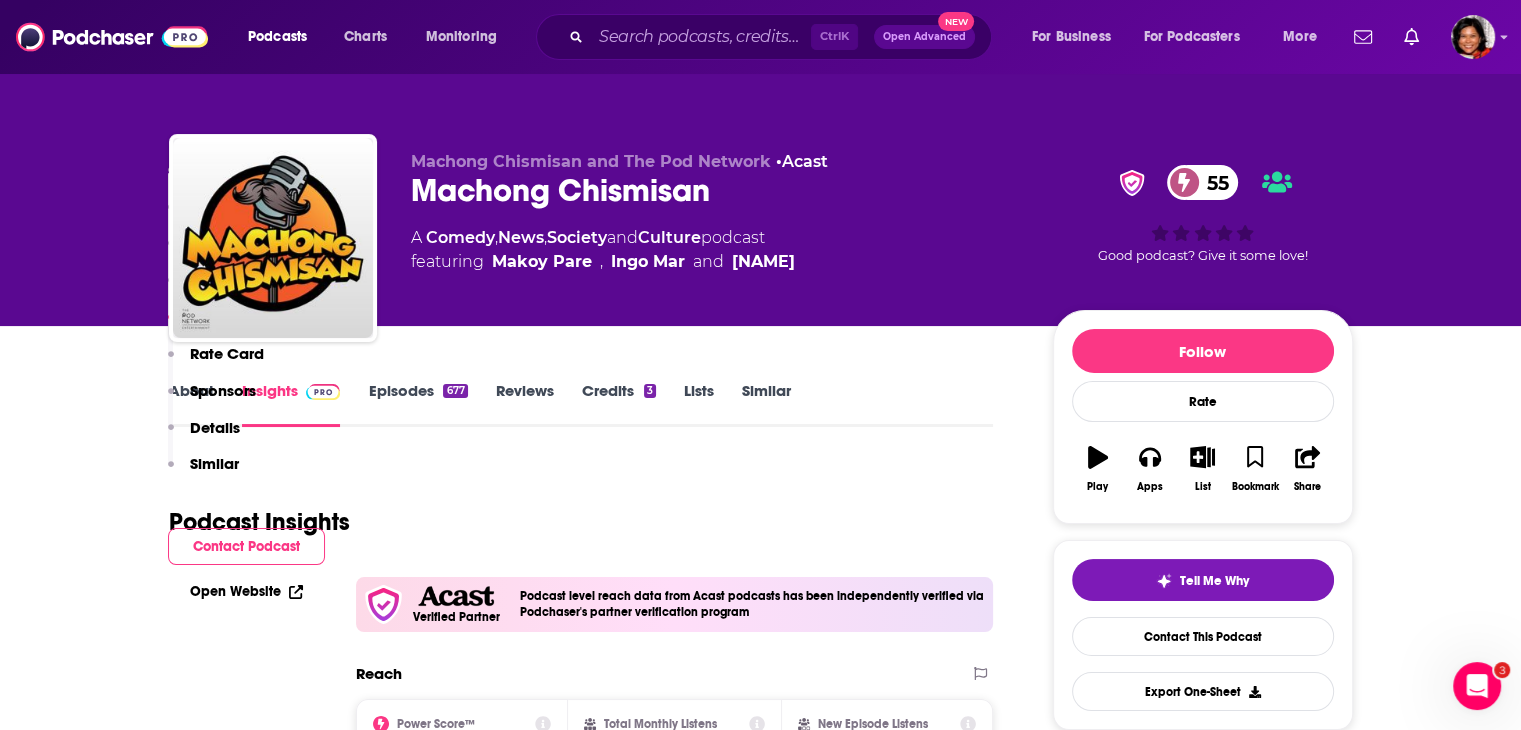 scroll, scrollTop: 2196, scrollLeft: 0, axis: vertical 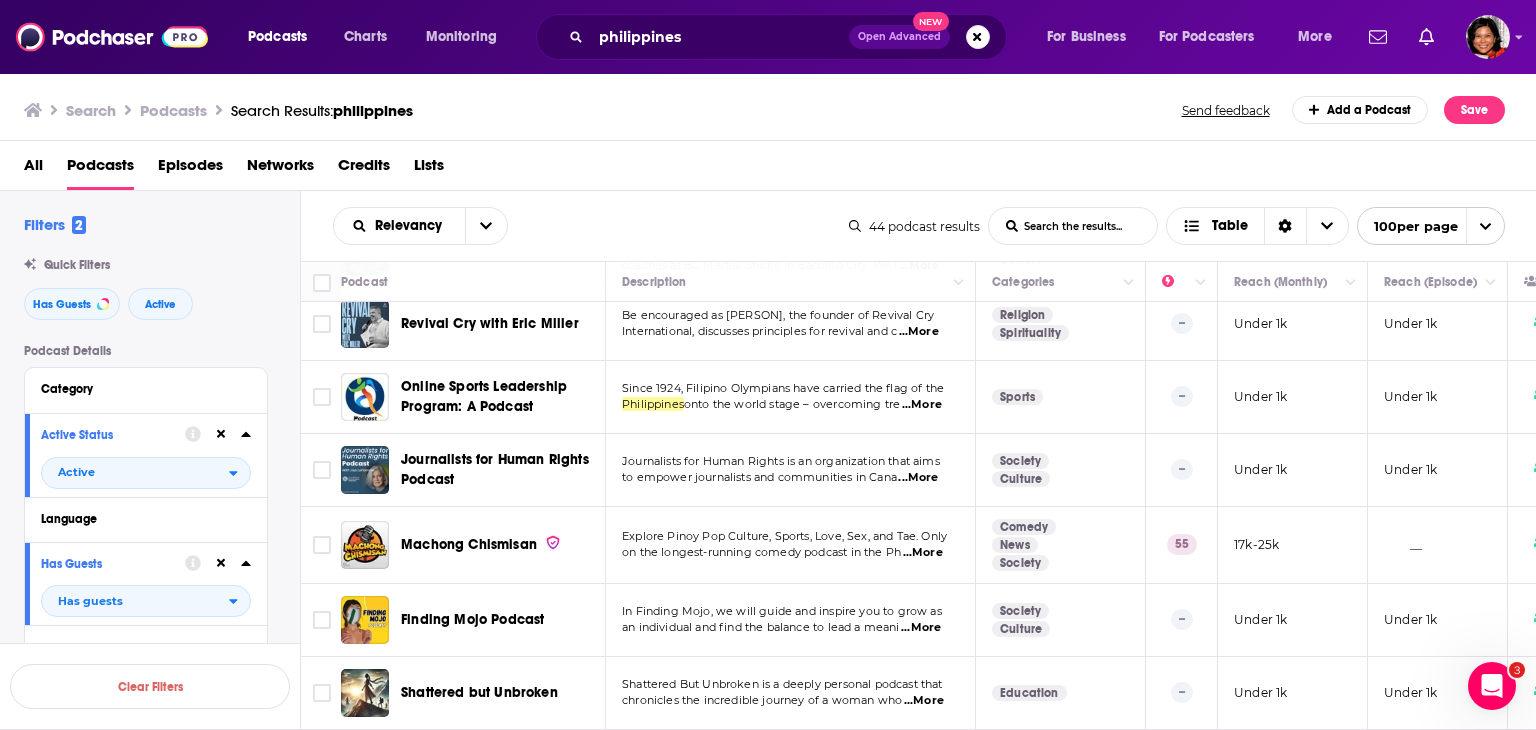 click on "...More" at bounding box center [921, 628] 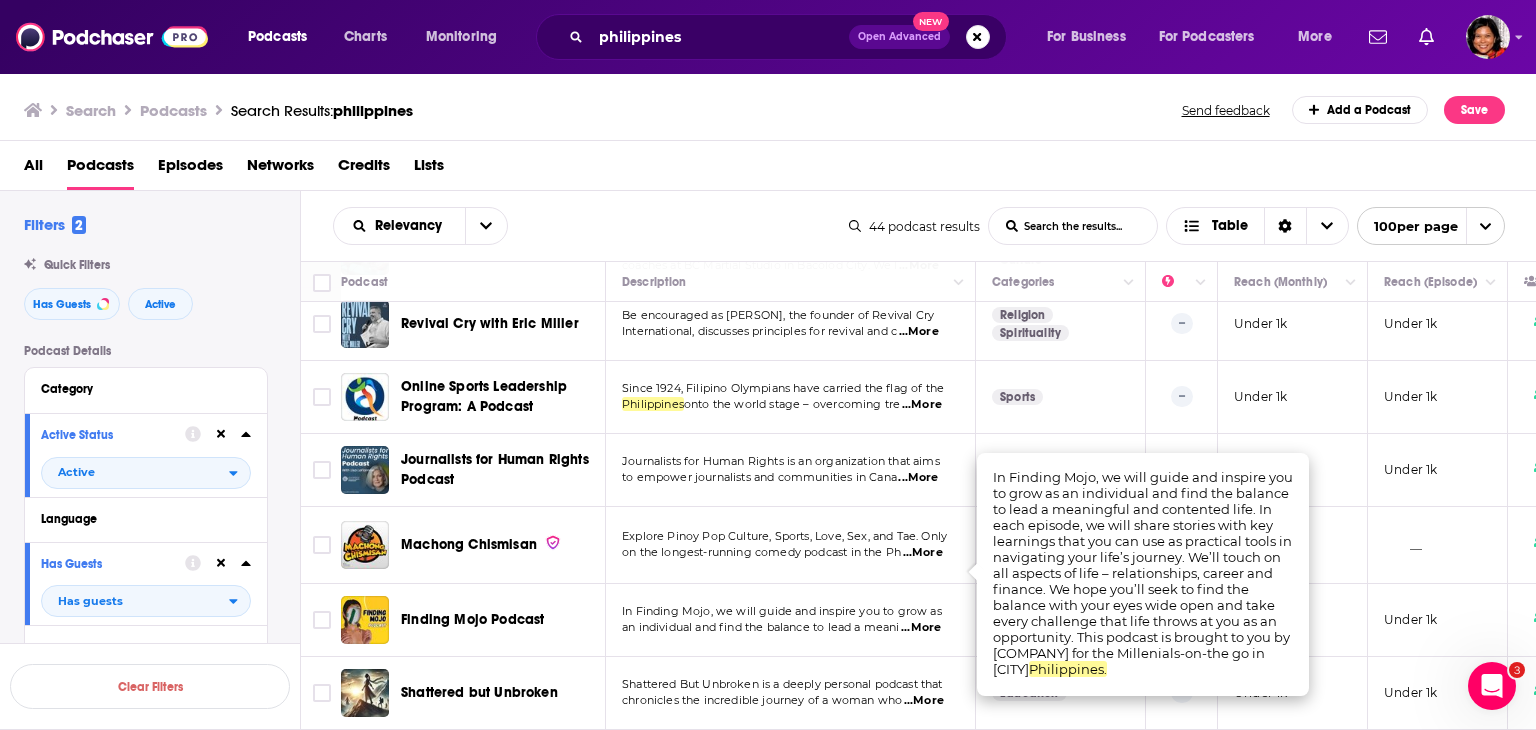 click on "...More" at bounding box center (924, 701) 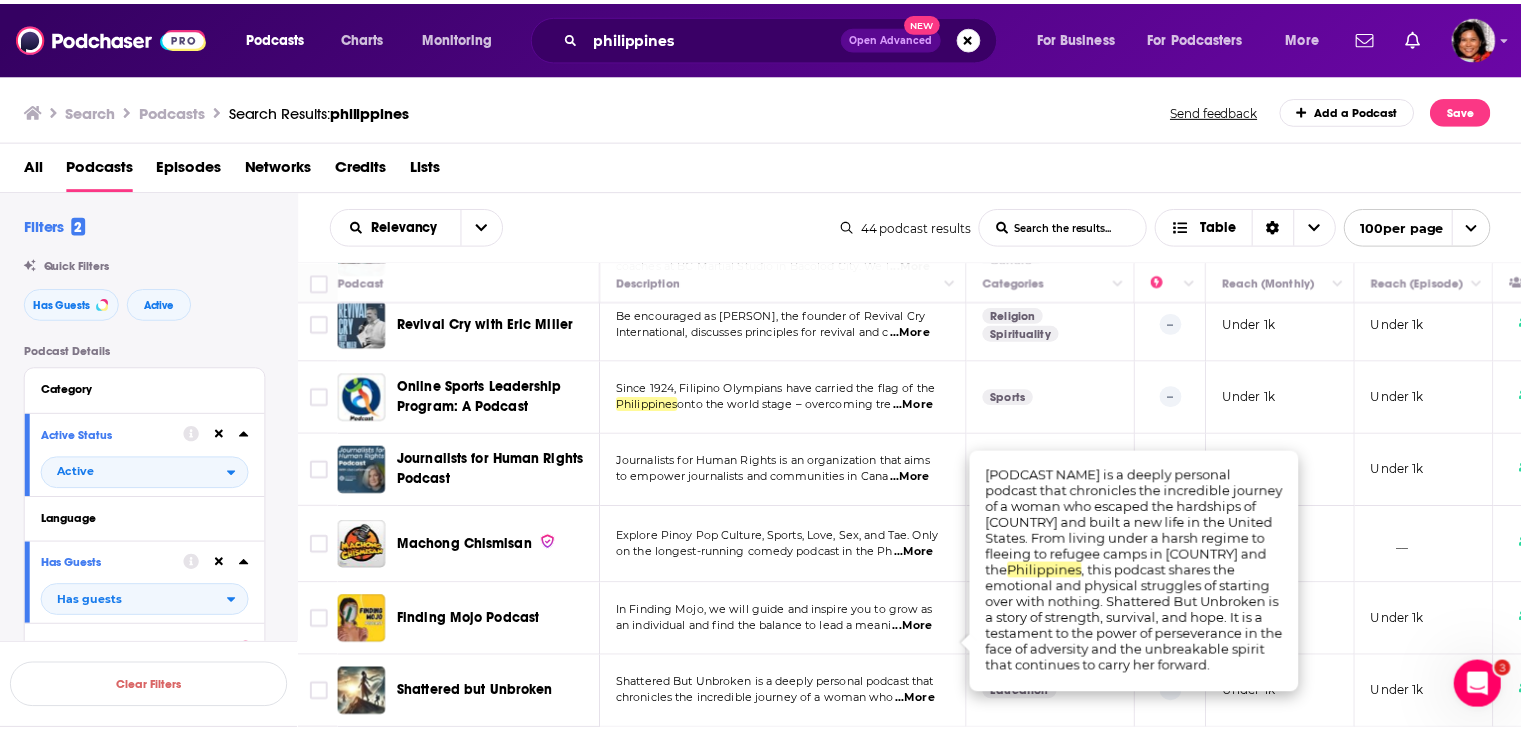 scroll, scrollTop: 2200, scrollLeft: 0, axis: vertical 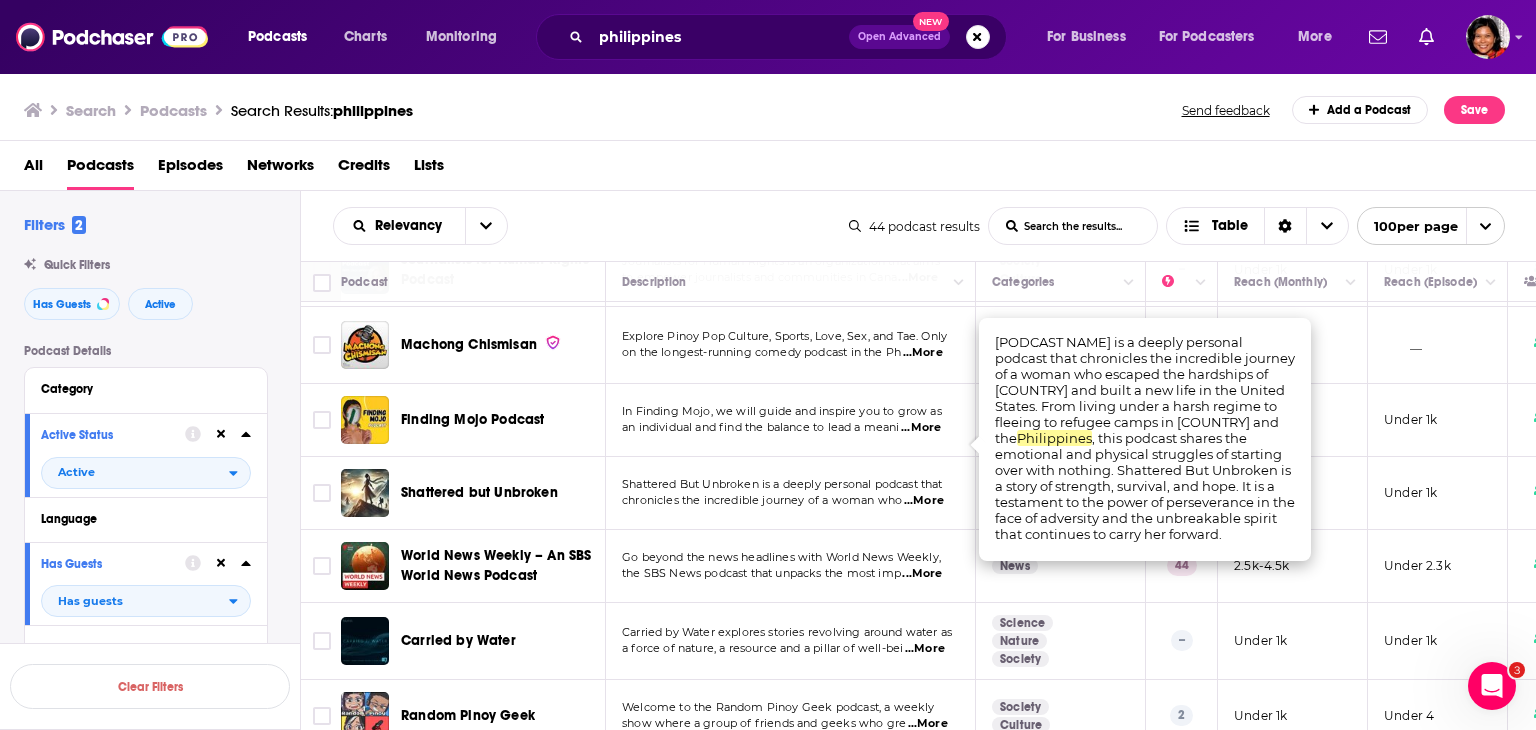 click on "...More" at bounding box center (922, 574) 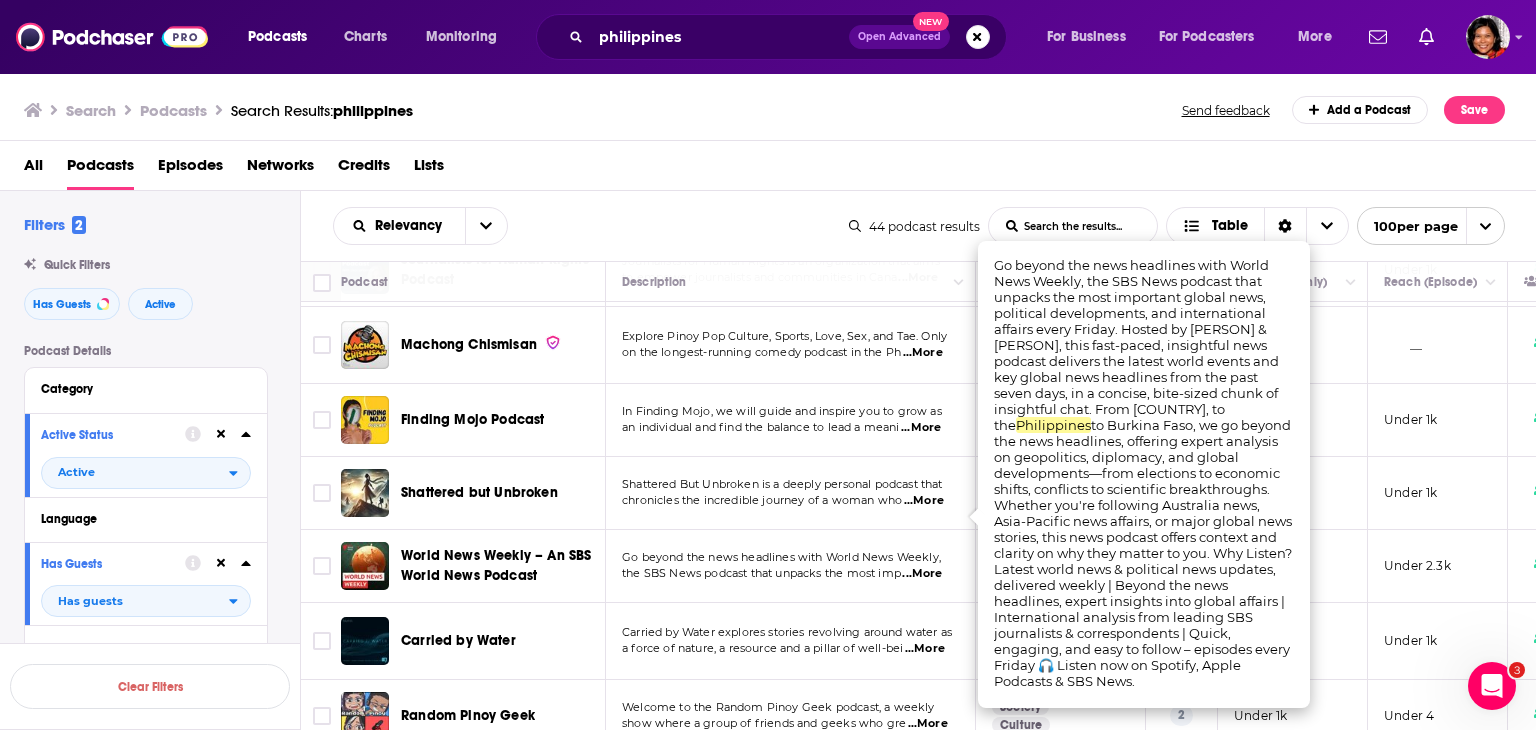 click on "...More" at bounding box center [925, 649] 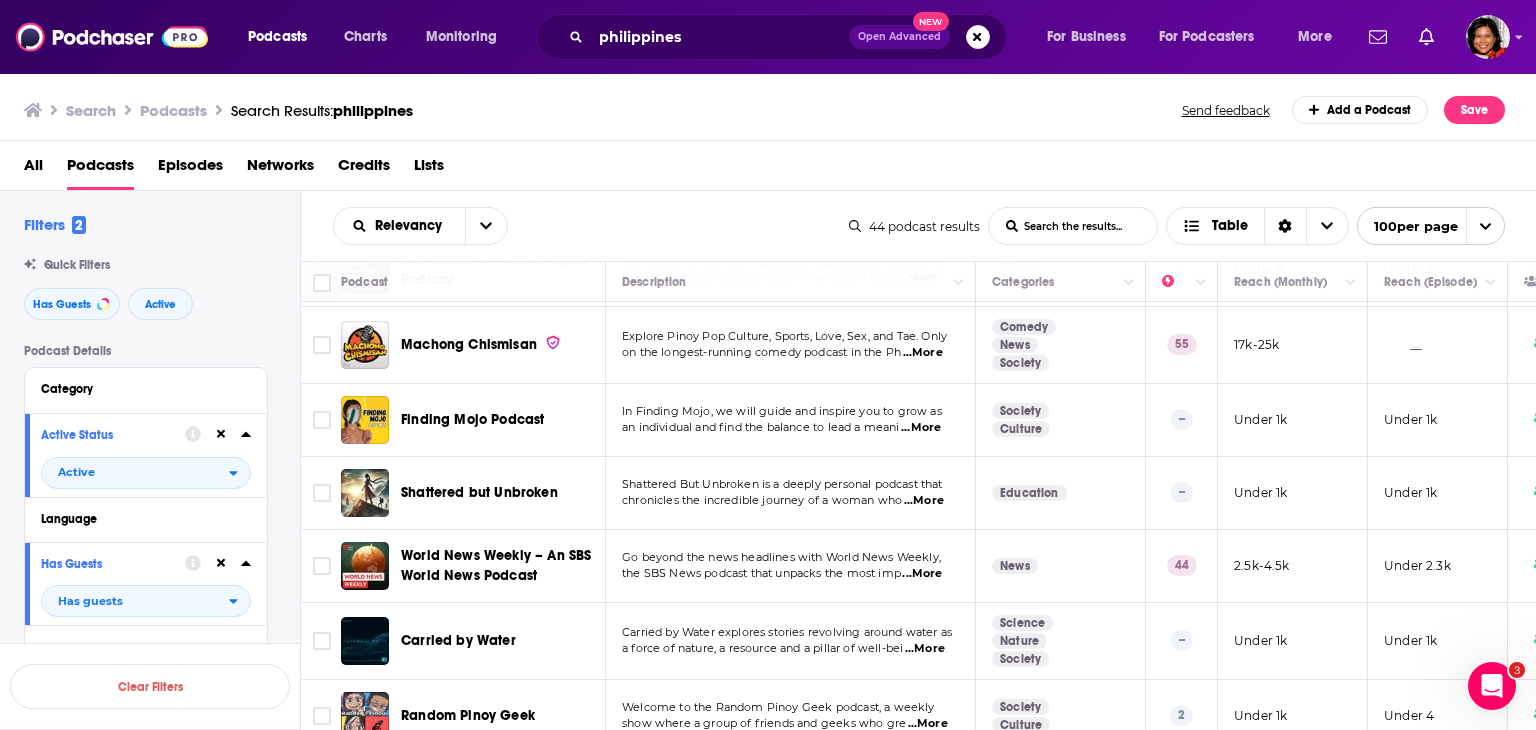 click on "...More" at bounding box center (928, 724) 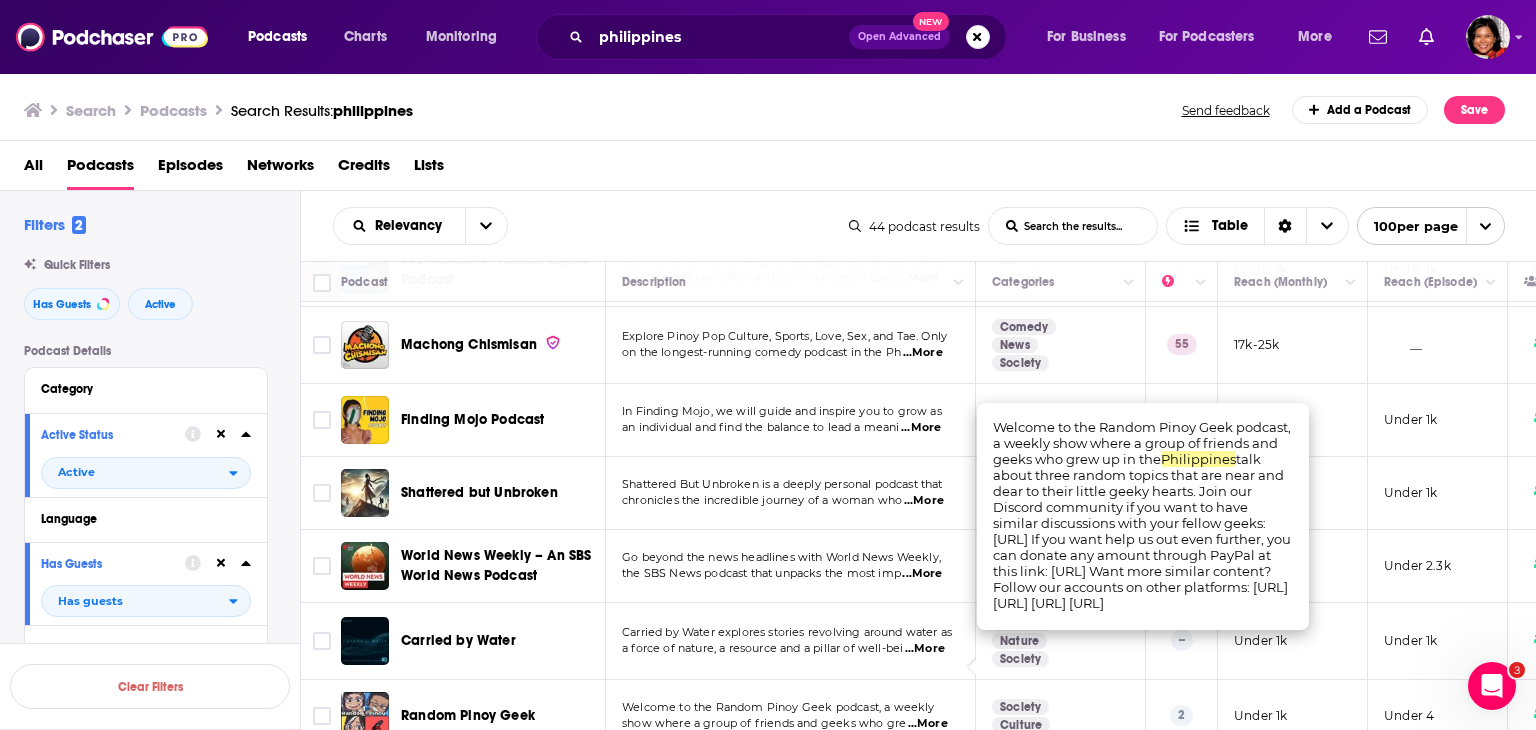 click on "Random Pinoy Geek" at bounding box center (468, 715) 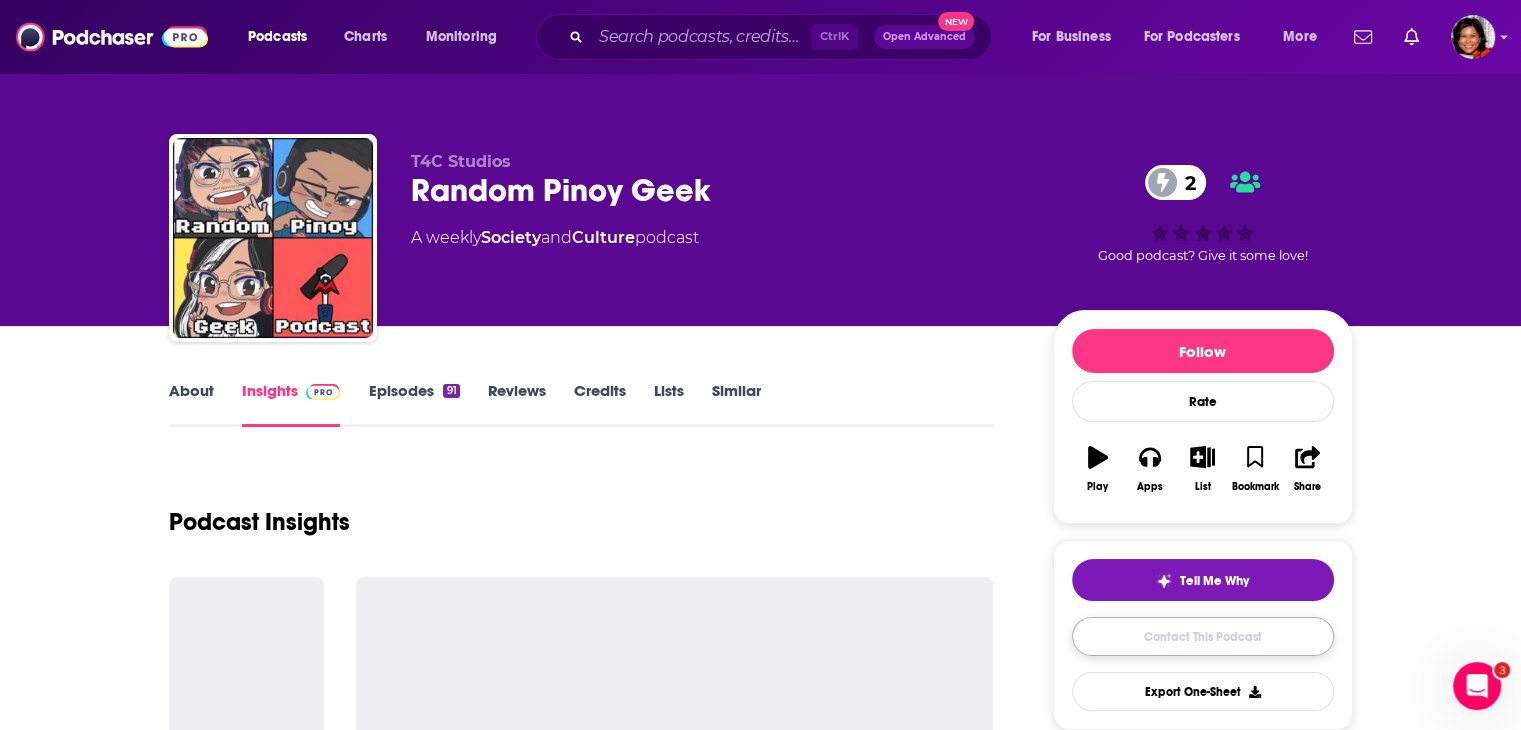 click on "Contact This Podcast" at bounding box center (1203, 636) 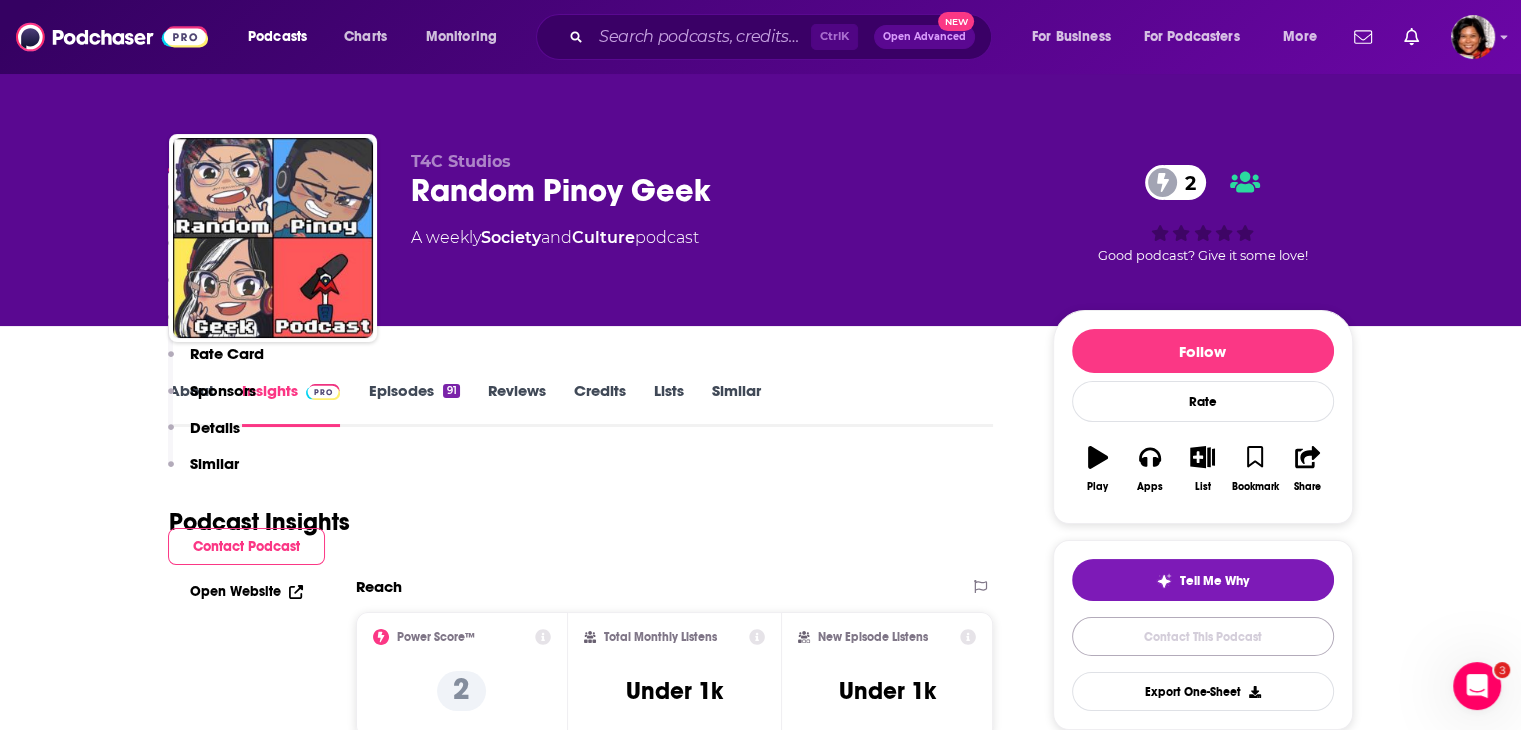 scroll, scrollTop: 1620, scrollLeft: 0, axis: vertical 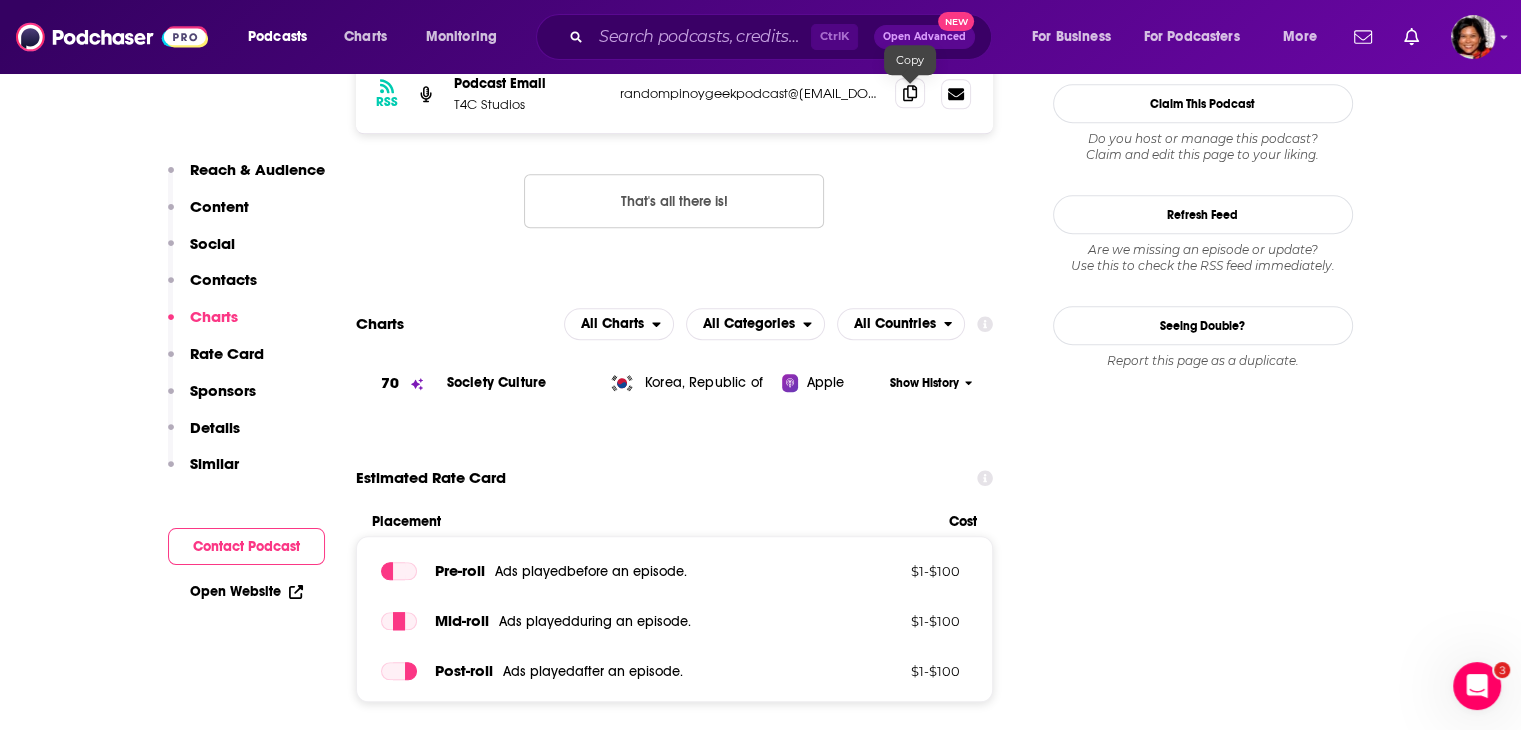 click 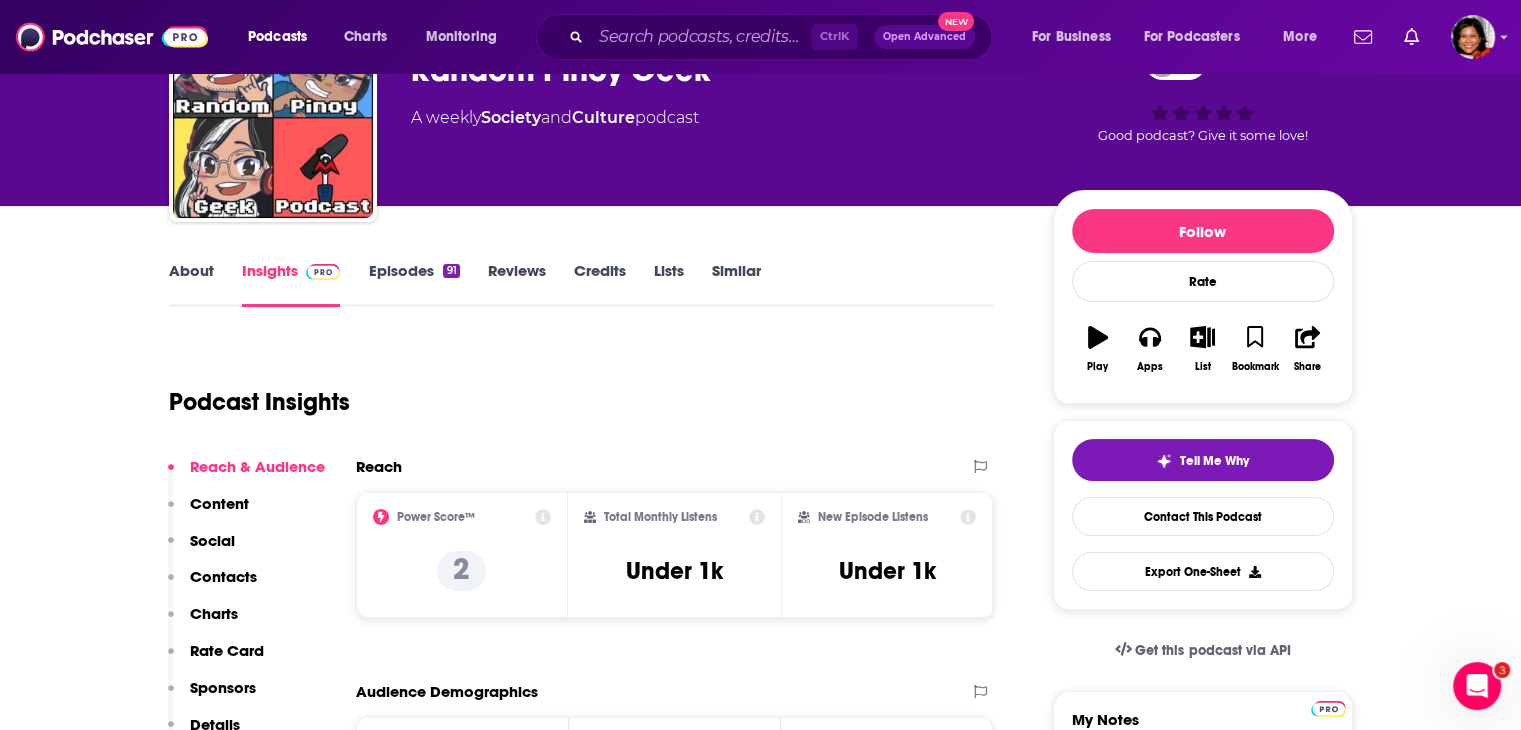 scroll, scrollTop: 0, scrollLeft: 0, axis: both 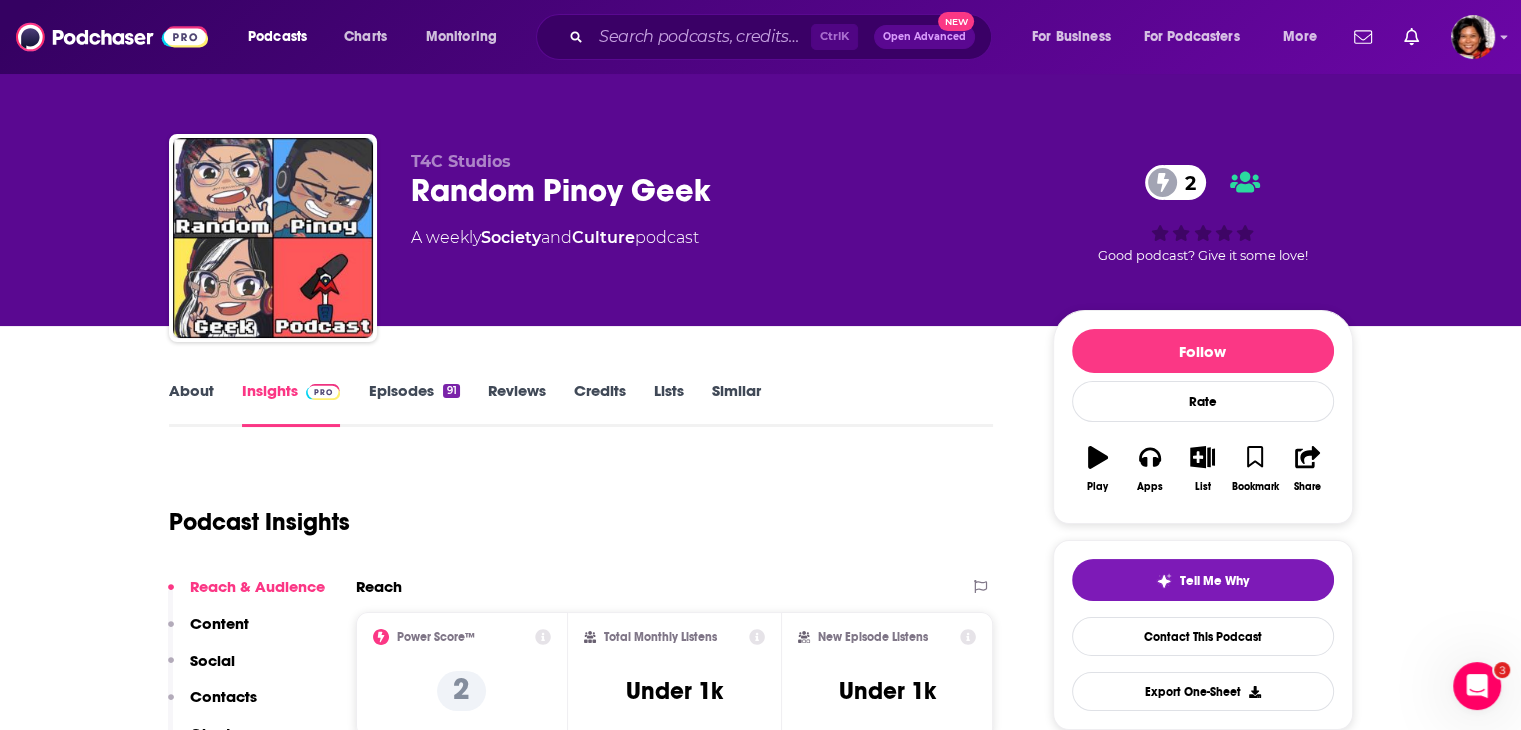 click on "About" at bounding box center [191, 404] 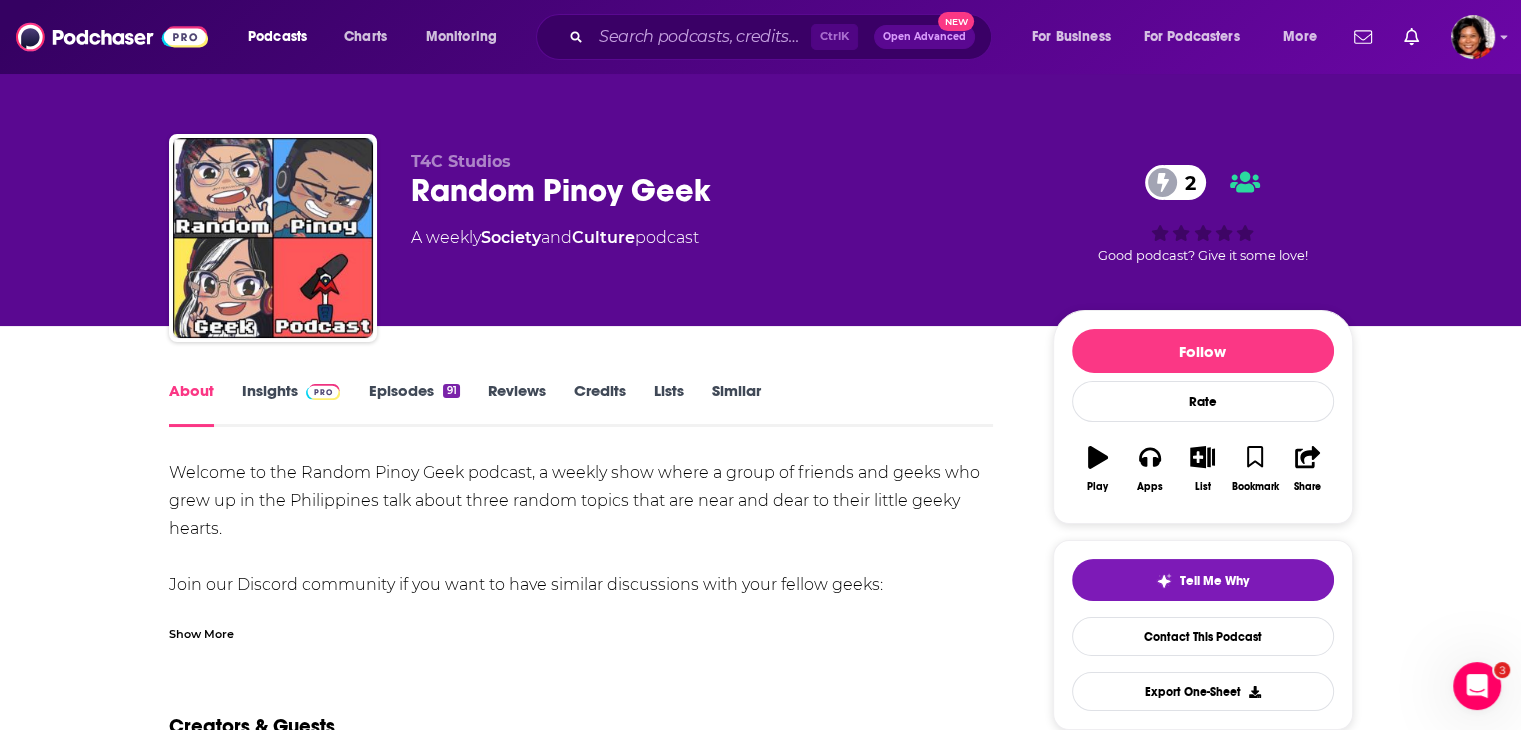 click on "Show More" at bounding box center (201, 632) 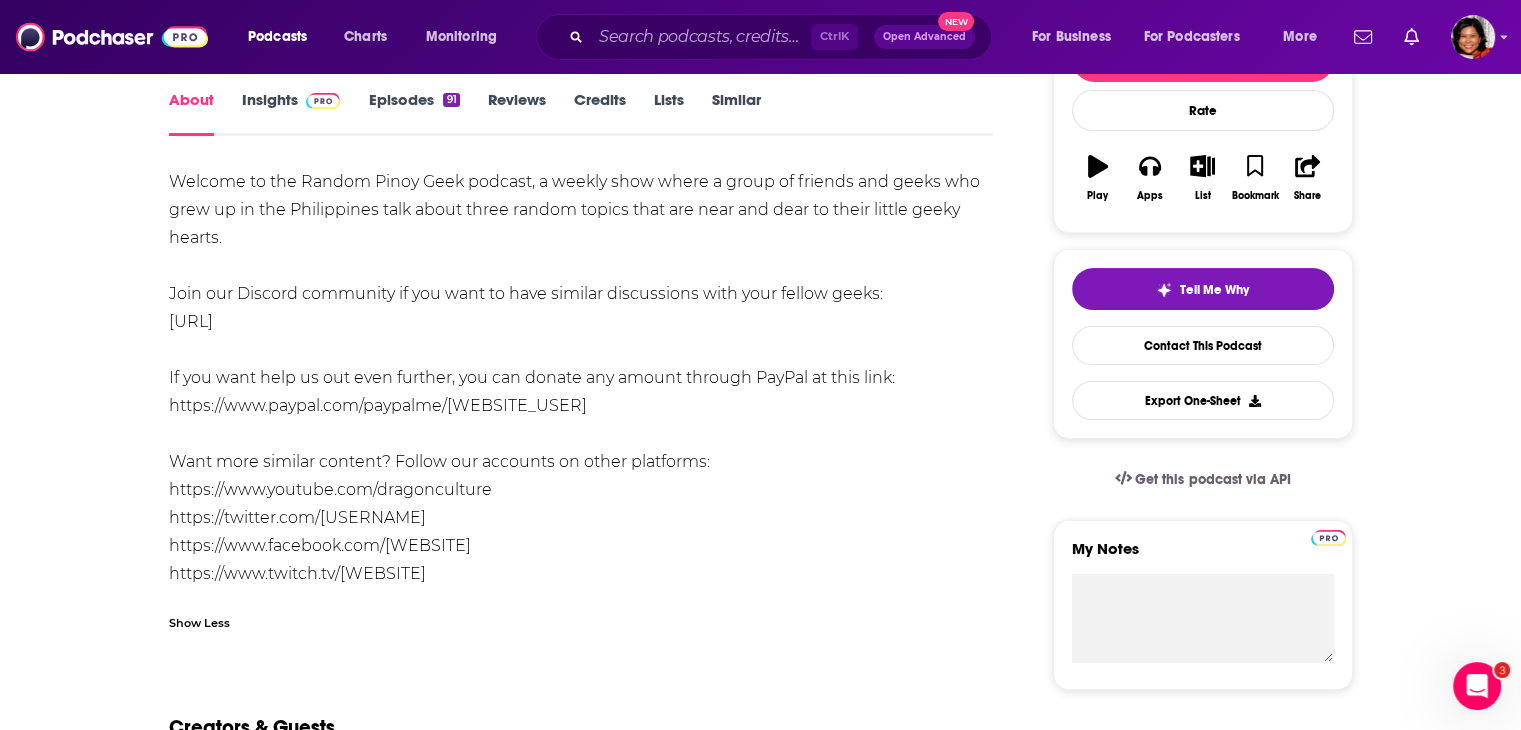 scroll, scrollTop: 300, scrollLeft: 0, axis: vertical 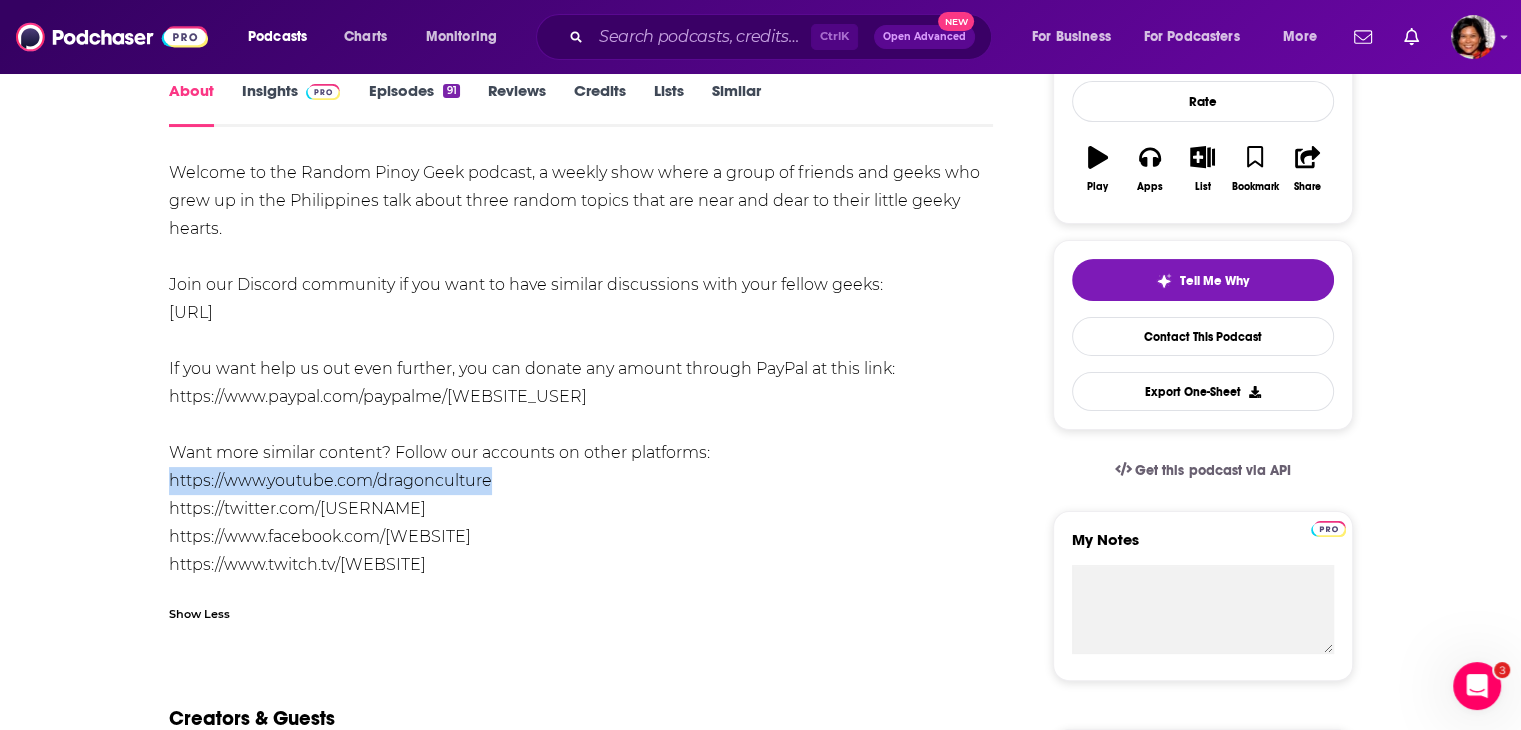 drag, startPoint x: 532, startPoint y: 486, endPoint x: 155, endPoint y: 485, distance: 377.0013 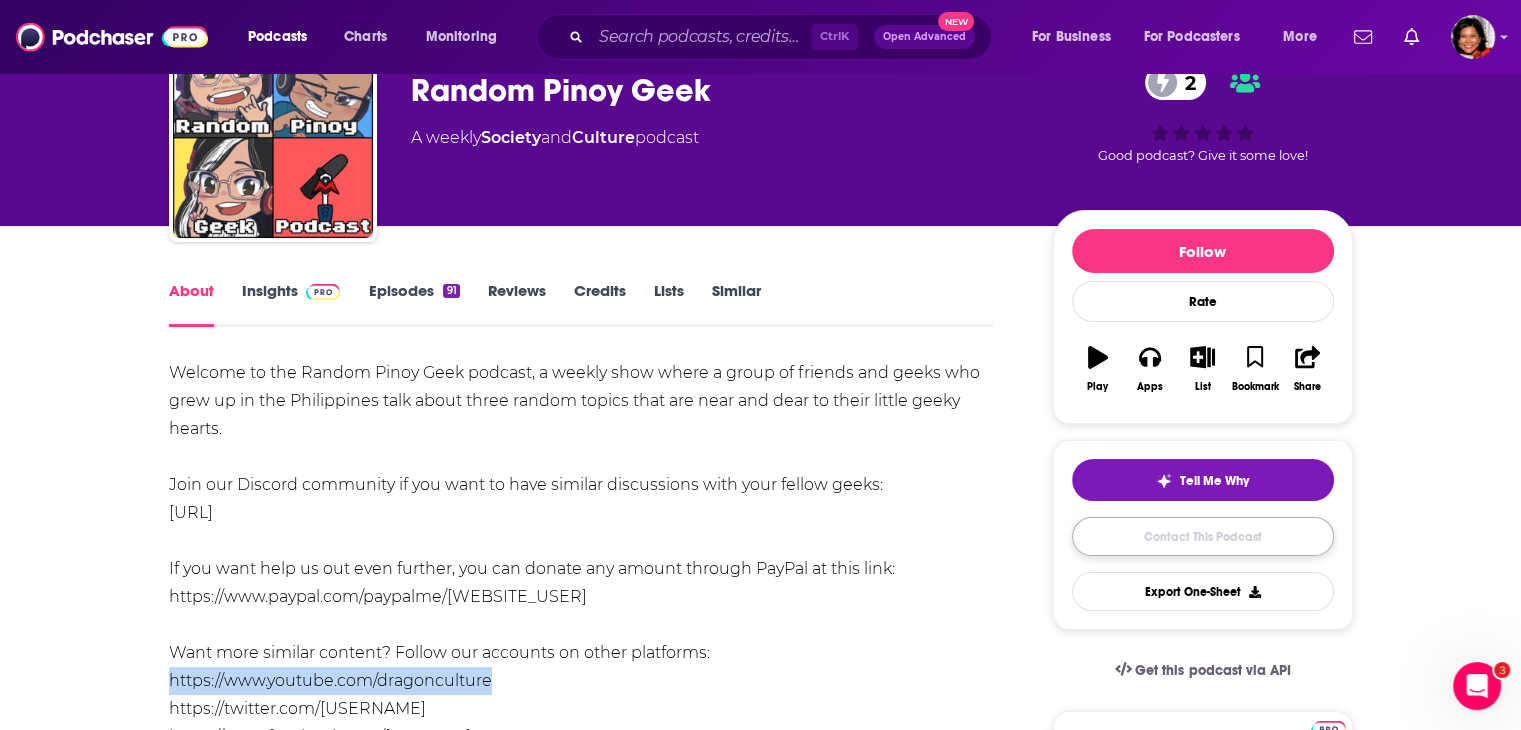 click on "Contact This Podcast" at bounding box center (1203, 536) 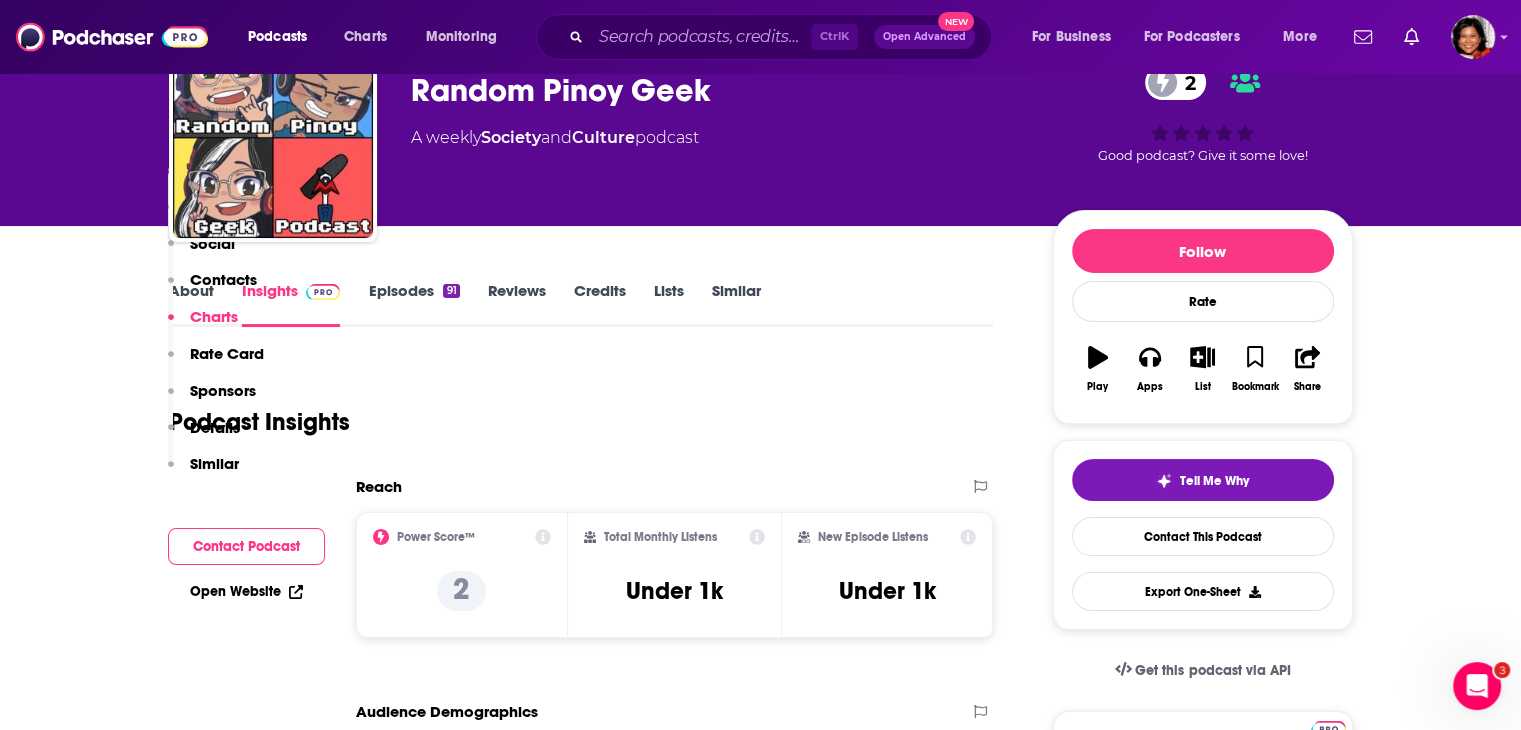 scroll, scrollTop: 1620, scrollLeft: 0, axis: vertical 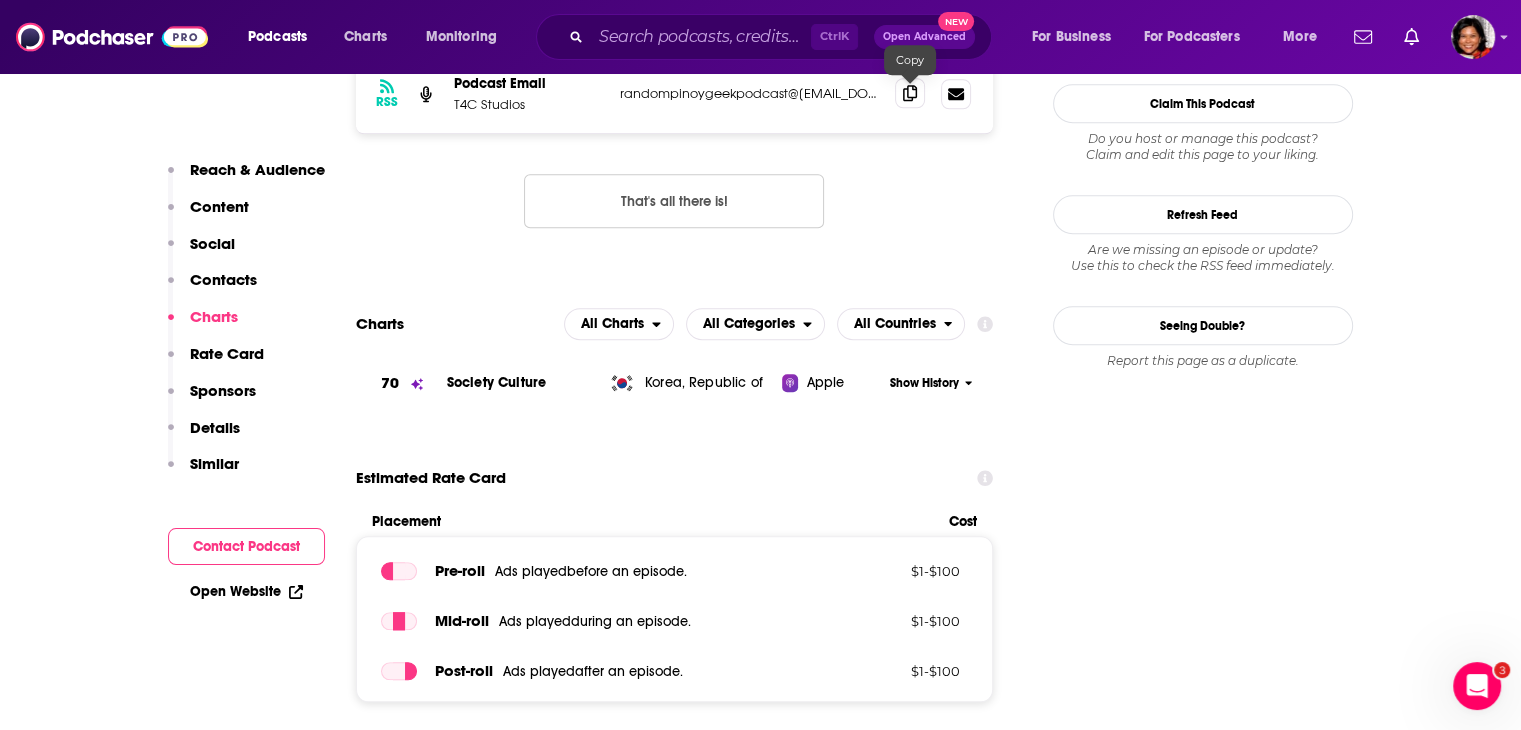 click 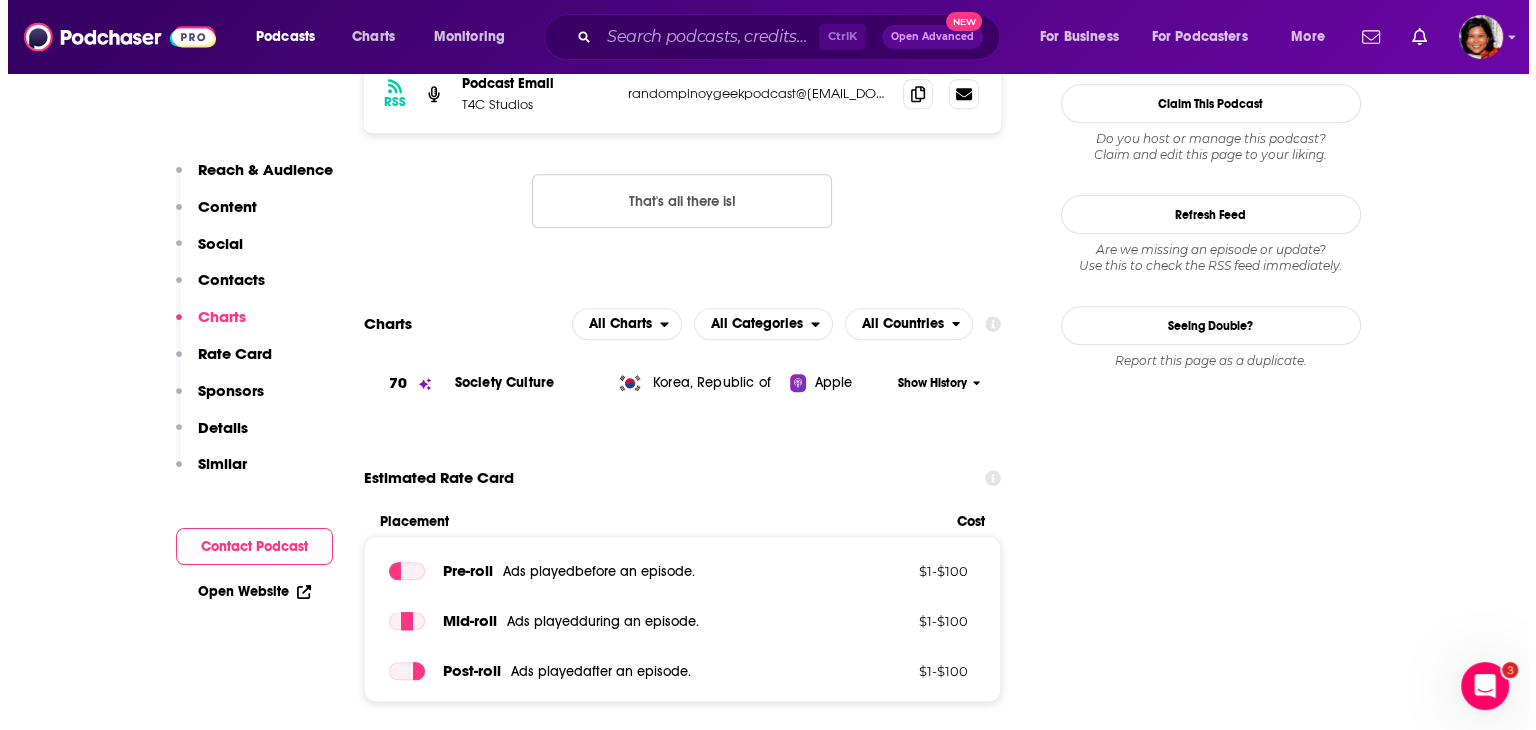 scroll, scrollTop: 0, scrollLeft: 0, axis: both 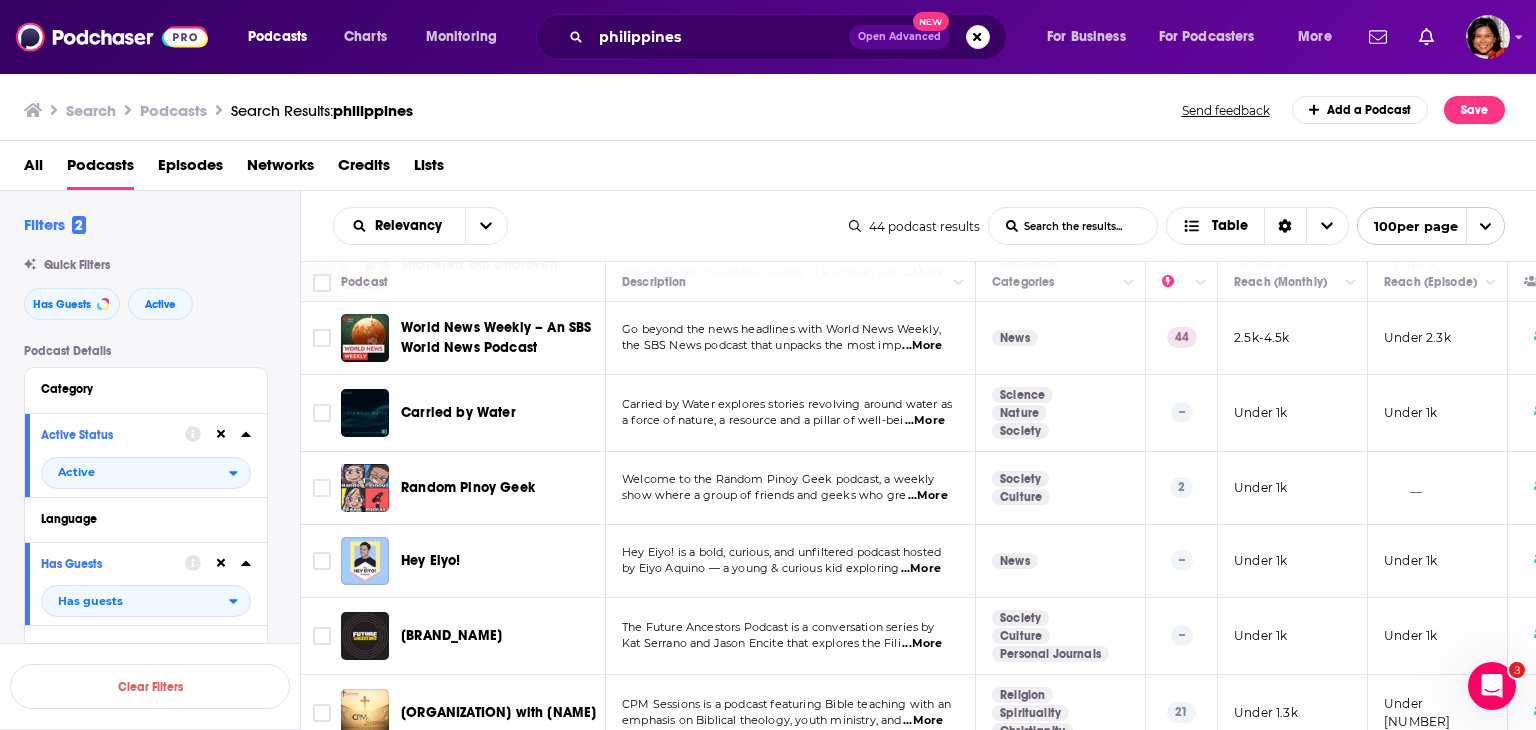 click on "...More" at bounding box center [921, 569] 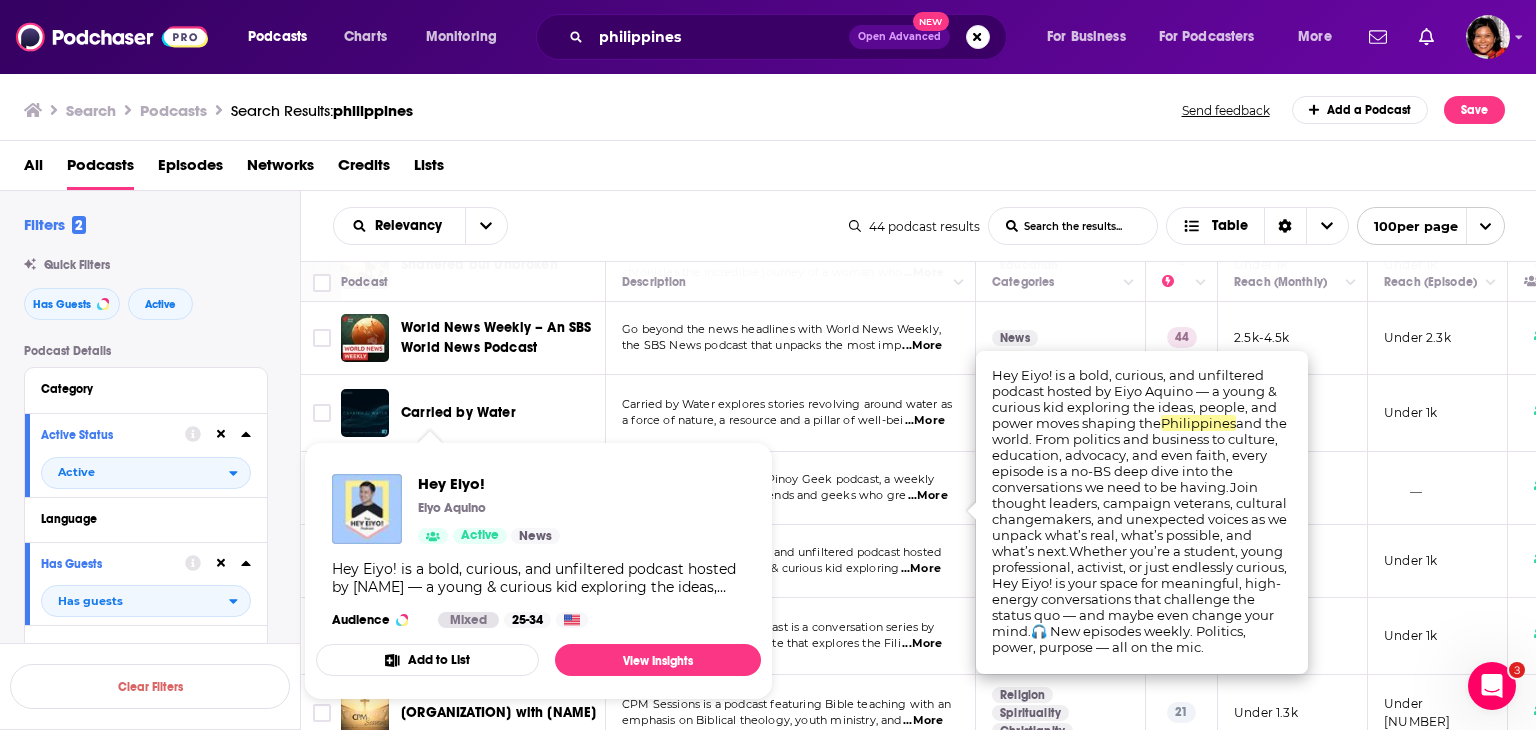 click on "Eiyo Aquino" at bounding box center [452, 508] 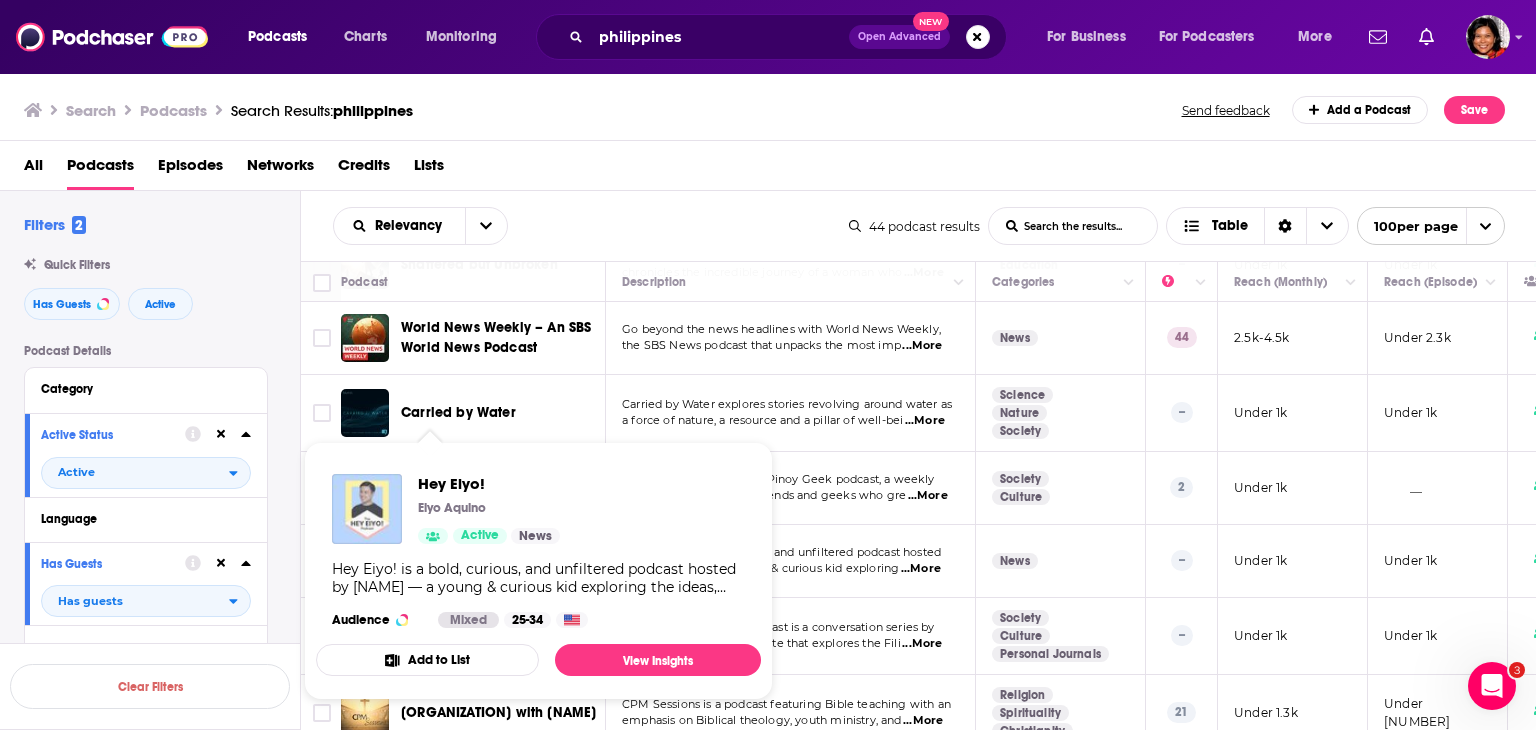 click at bounding box center [367, 509] 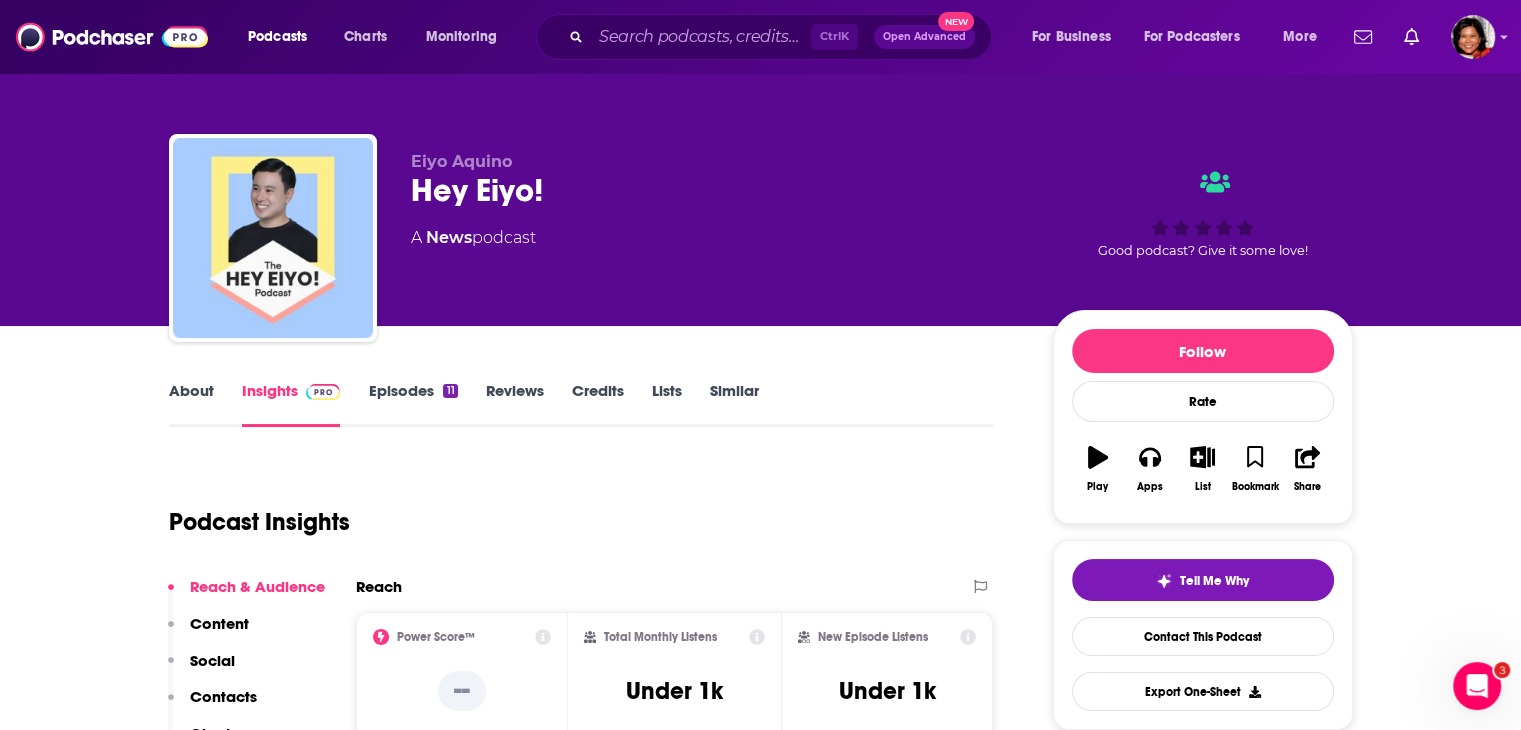 click on "About" at bounding box center [191, 404] 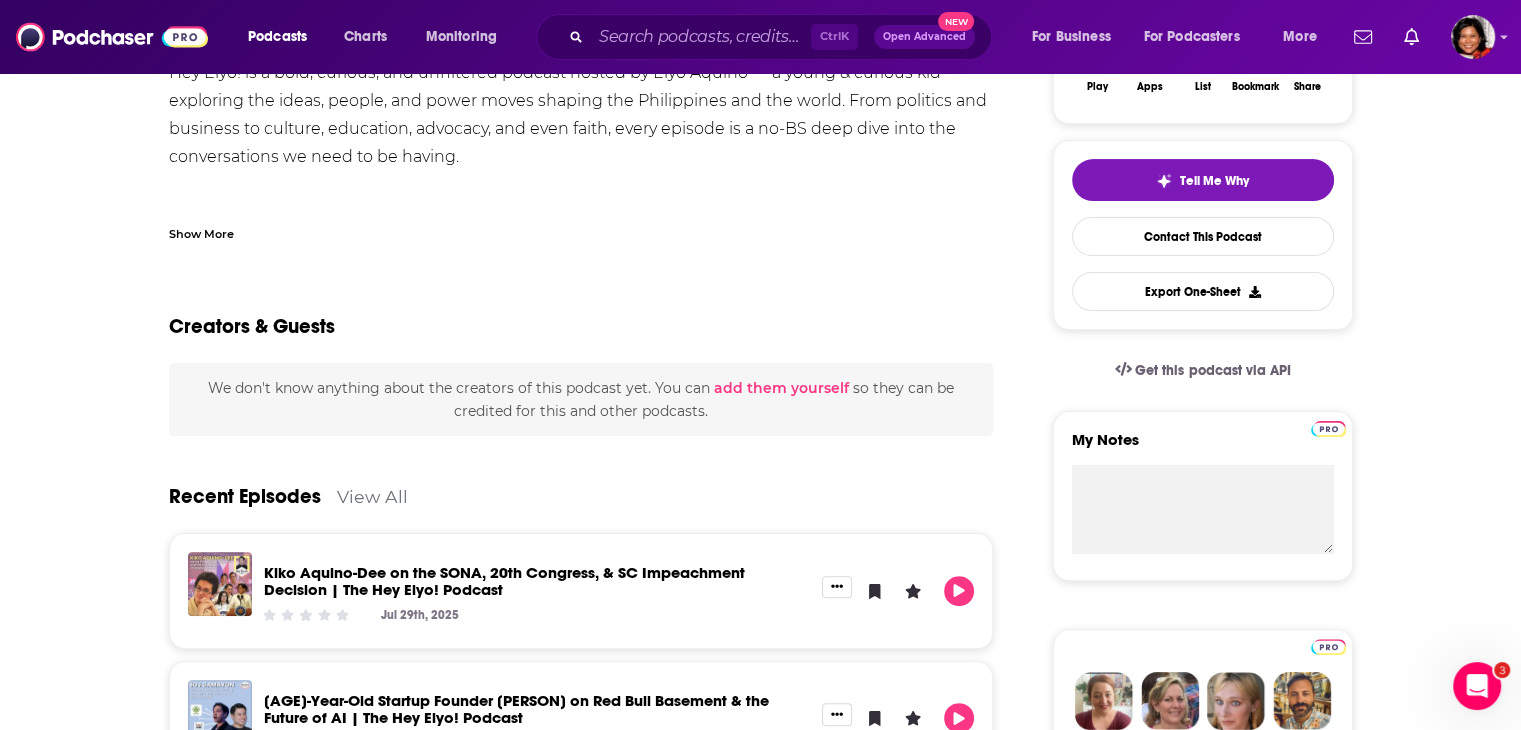 scroll, scrollTop: 500, scrollLeft: 0, axis: vertical 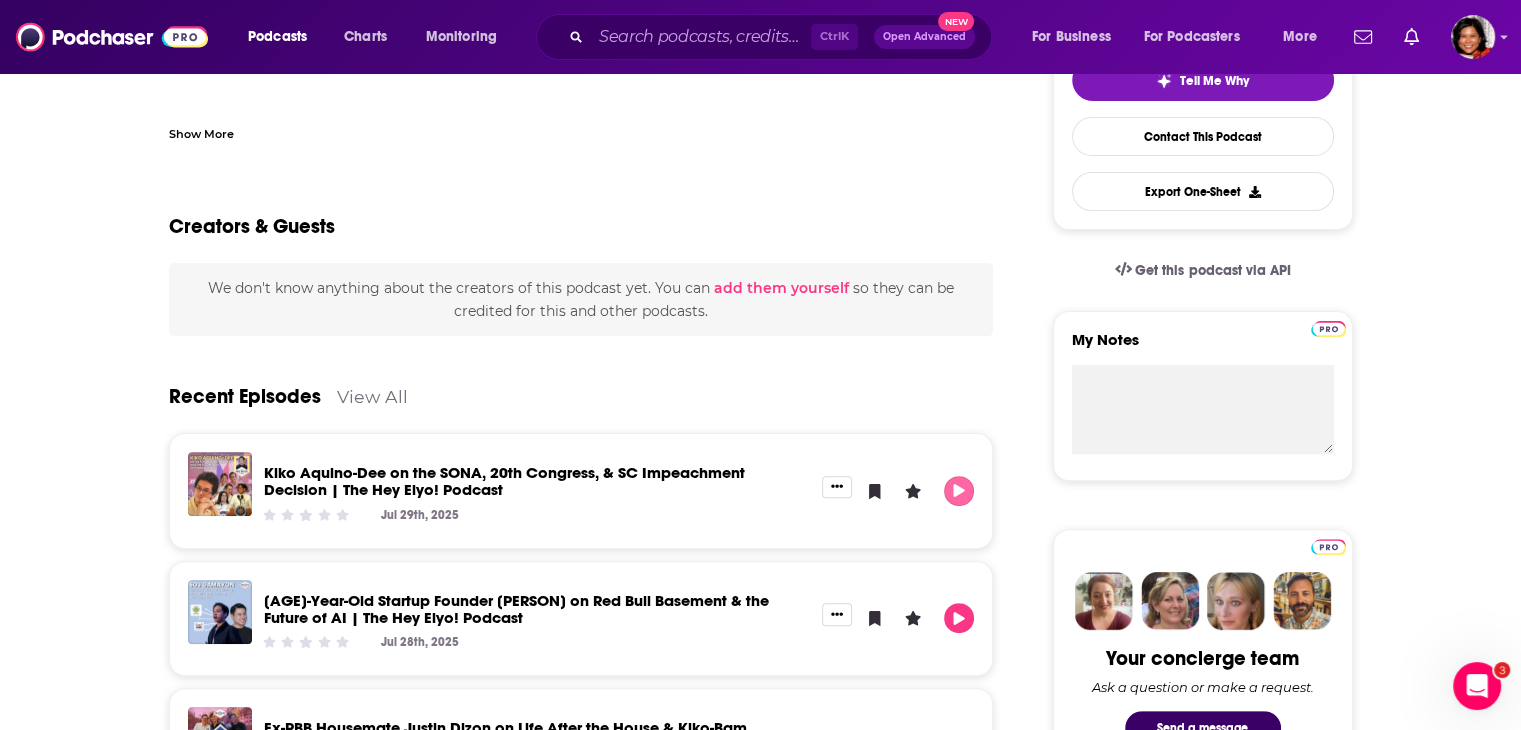 click 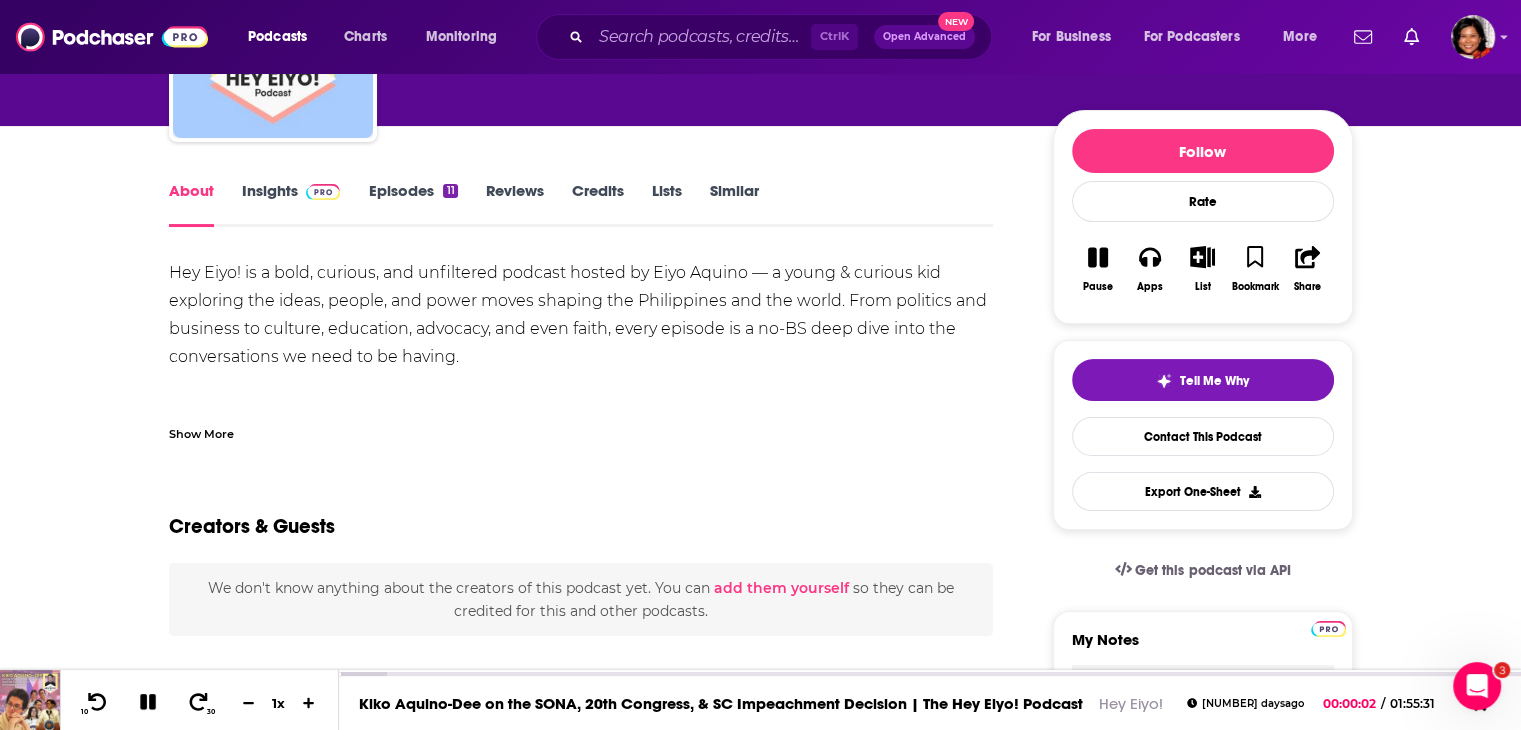 scroll, scrollTop: 100, scrollLeft: 0, axis: vertical 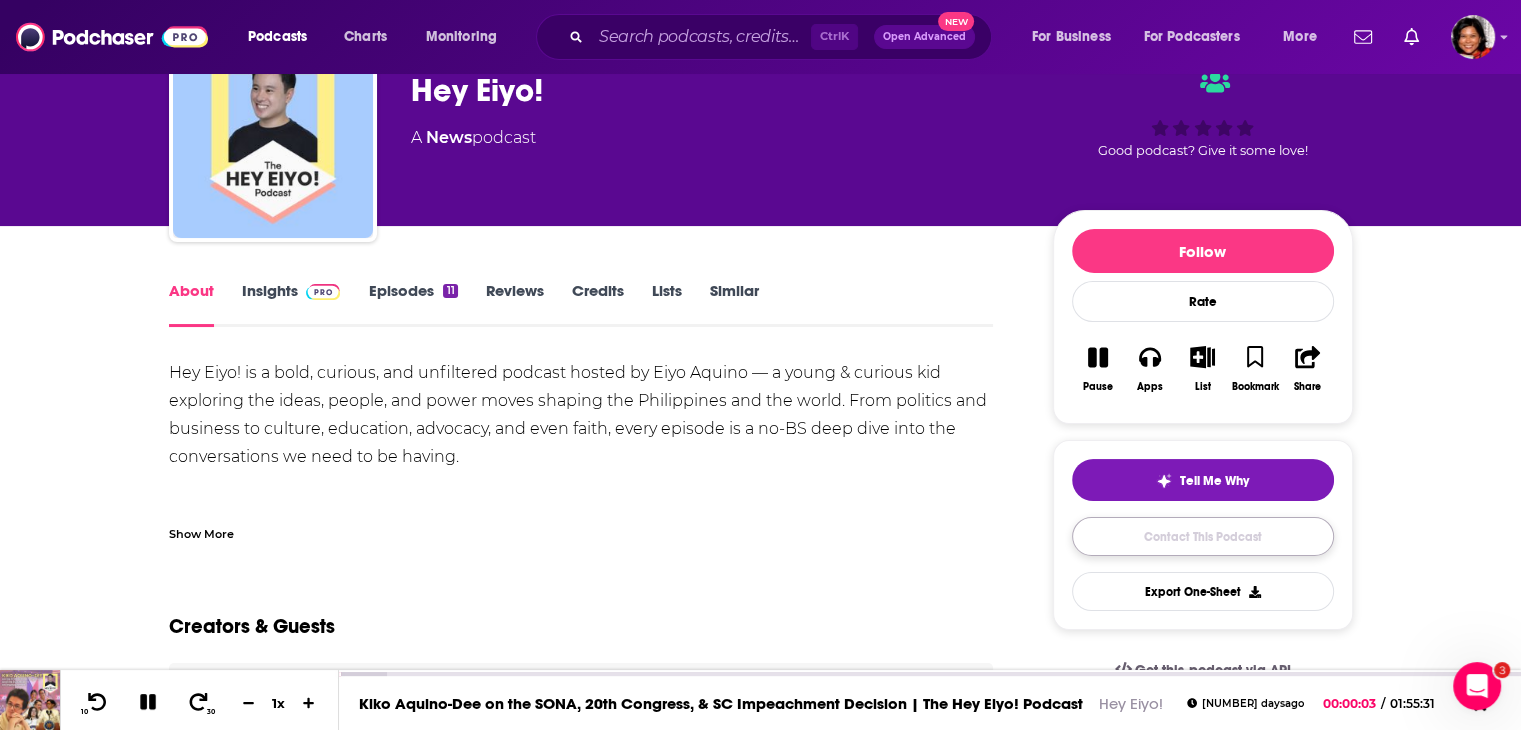 click on "Contact This Podcast" at bounding box center [1203, 536] 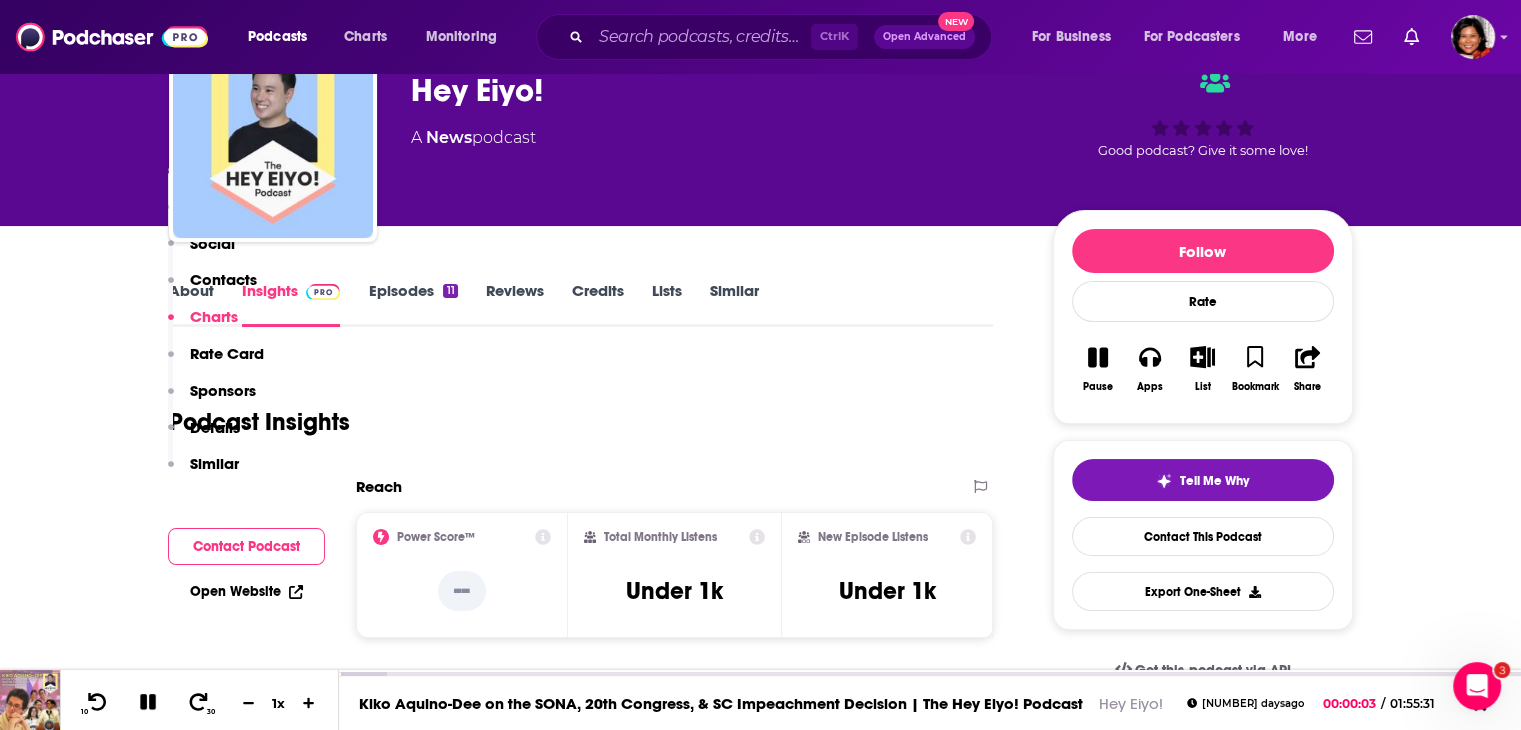 scroll, scrollTop: 1615, scrollLeft: 0, axis: vertical 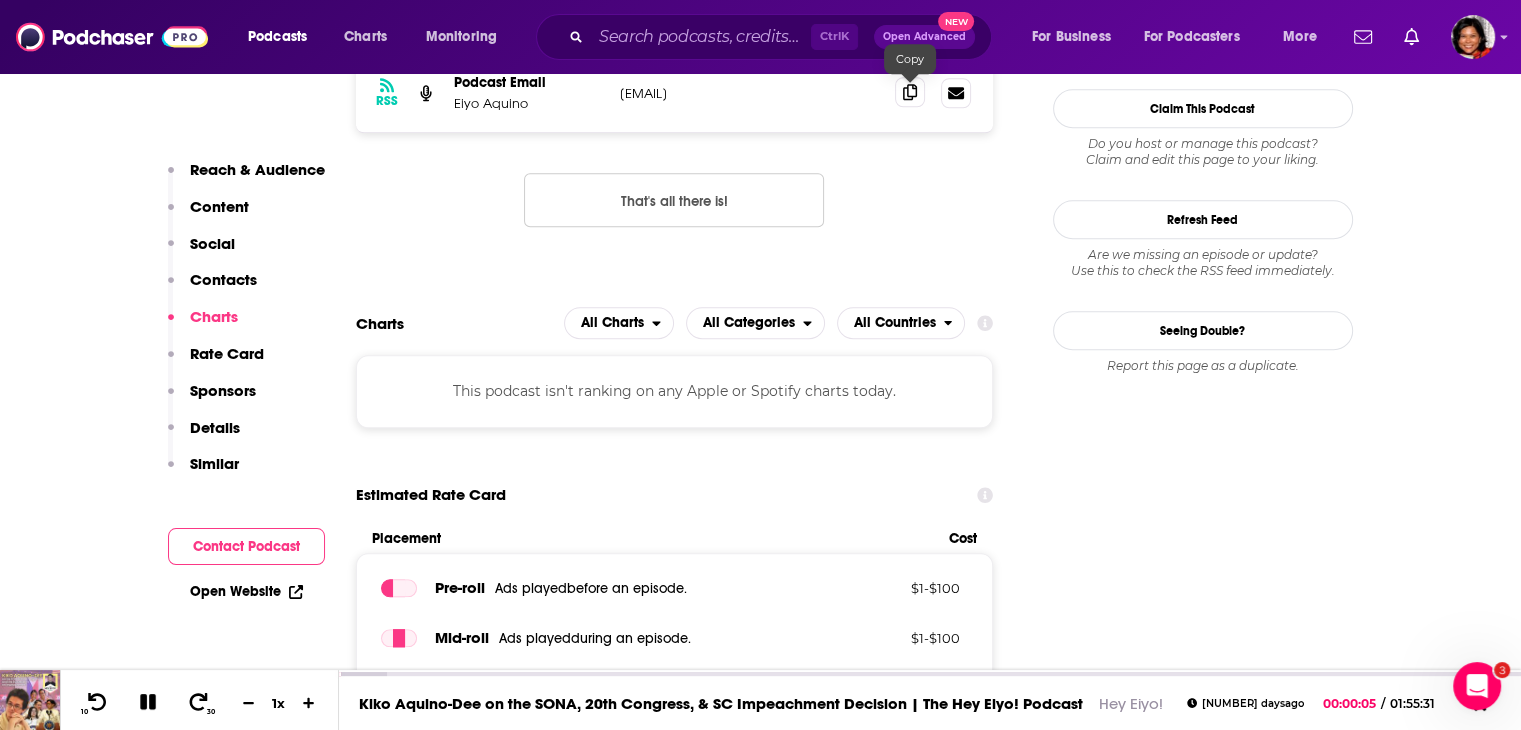 click 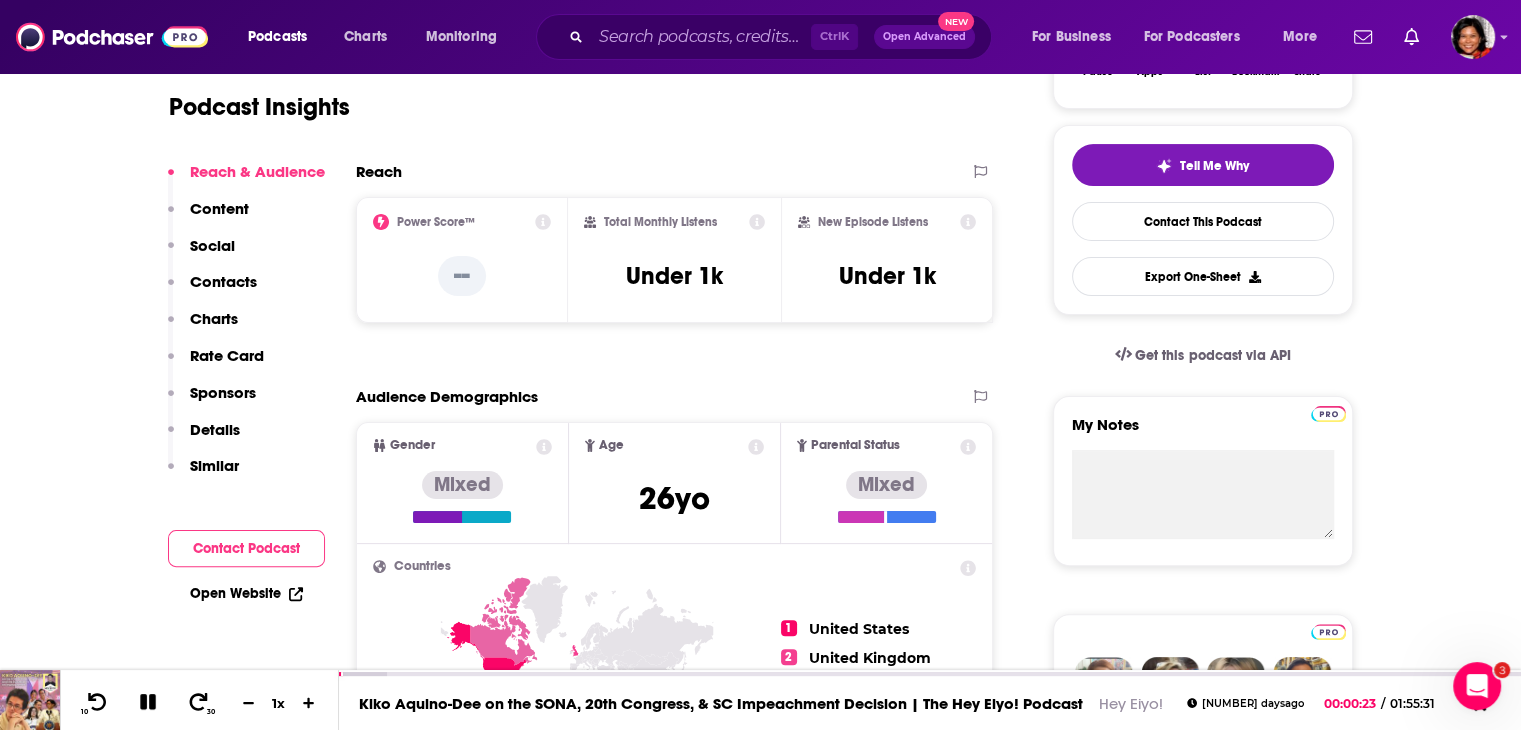 scroll, scrollTop: 15, scrollLeft: 0, axis: vertical 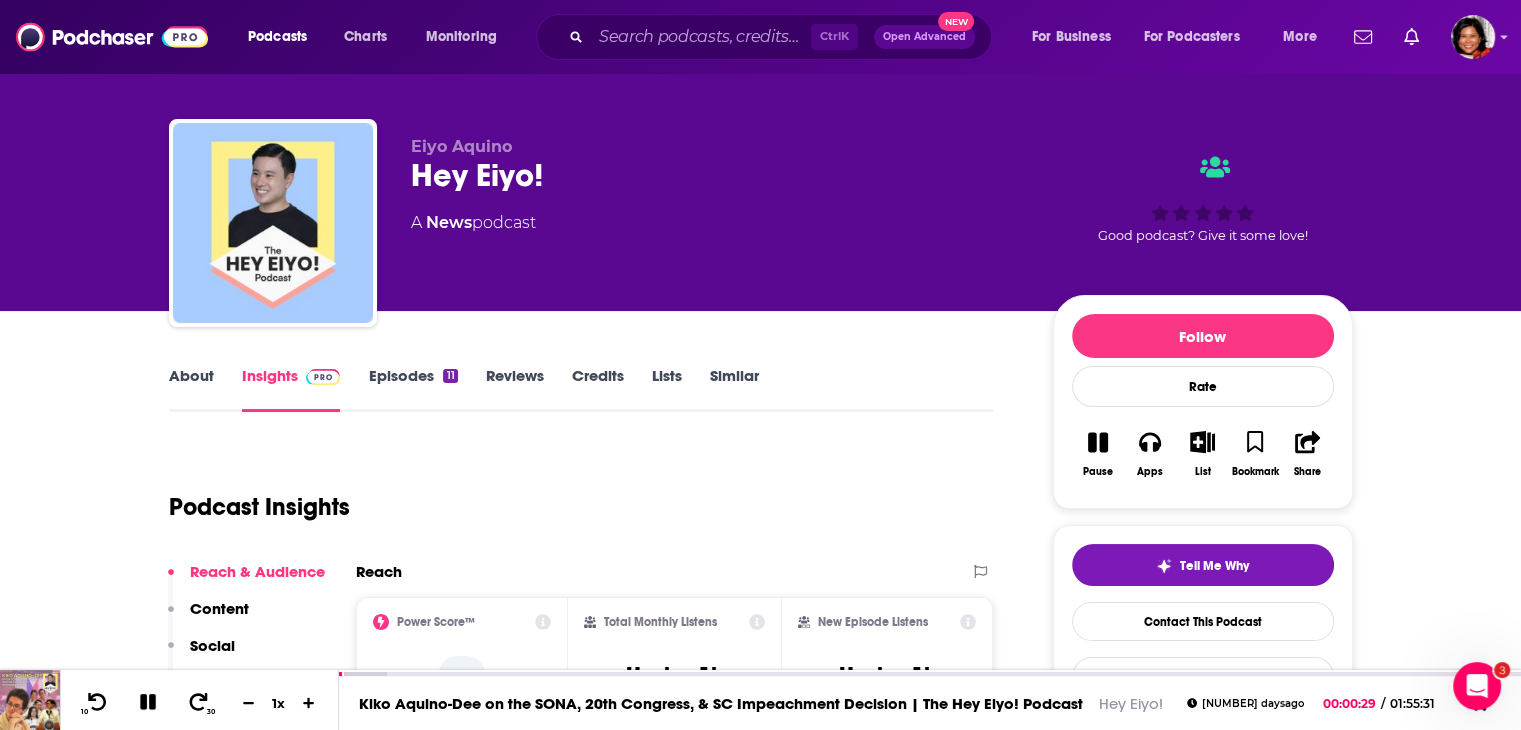 click on "About" at bounding box center (191, 389) 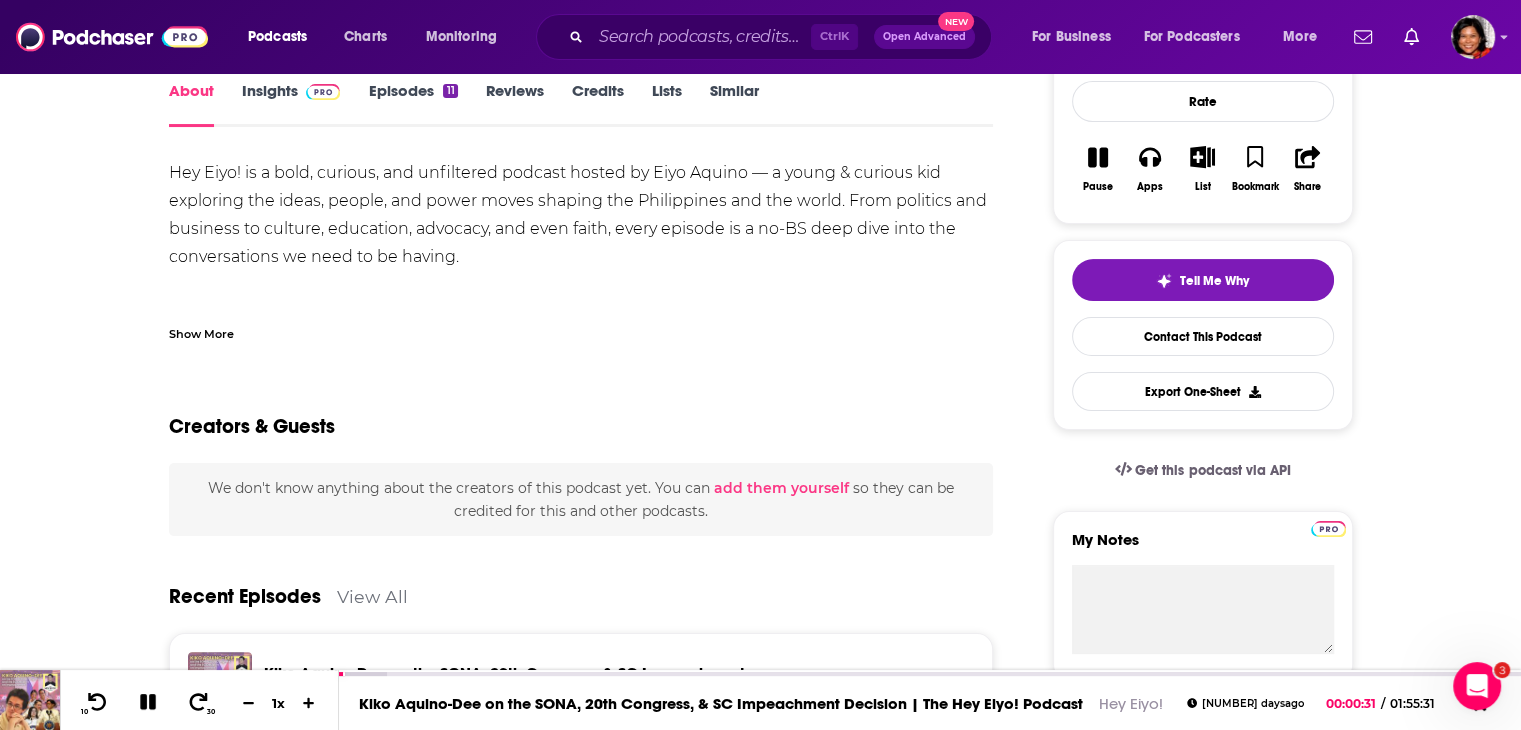 scroll, scrollTop: 600, scrollLeft: 0, axis: vertical 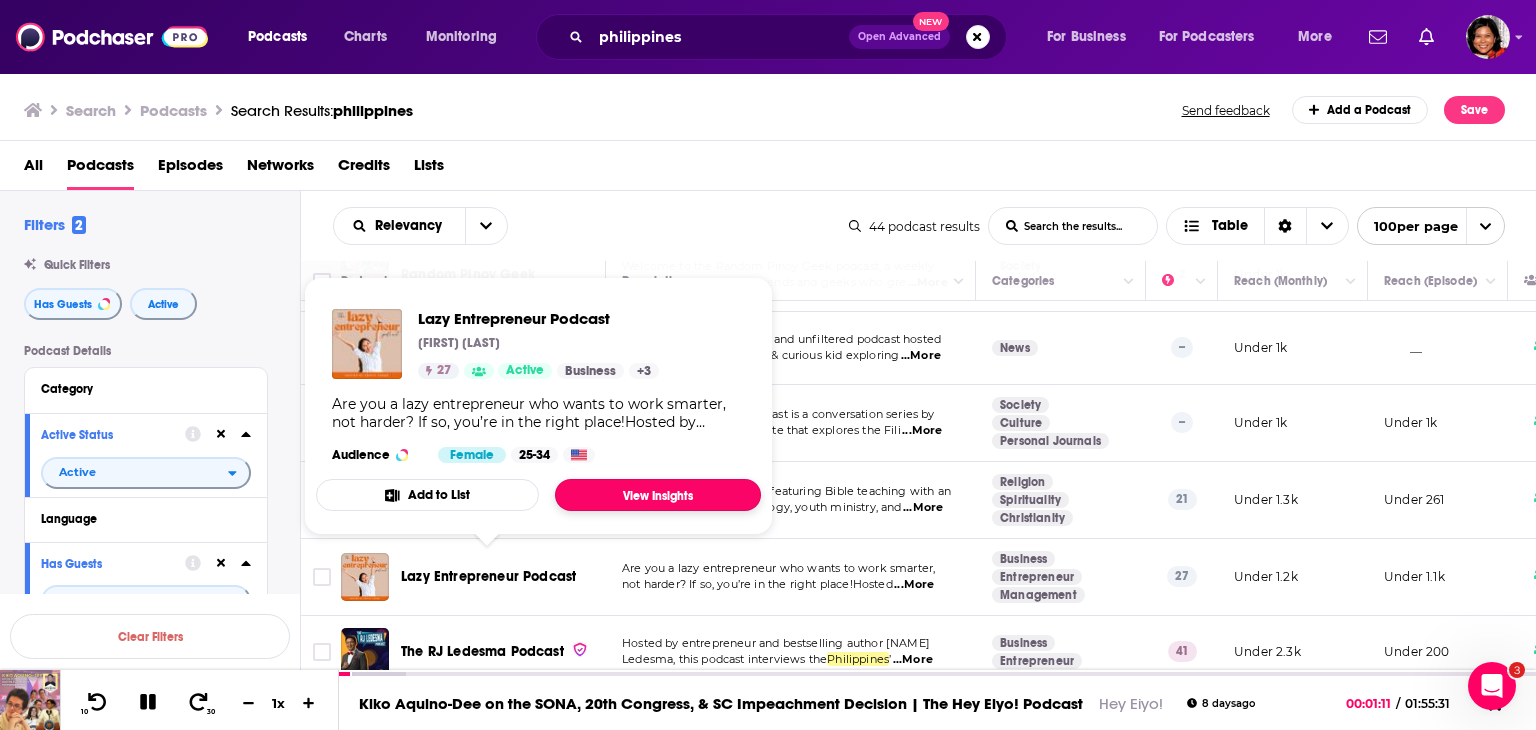 click on "View Insights" at bounding box center (658, 495) 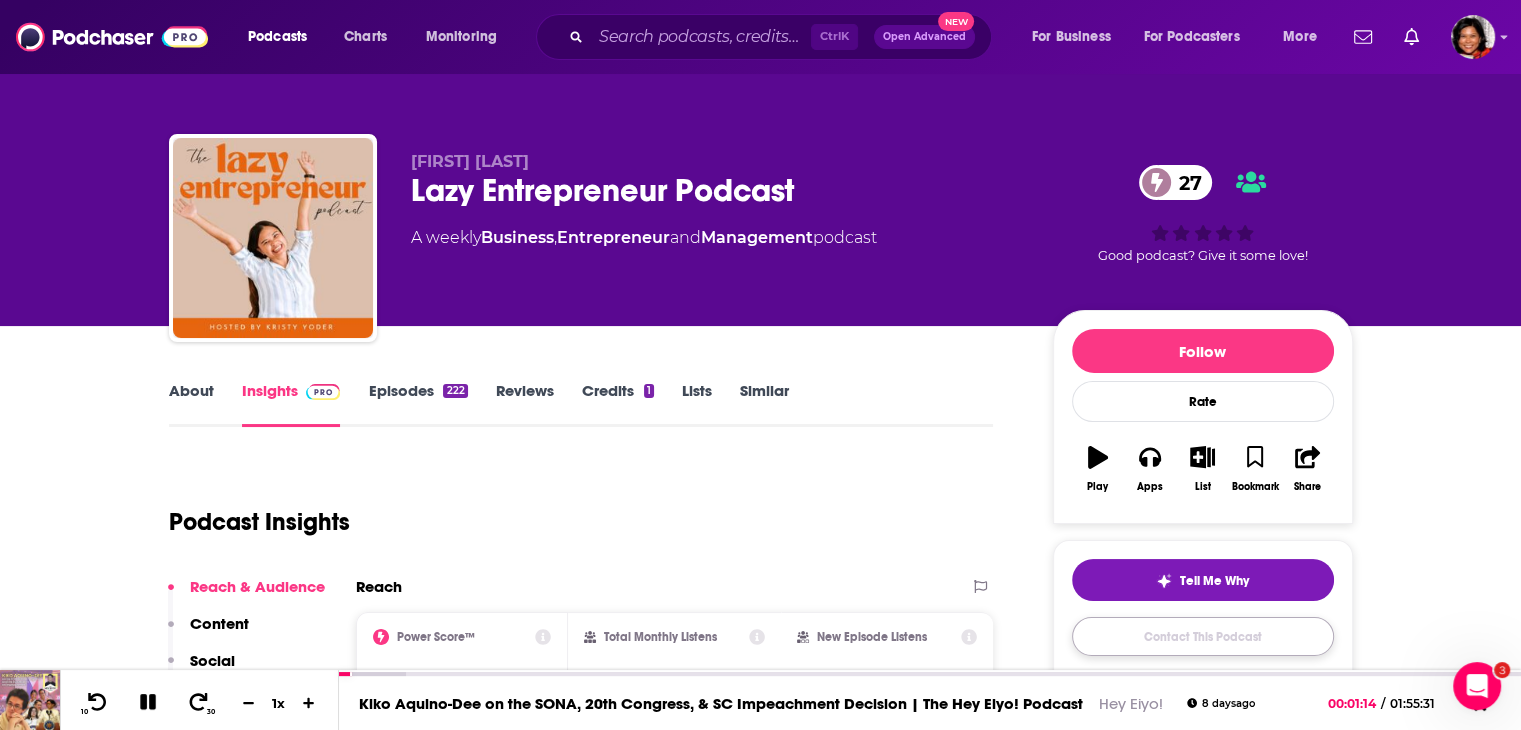 click on "Contact This Podcast" at bounding box center (1203, 636) 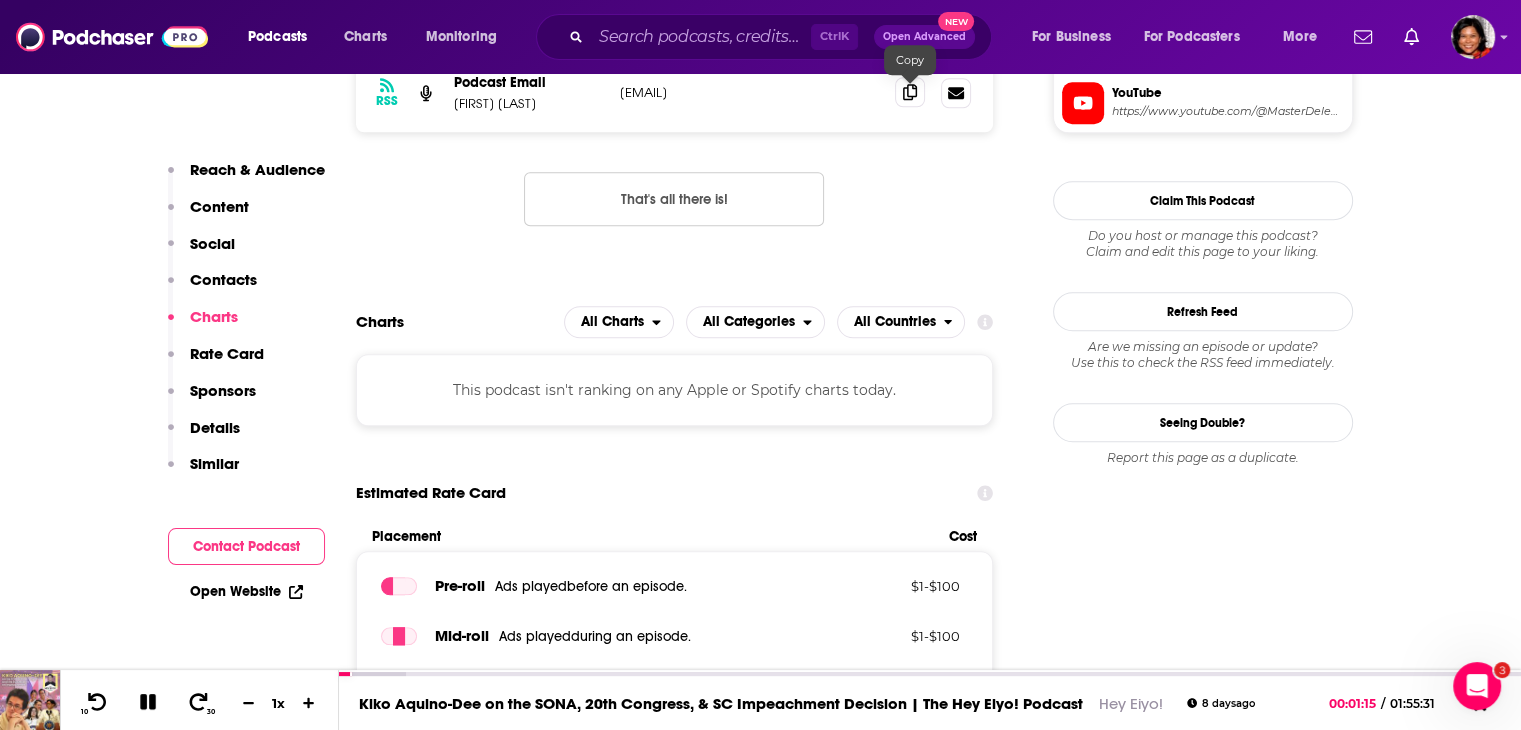 click 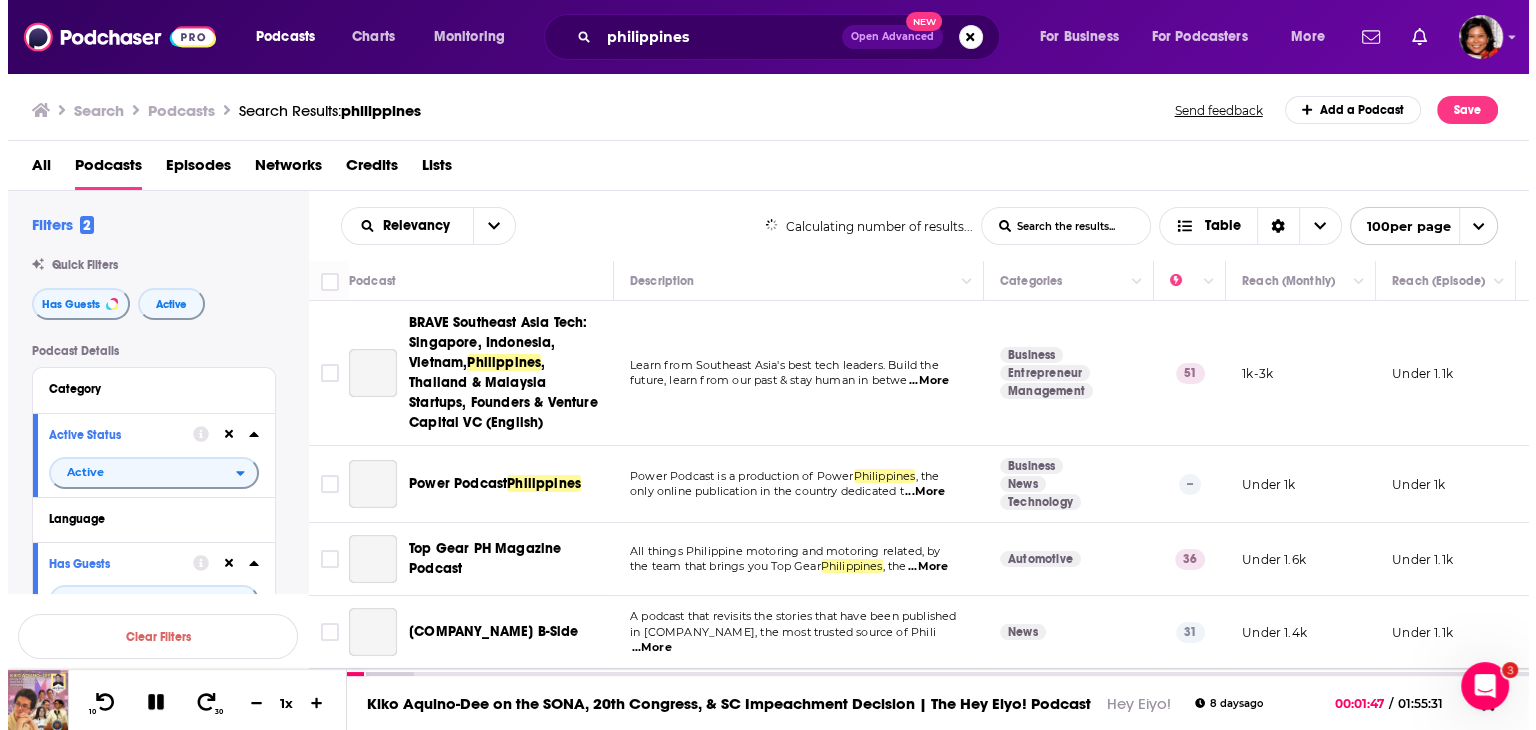 scroll, scrollTop: 0, scrollLeft: 0, axis: both 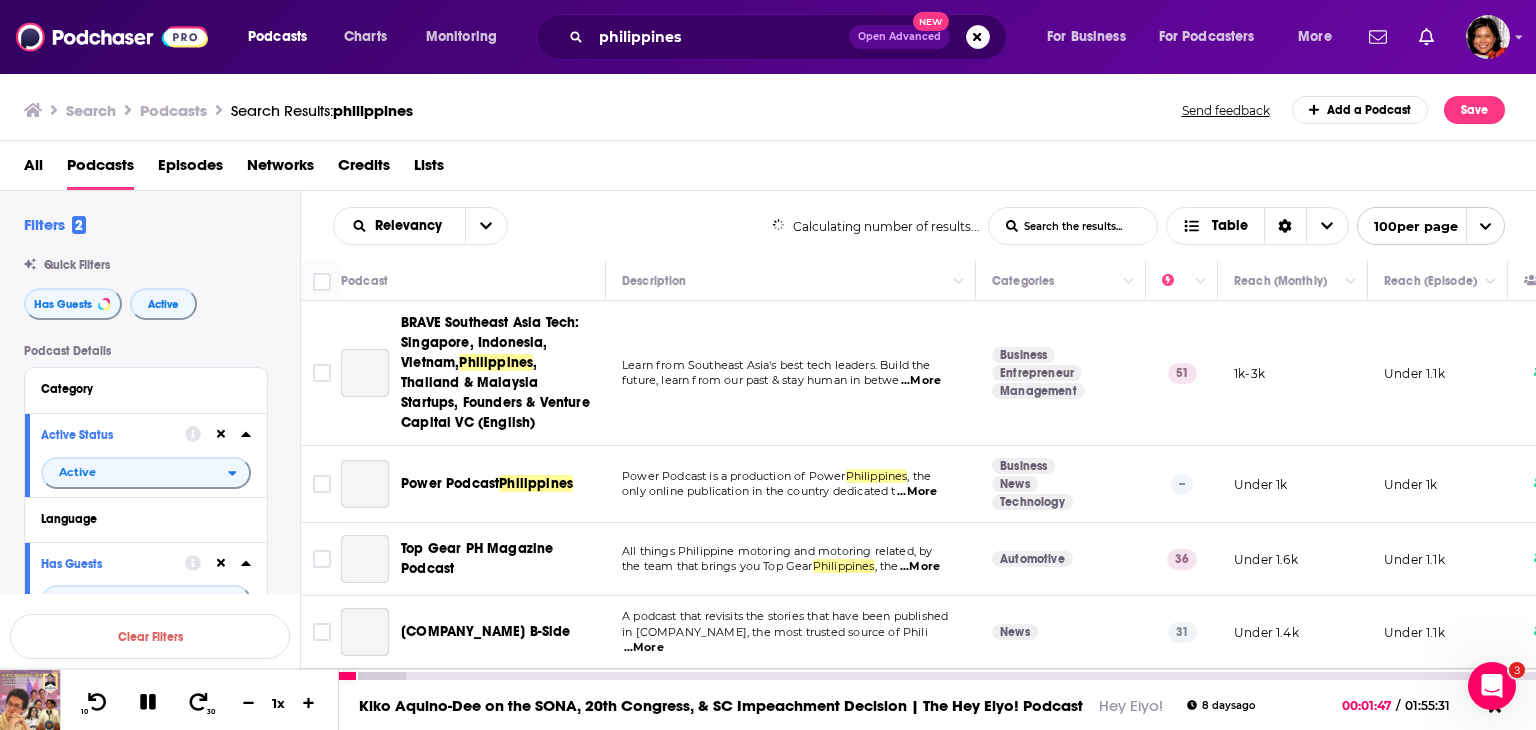 drag, startPoint x: 148, startPoint y: 709, endPoint x: 171, endPoint y: 697, distance: 25.942244 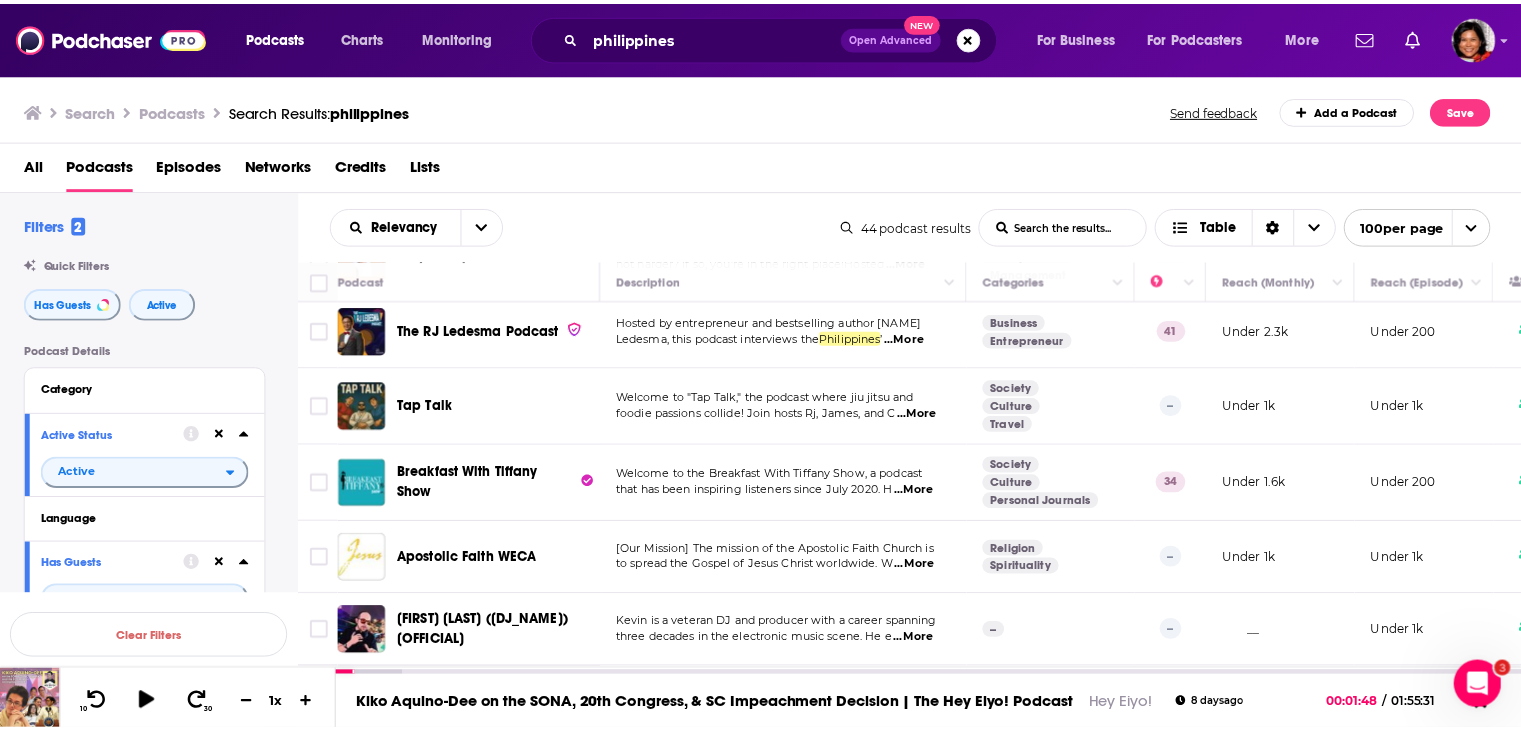 scroll, scrollTop: 2928, scrollLeft: 0, axis: vertical 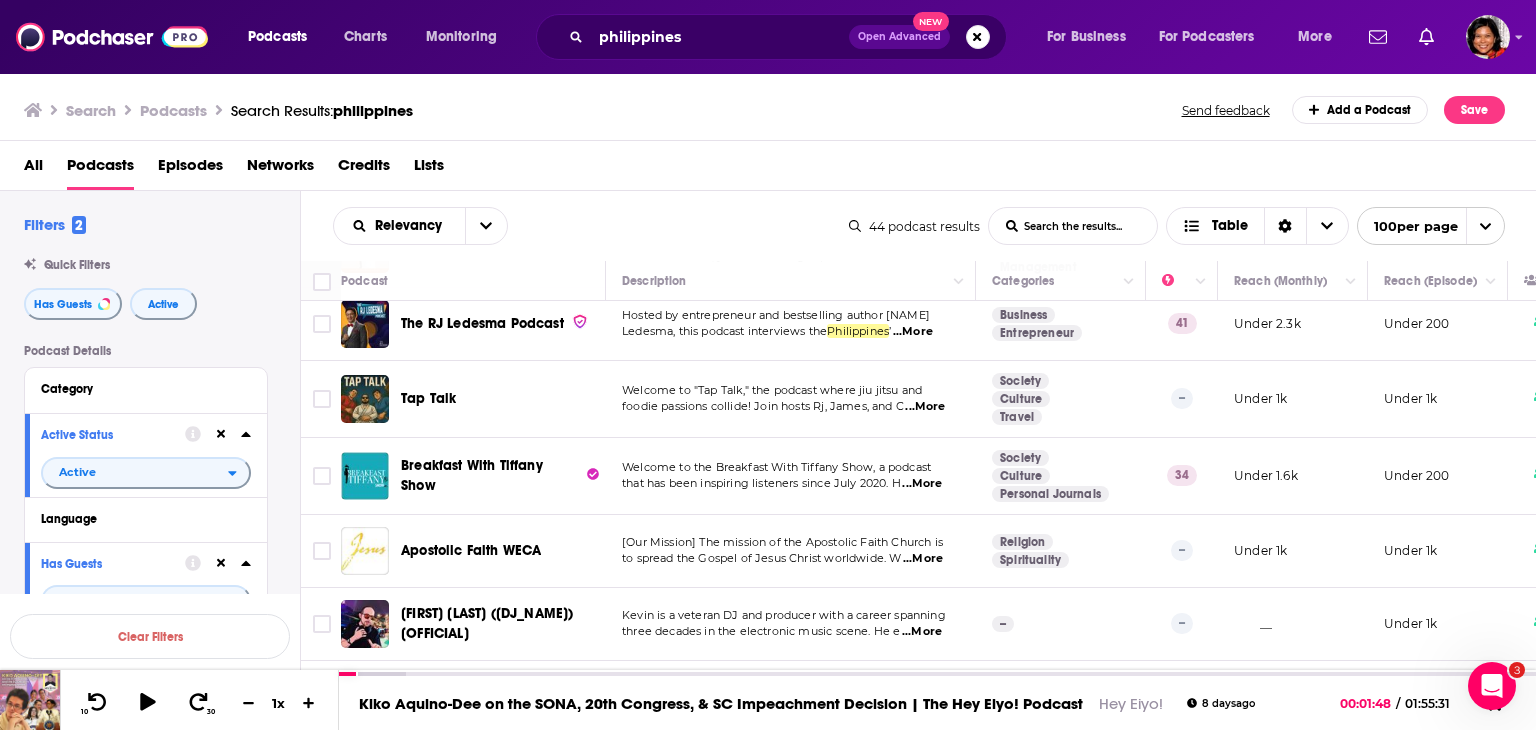 click on "...More" at bounding box center (922, 484) 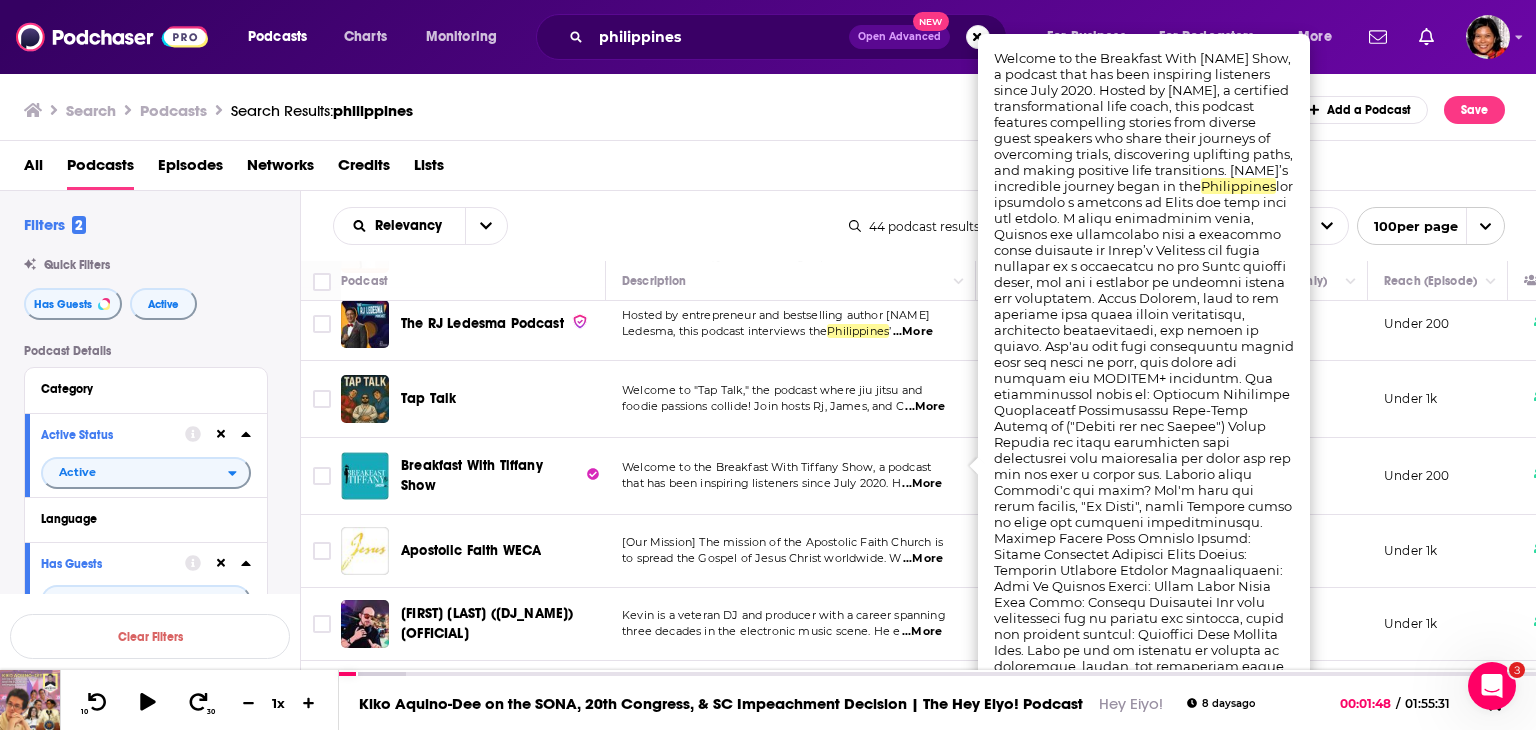 click on "...More" at bounding box center [922, 632] 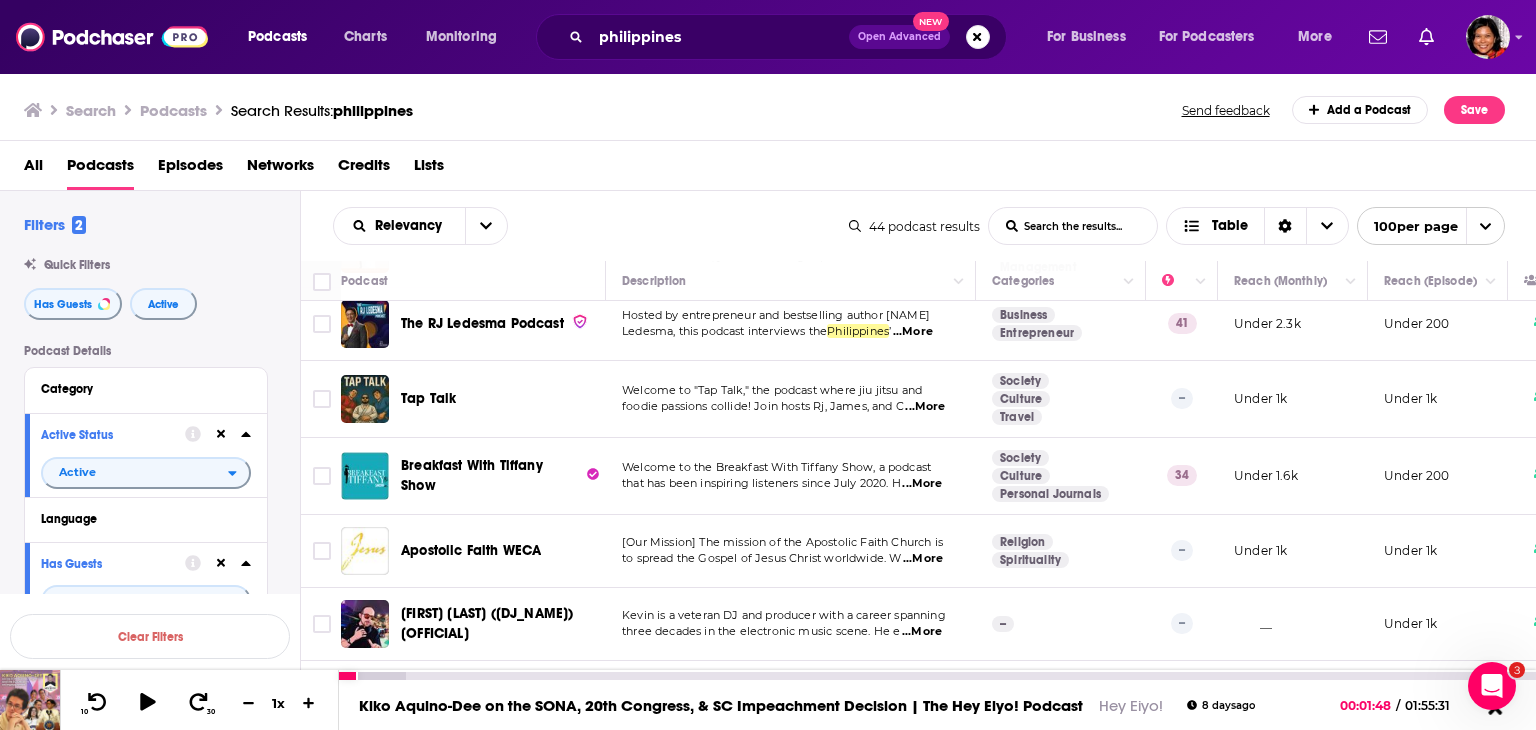 click 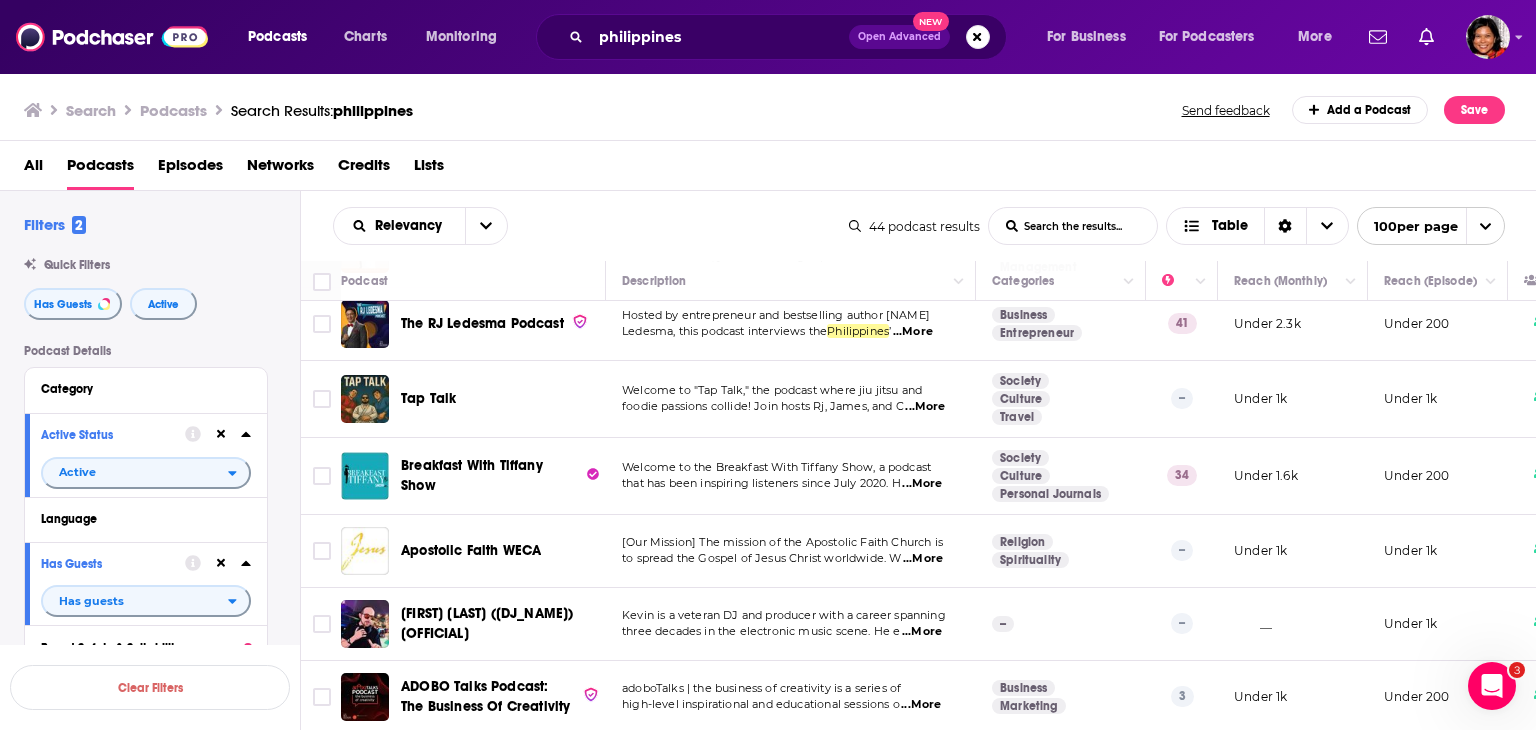 click on "...More" at bounding box center (921, 705) 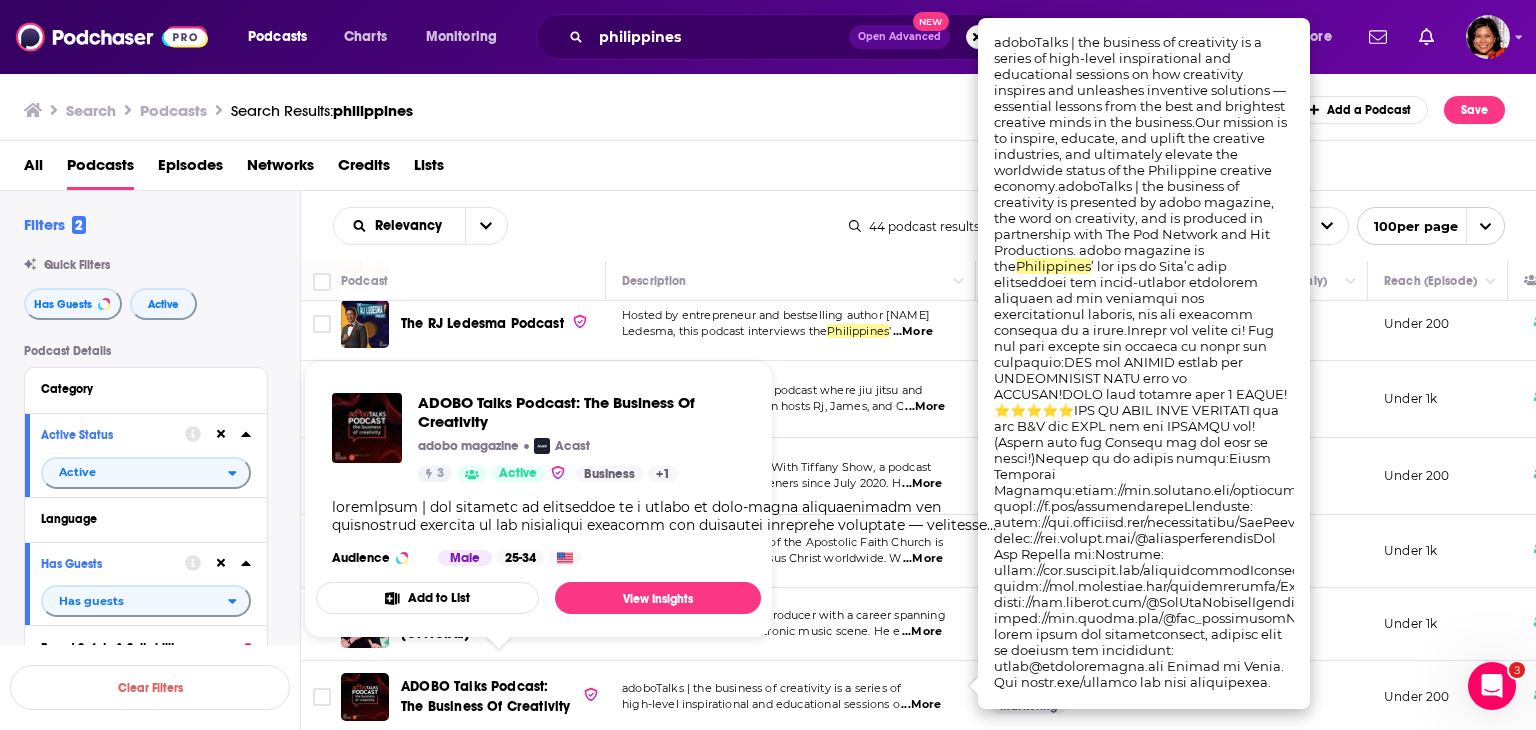 click on "ADOBO Talks Podcast: The Business Of Creativity" at bounding box center (485, 696) 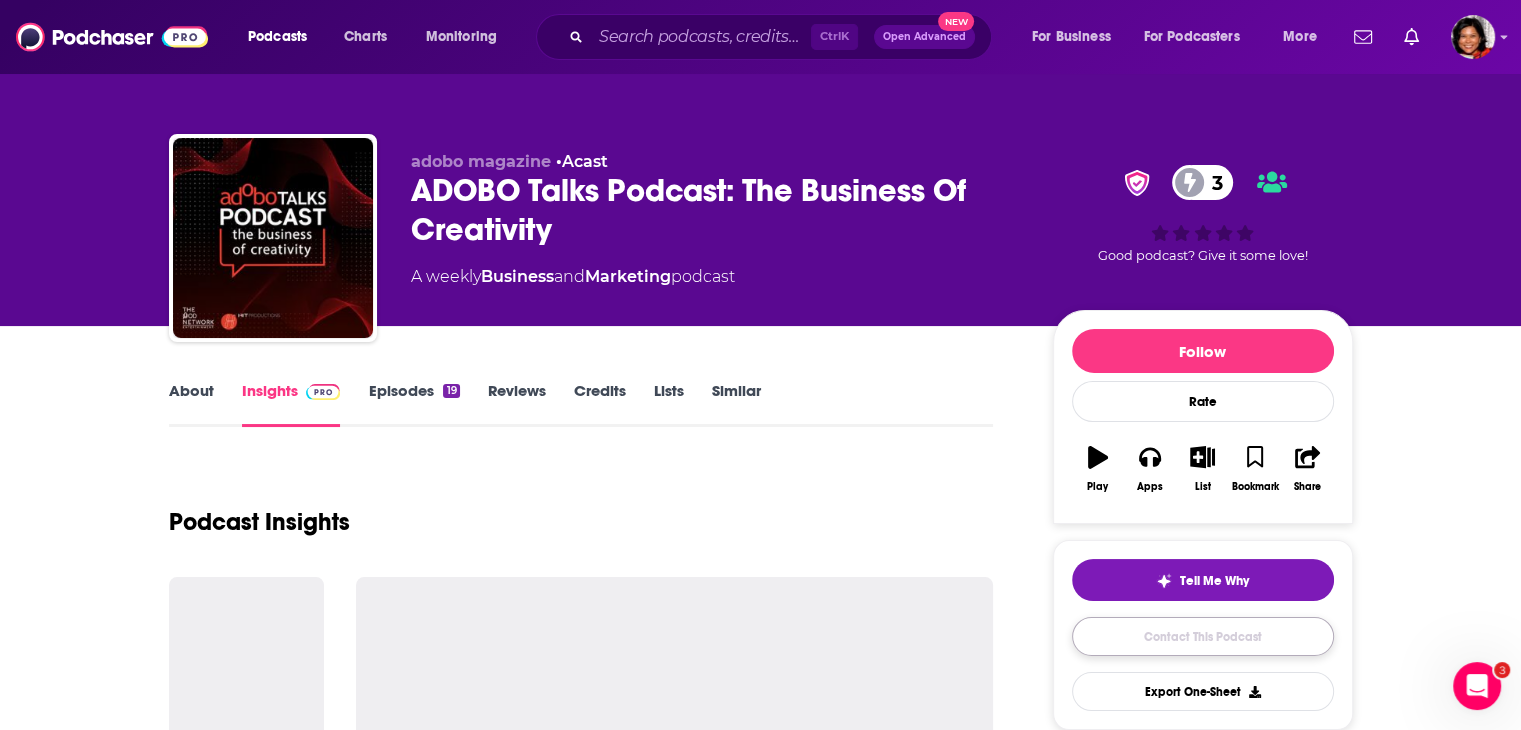 click on "Contact This Podcast" at bounding box center (1203, 636) 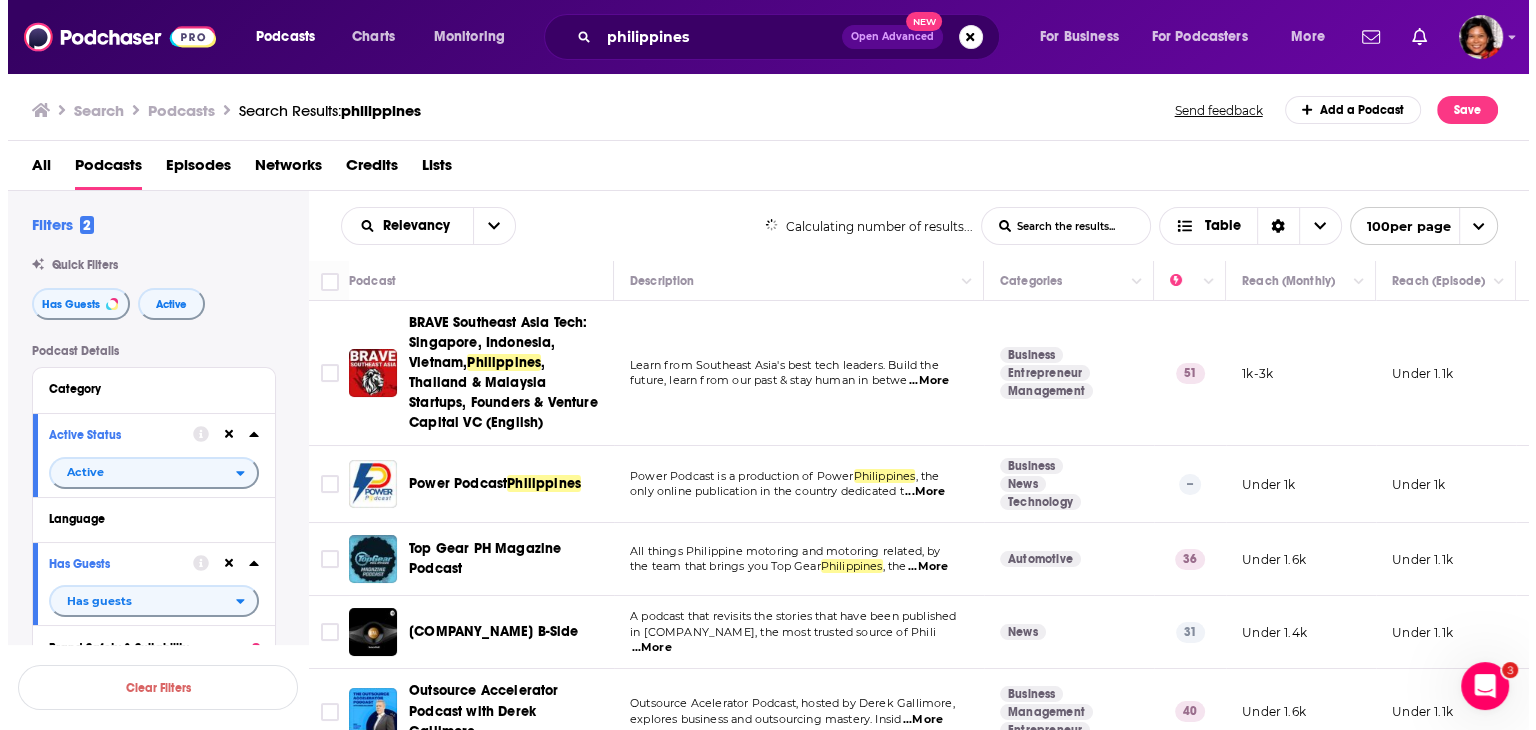 scroll, scrollTop: 0, scrollLeft: 0, axis: both 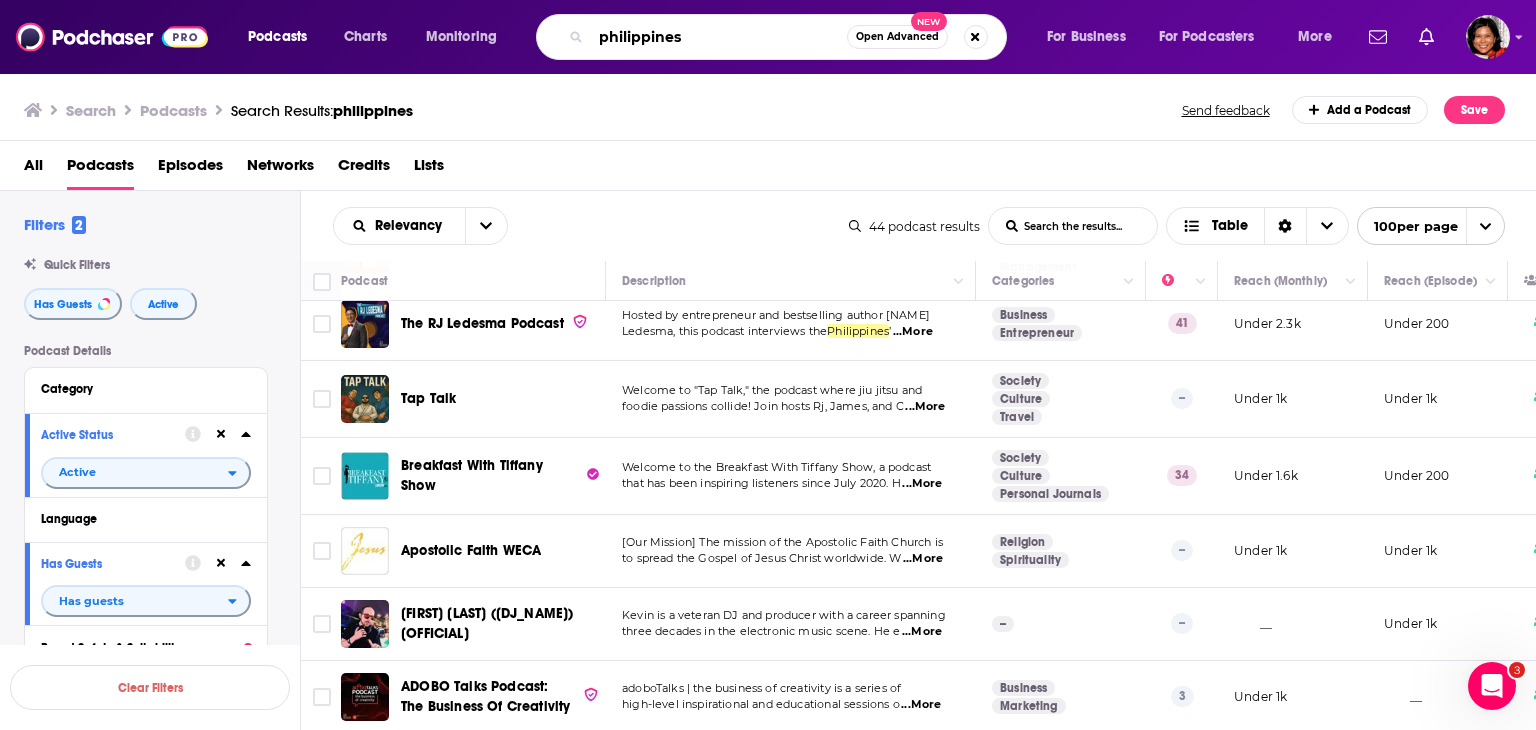 click on "philippines" at bounding box center (719, 37) 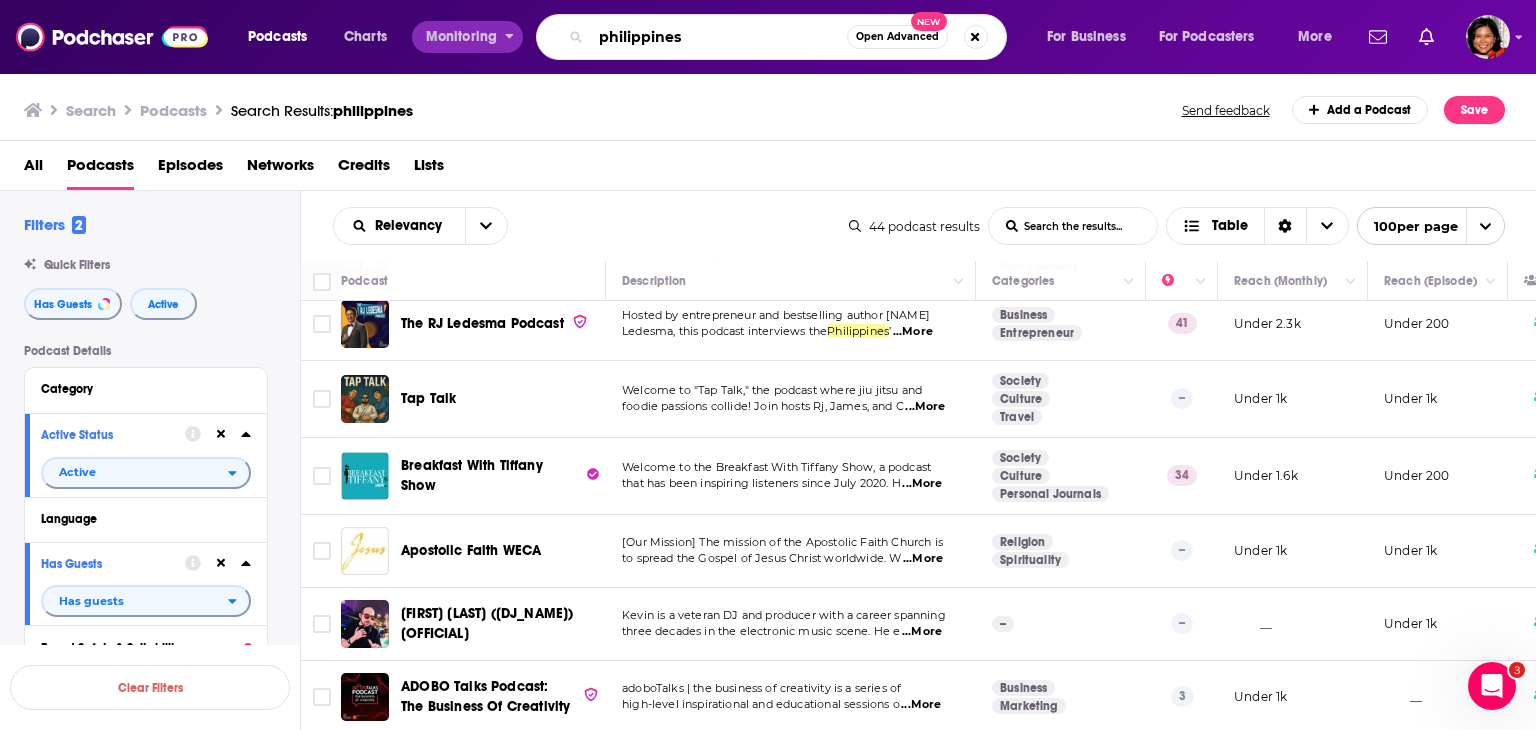 drag, startPoint x: 728, startPoint y: 32, endPoint x: 516, endPoint y: 27, distance: 212.05896 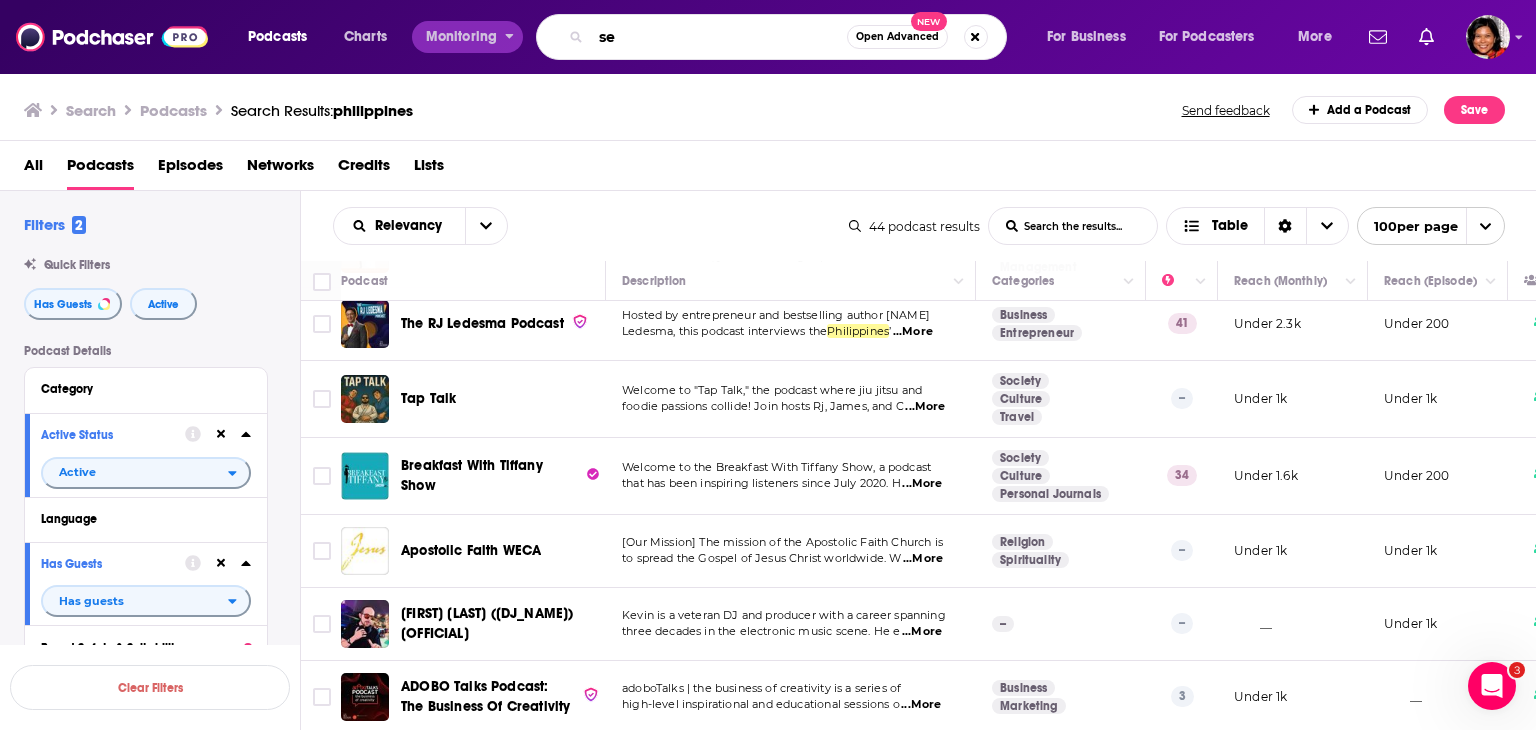 type on "s" 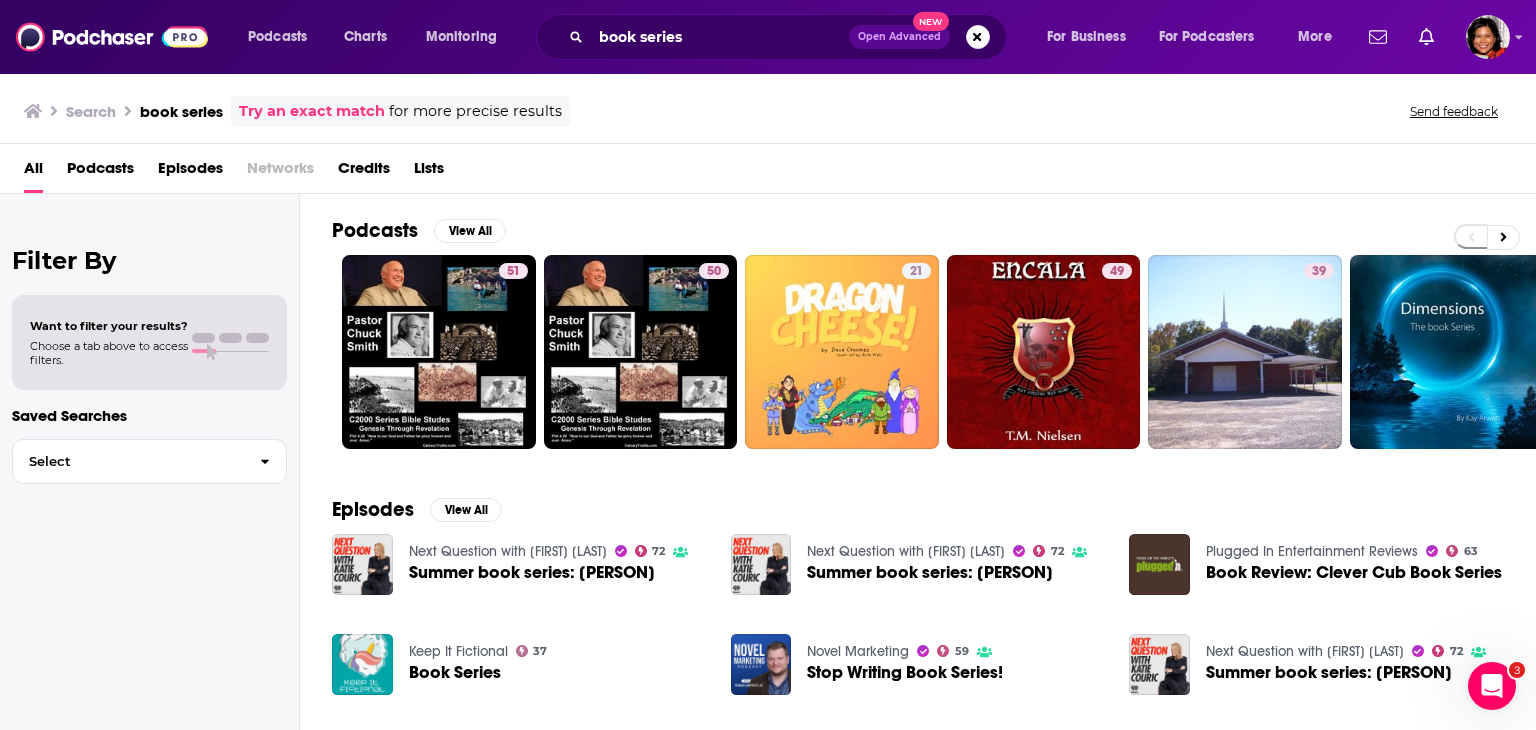 click on "Podcasts" at bounding box center [375, 230] 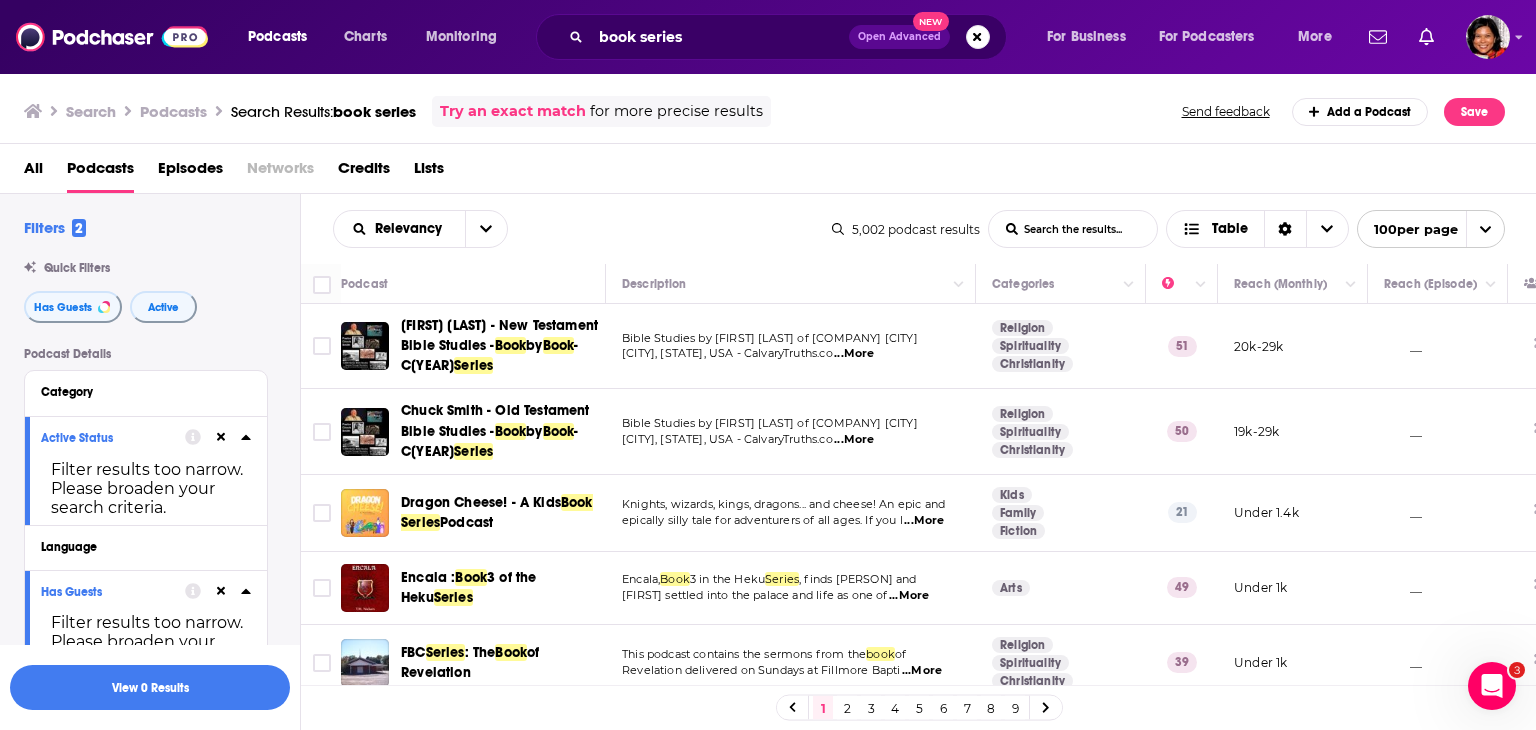 click on "Filters 2" at bounding box center [55, 227] 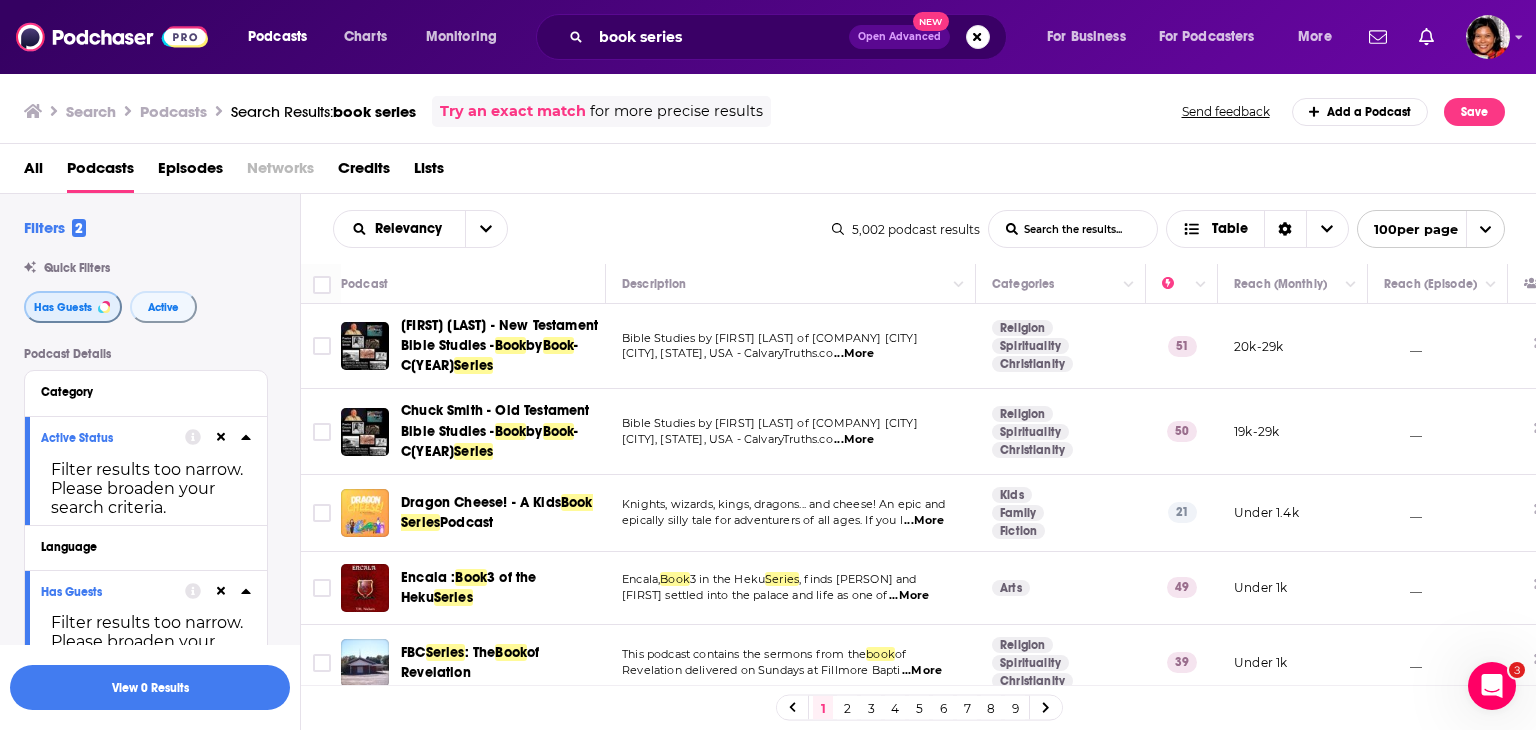 click on "Has Guests" at bounding box center [63, 307] 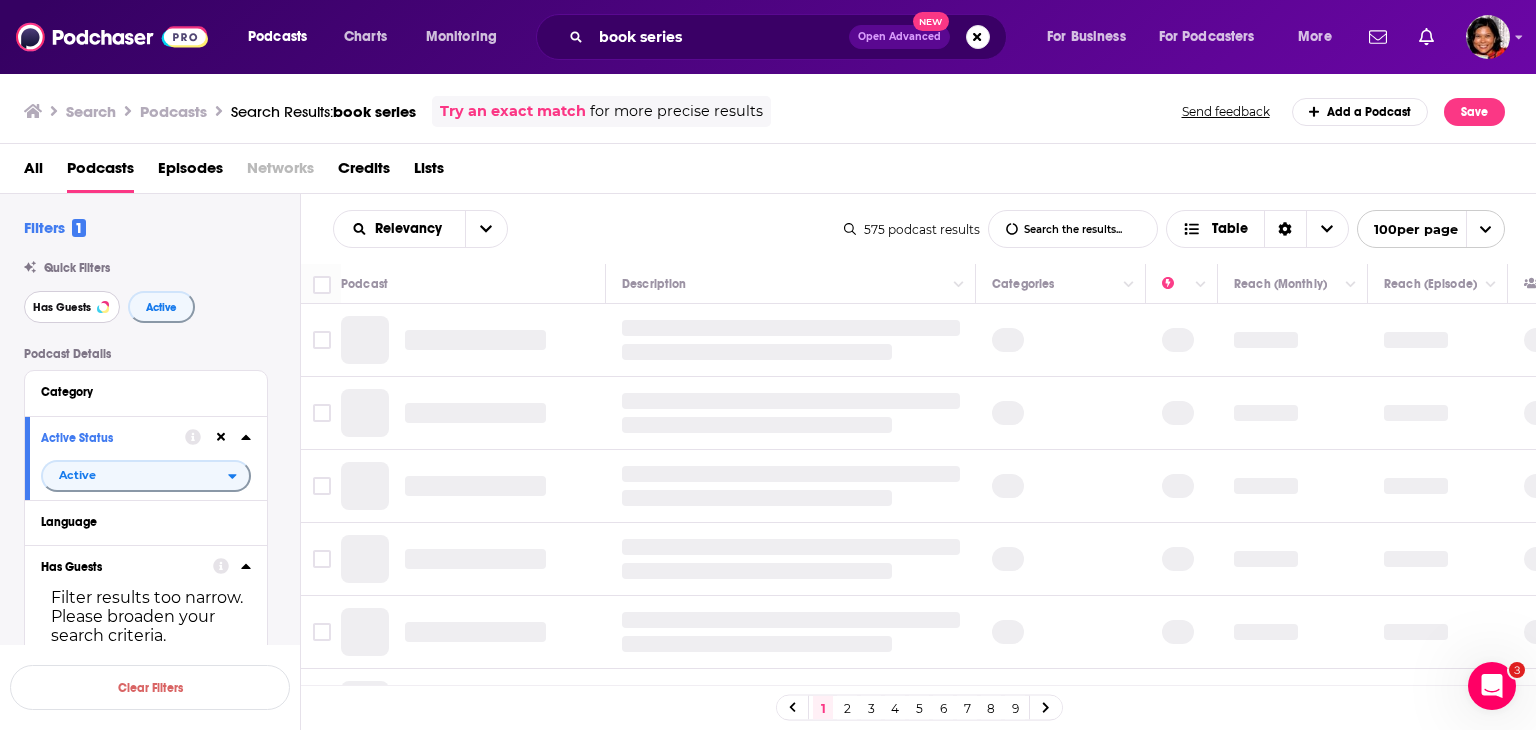 click on "Has Guests" at bounding box center (62, 307) 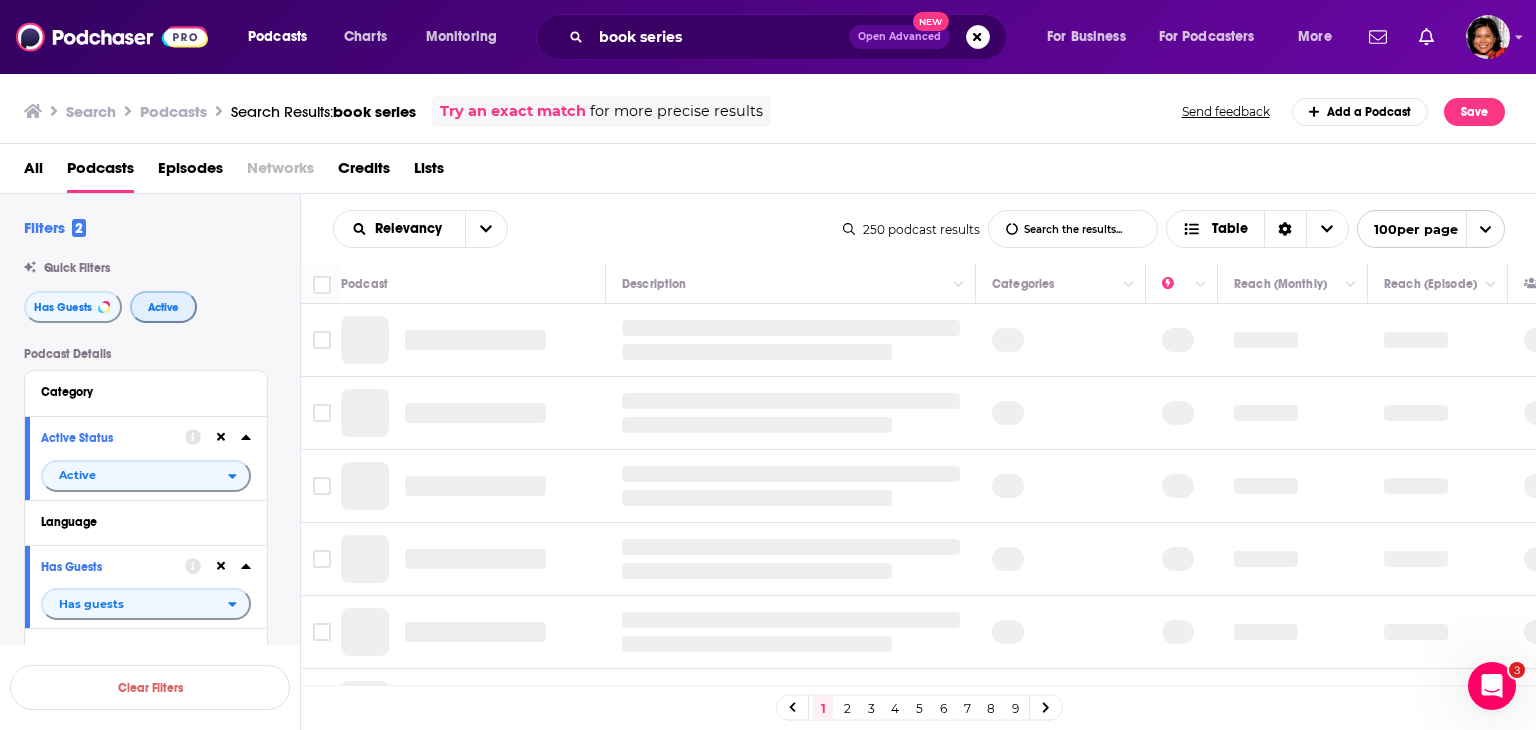 click on "Active" at bounding box center [163, 307] 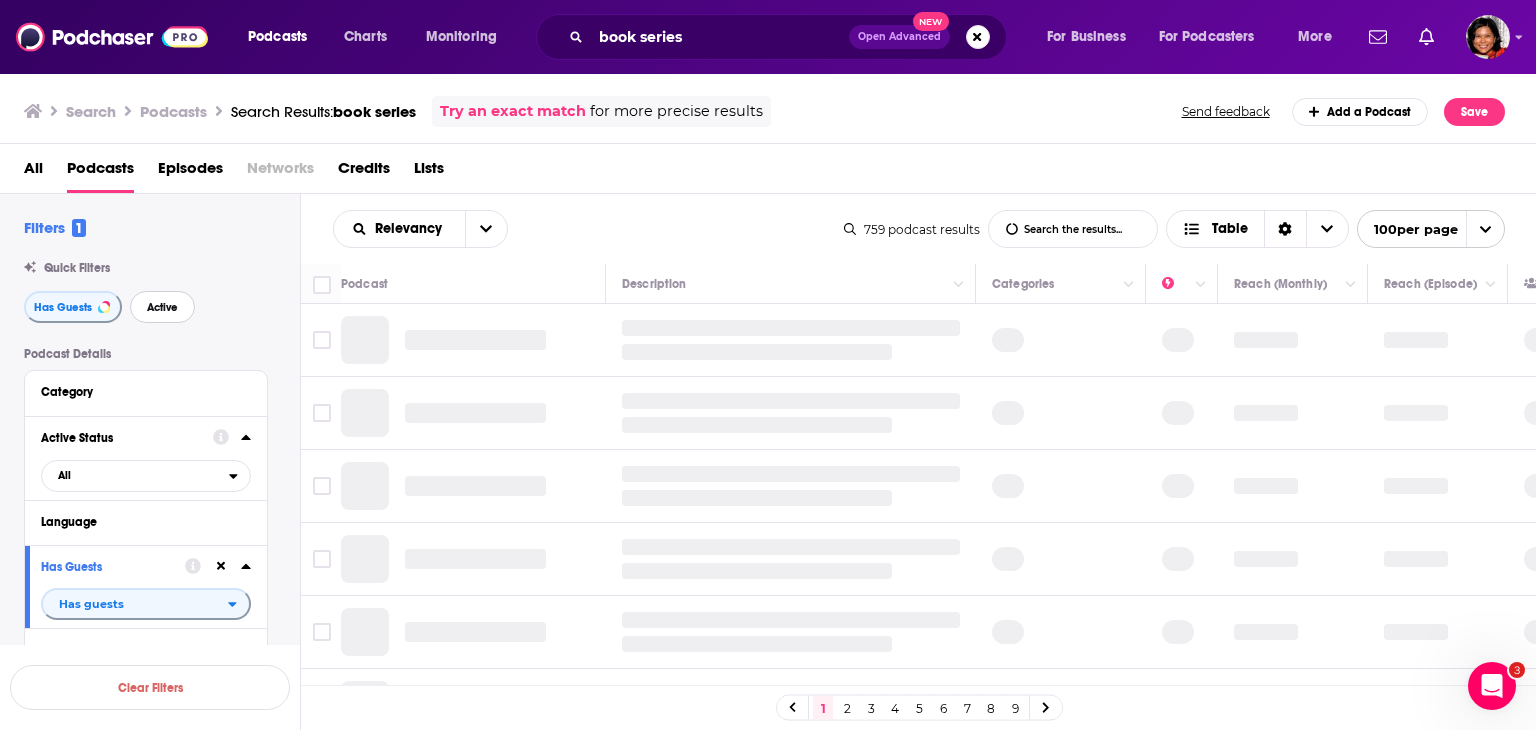 click on "Active" at bounding box center (162, 307) 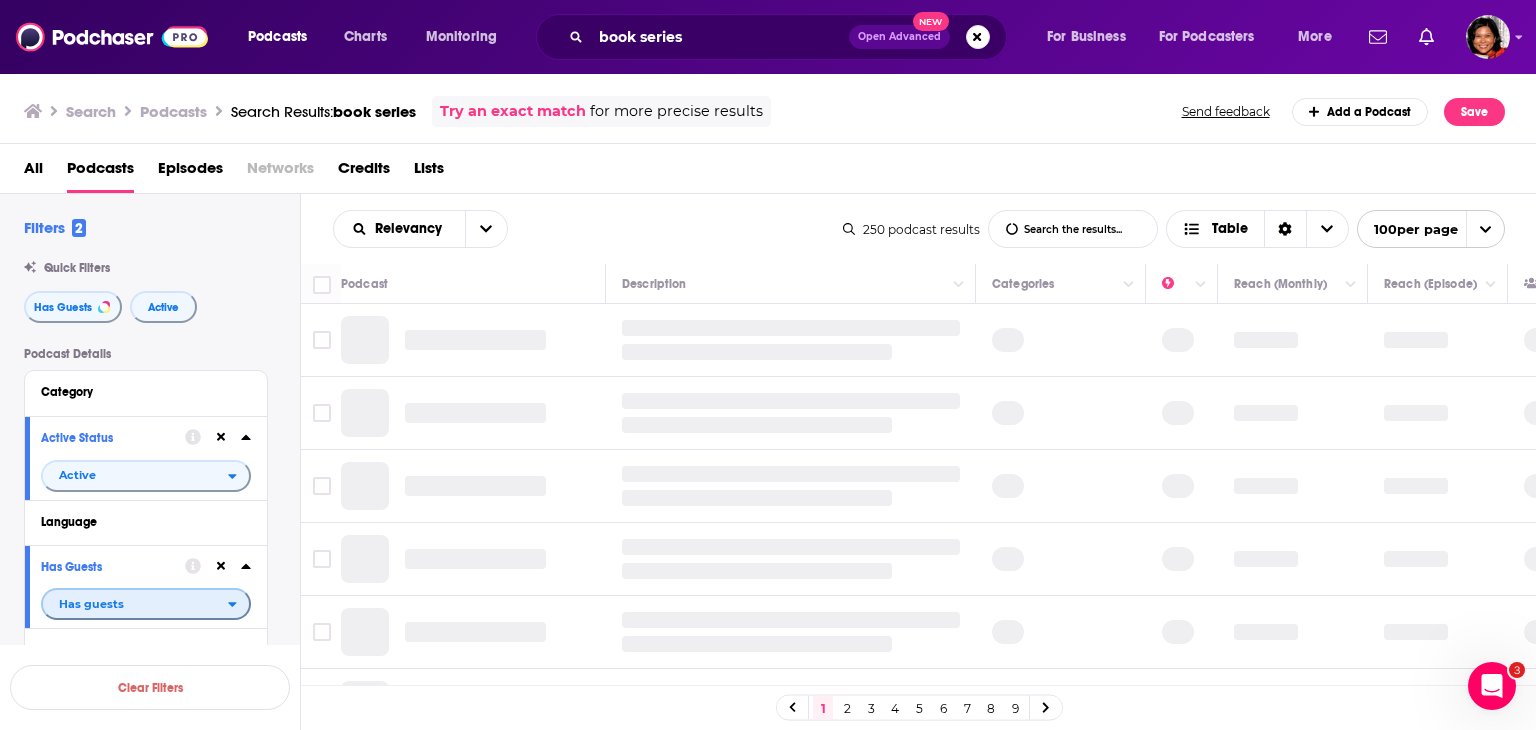click on "Has guests" at bounding box center [91, 604] 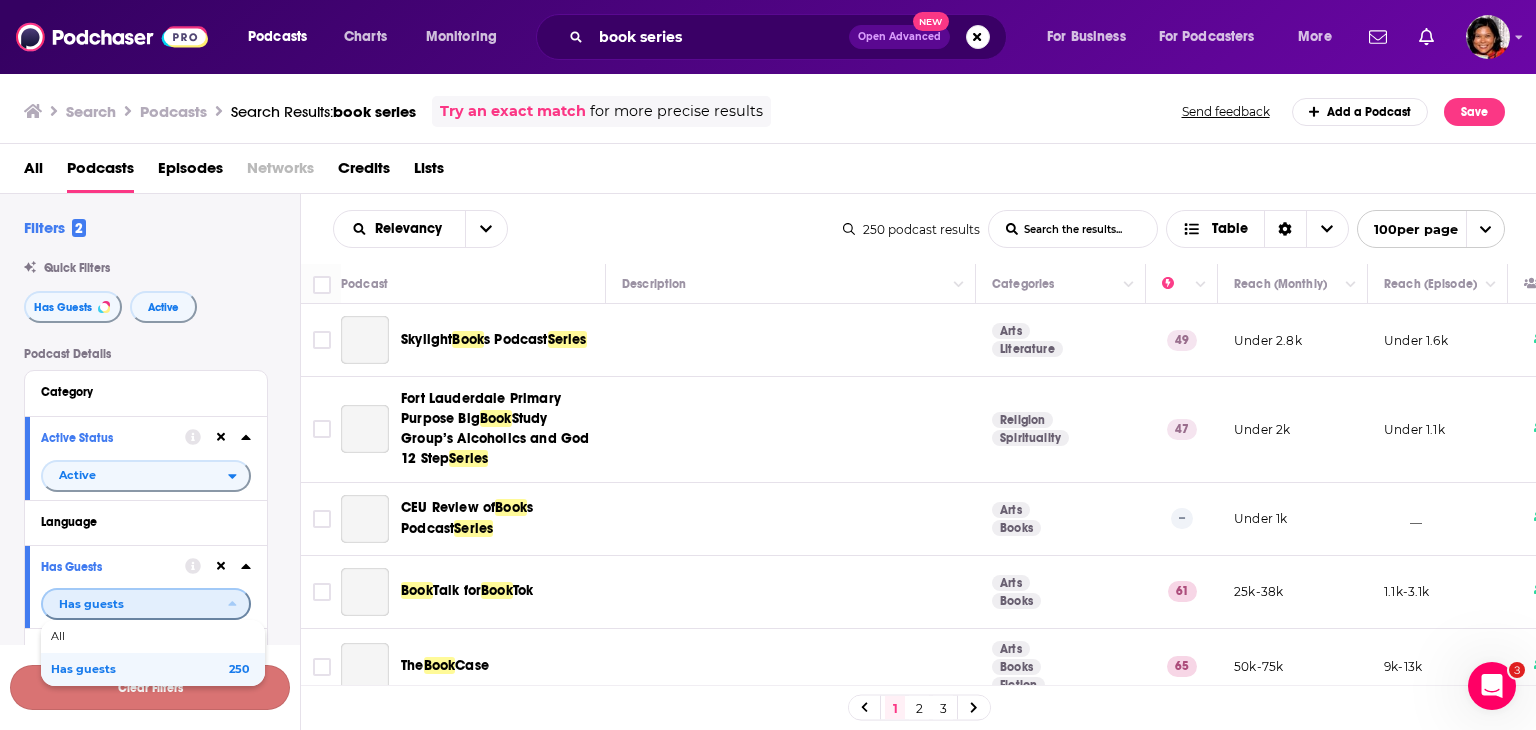click on "Has guests" at bounding box center (110, 669) 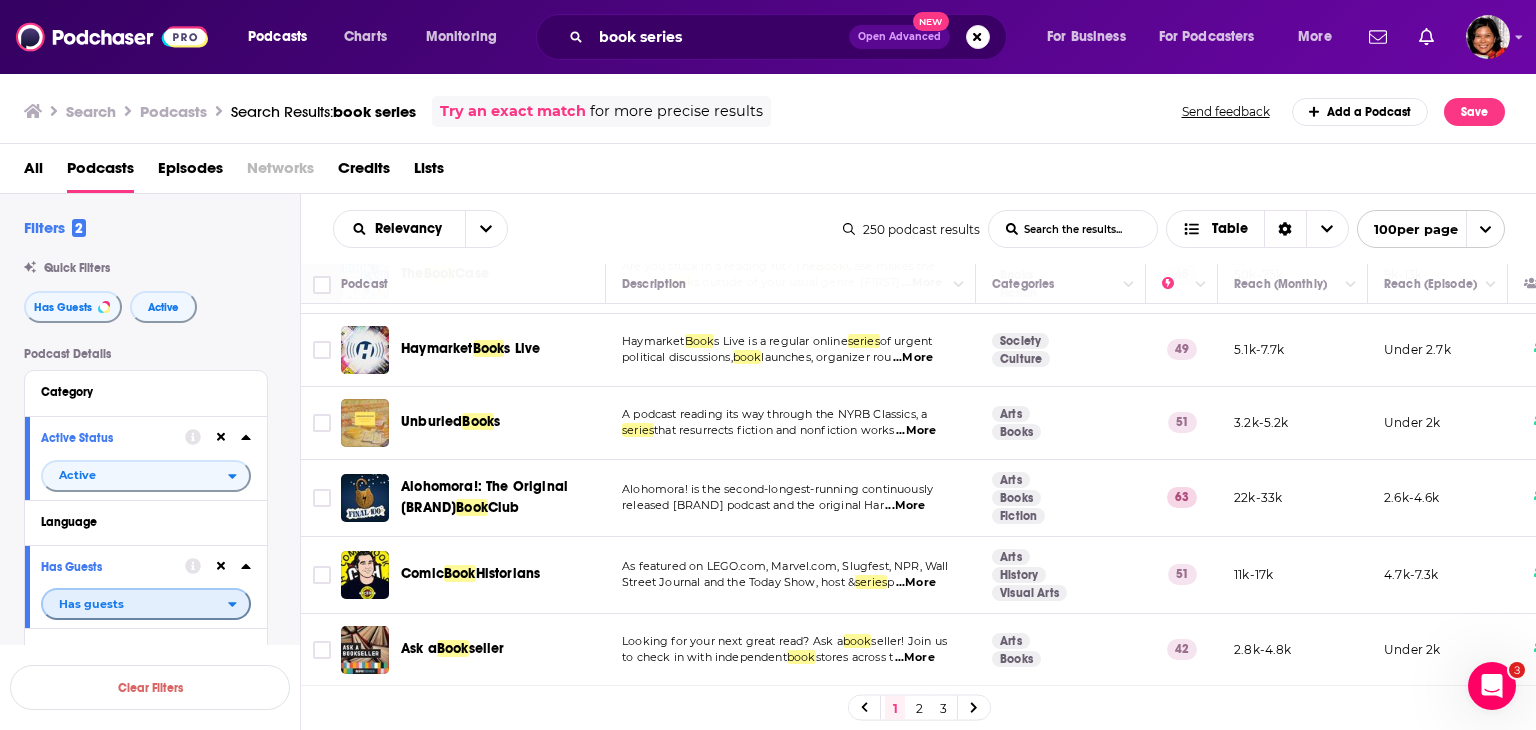 scroll, scrollTop: 300, scrollLeft: 0, axis: vertical 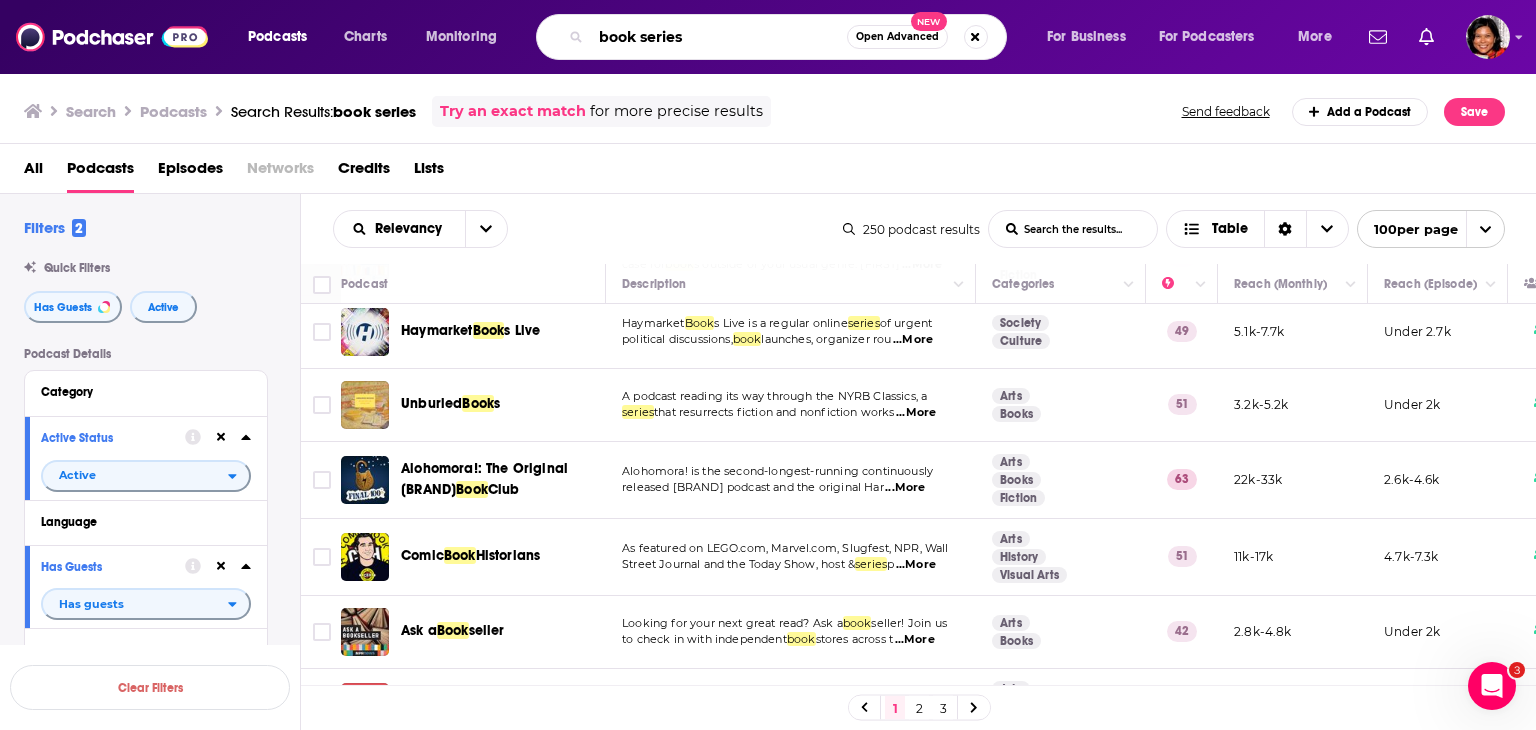 click on "book series" at bounding box center (719, 37) 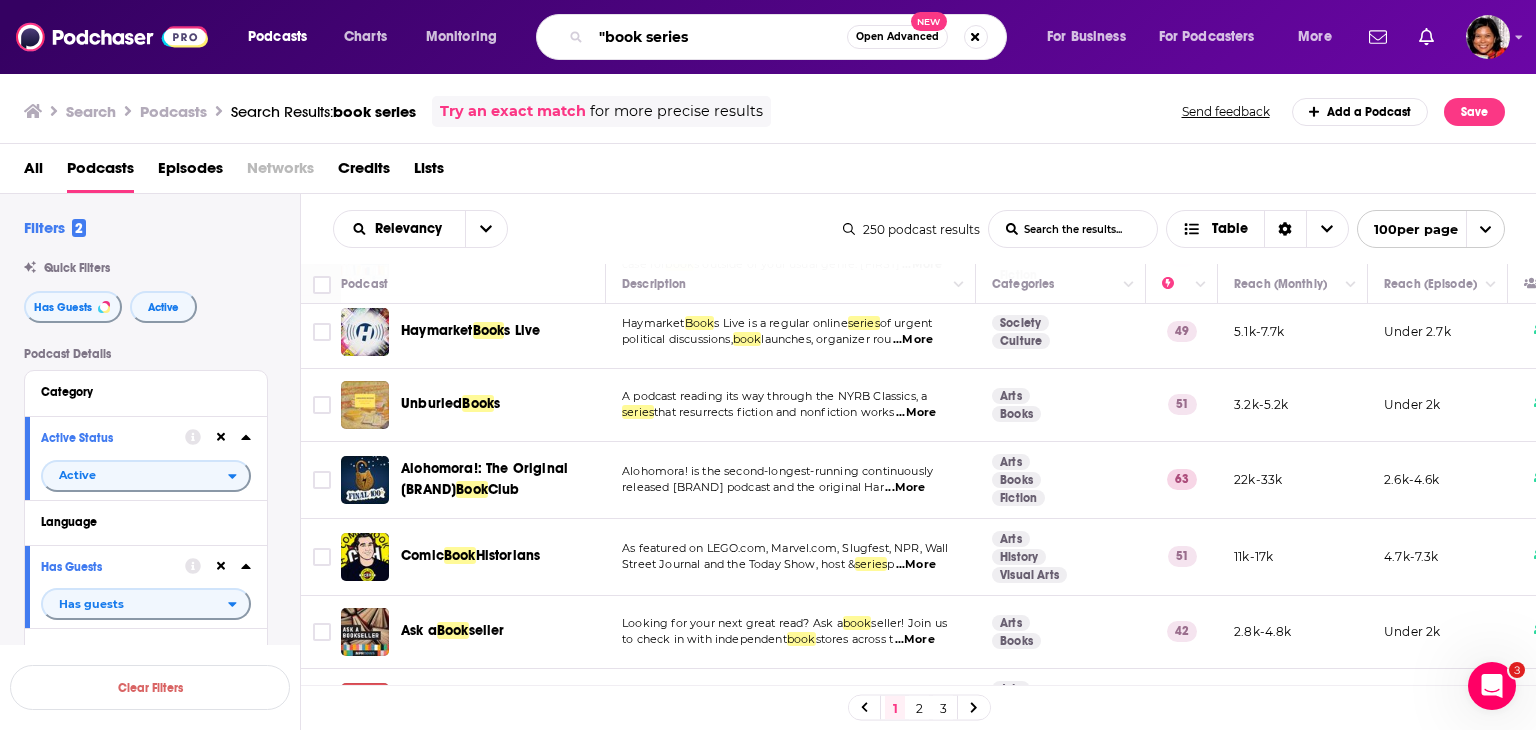 click on ""book series" at bounding box center [719, 37] 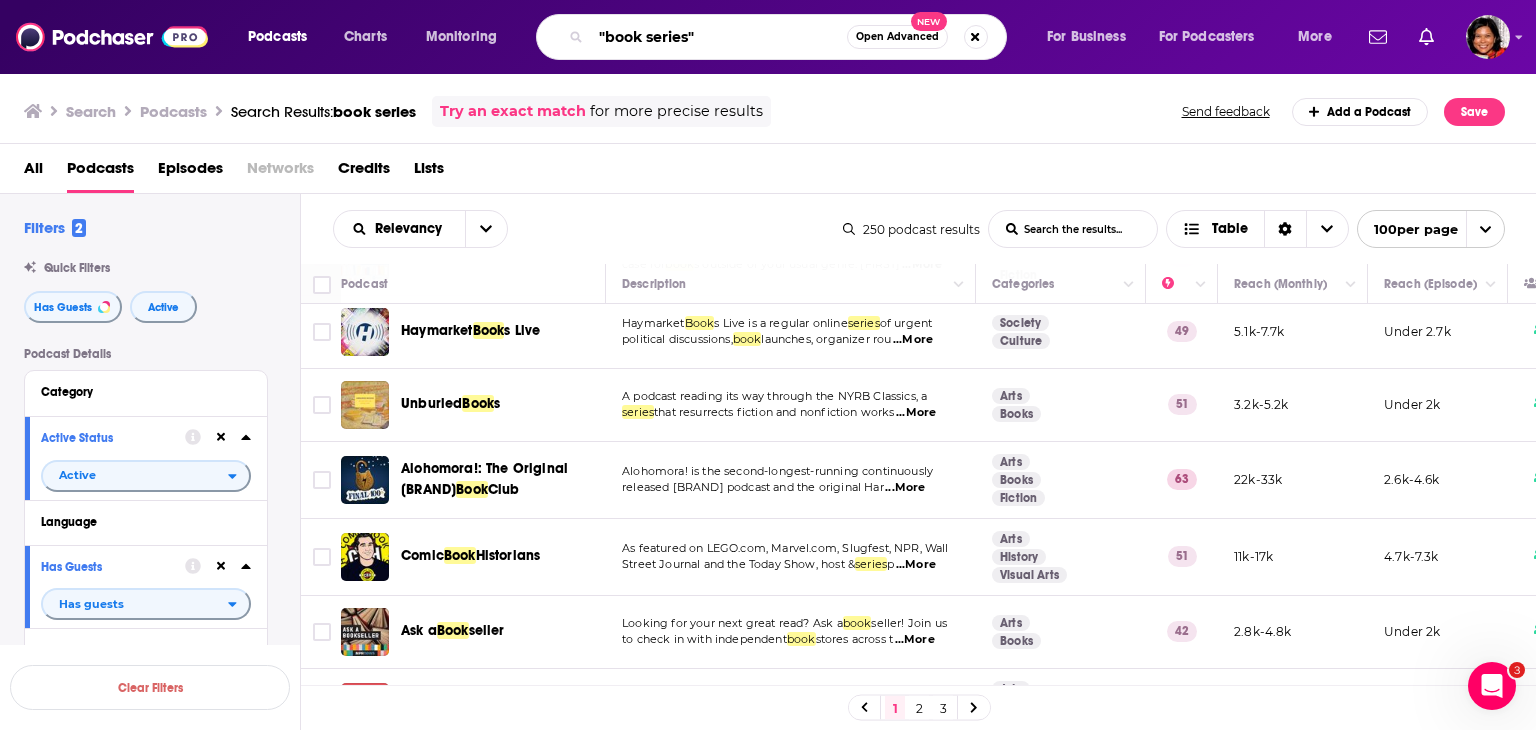 click on ""book series"" at bounding box center [719, 37] 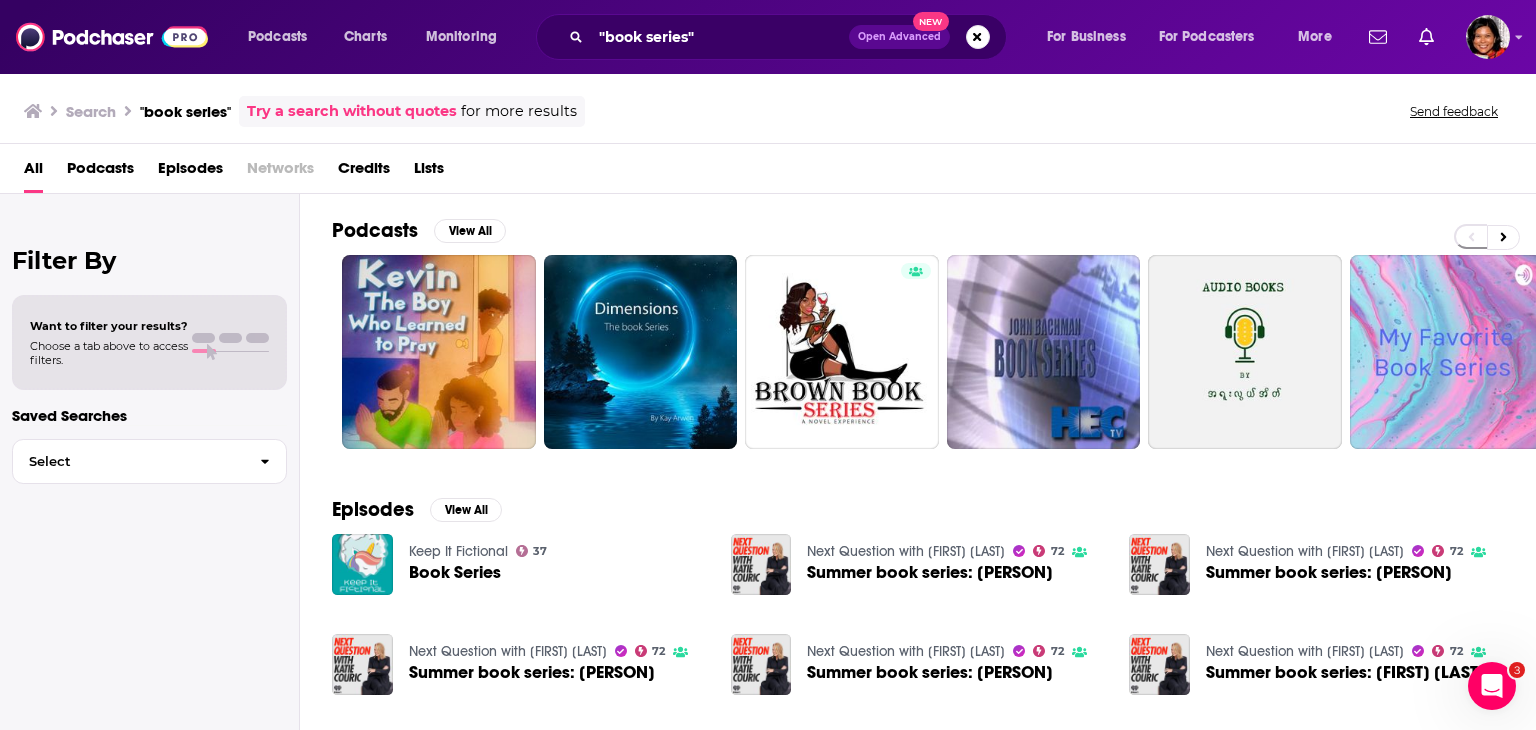 click on "Podcasts" at bounding box center [100, 172] 